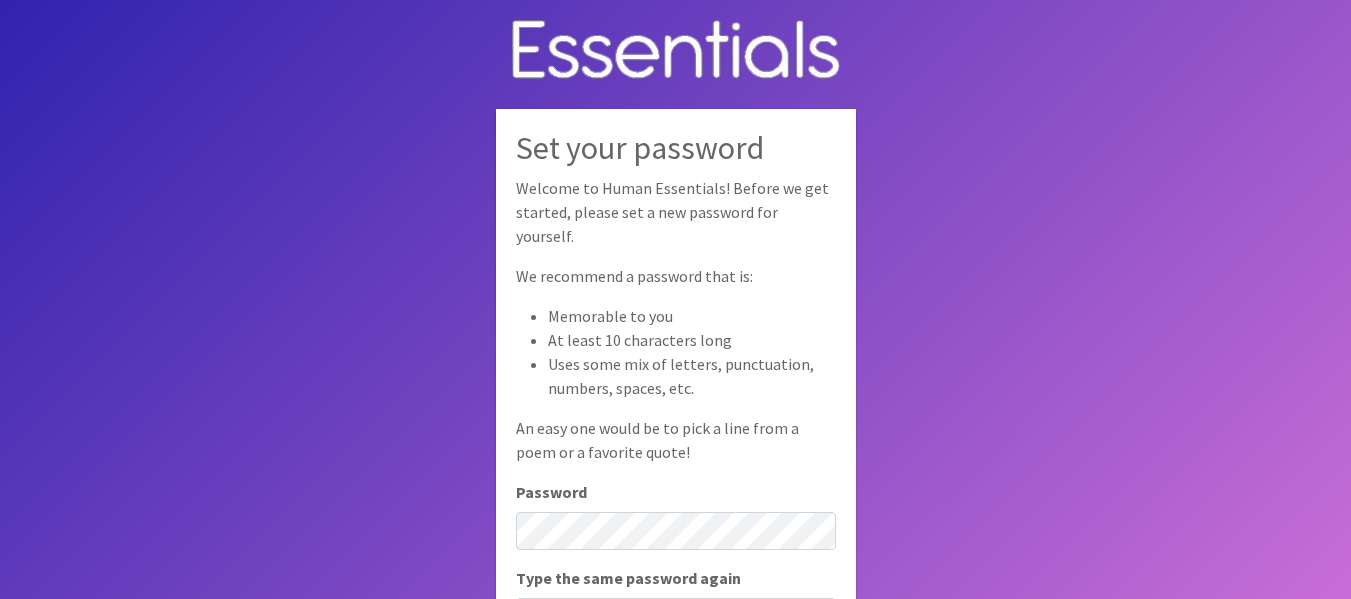 scroll, scrollTop: 0, scrollLeft: 0, axis: both 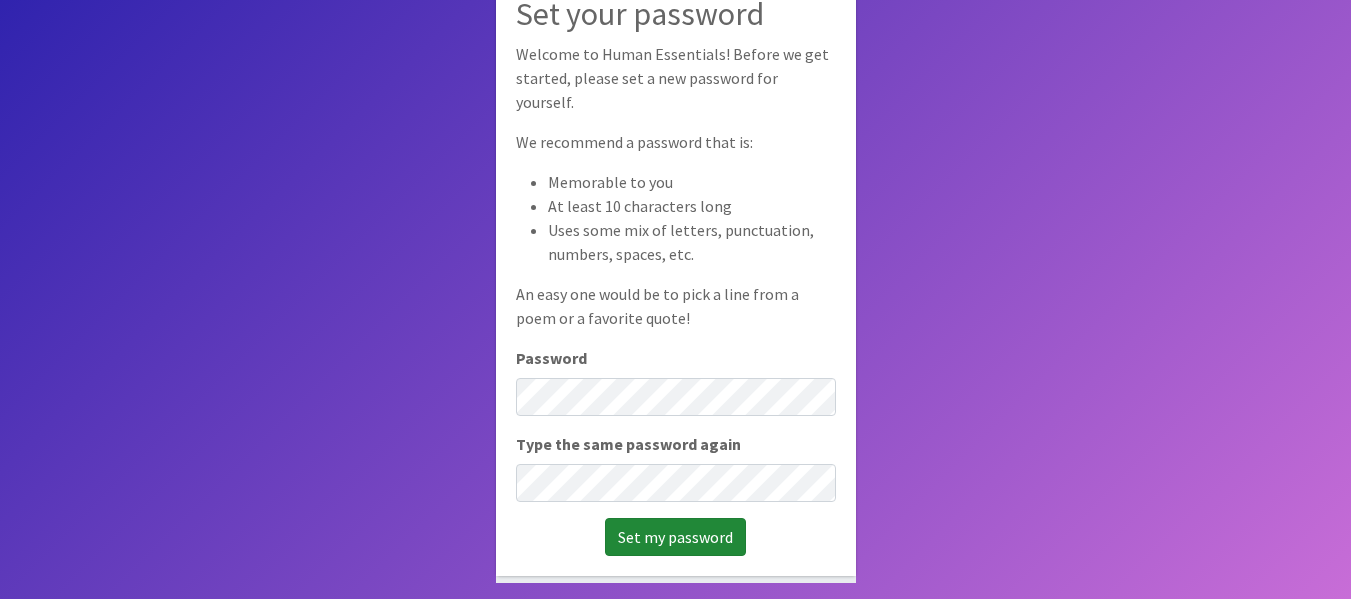 click on "Set my password" at bounding box center (675, 537) 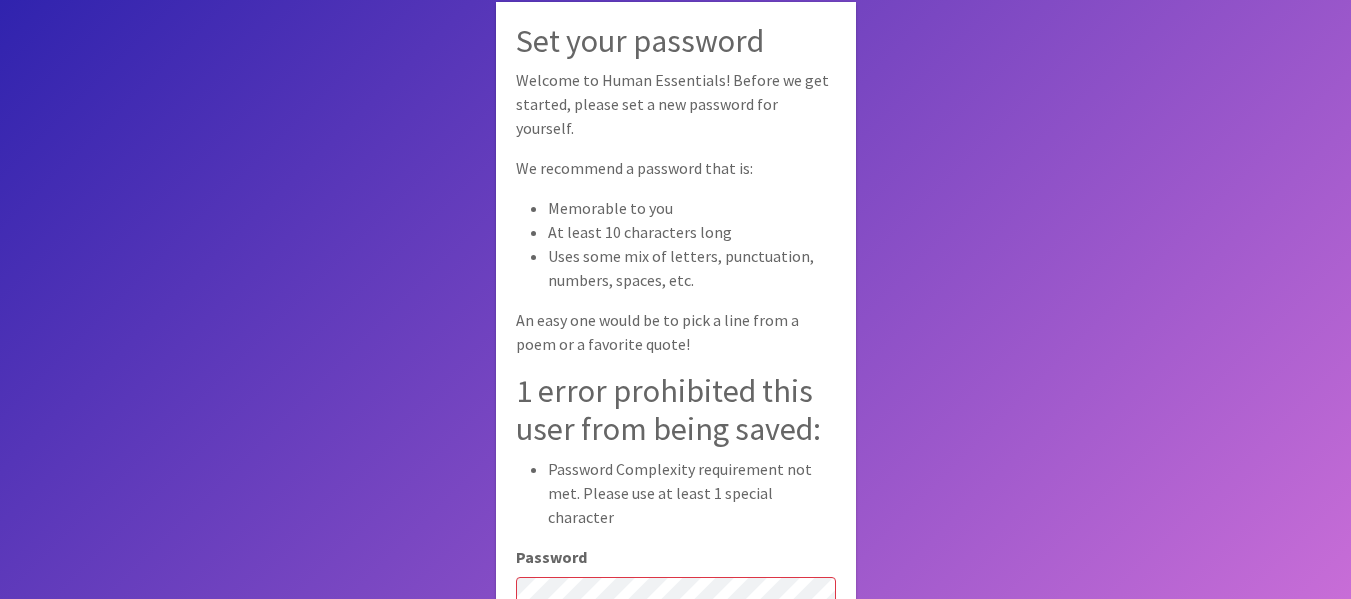 scroll, scrollTop: 0, scrollLeft: 0, axis: both 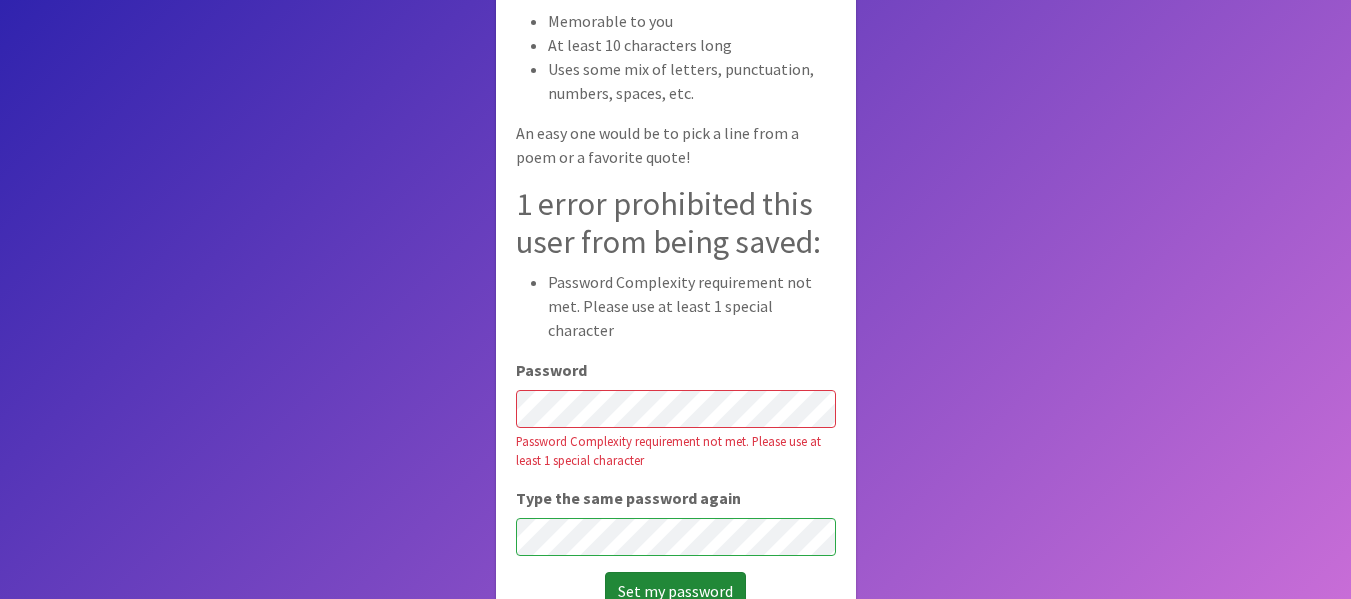 click on "Set my password" at bounding box center [675, 591] 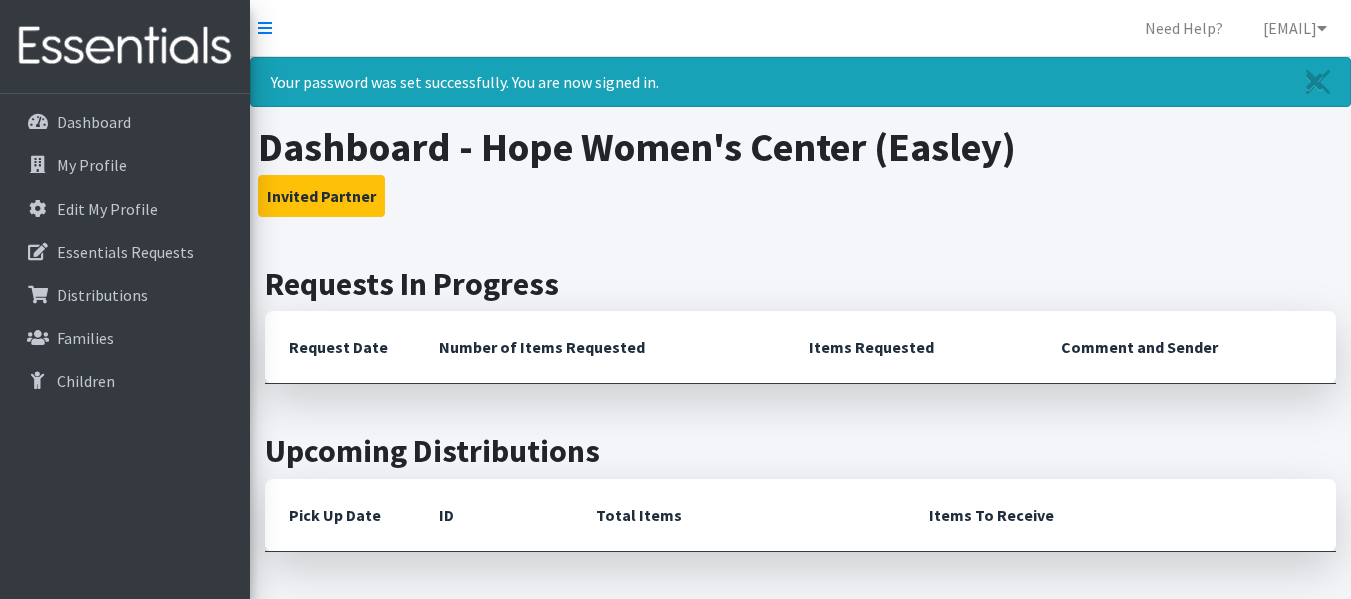 scroll, scrollTop: 0, scrollLeft: 0, axis: both 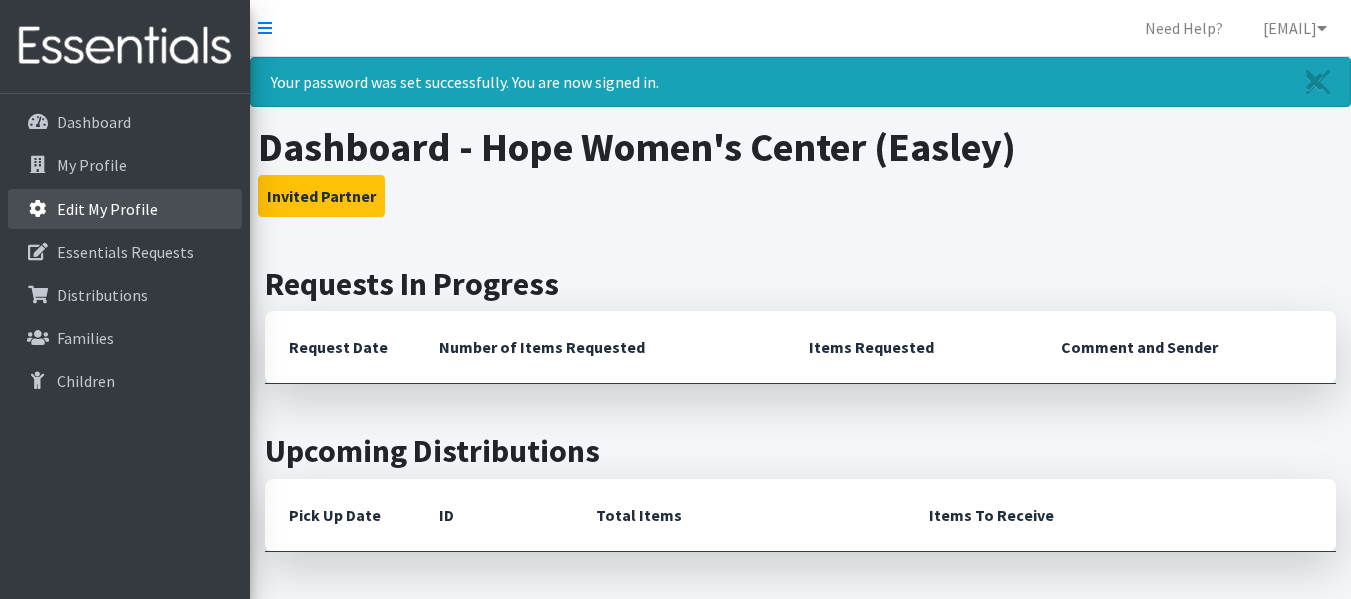 click on "Edit My Profile" at bounding box center (107, 209) 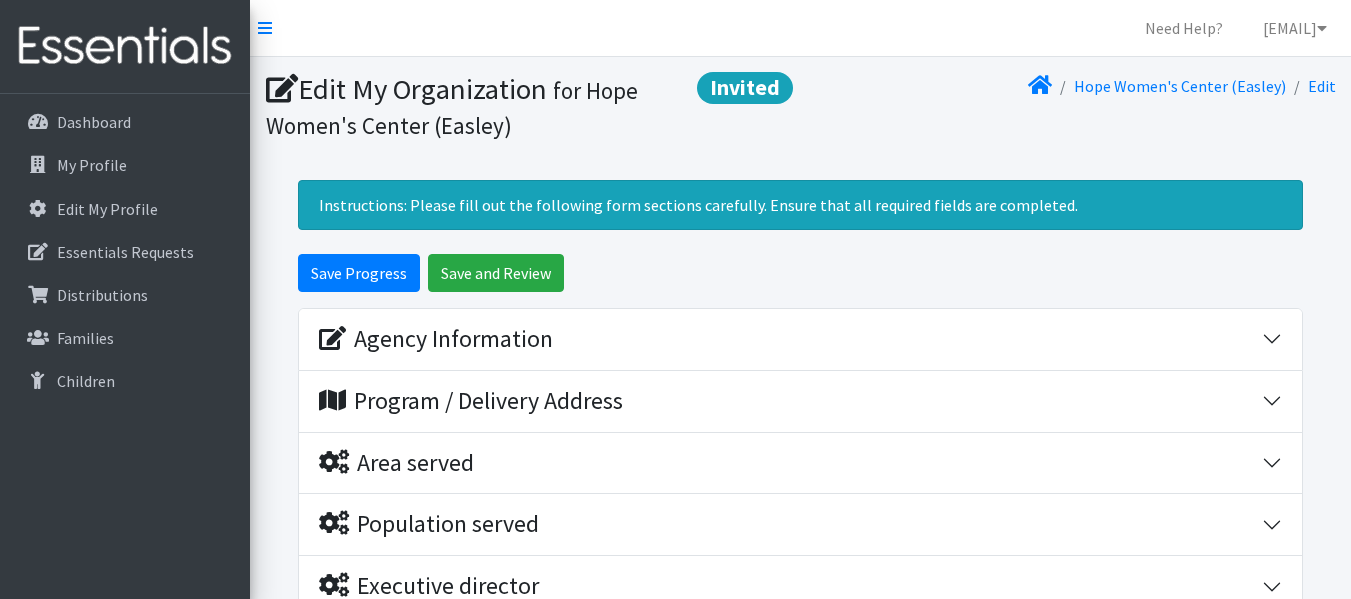 scroll, scrollTop: 0, scrollLeft: 0, axis: both 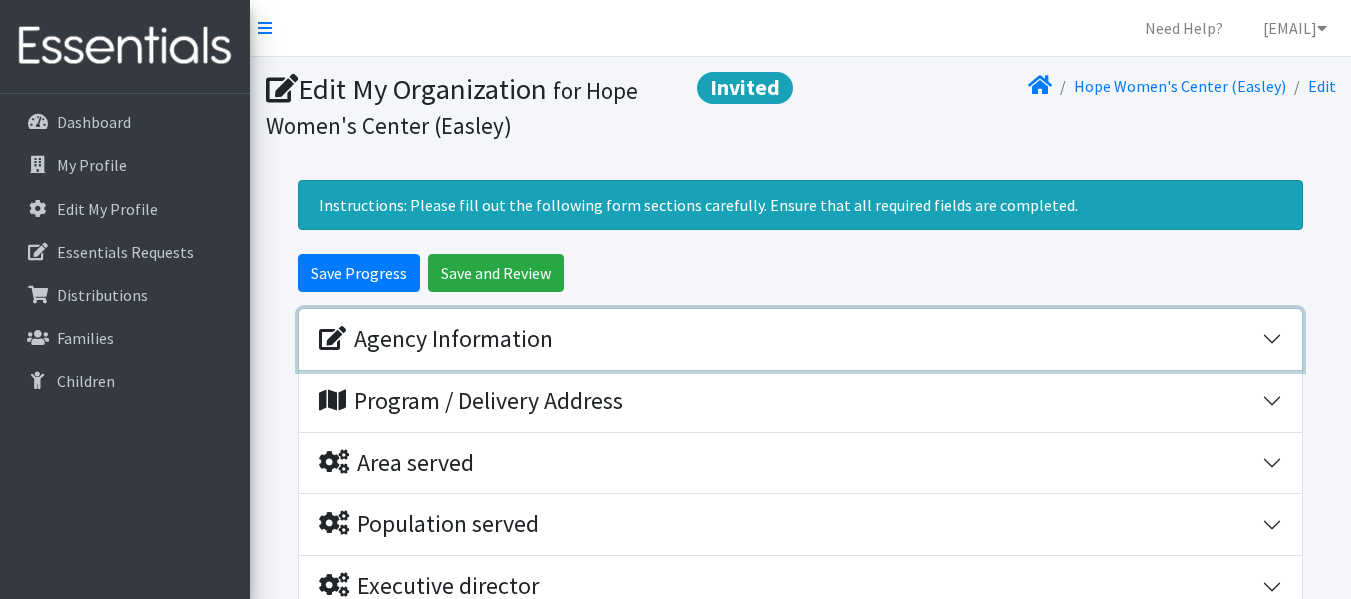 click on "Agency Information" at bounding box center (436, 339) 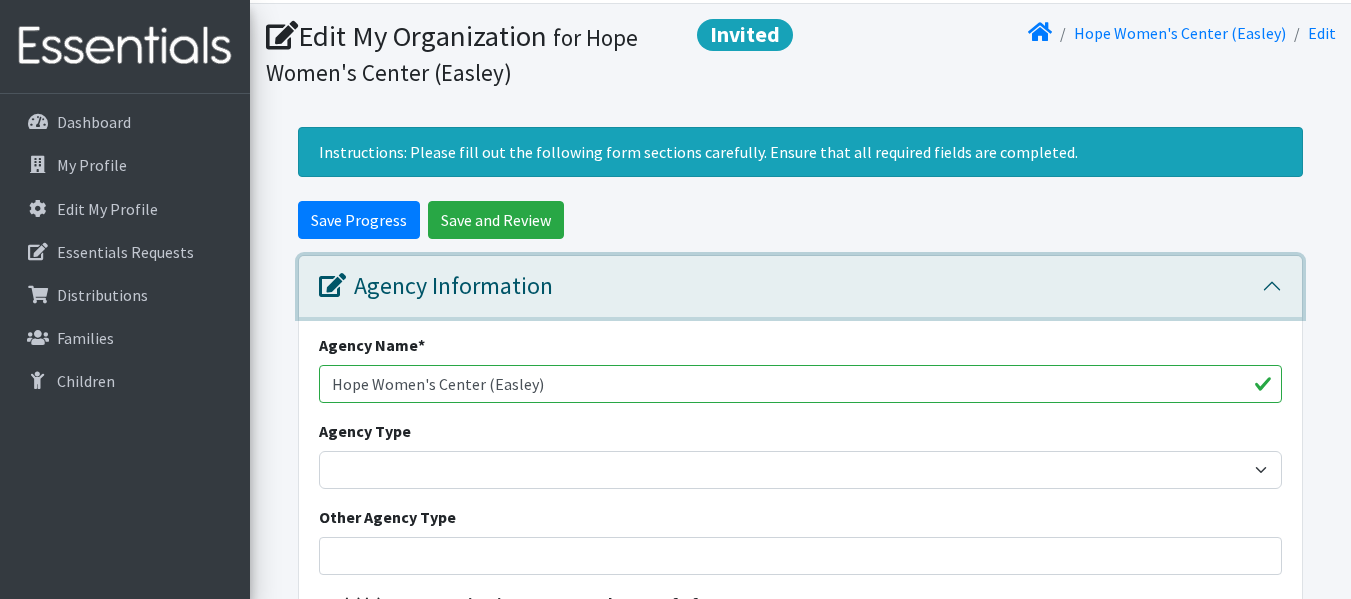 scroll, scrollTop: 200, scrollLeft: 0, axis: vertical 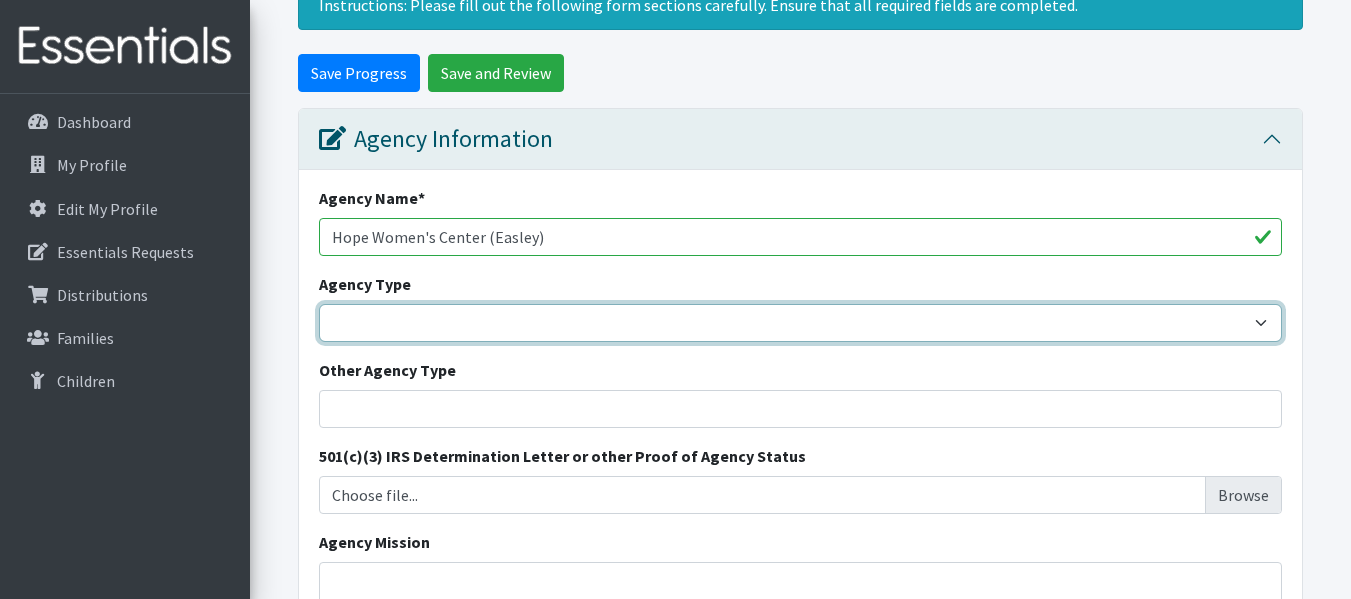 click on "Basic Needs Bank
Career technical training
Child abuse resource center
Church outreach ministry
College and Universities
Community development corporation
Community health program or clinic
Community outreach services
Correctional Facilities / Jail / Prison / Legal System
Crisis/Disaster services
Developmental disabilities program
Domestic violence shelter
Early Childhood Education/Childcare
Early childhood services
Education program
Family resource center
Food bank/pantry
Foster Program
Government Agency/Affiliate
Head Start/Early Head Start
Home visits
Homeless resource center
Hospital
Infant/Child Pantry/Closet
Library
Mental Health
Military Bases/Veteran Services
Police Station
Pregnancy resource center
Preschool
Refugee resource center
School - Elementary School
School - High School
School - Middle School
School District
Senior Center
Treatment clinic
Tribal/Native-Based Organization
Two-Year College
Other" at bounding box center (800, 323) 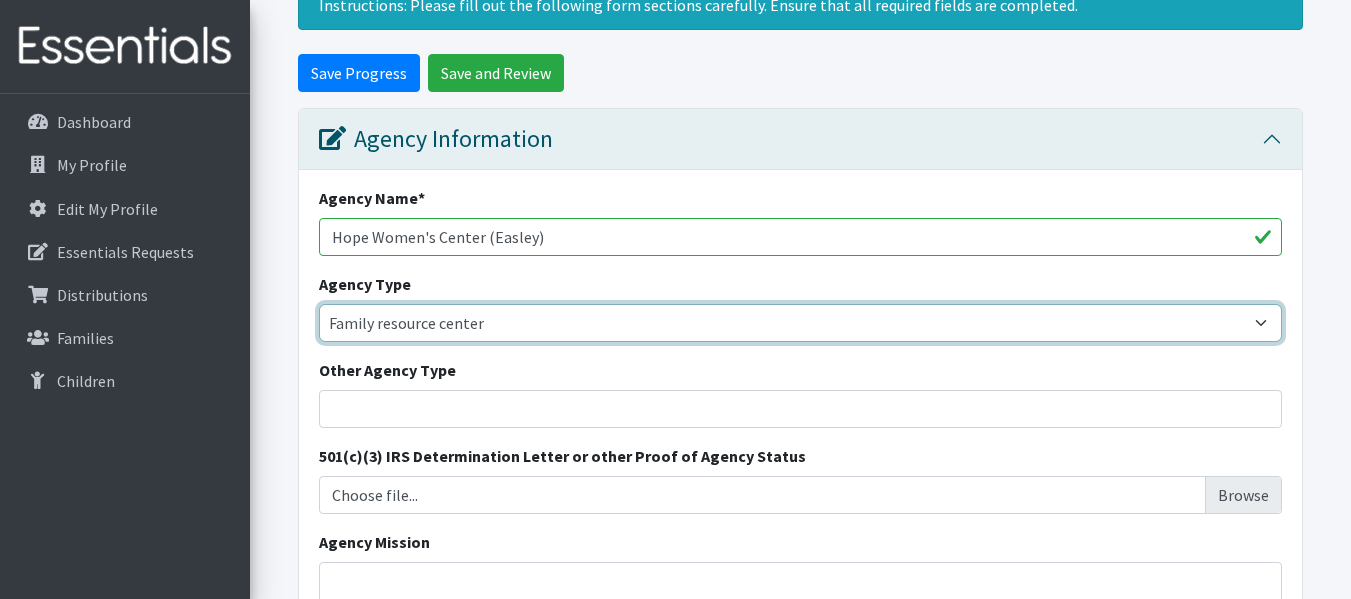 click on "Basic Needs Bank
Career technical training
Child abuse resource center
Church outreach ministry
College and Universities
Community development corporation
Community health program or clinic
Community outreach services
Correctional Facilities / Jail / Prison / Legal System
Crisis/Disaster services
Developmental disabilities program
Domestic violence shelter
Early Childhood Education/Childcare
Early childhood services
Education program
Family resource center
Food bank/pantry
Foster Program
Government Agency/Affiliate
Head Start/Early Head Start
Home visits
Homeless resource center
Hospital
Infant/Child Pantry/Closet
Library
Mental Health
Military Bases/Veteran Services
Police Station
Pregnancy resource center
Preschool
Refugee resource center
School - Elementary School
School - High School
School - Middle School
School District
Senior Center
Treatment clinic
Tribal/Native-Based Organization
Two-Year College
Other" at bounding box center (800, 323) 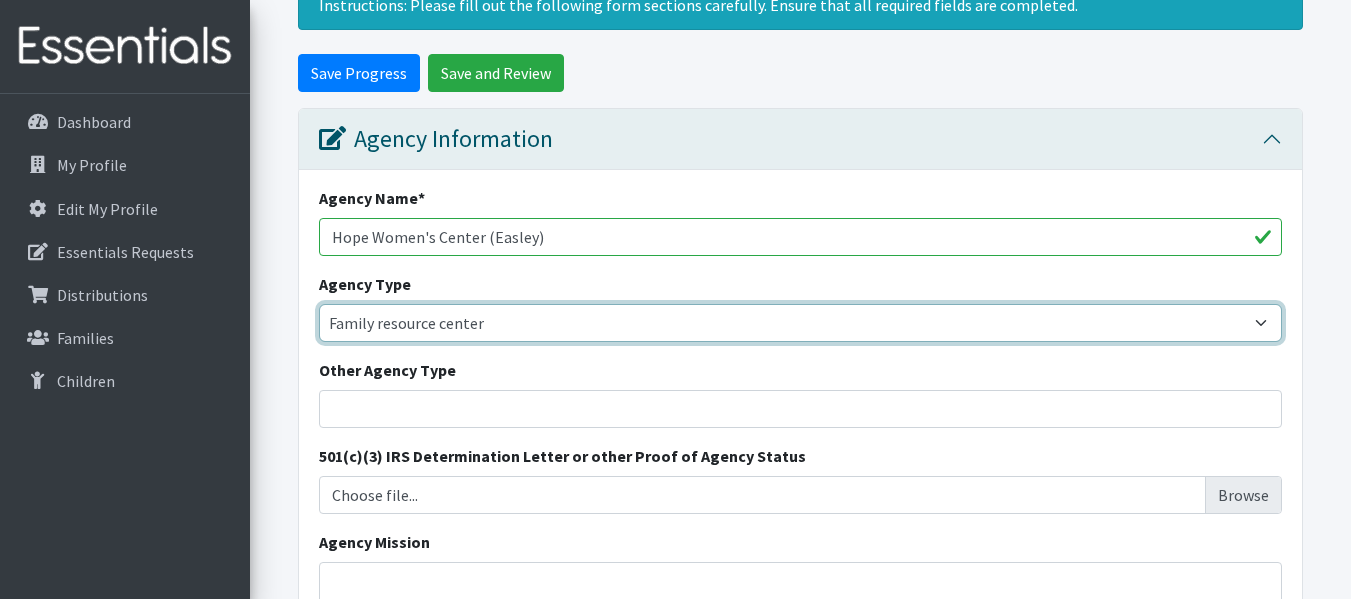 select on "[PERSONAL_TERM]" 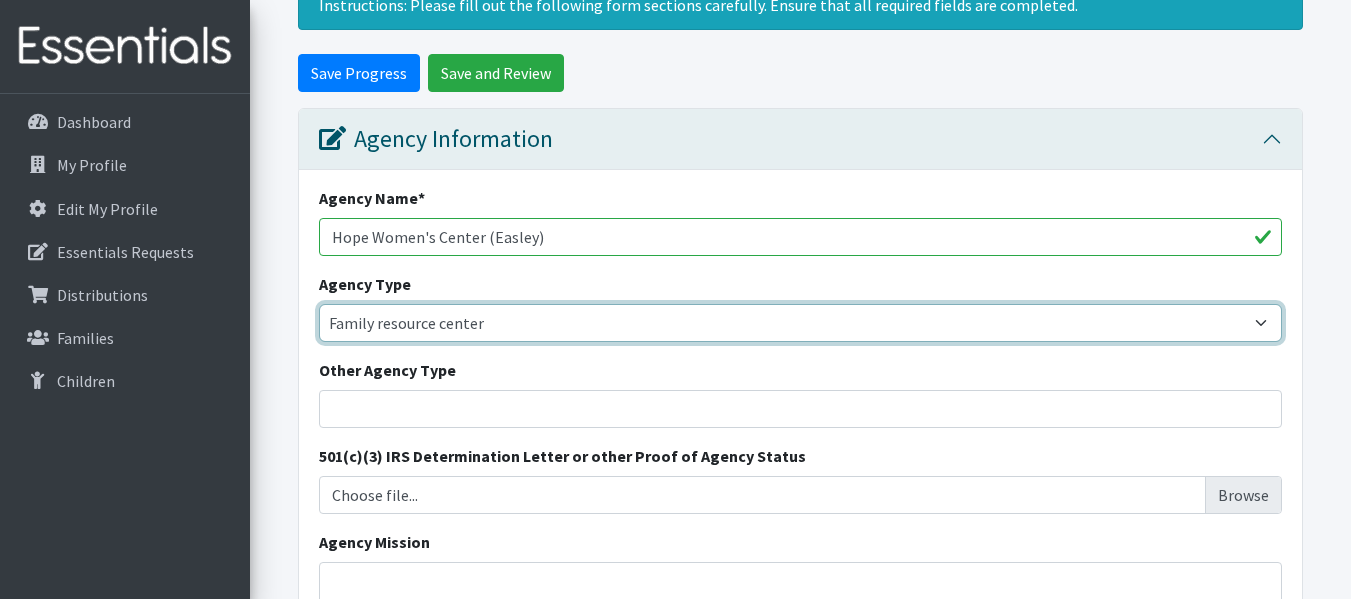 click on "Basic Needs Bank
Career technical training
Child abuse resource center
Church outreach ministry
College and Universities
Community development corporation
Community health program or clinic
Community outreach services
Correctional Facilities / Jail / Prison / Legal System
Crisis/Disaster services
Developmental disabilities program
Domestic violence shelter
Early Childhood Education/Childcare
Early childhood services
Education program
Family resource center
Food bank/pantry
Foster Program
Government Agency/Affiliate
Head Start/Early Head Start
Home visits
Homeless resource center
Hospital
Infant/Child Pantry/Closet
Library
Mental Health
Military Bases/Veteran Services
Police Station
Pregnancy resource center
Preschool
Refugee resource center
School - Elementary School
School - High School
School - Middle School
School District
Senior Center
Treatment clinic
Tribal/Native-Based Organization
Two-Year College
Other" at bounding box center [800, 323] 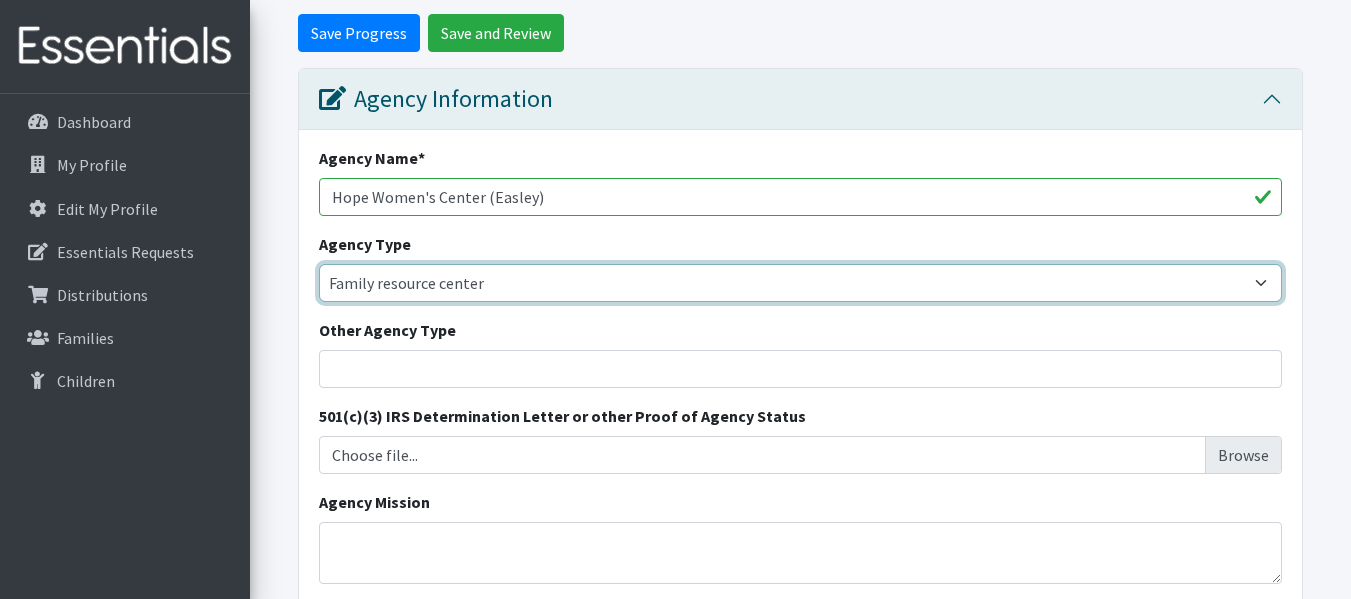 scroll, scrollTop: 280, scrollLeft: 0, axis: vertical 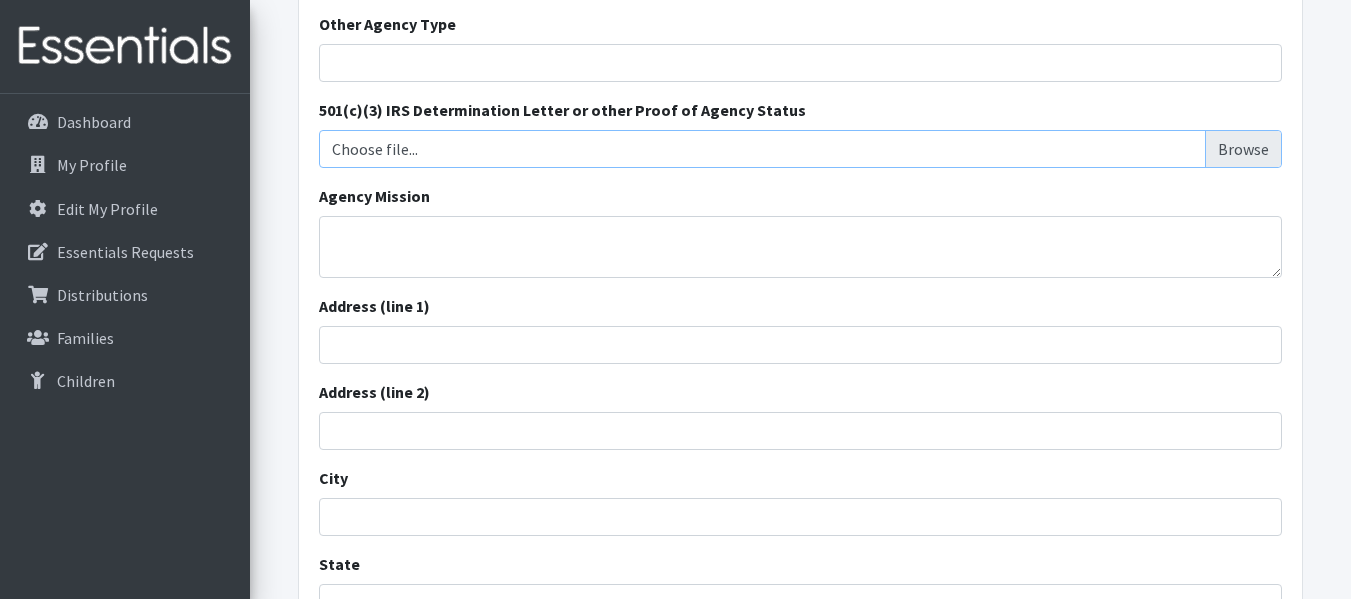 click on "Choose file..." at bounding box center [801, 149] 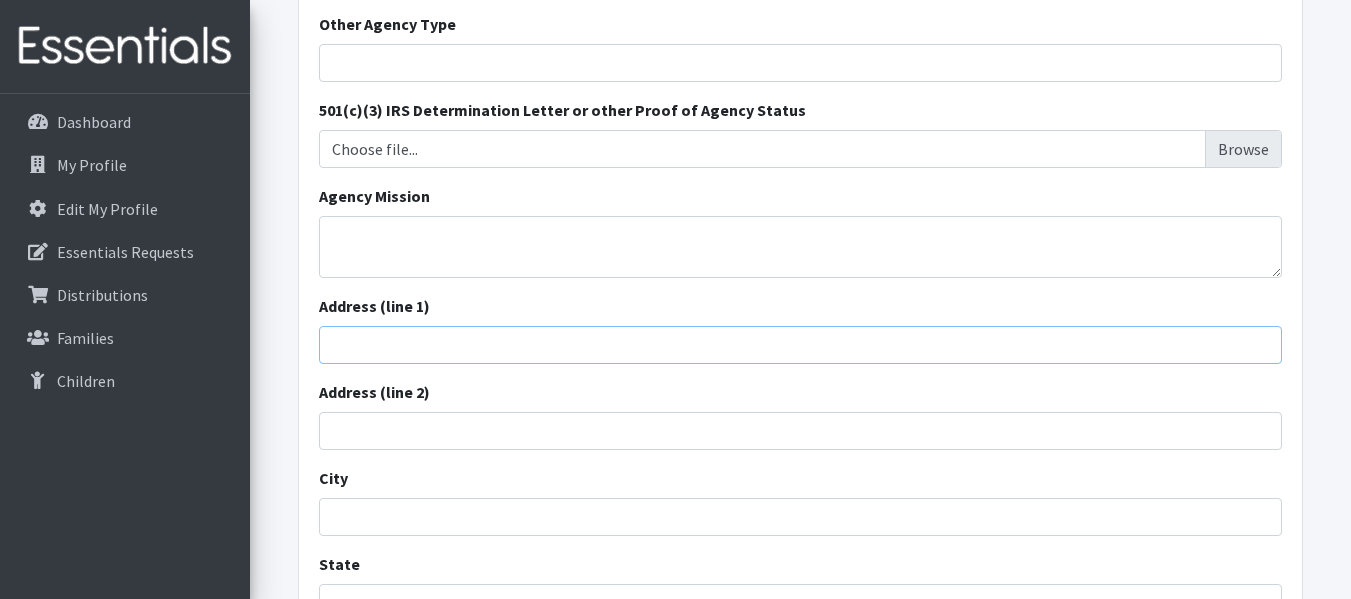 click on "Address (line 1)" at bounding box center [800, 345] 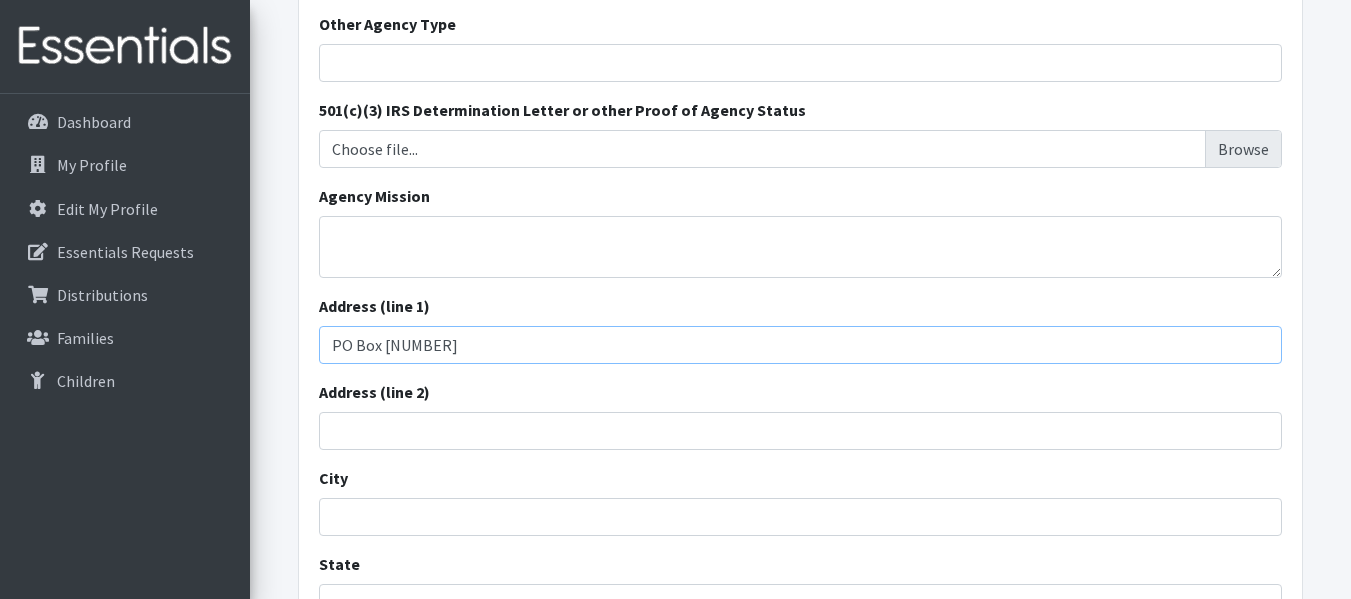 type on "PO Box [NUMBER]" 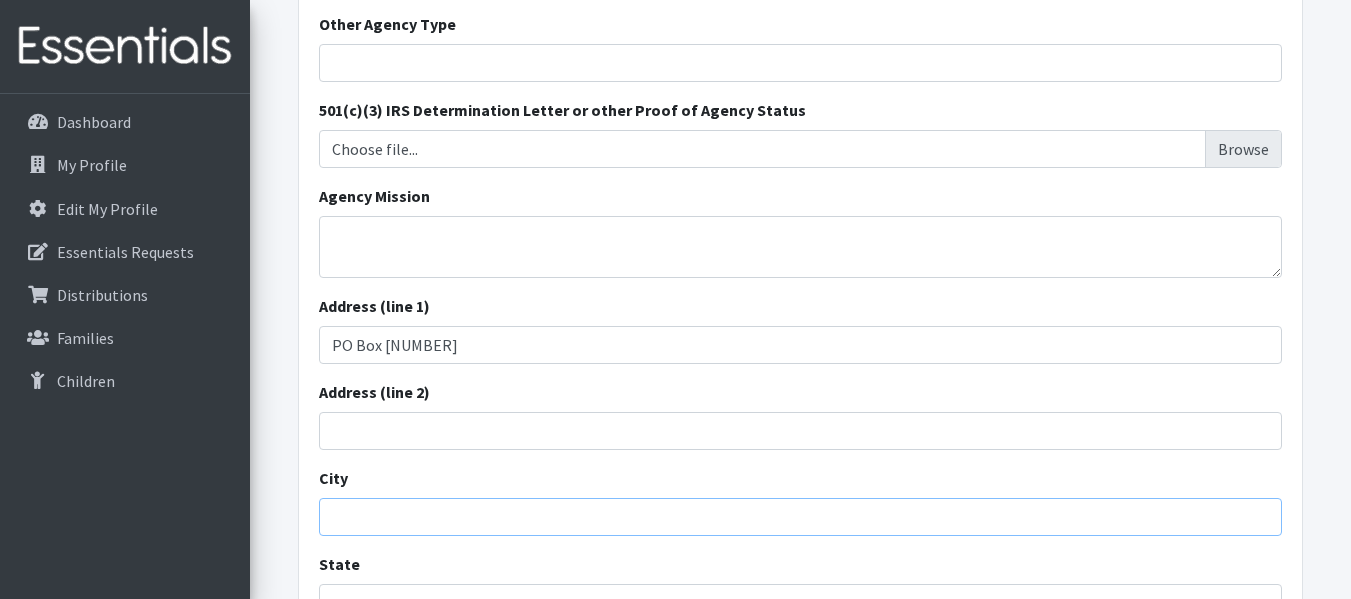 click on "City" at bounding box center [800, 517] 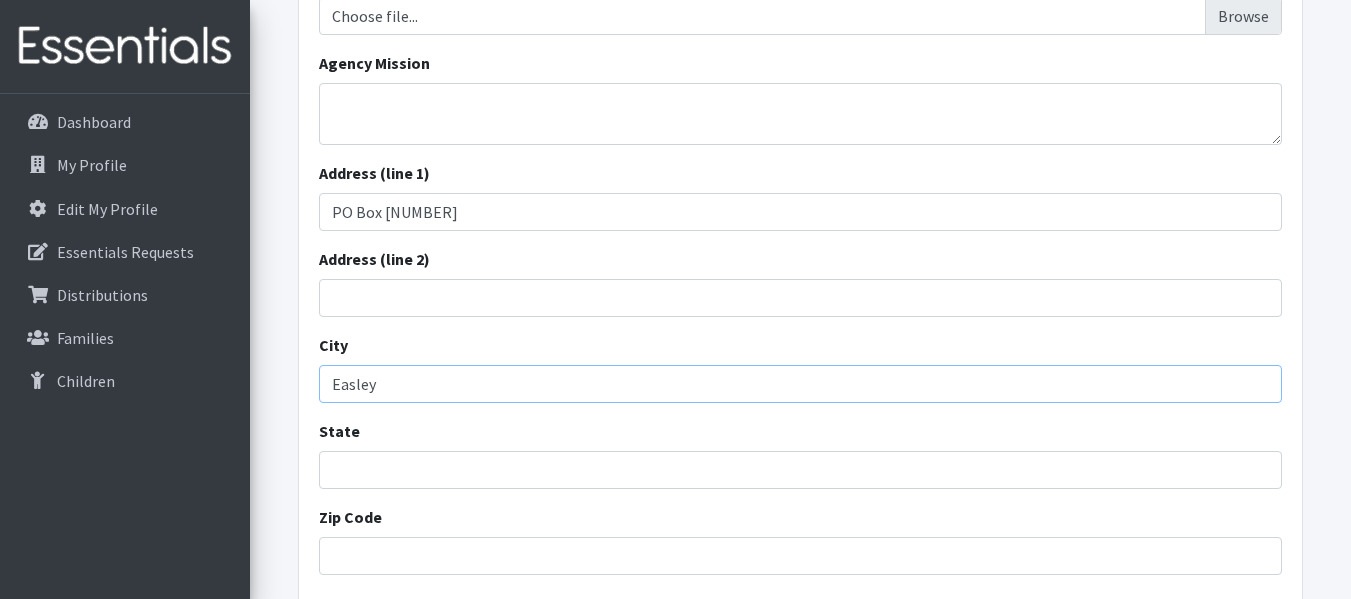 scroll, scrollTop: 706, scrollLeft: 0, axis: vertical 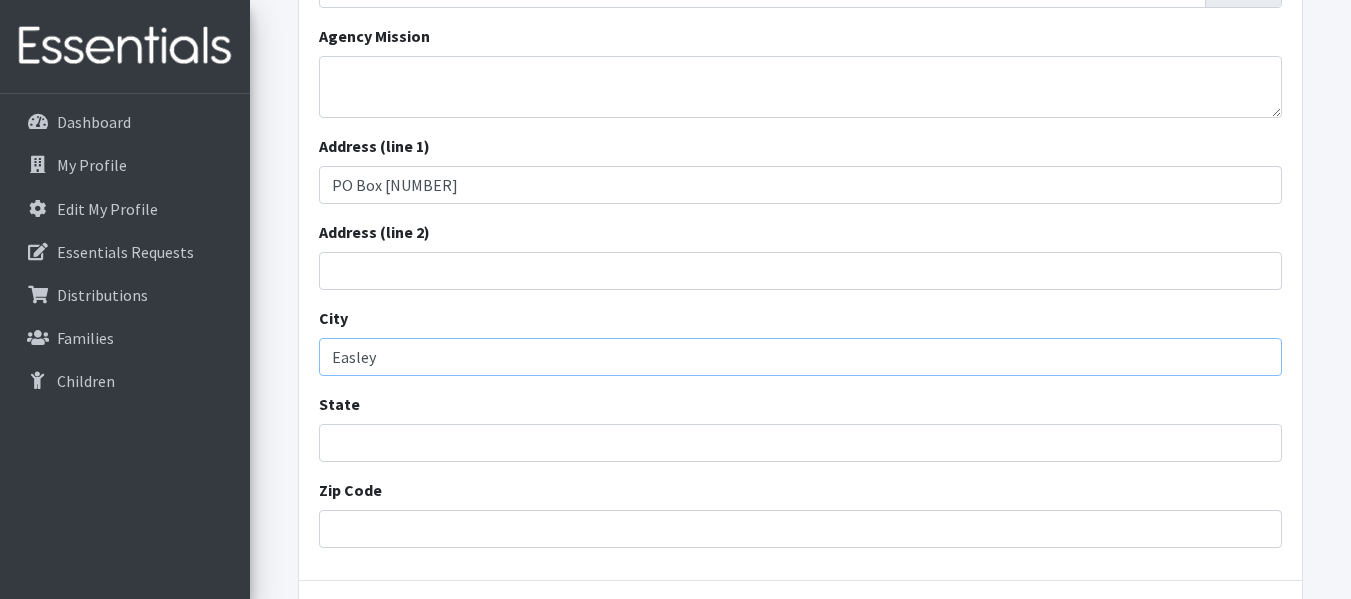 type on "Easley" 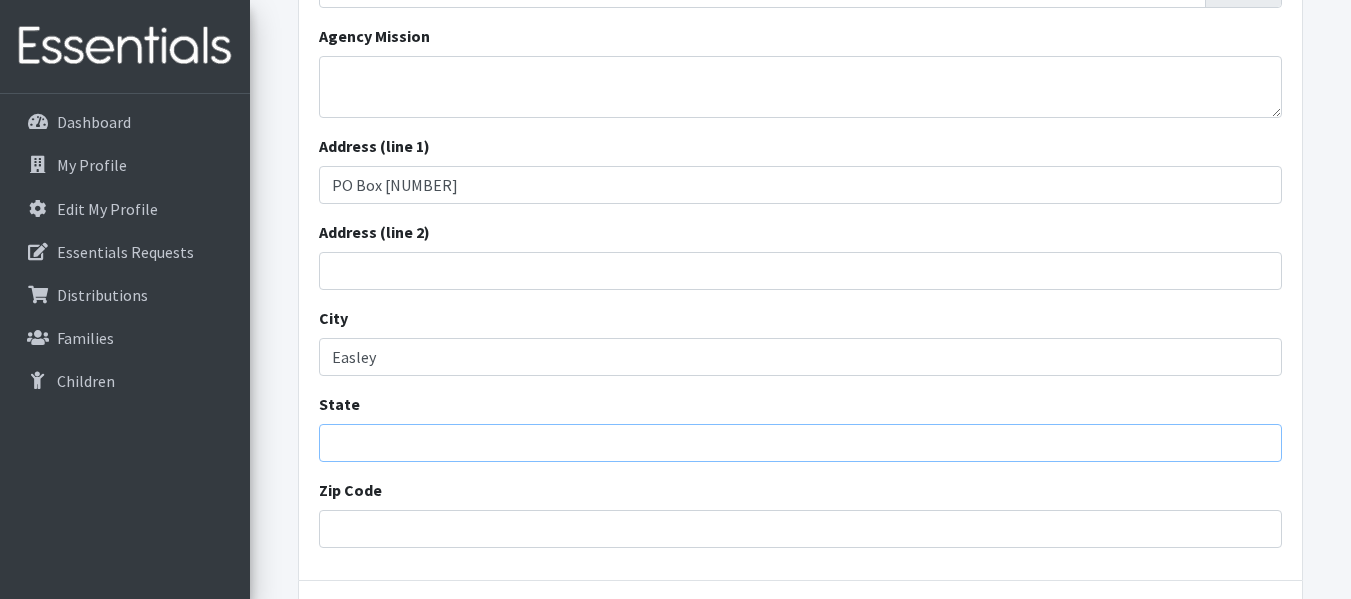 click on "State" at bounding box center [800, 443] 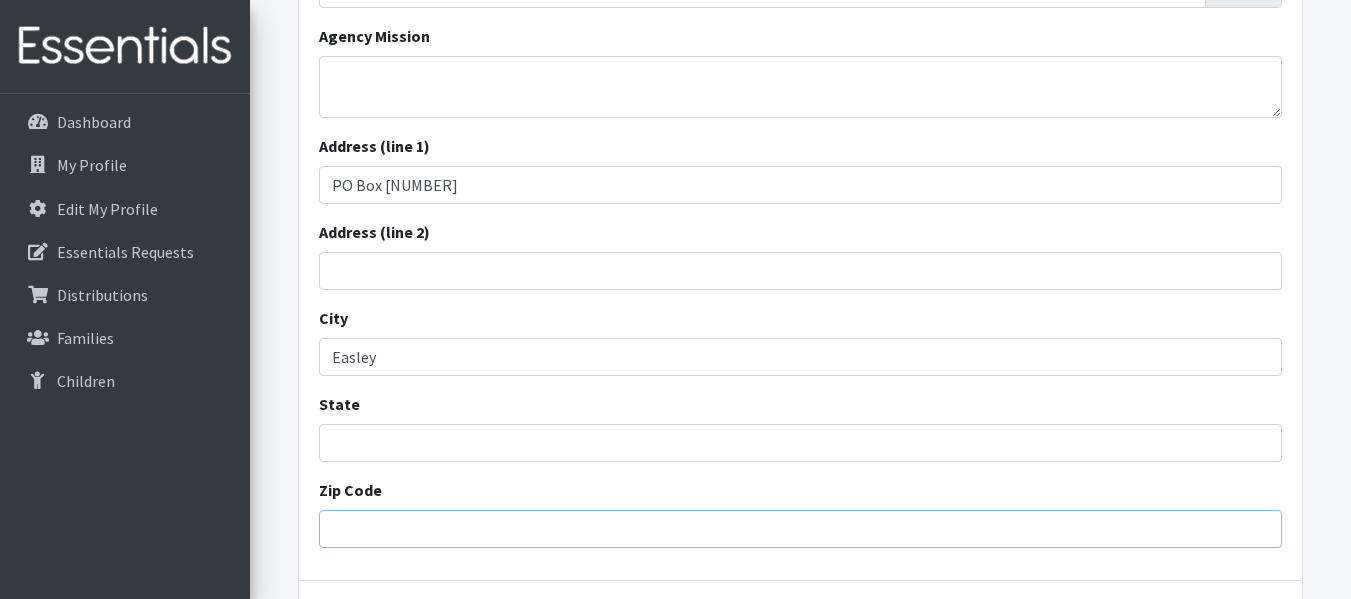 click on "Zip Code" at bounding box center [800, 529] 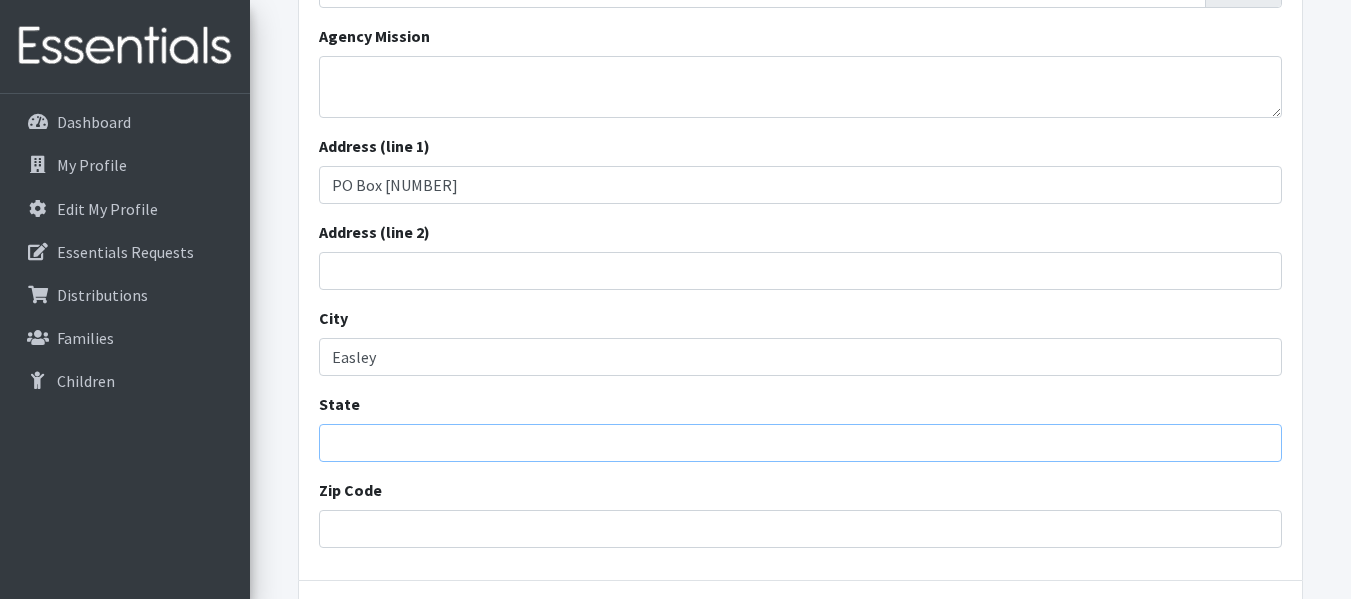 click on "State" at bounding box center [800, 443] 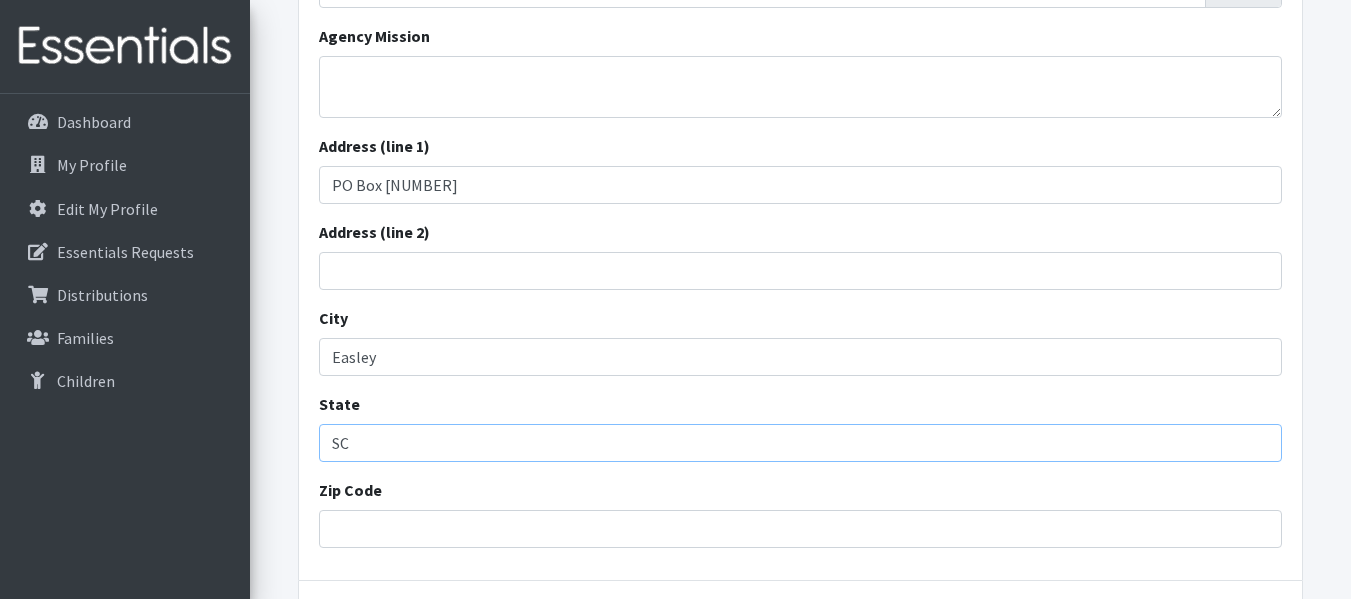 type on "SC" 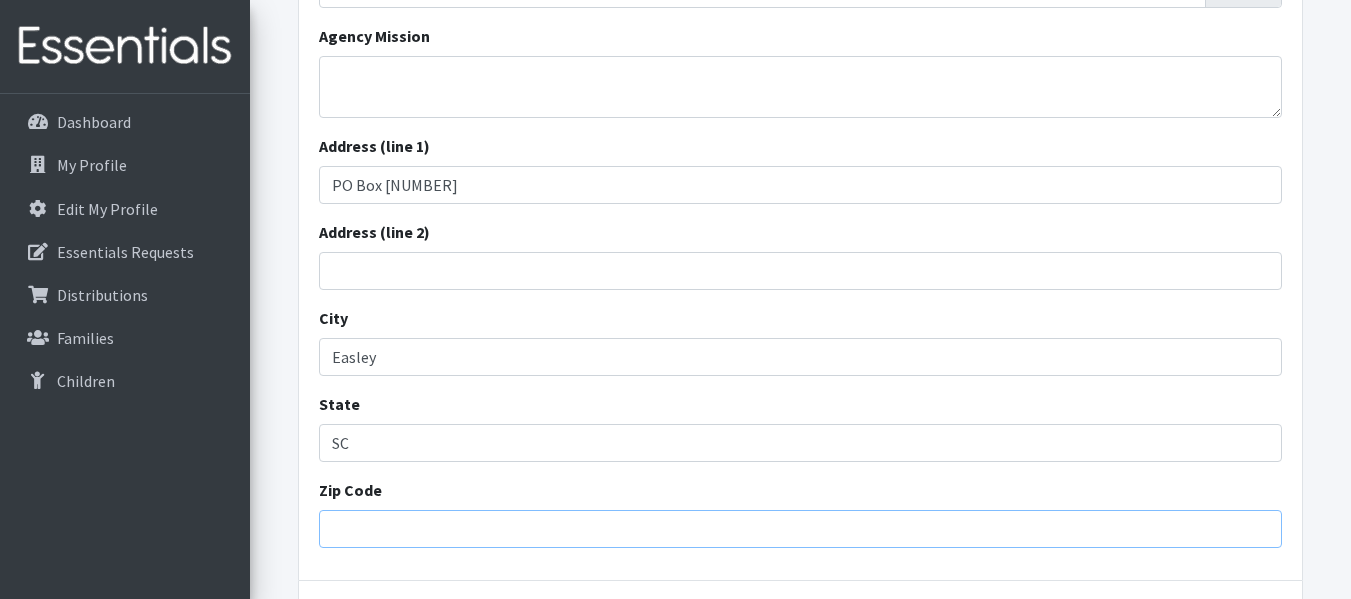 click on "Zip Code" at bounding box center (800, 529) 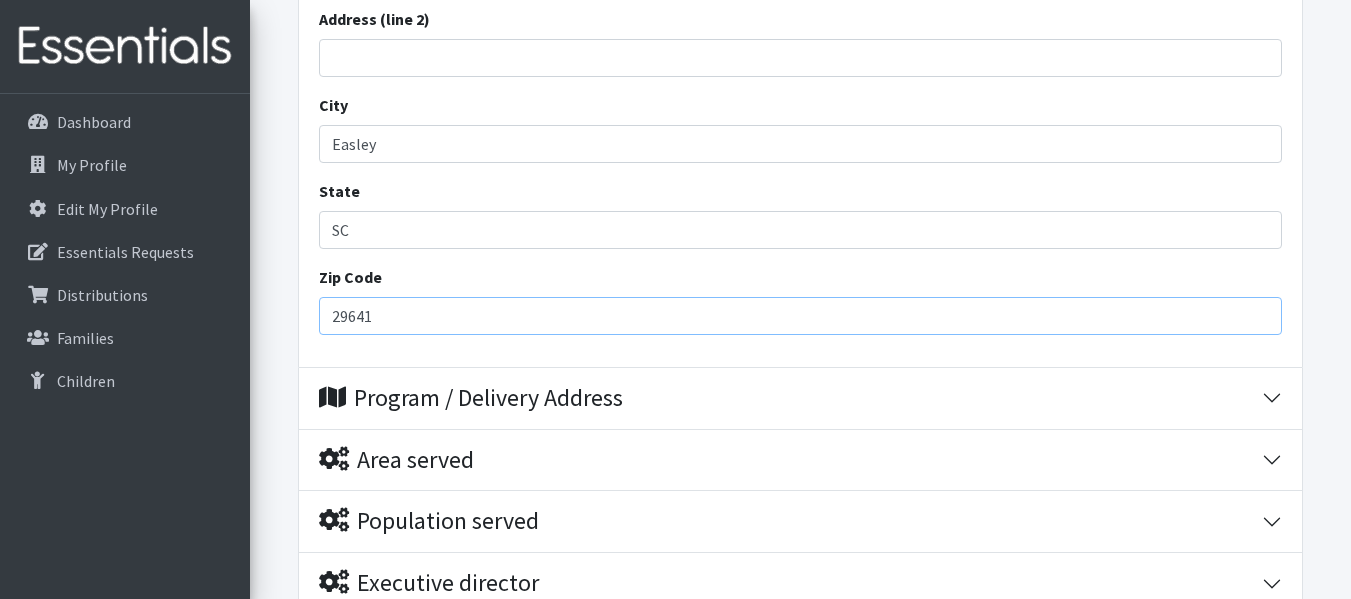 scroll, scrollTop: 959, scrollLeft: 0, axis: vertical 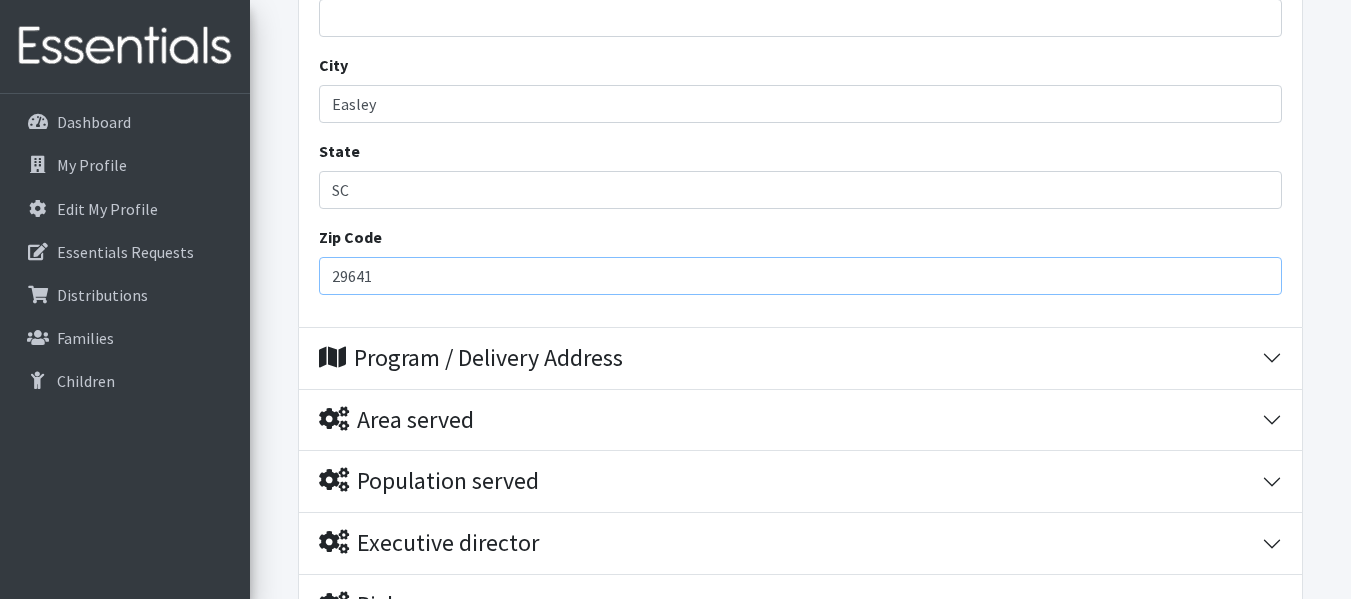 type on "29641" 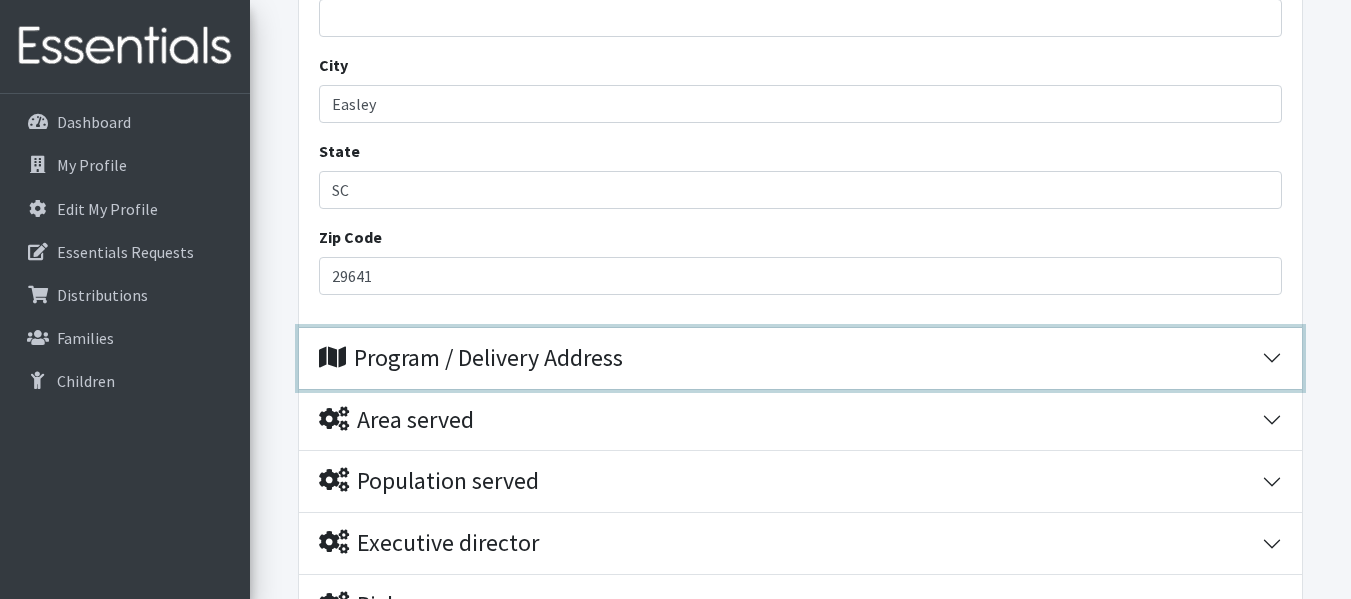 click on "Program / Delivery Address" at bounding box center (800, 358) 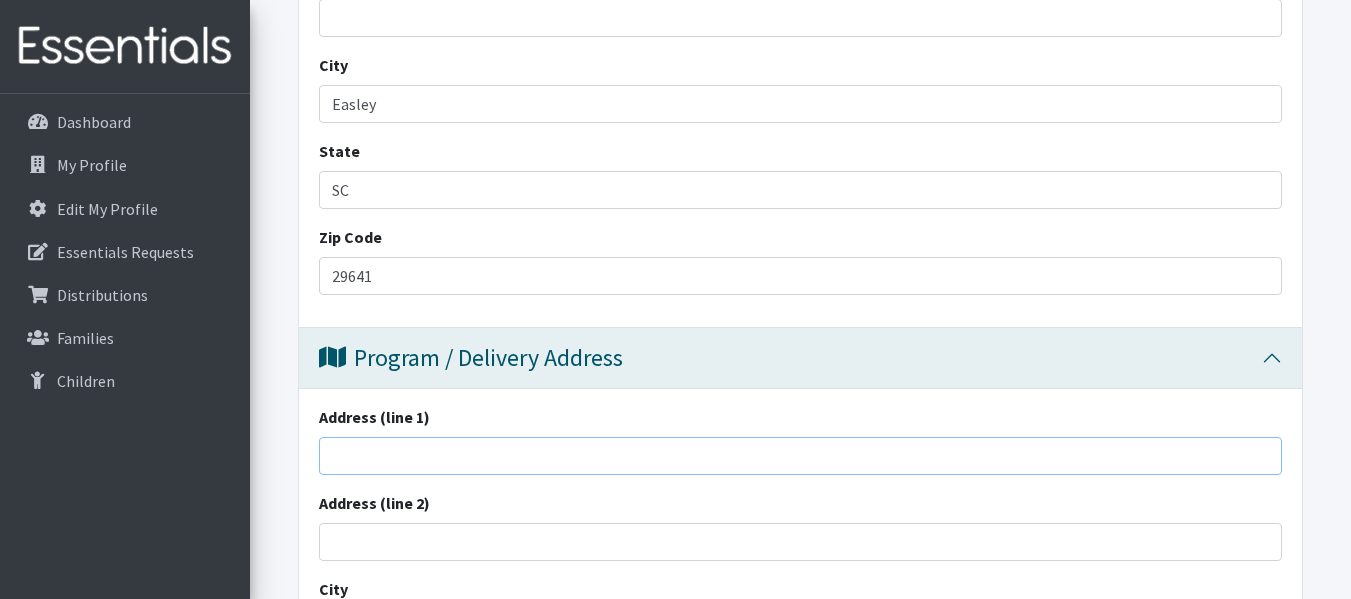 click on "Address (line 1)" at bounding box center [800, 456] 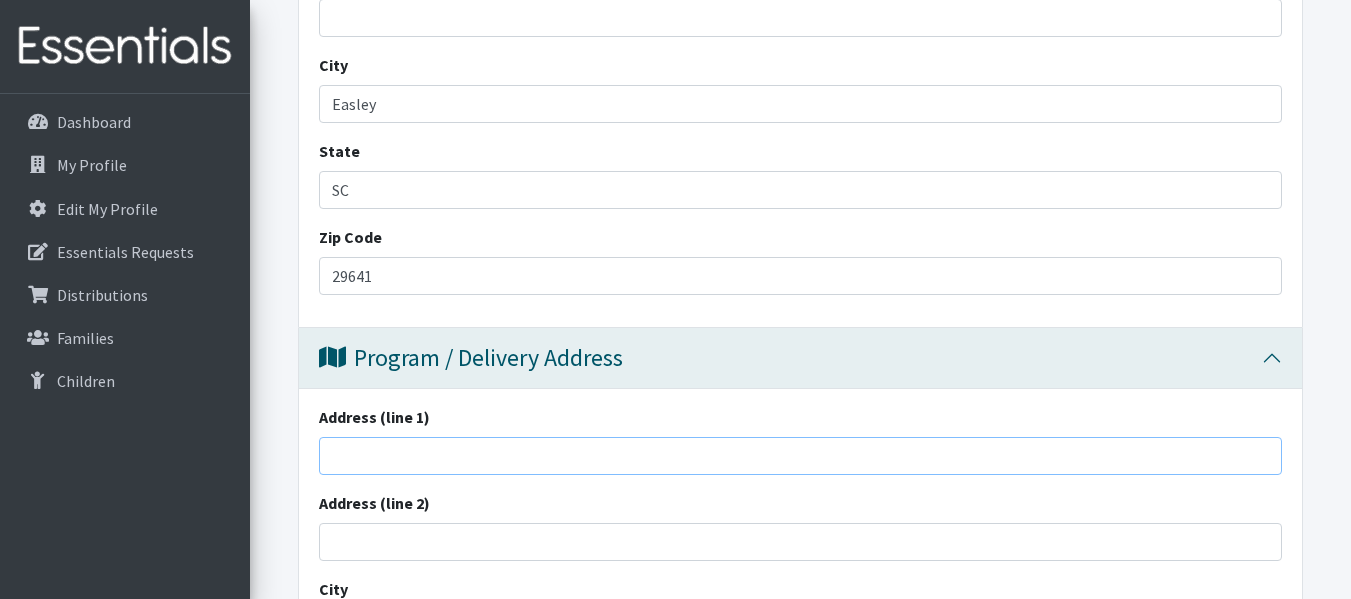 type on "PO Box 43" 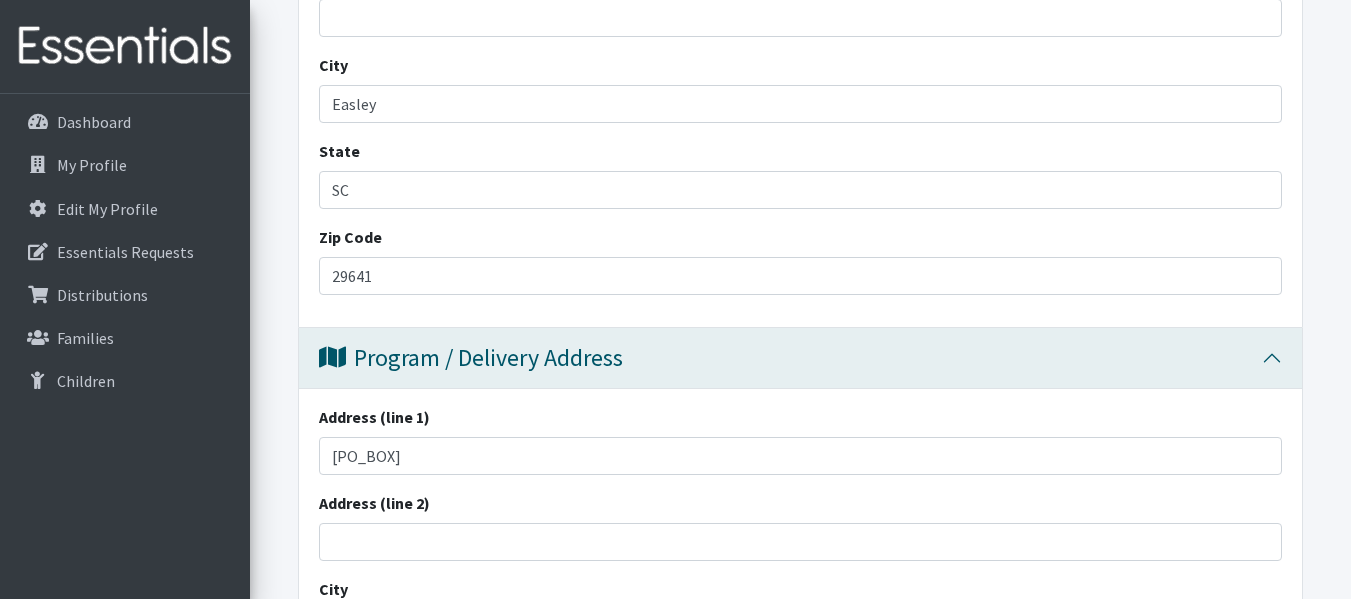 type on "Pickens" 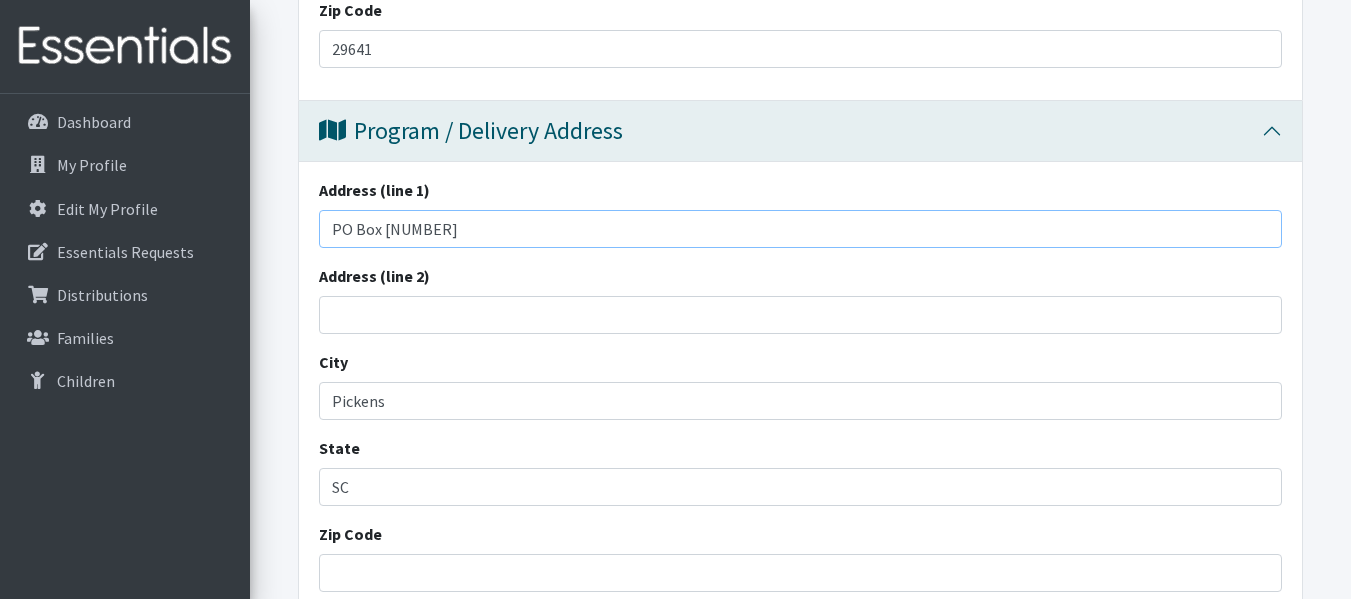scroll, scrollTop: 1199, scrollLeft: 0, axis: vertical 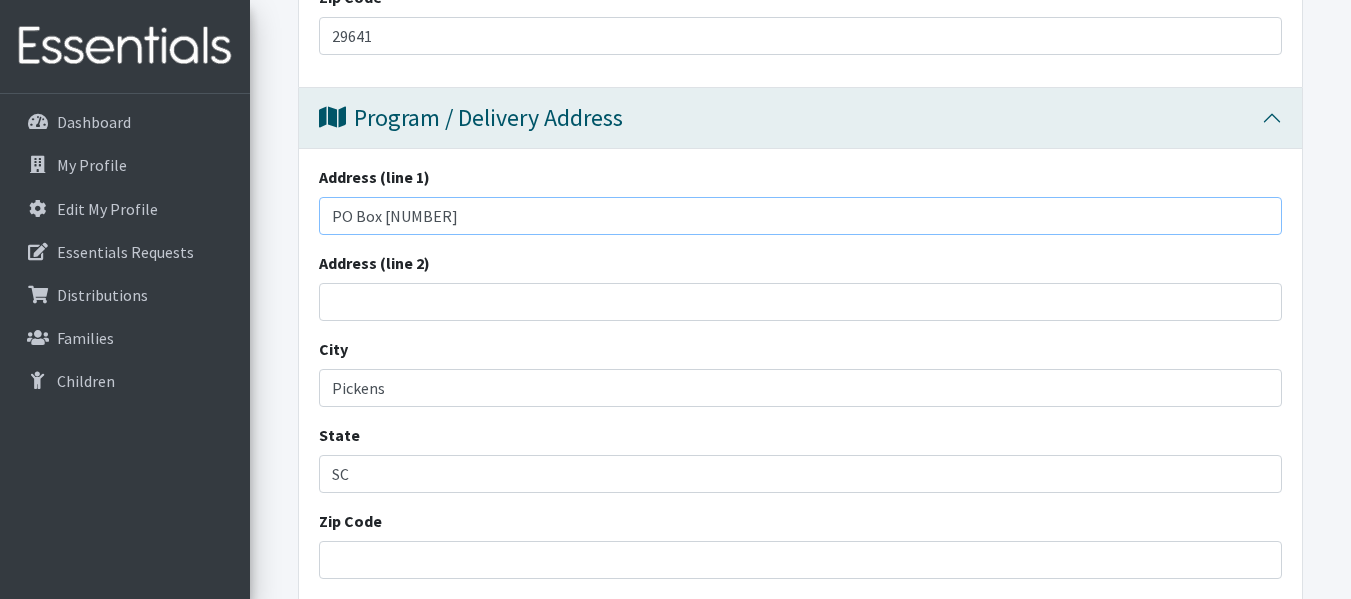 type on "[POSTAL_BOX]" 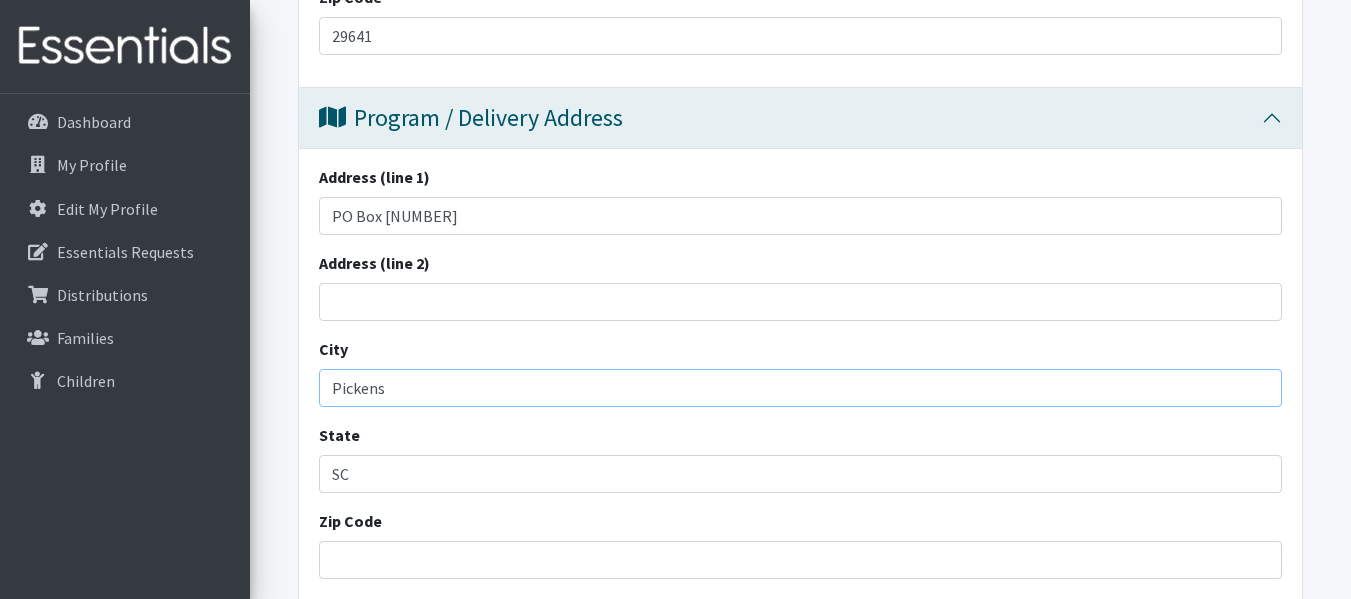 click on "Pickens" at bounding box center (800, 388) 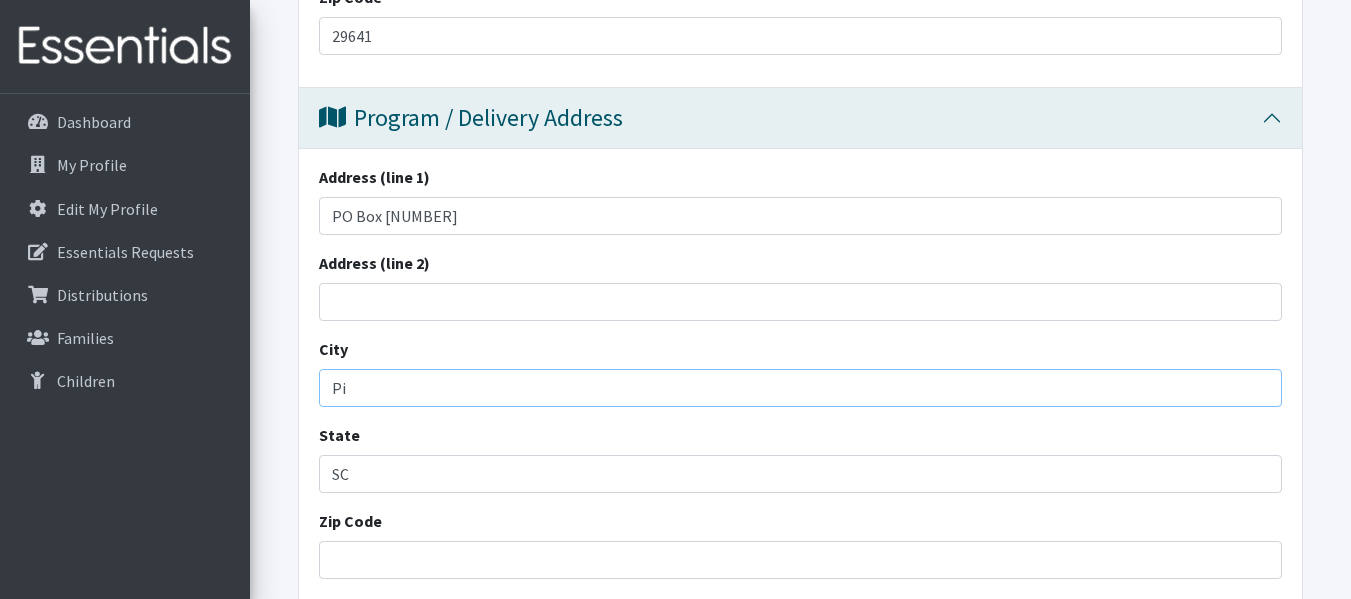 type on "P" 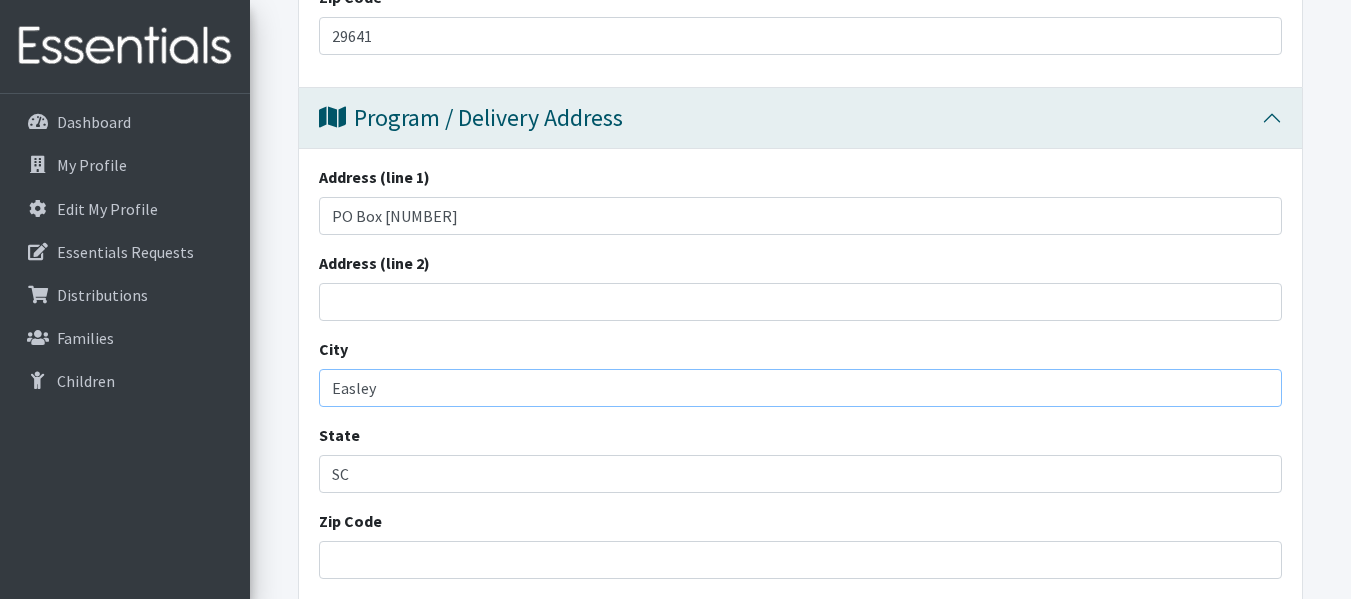 type on "Easley" 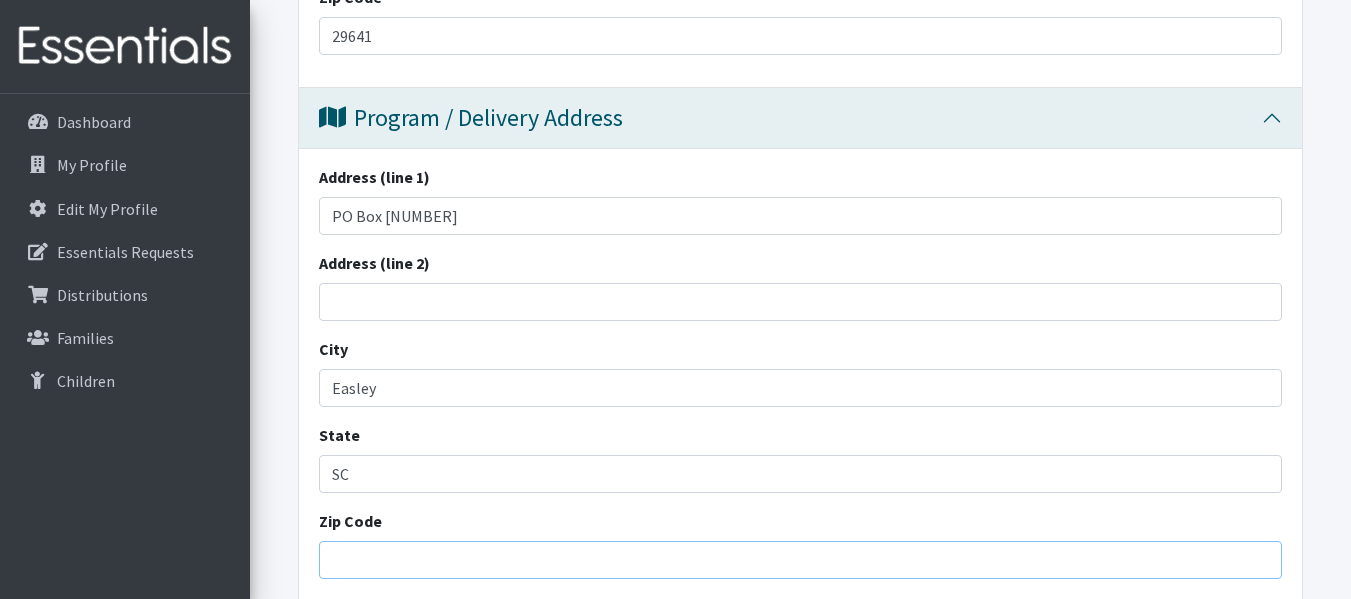 click on "29671" at bounding box center (800, 560) 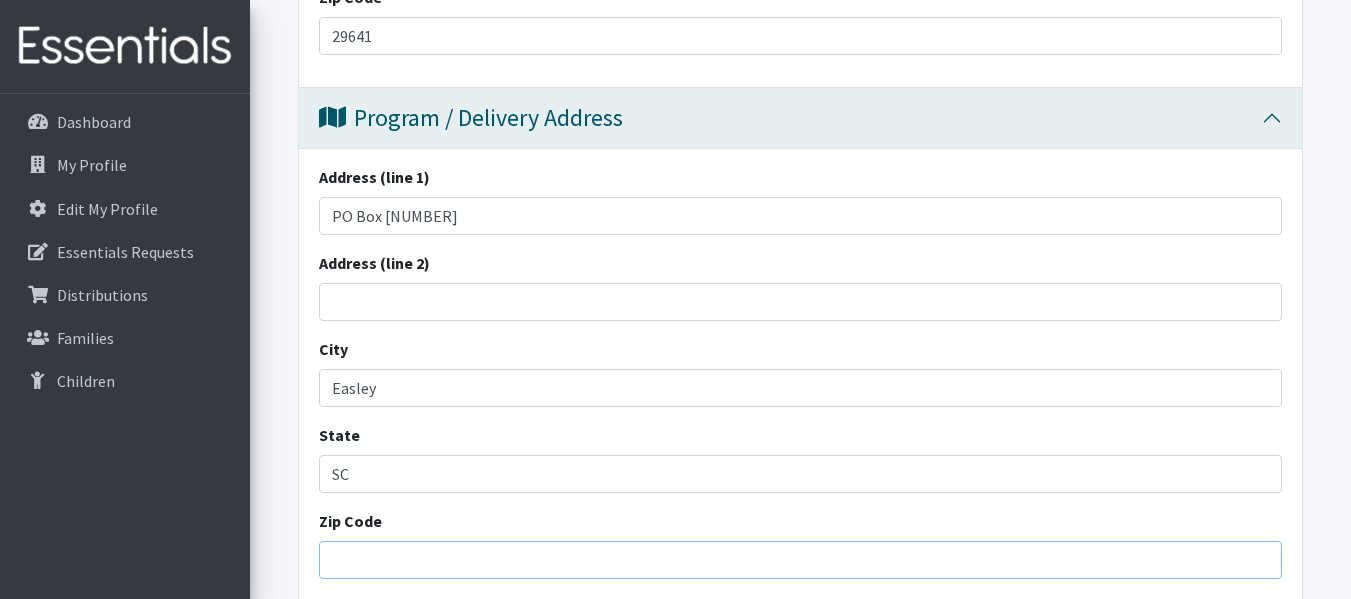 drag, startPoint x: 588, startPoint y: 568, endPoint x: 571, endPoint y: 570, distance: 17.117243 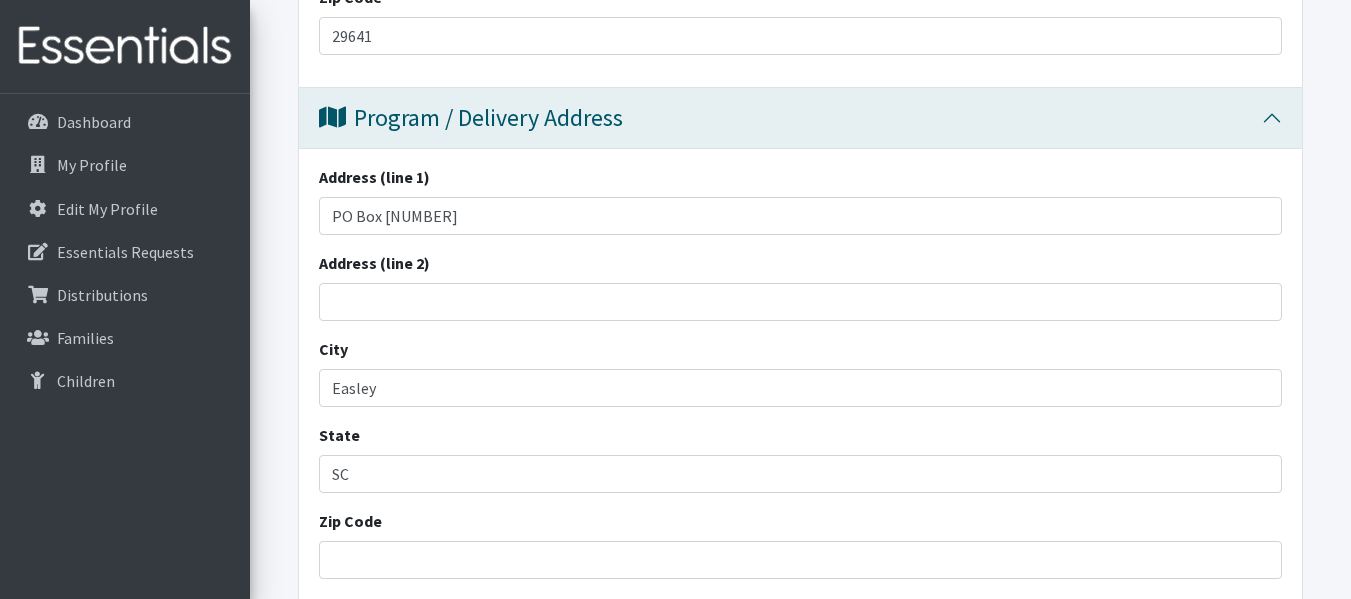 click on "Save Progress
Save and Review
Agency Information
Agency Name  * Hope Women's Center (Easley)
Agency Type
Basic Needs Bank
Career technical training
Child abuse resource center
Church outreach ministry
College and Universities
Community development corporation
Community health program or clinic
Community outreach services
Correctional Facilities / Jail / Prison / Legal System
Crisis/Disaster services
Developmental disabilities program
Domestic violence shelter
Early Childhood Education/Childcare
Early childhood services
Education program
Family resource center
Food bank/pantry
Foster Program
Government Agency/Affiliate
Head Start/Early Head Start
Home visits
Homeless resource center
Hospital
Infant/Child Pantry/Closet
Library
Mental Health
Military Bases/Veteran Services
Police Station
Preschool" at bounding box center (800, 80) 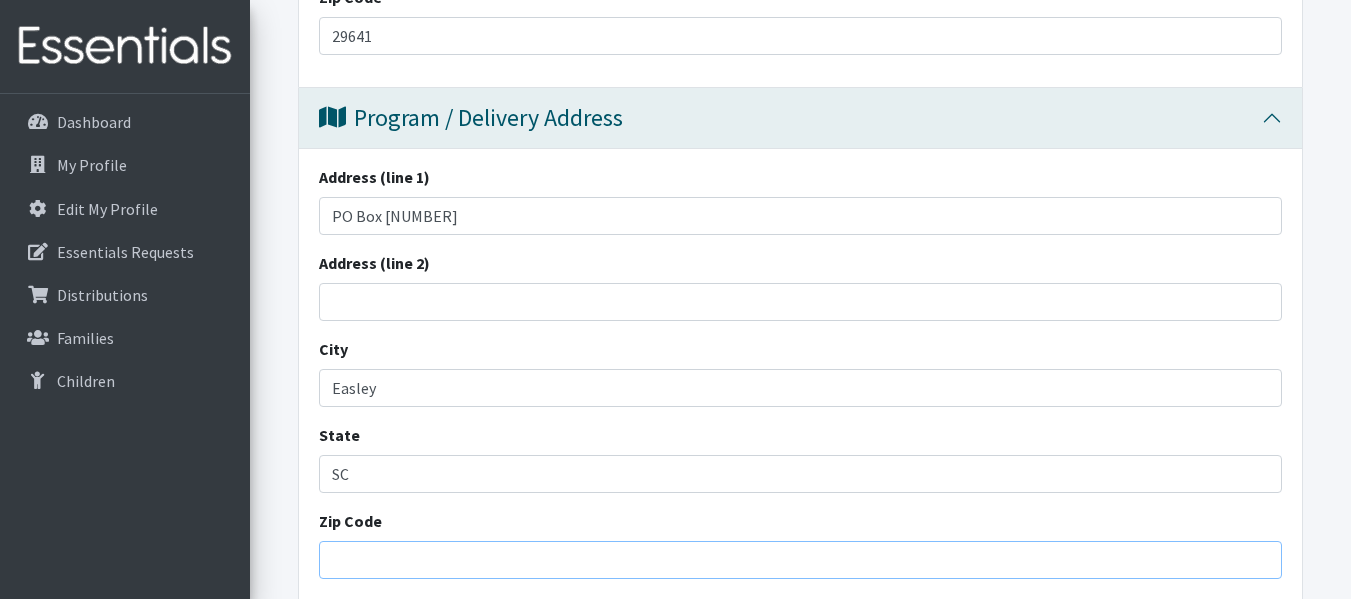 click on "29671" at bounding box center [800, 560] 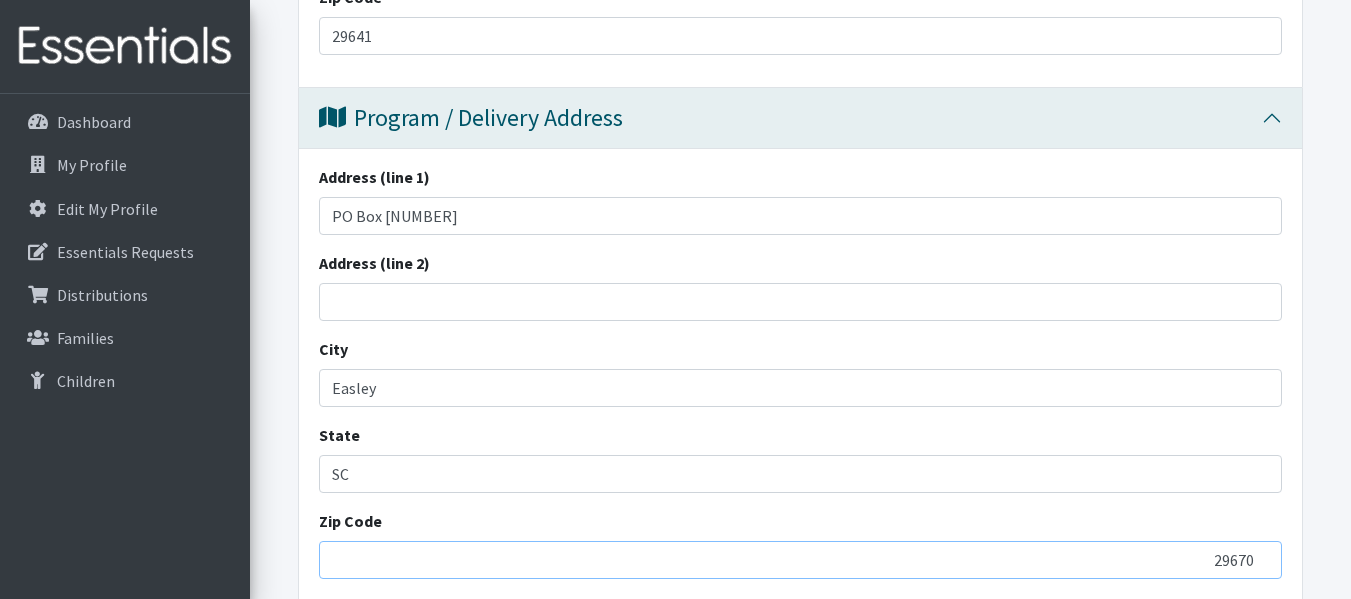click on "29670" at bounding box center [800, 560] 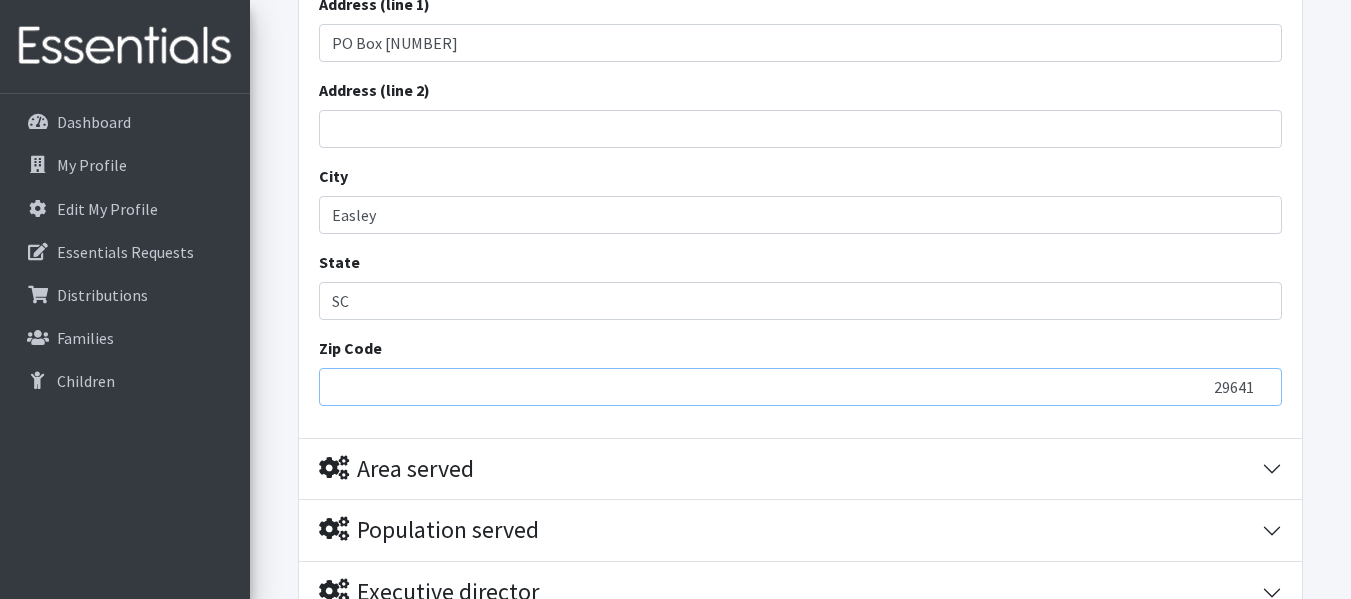 scroll, scrollTop: 1412, scrollLeft: 0, axis: vertical 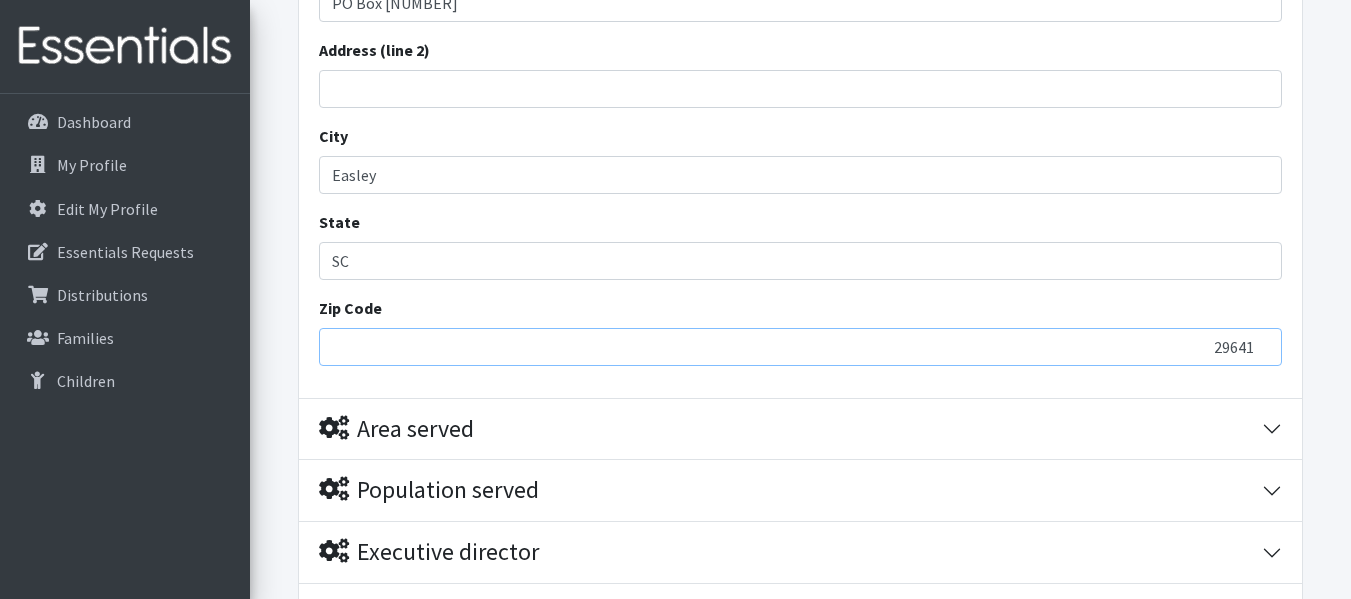 type on "29641" 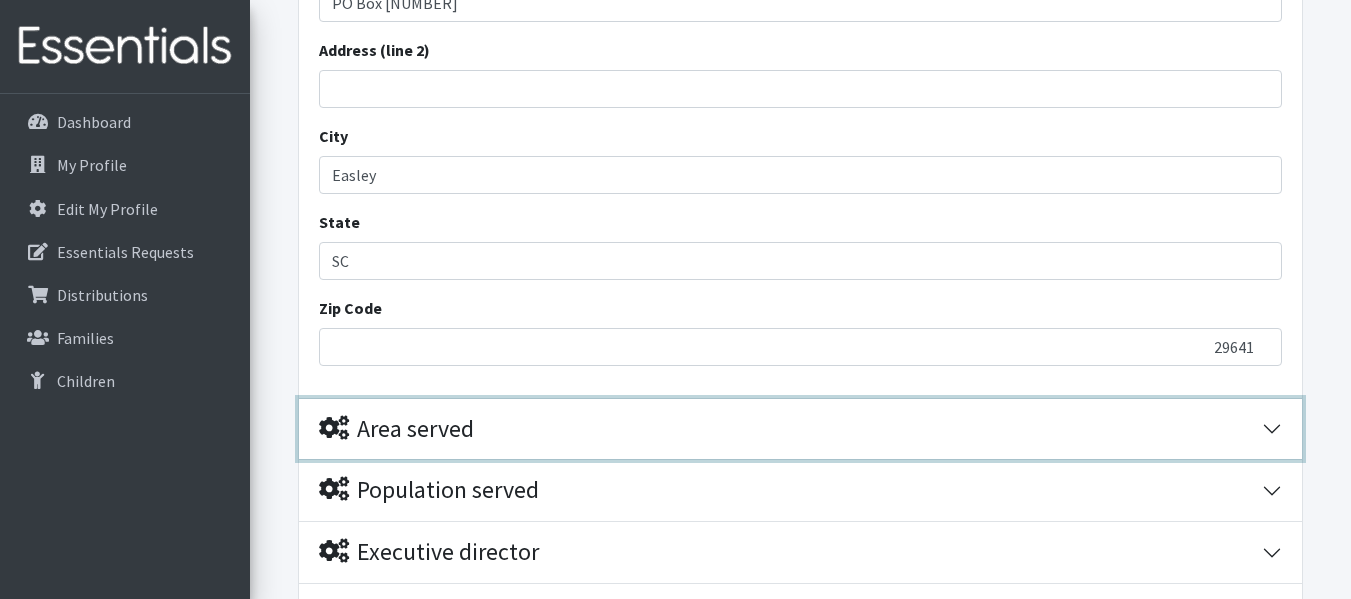 click on "Area served" at bounding box center (396, 429) 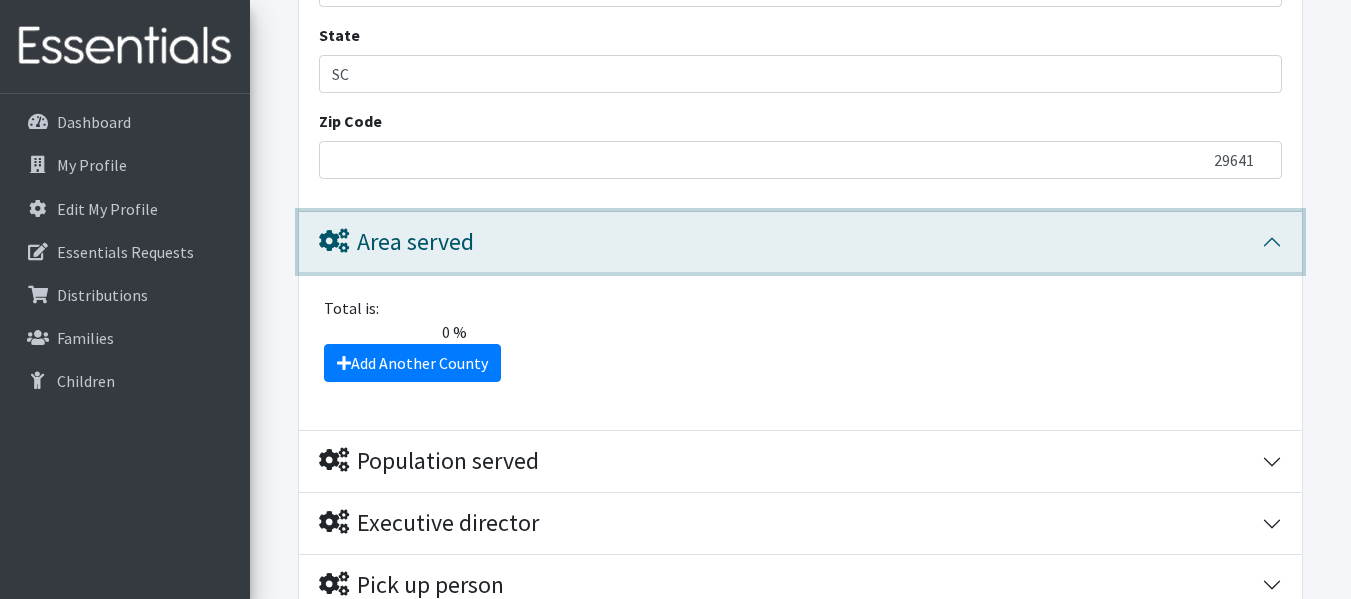 scroll, scrollTop: 1639, scrollLeft: 0, axis: vertical 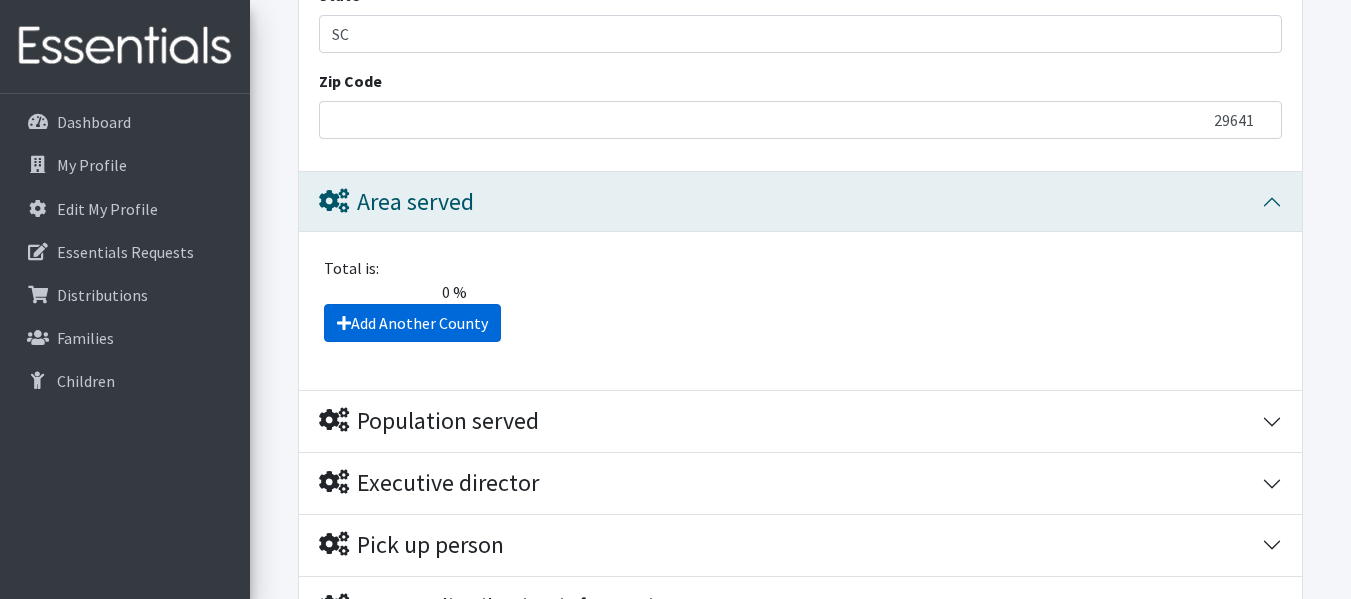 click at bounding box center (344, 323) 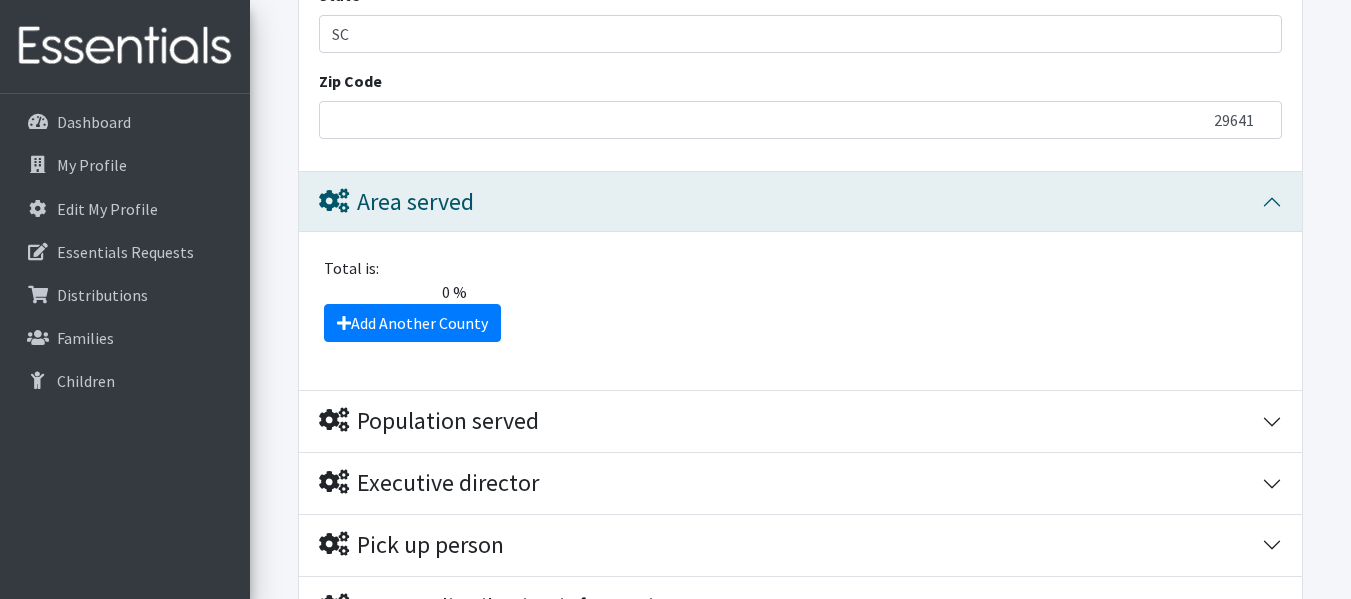 click on "Total is:" at bounding box center [801, 268] 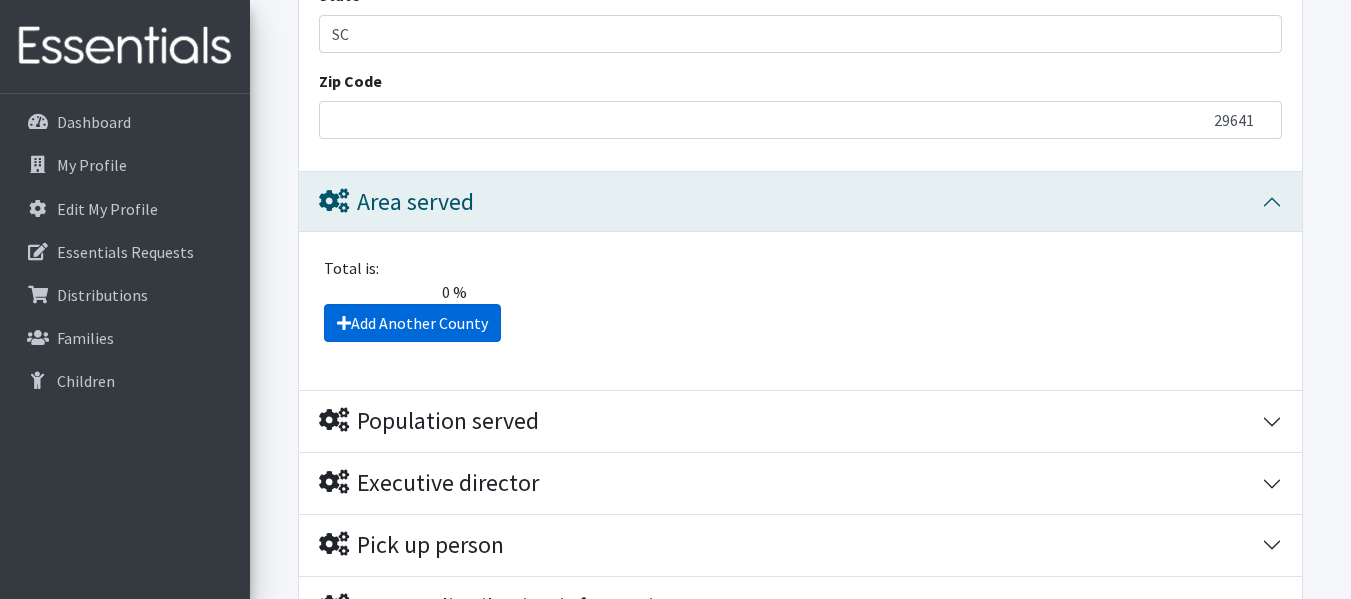 click on "Add Another County" at bounding box center [412, 323] 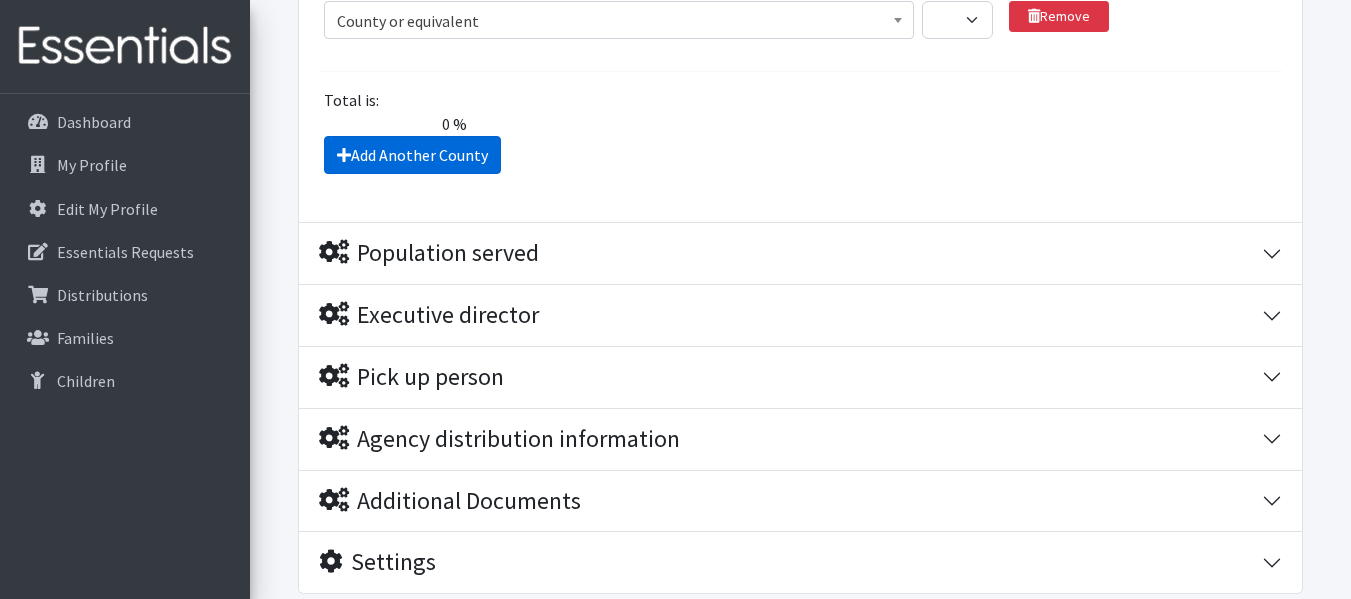 scroll, scrollTop: 1895, scrollLeft: 0, axis: vertical 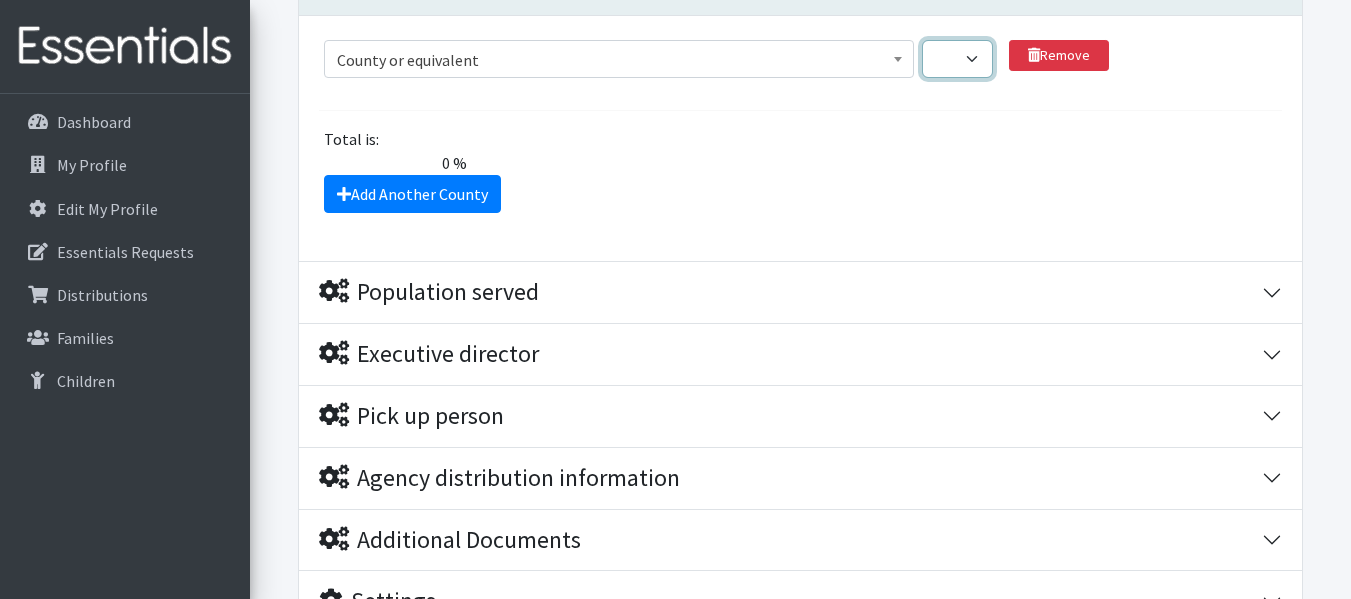 click on "1
2
3
4
5
6
7
8
9
10
11
12
13
14
15
16
17
18
19
20
21
22
23
24
25
26
27
28
29
30
31
32
33
34
35
36
37
38
39
40
41
42
43
44
45
46
47
48
49
50
51
52
53
54
55
56
57
58
59
60
61
62
63
64
65
66
67
68
69
70
71
72
73
74
75
76
77
78
79
80
81
82
83
84
85
86
87
88
89
90
91
92
93
94
95
96
97
98
99
100" at bounding box center [957, 59] 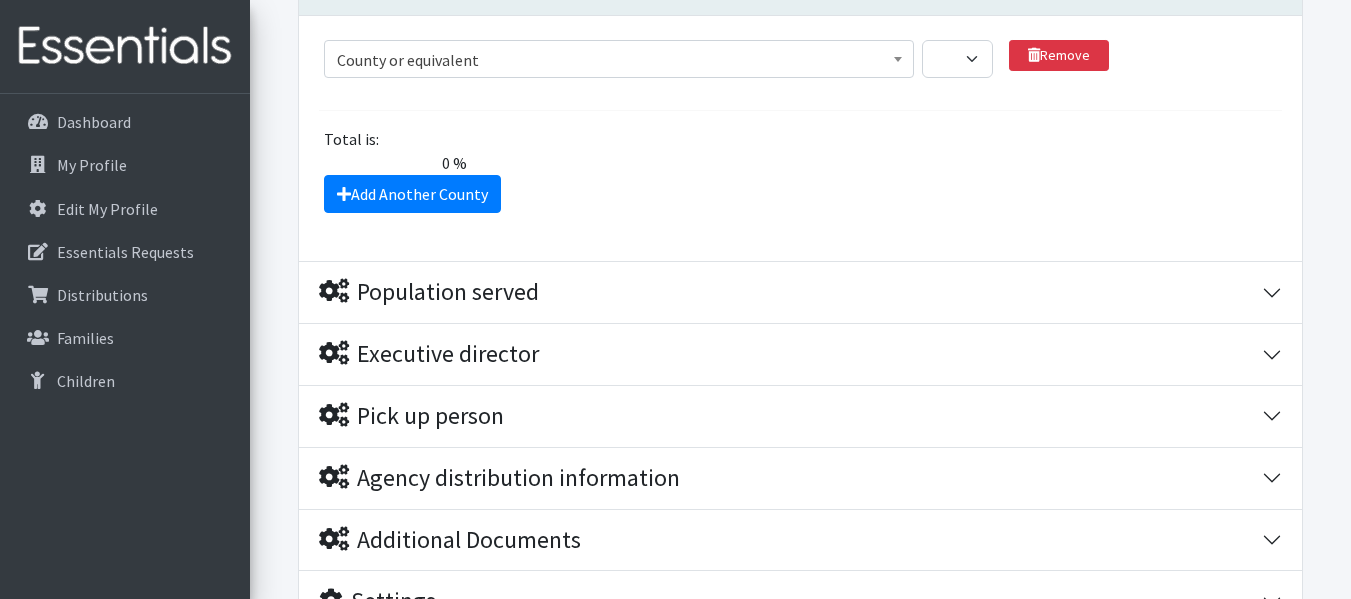 click at bounding box center [898, 59] 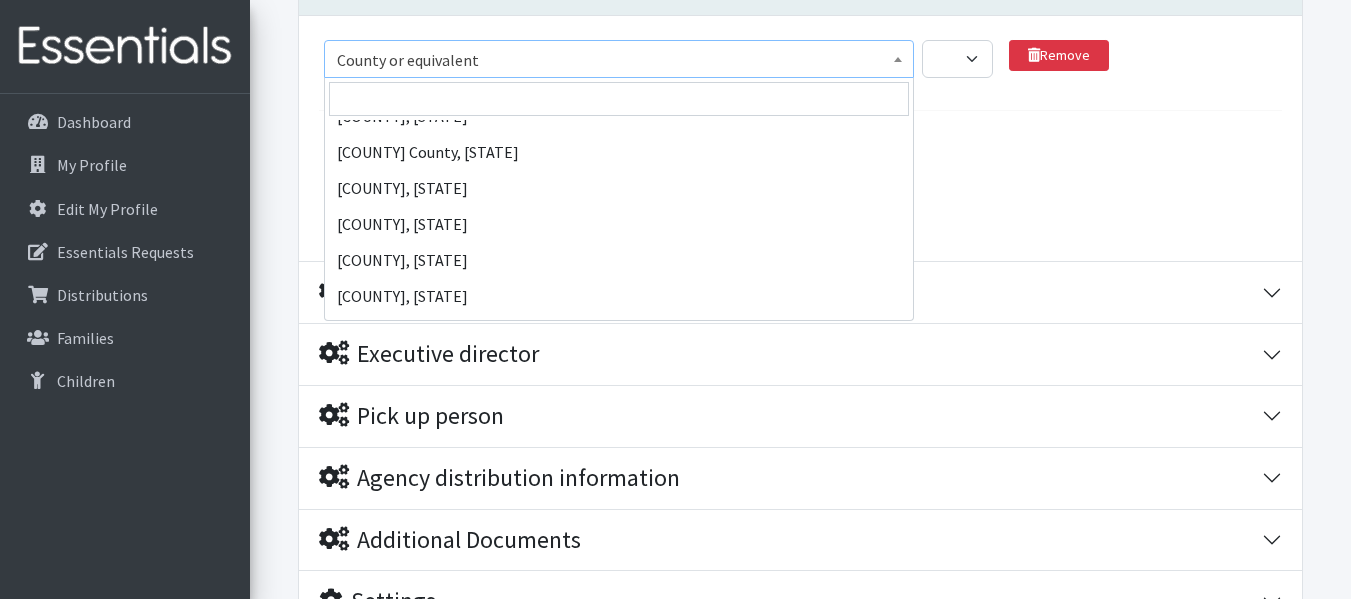 scroll, scrollTop: 24706, scrollLeft: 0, axis: vertical 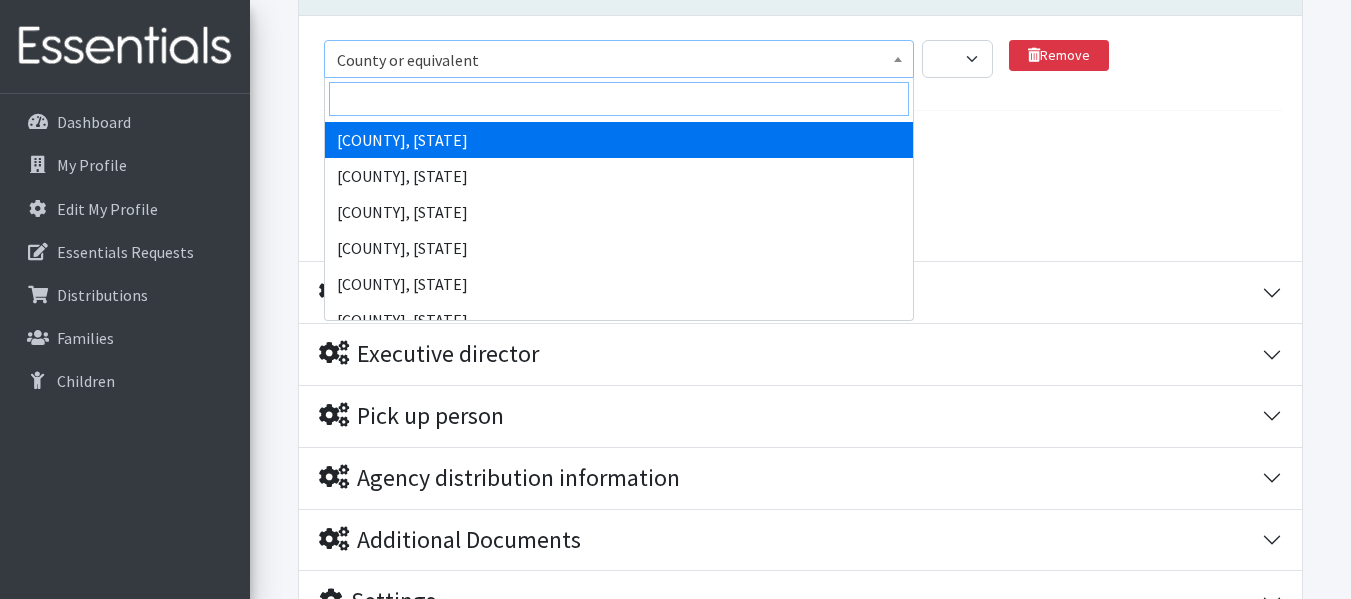 click at bounding box center (619, 99) 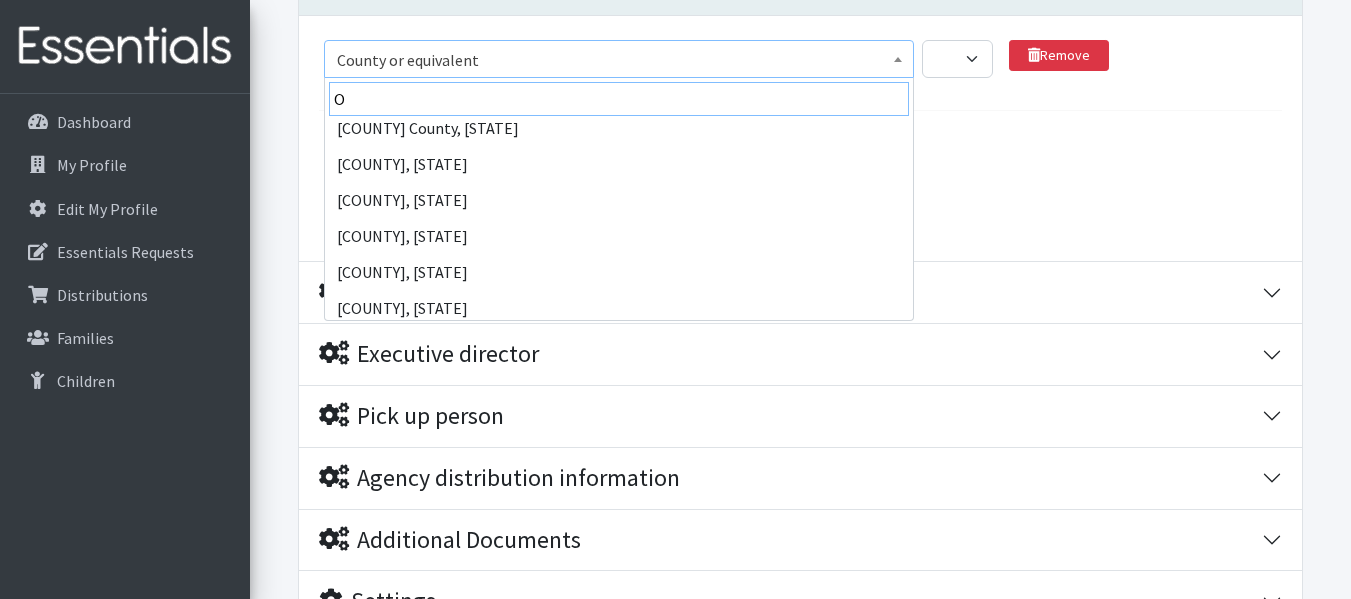 scroll, scrollTop: 0, scrollLeft: 0, axis: both 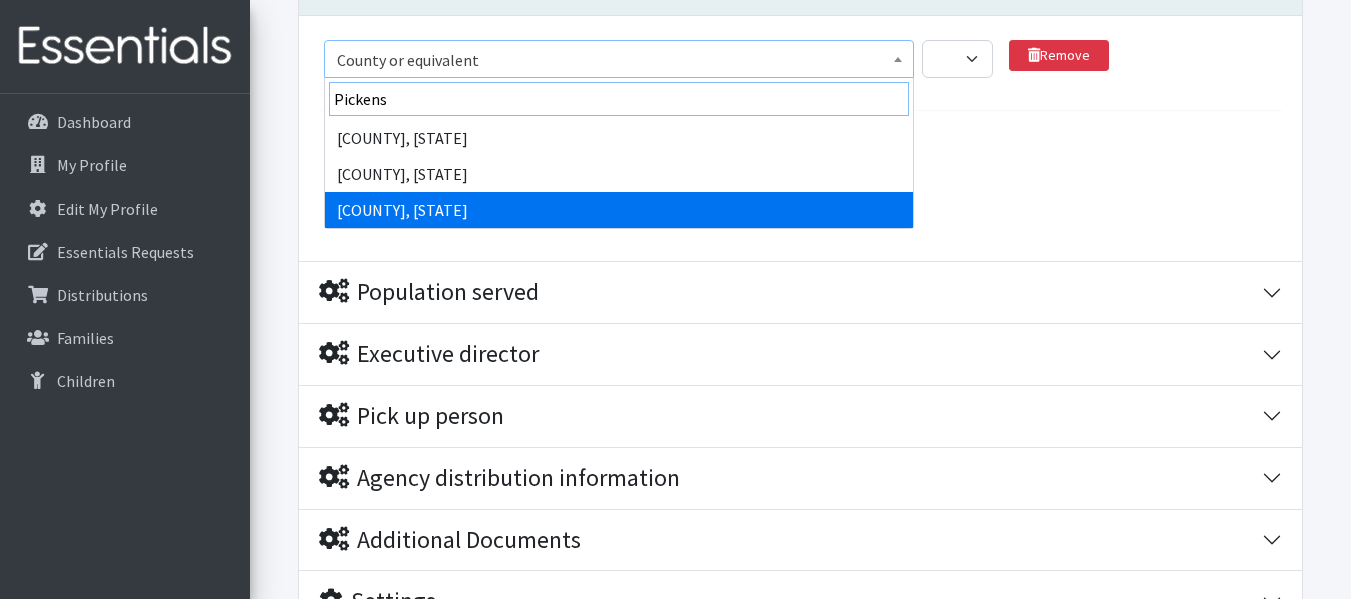 type on "Pickens" 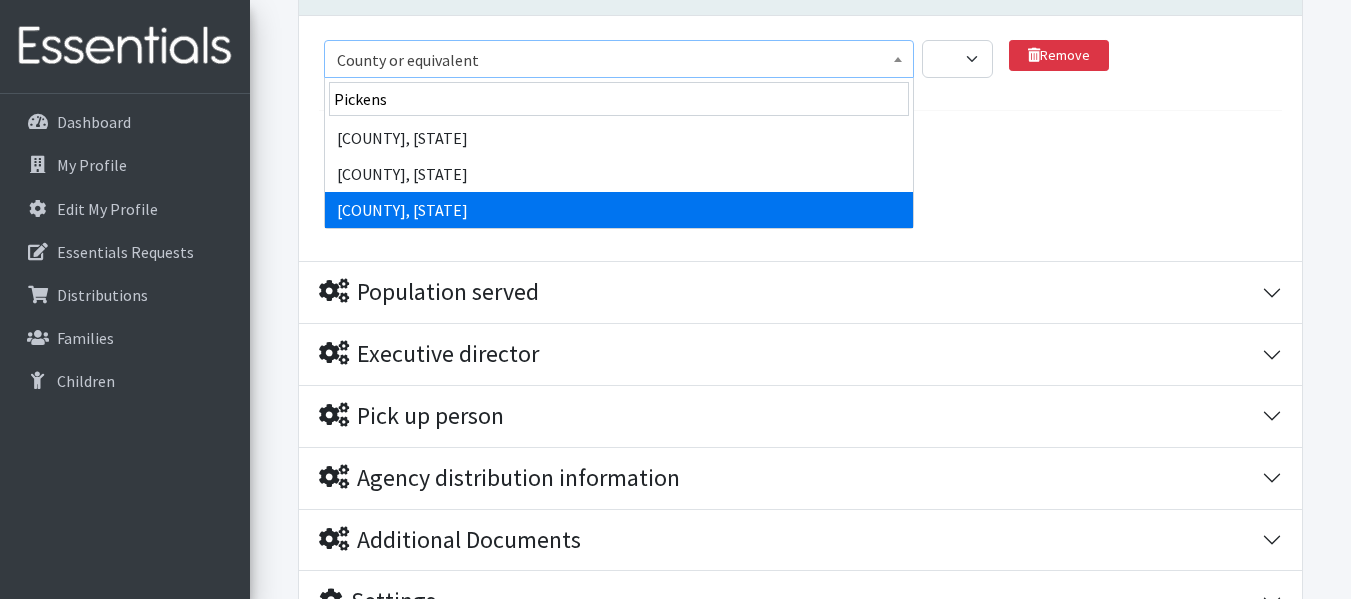 select on "2296" 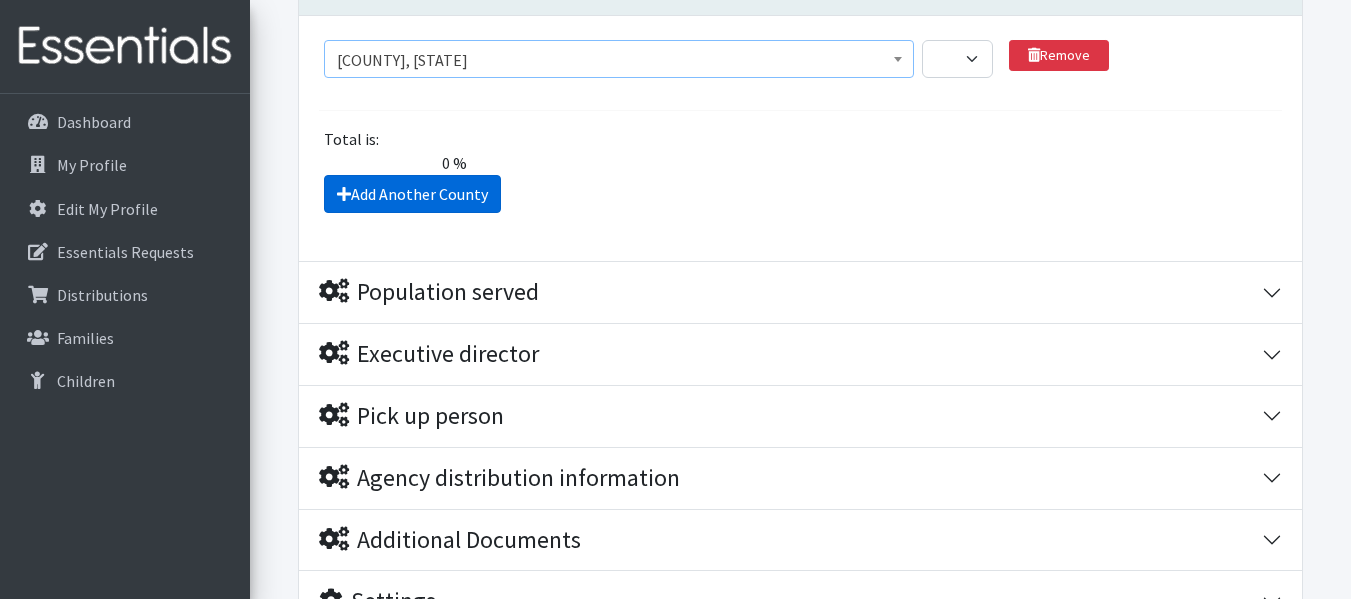 click at bounding box center (344, 194) 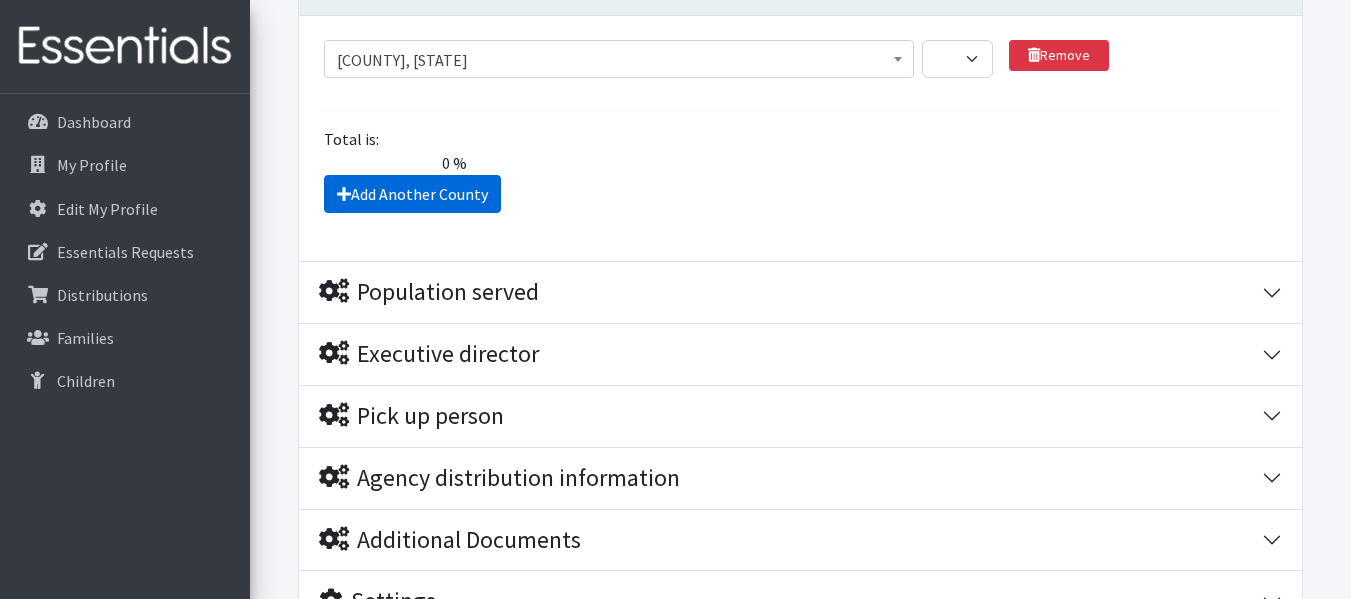 click on "Add Another County" at bounding box center (412, 194) 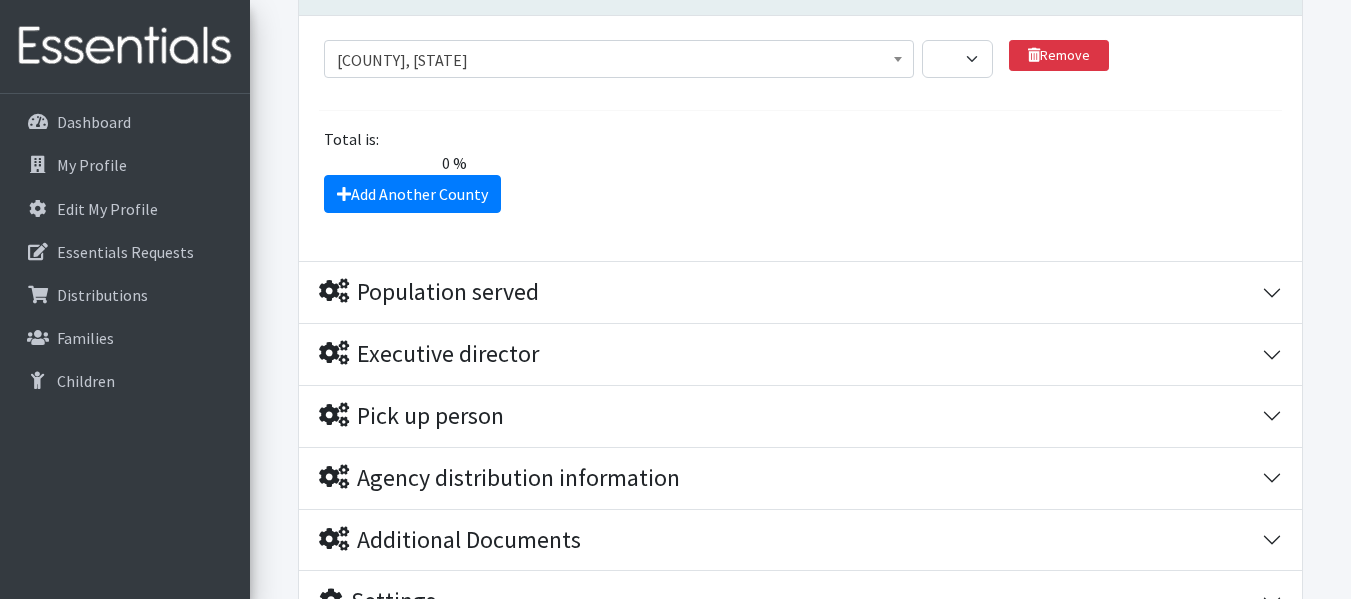 click on "[PLACE] County,  [STATE]" at bounding box center [619, 60] 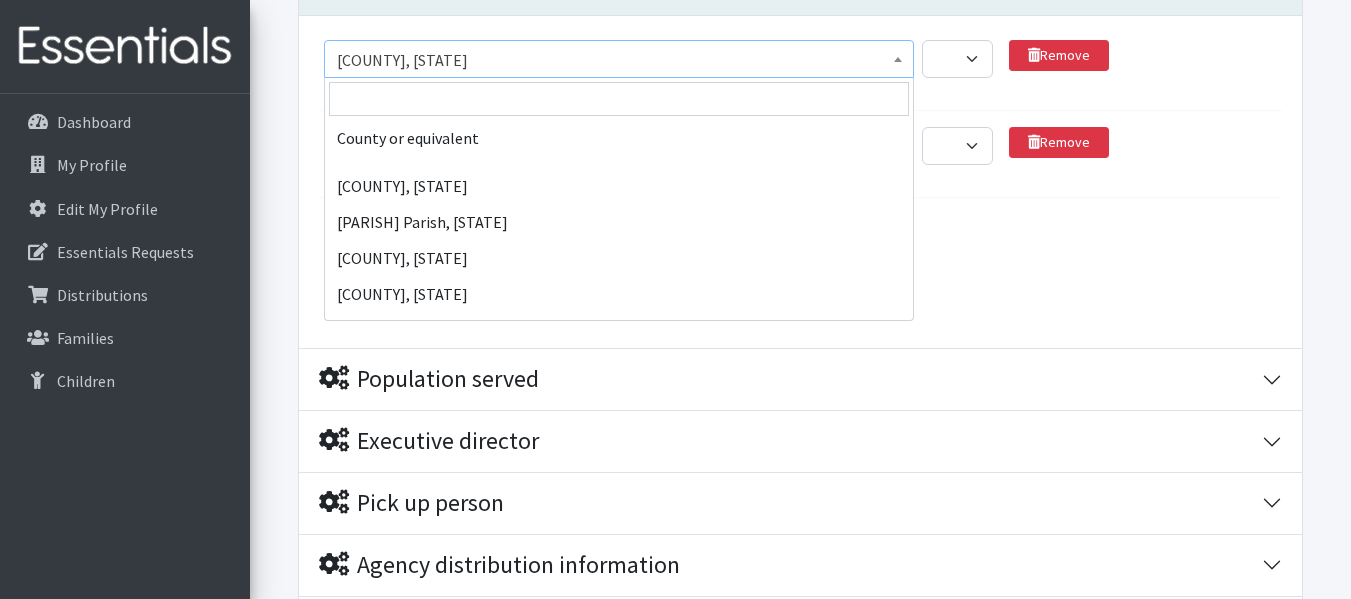 scroll, scrollTop: 1982, scrollLeft: 0, axis: vertical 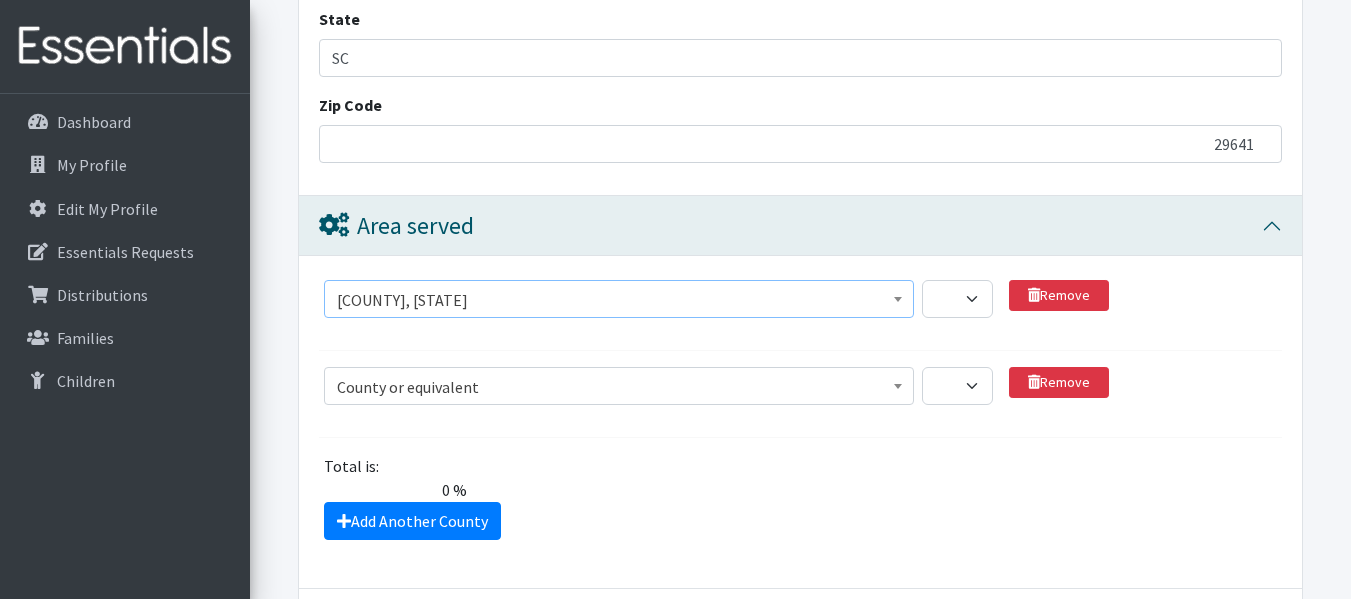 click at bounding box center [898, 383] 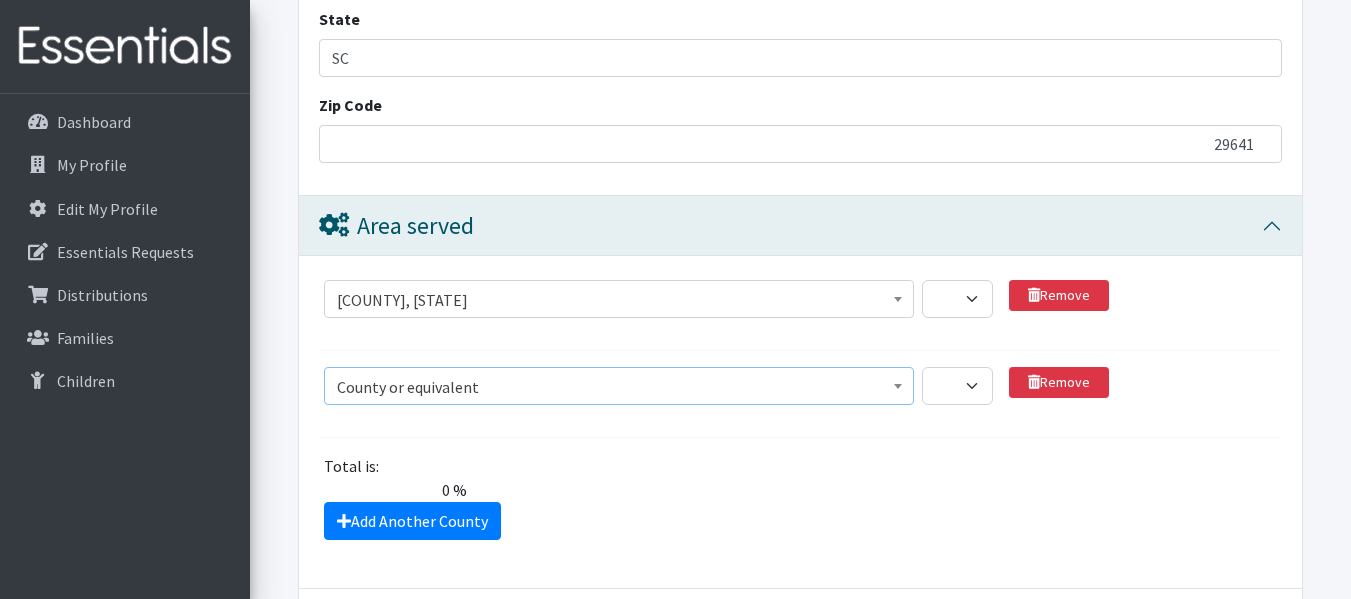 click on "County or equivalent" at bounding box center (619, 387) 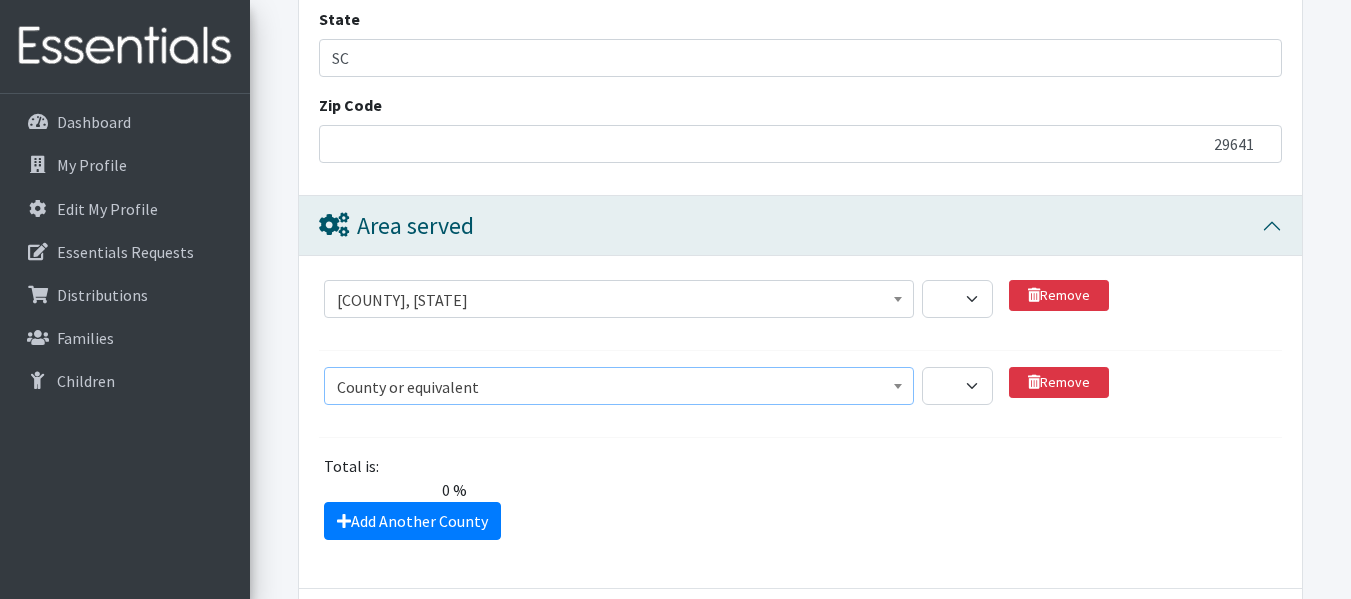click on "County or equivalent" at bounding box center [619, 387] 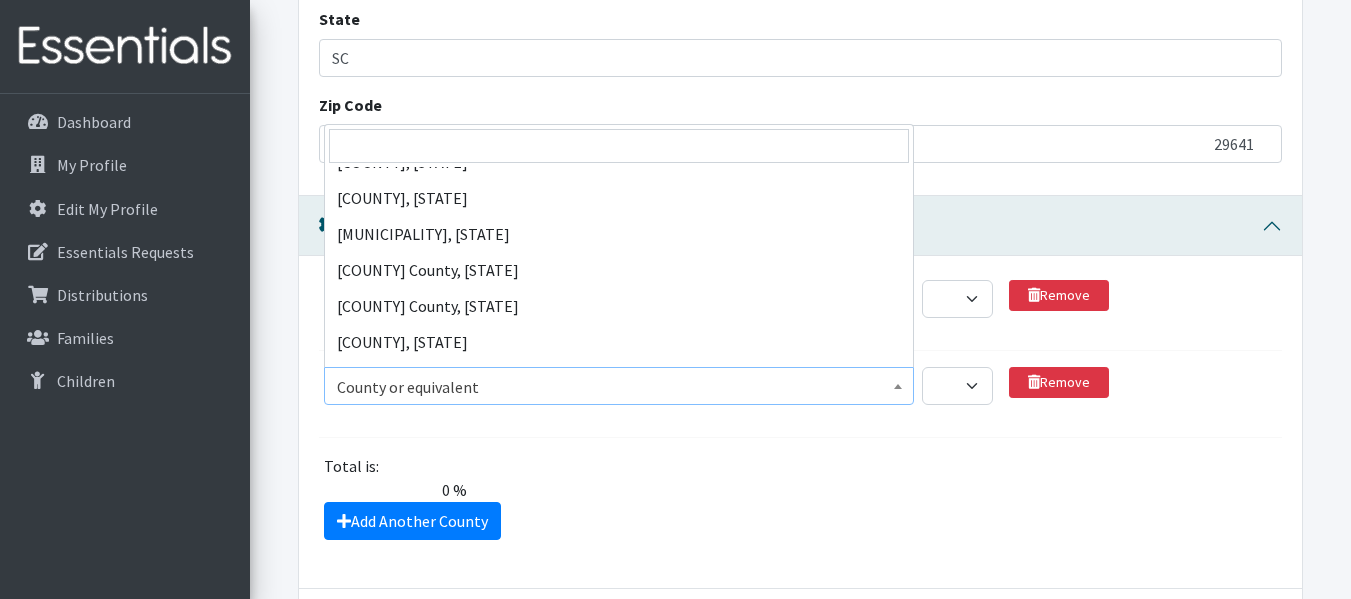 scroll, scrollTop: 2373, scrollLeft: 0, axis: vertical 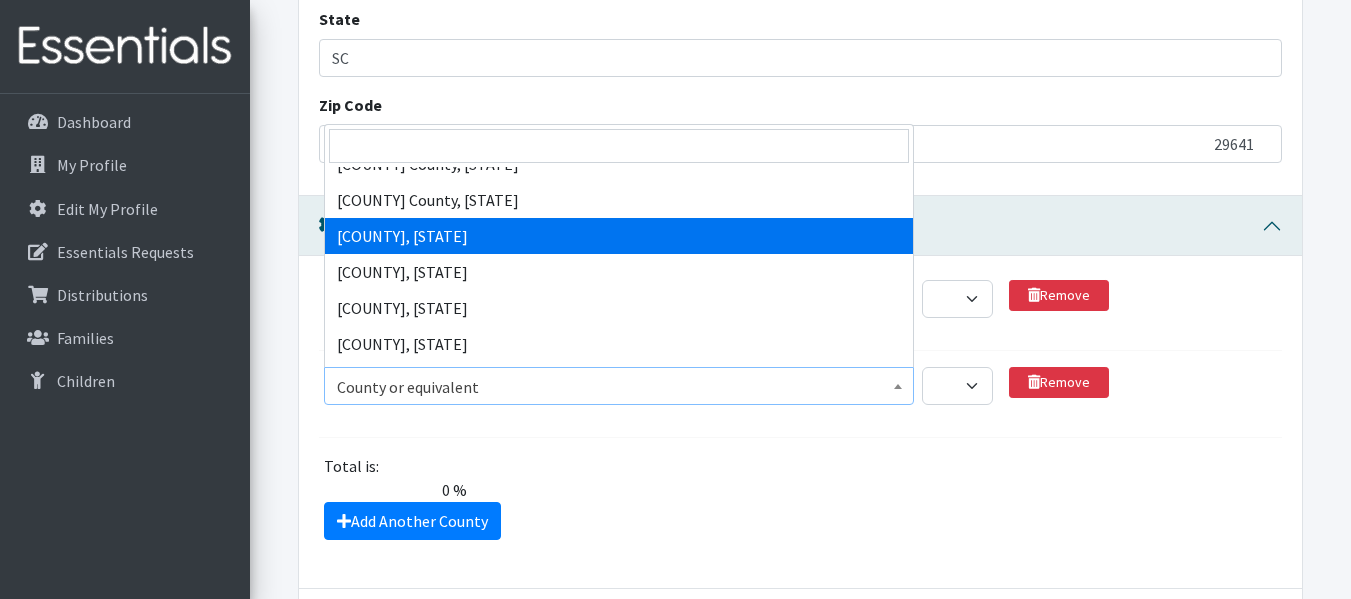 select on "67" 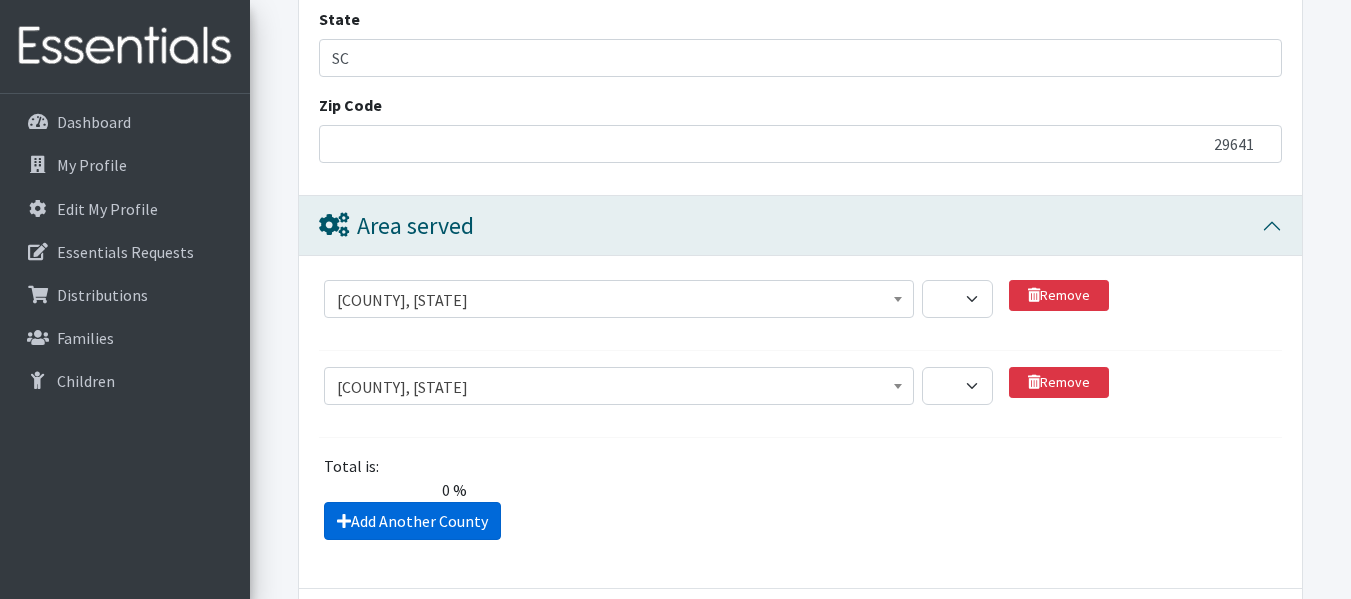 click at bounding box center [344, 521] 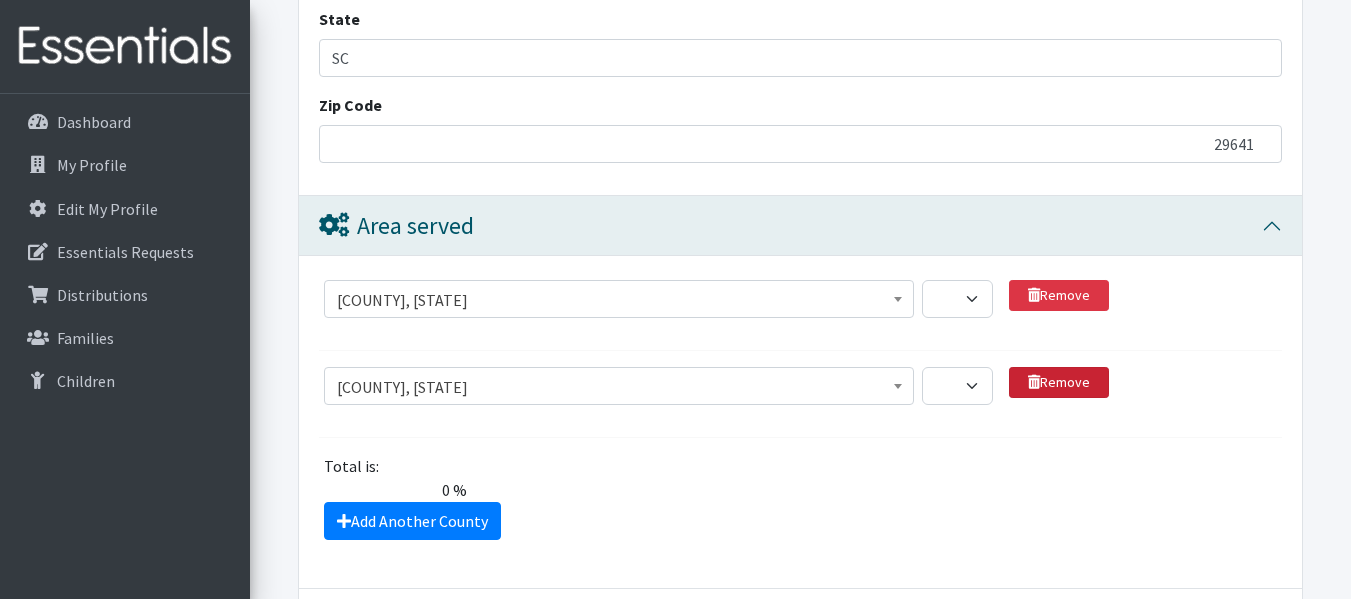 click on "Remove" at bounding box center [1059, 382] 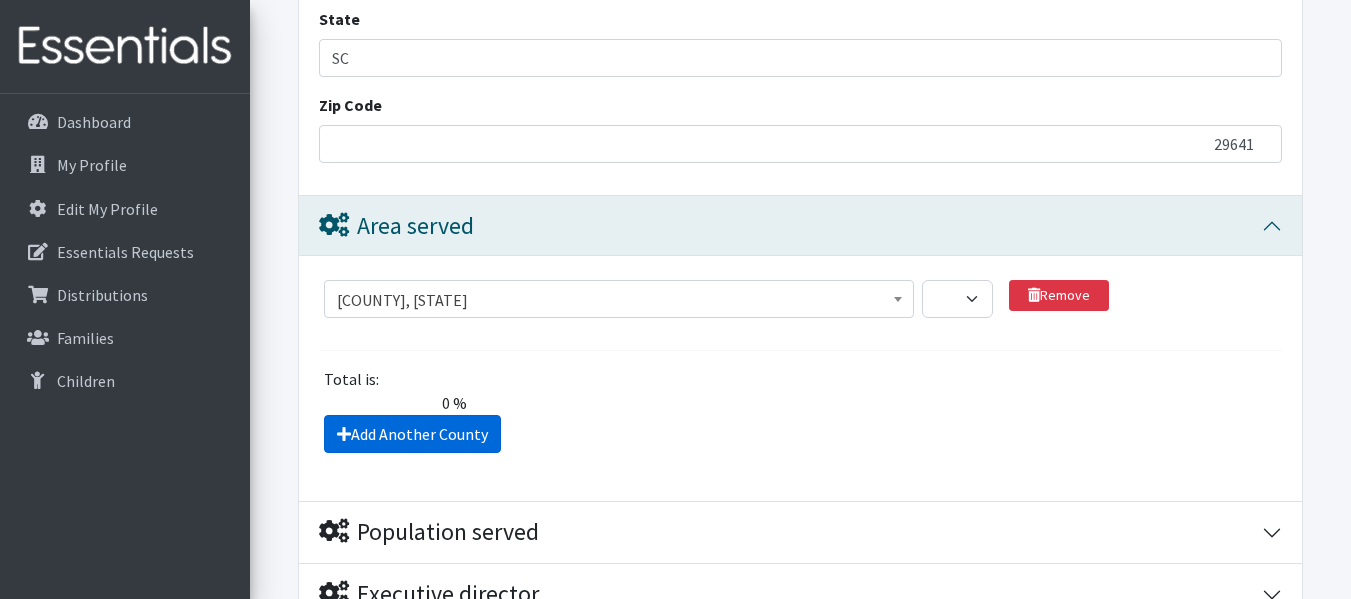 click on "Add Another County" at bounding box center (412, 434) 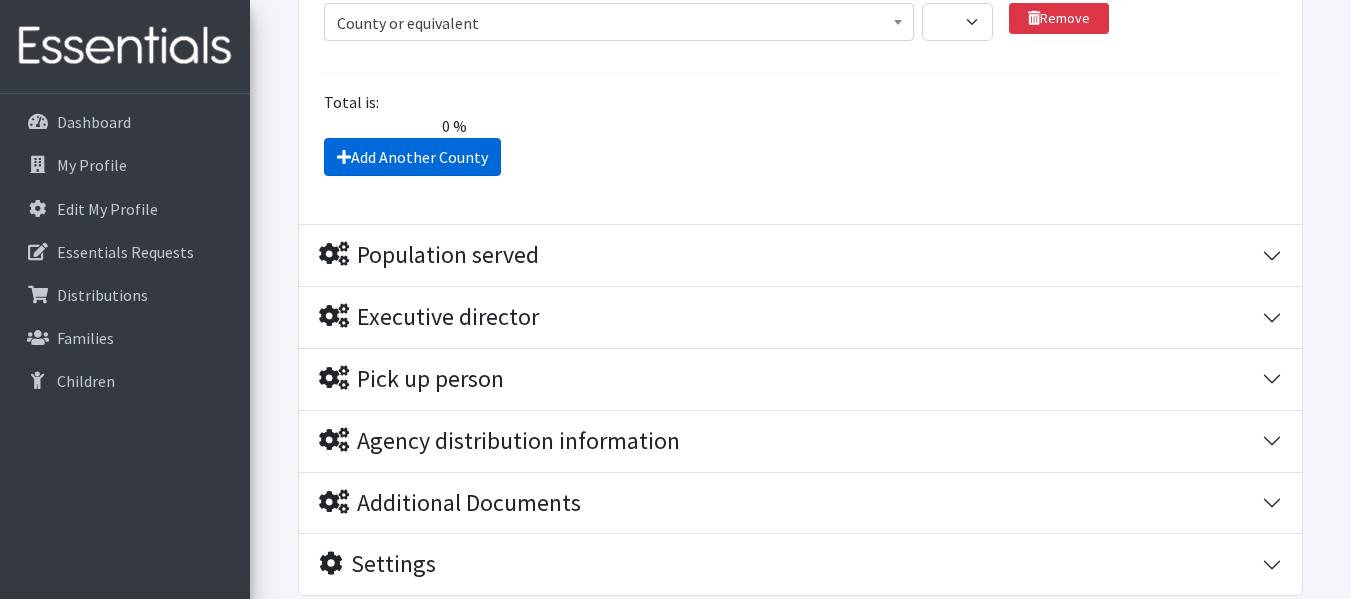 scroll, scrollTop: 1982, scrollLeft: 0, axis: vertical 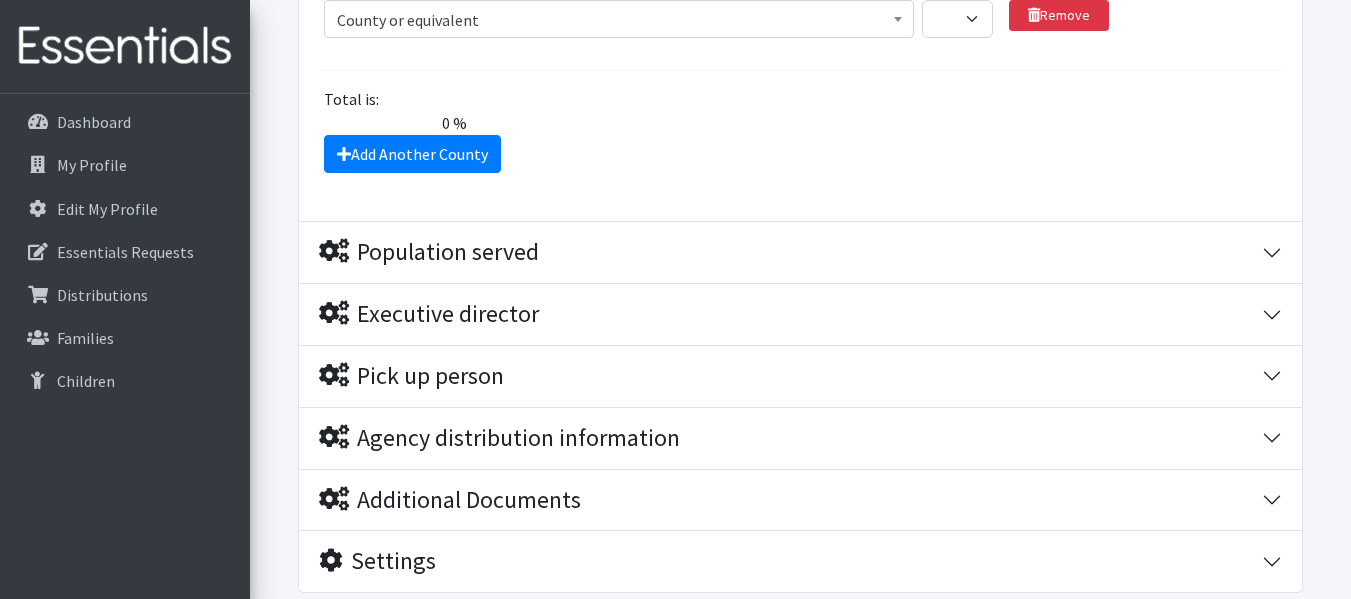 click on "County or equivalent" at bounding box center (619, 20) 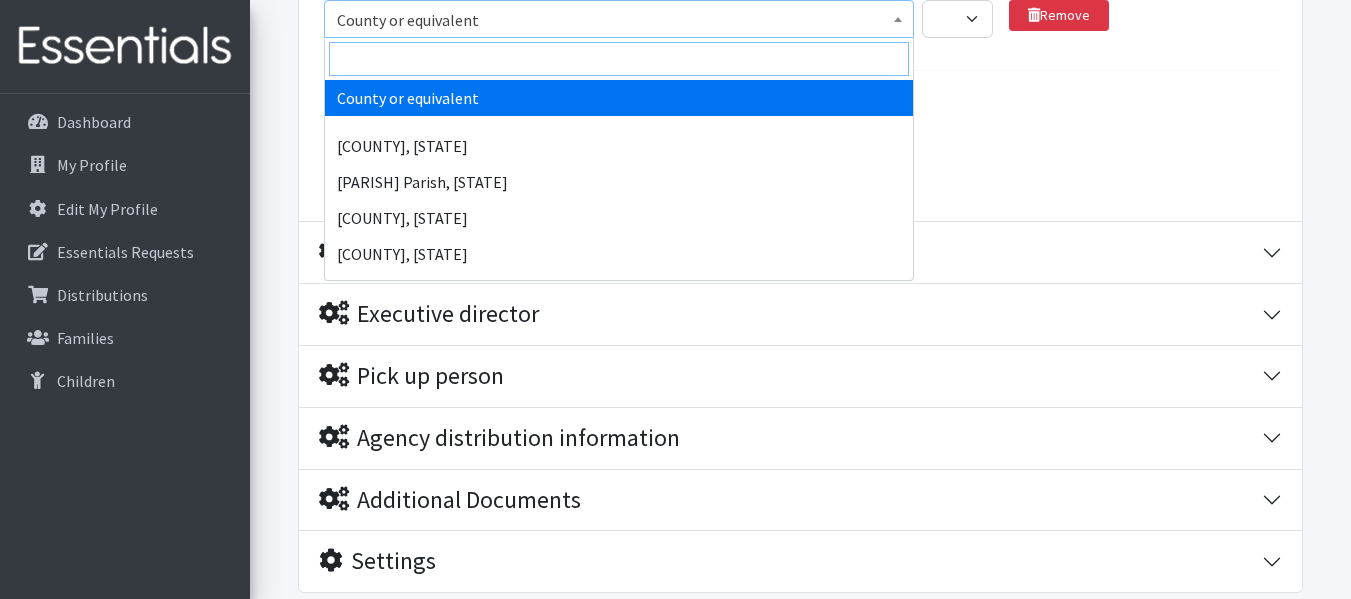 click at bounding box center (619, 59) 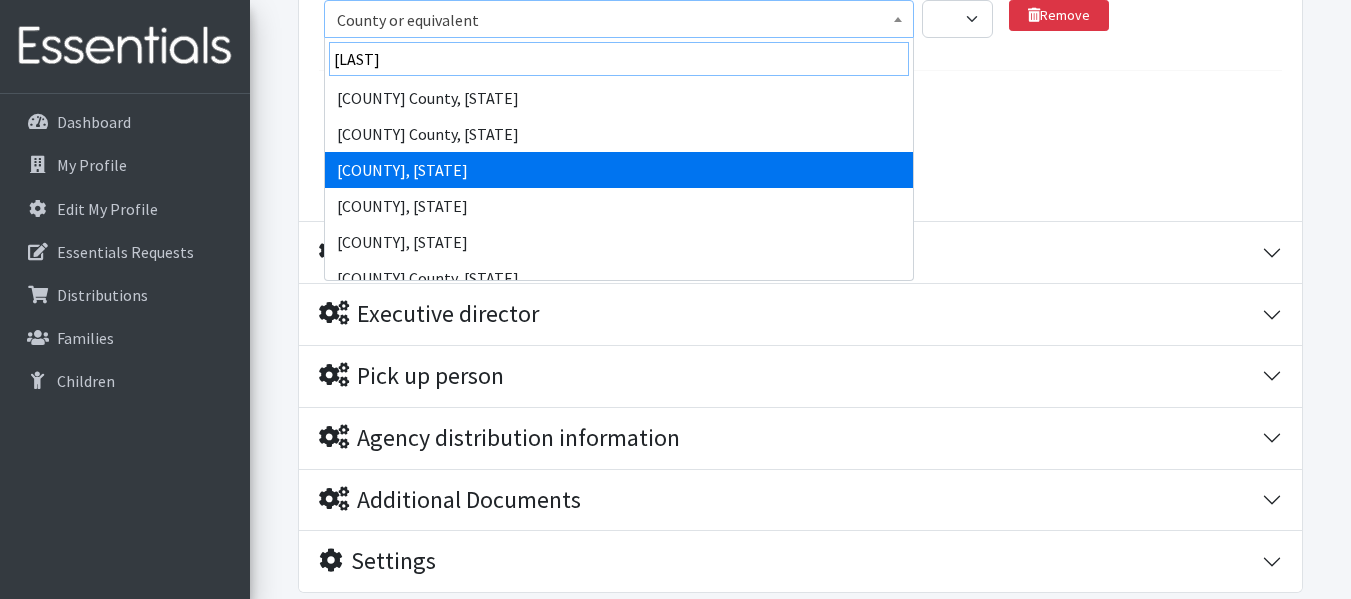 type on "Anders" 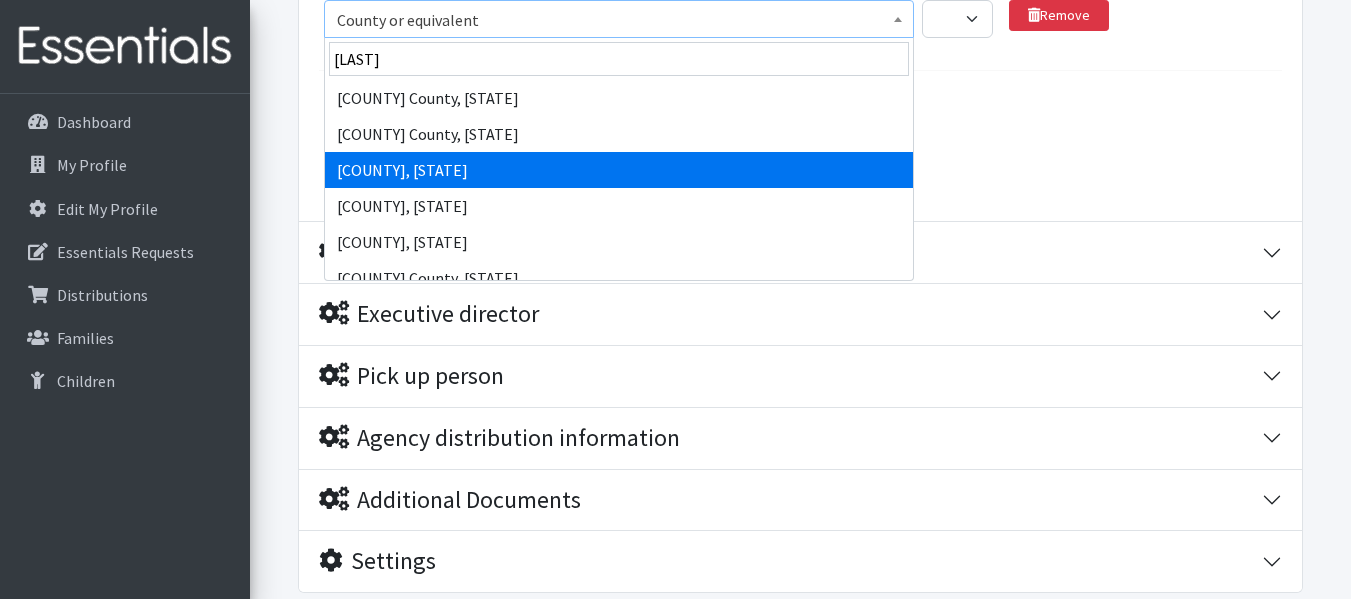 select on "67" 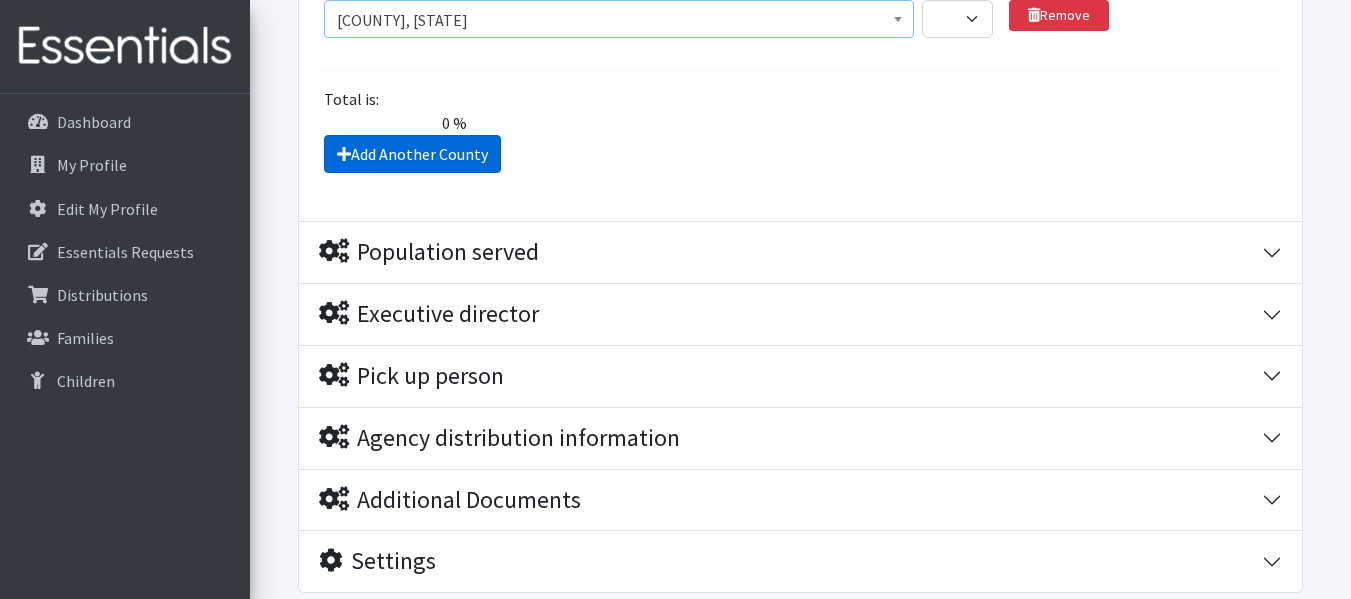 click on "Add Another County" at bounding box center (412, 154) 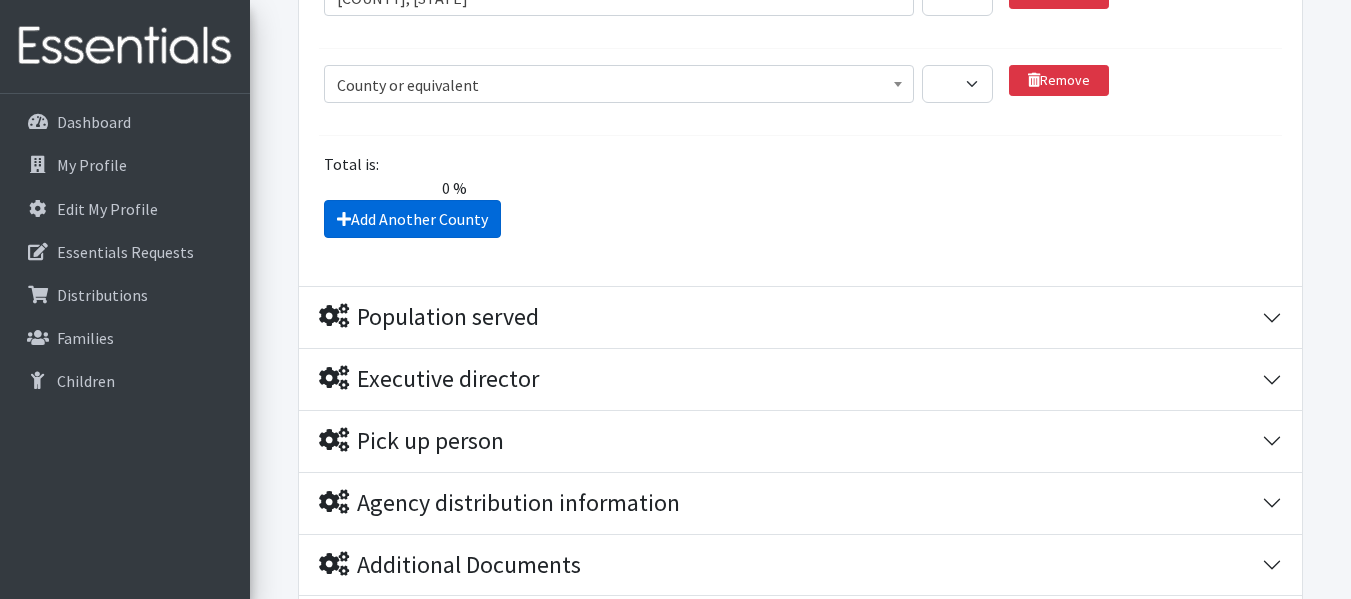 scroll, scrollTop: 2069, scrollLeft: 0, axis: vertical 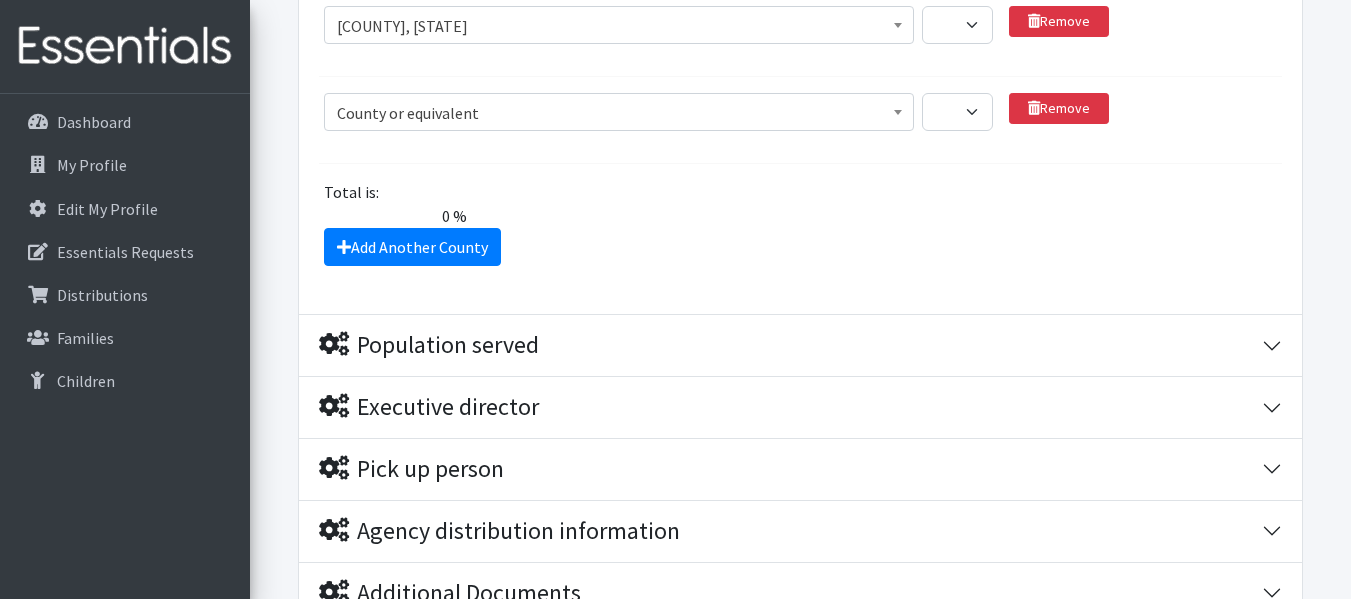 click on "County or equivalent" at bounding box center [619, 113] 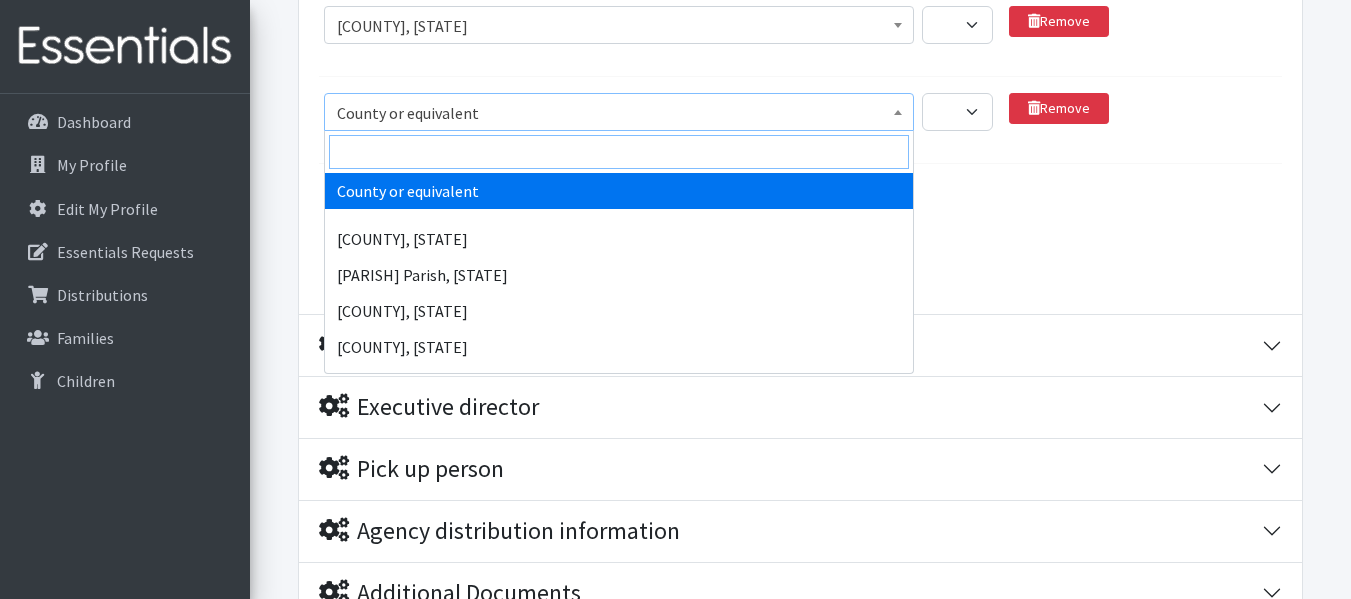 click at bounding box center (619, 152) 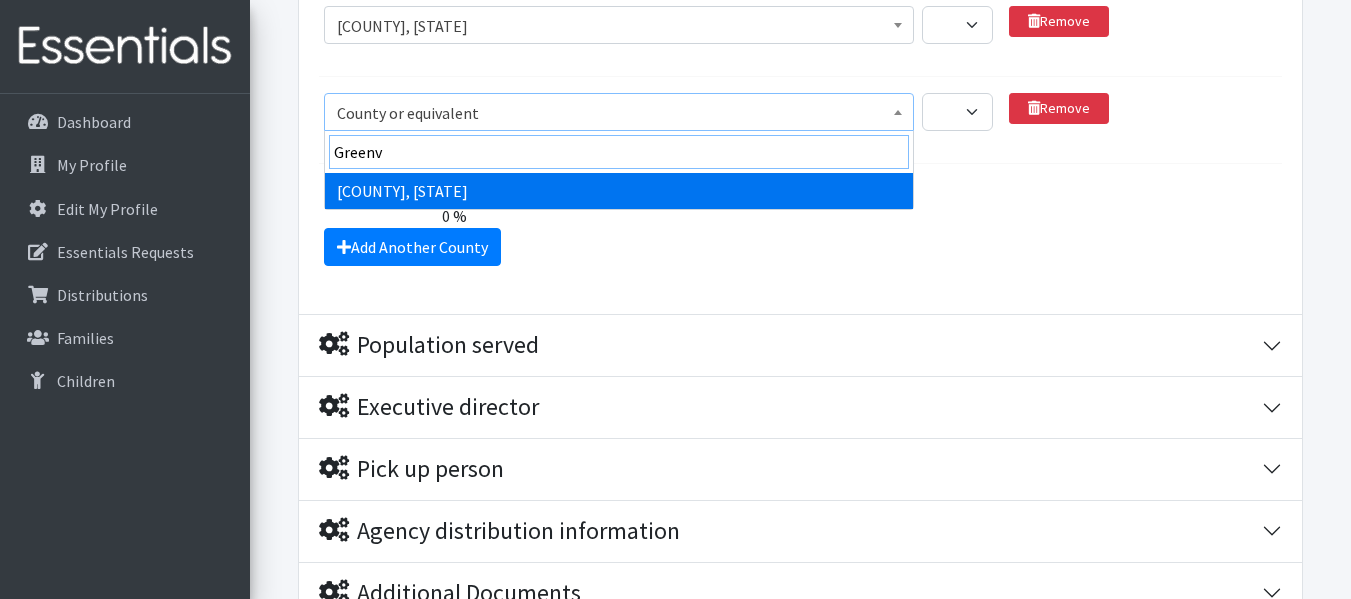 type on "Greenv" 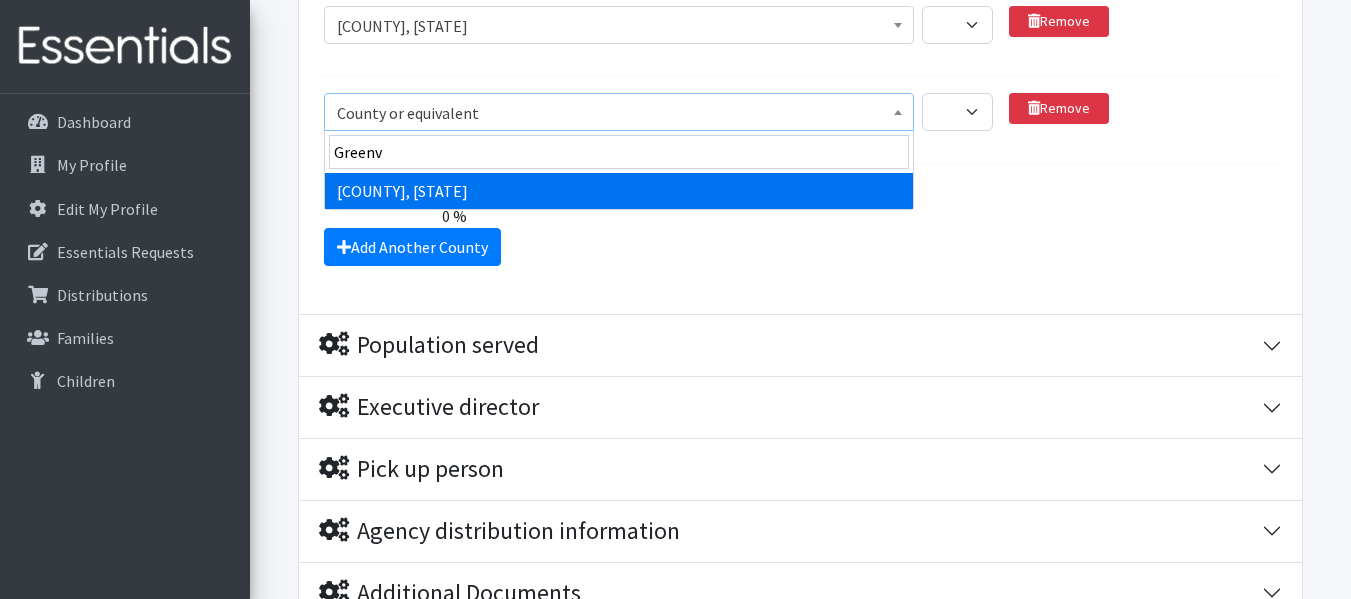 select on "1143" 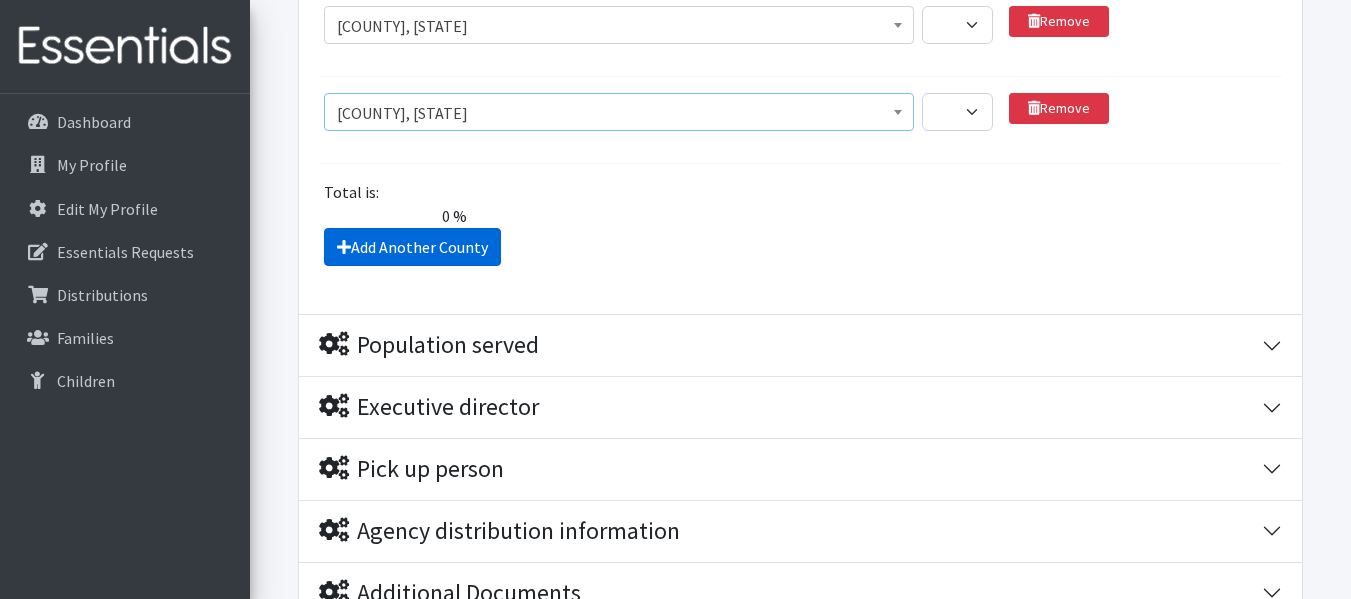 click on "Add Another County" at bounding box center [412, 247] 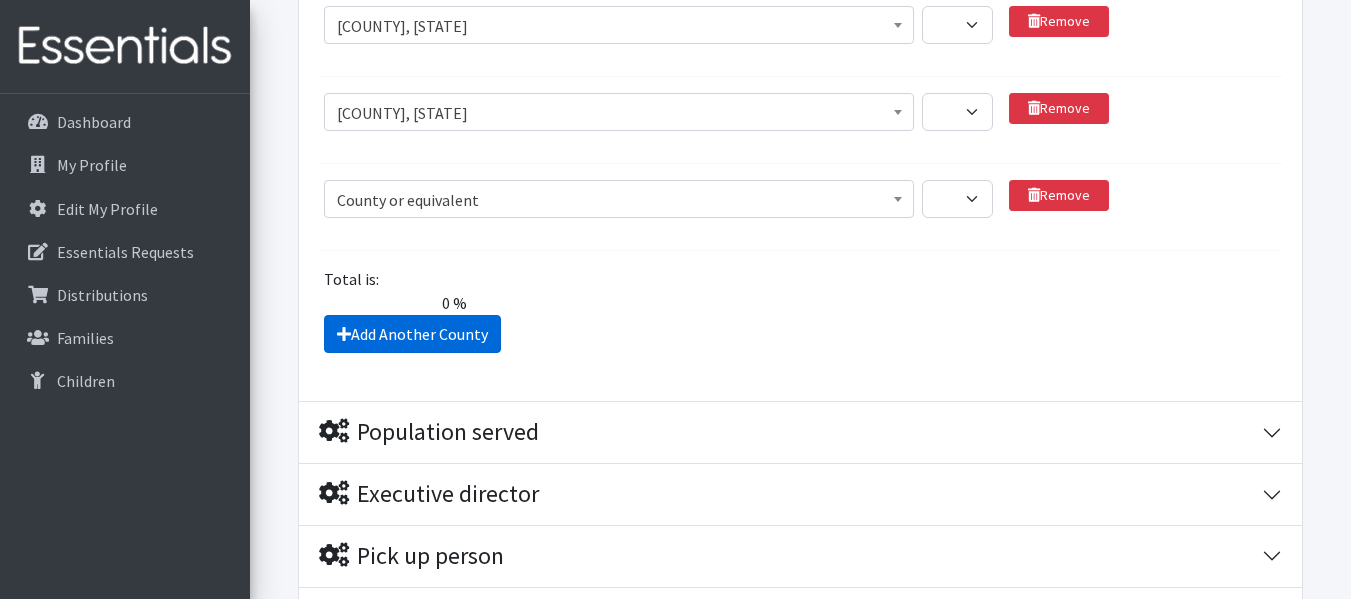 scroll, scrollTop: 2156, scrollLeft: 0, axis: vertical 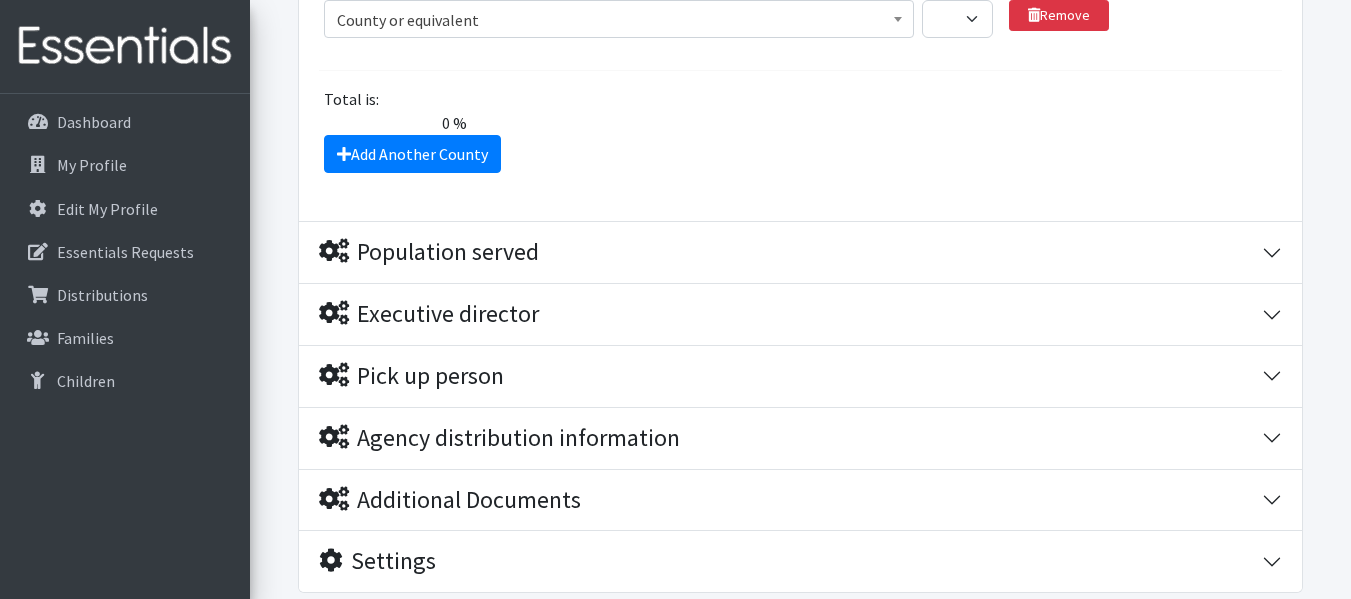 click on "County or equivalent" at bounding box center [619, 20] 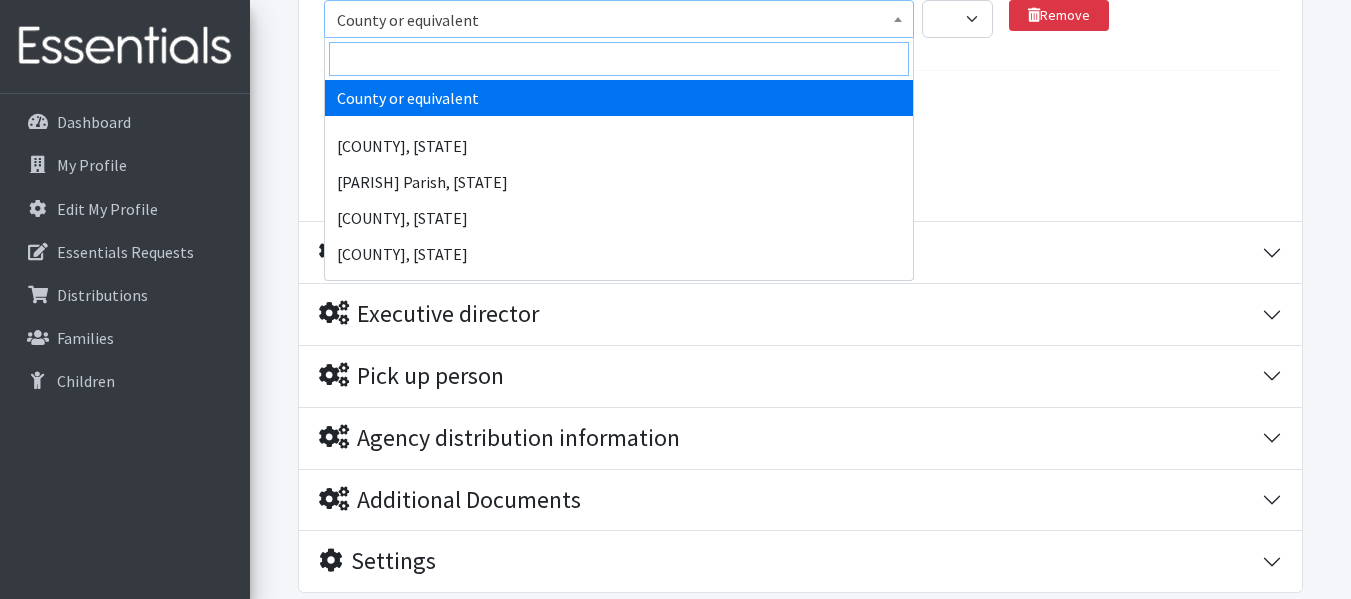 click at bounding box center (619, 59) 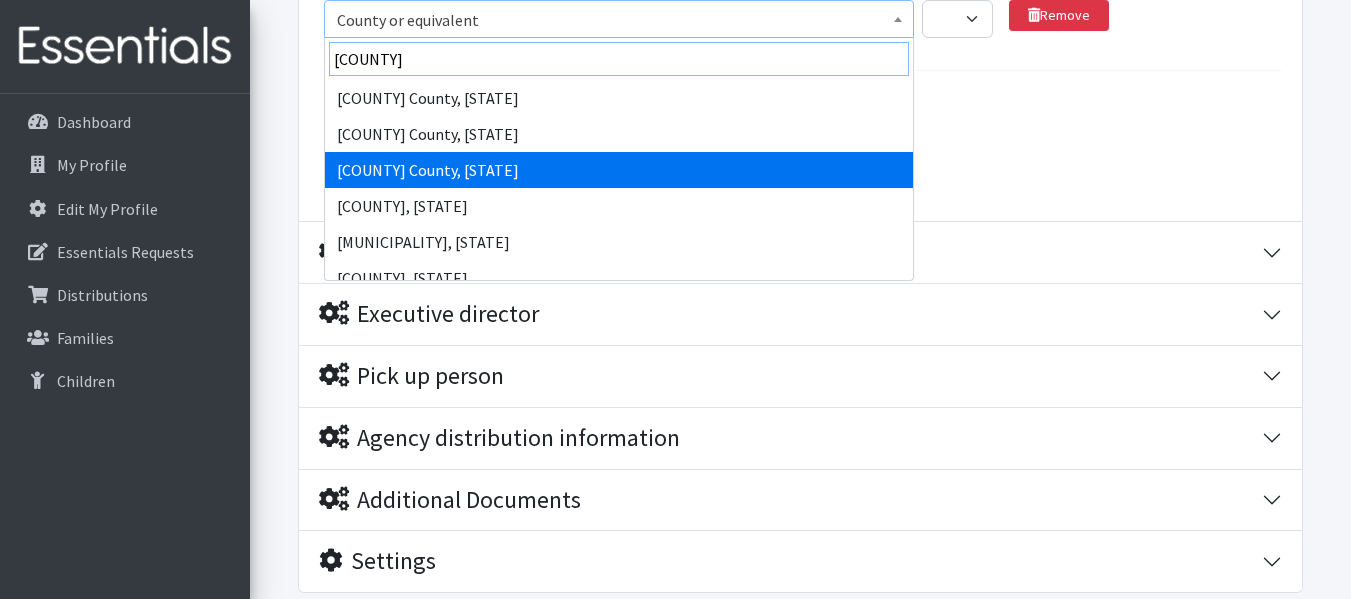 type on "Oco" 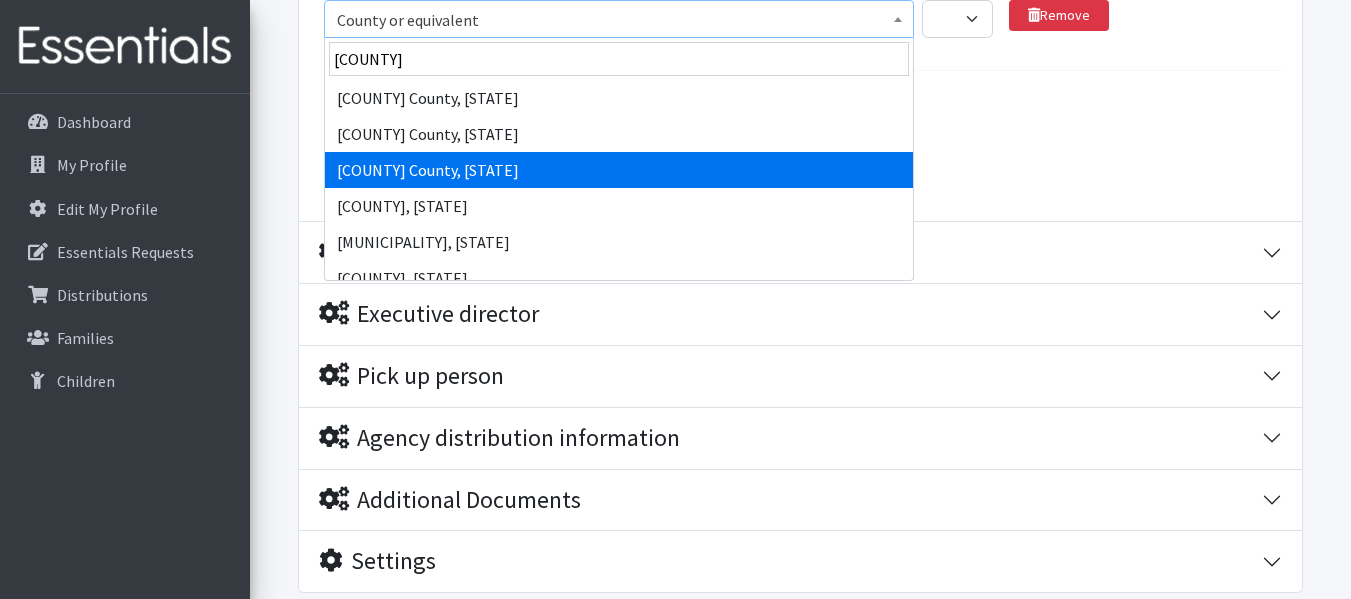 select on "2152" 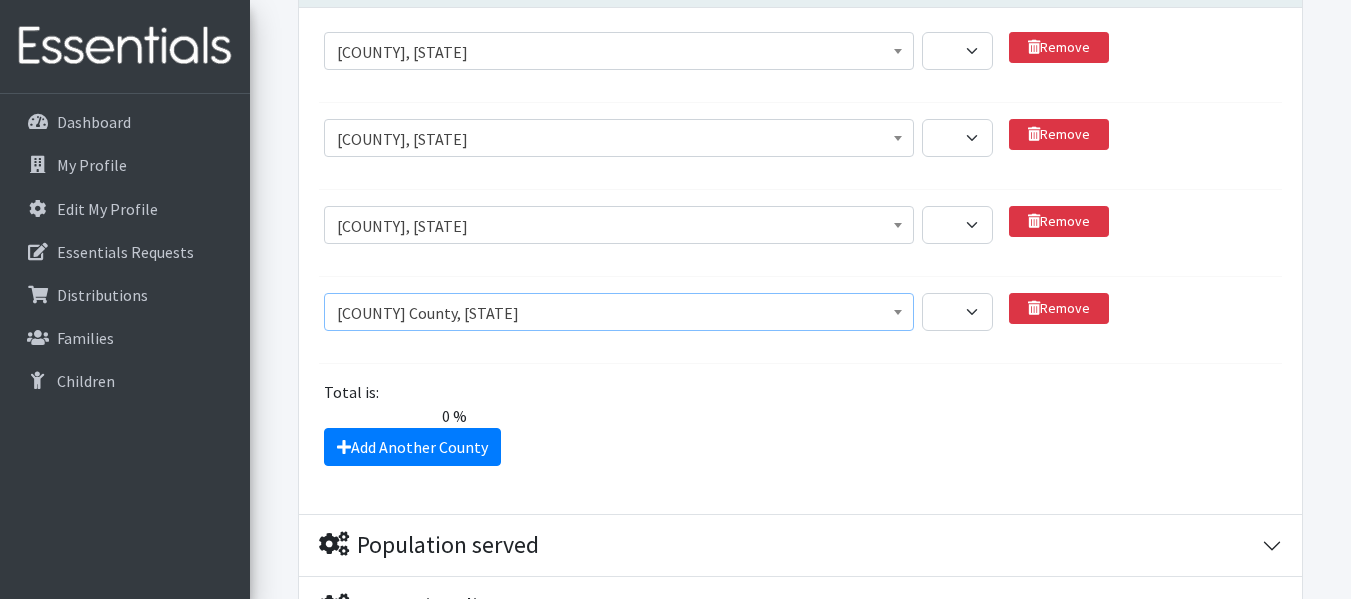 scroll, scrollTop: 1823, scrollLeft: 0, axis: vertical 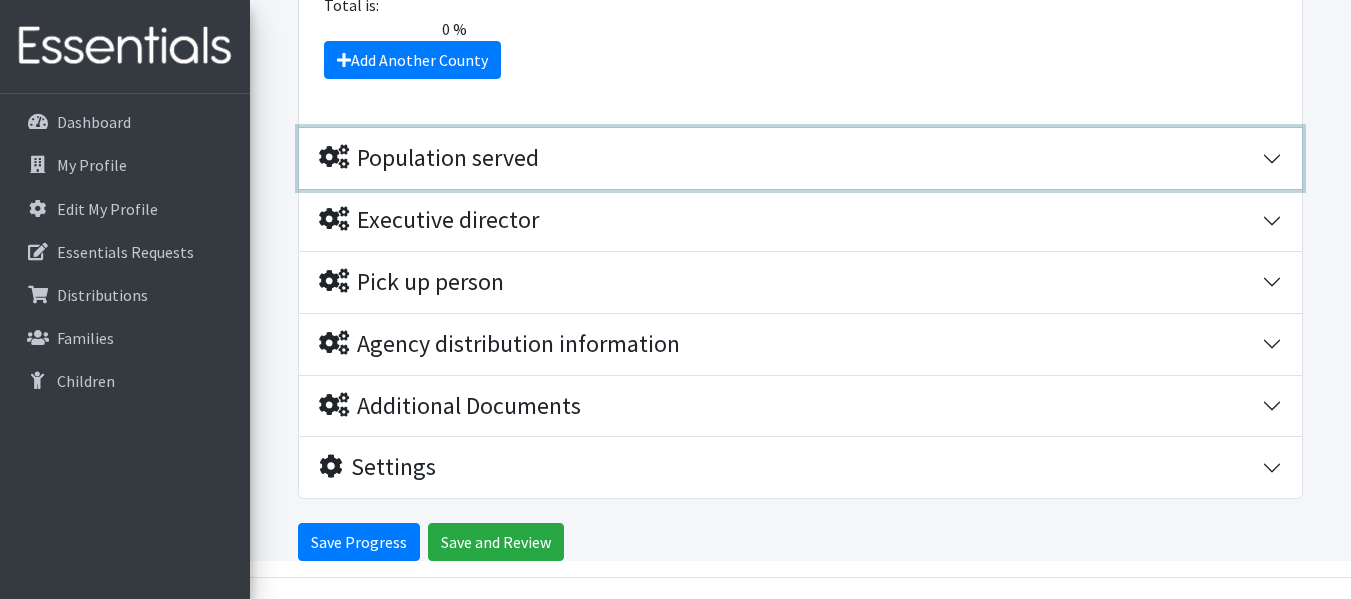 click on "Population served" at bounding box center [800, 158] 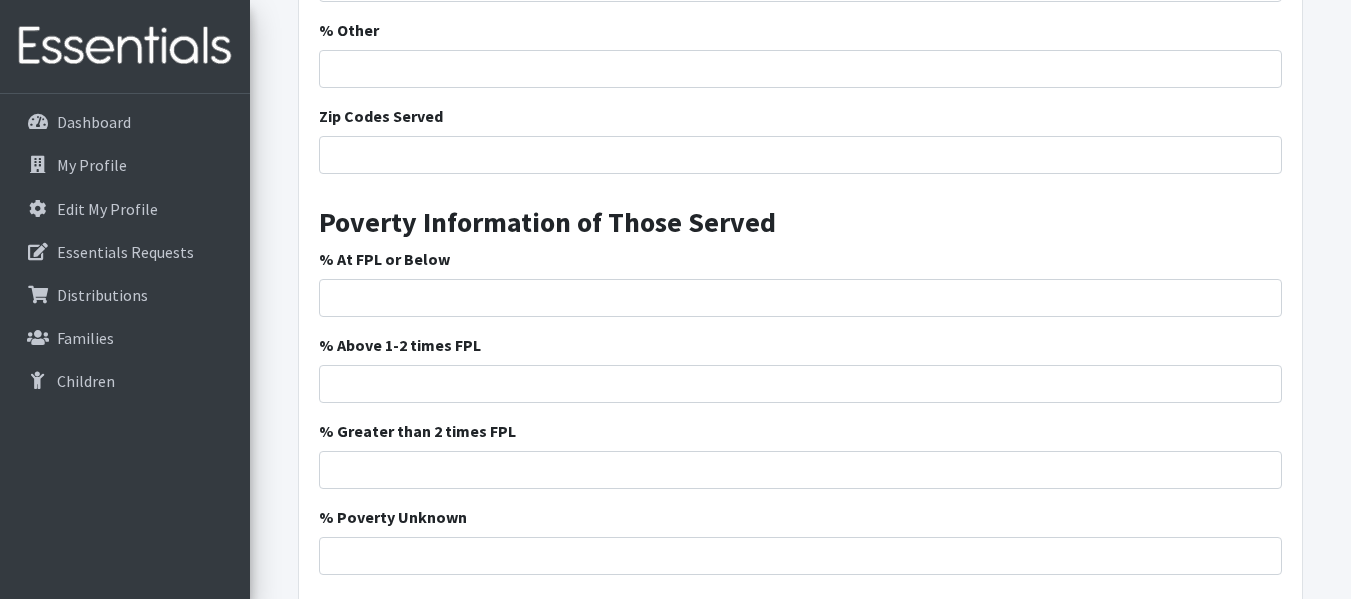 scroll, scrollTop: 3751, scrollLeft: 0, axis: vertical 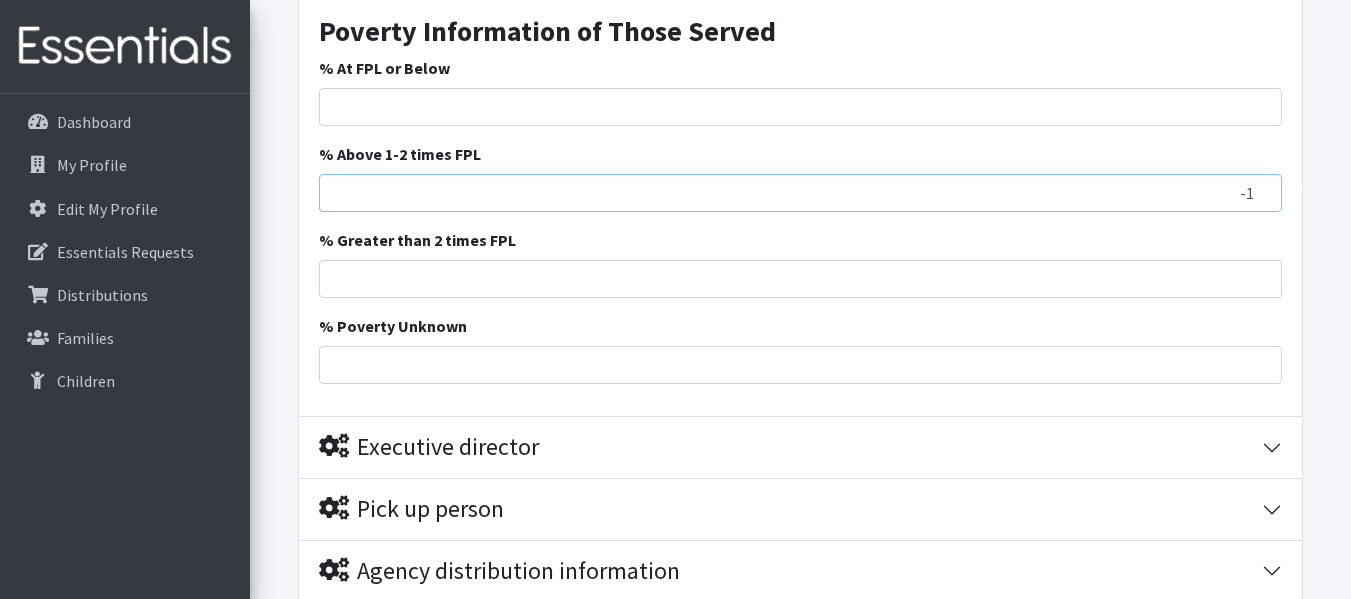 type on "-1" 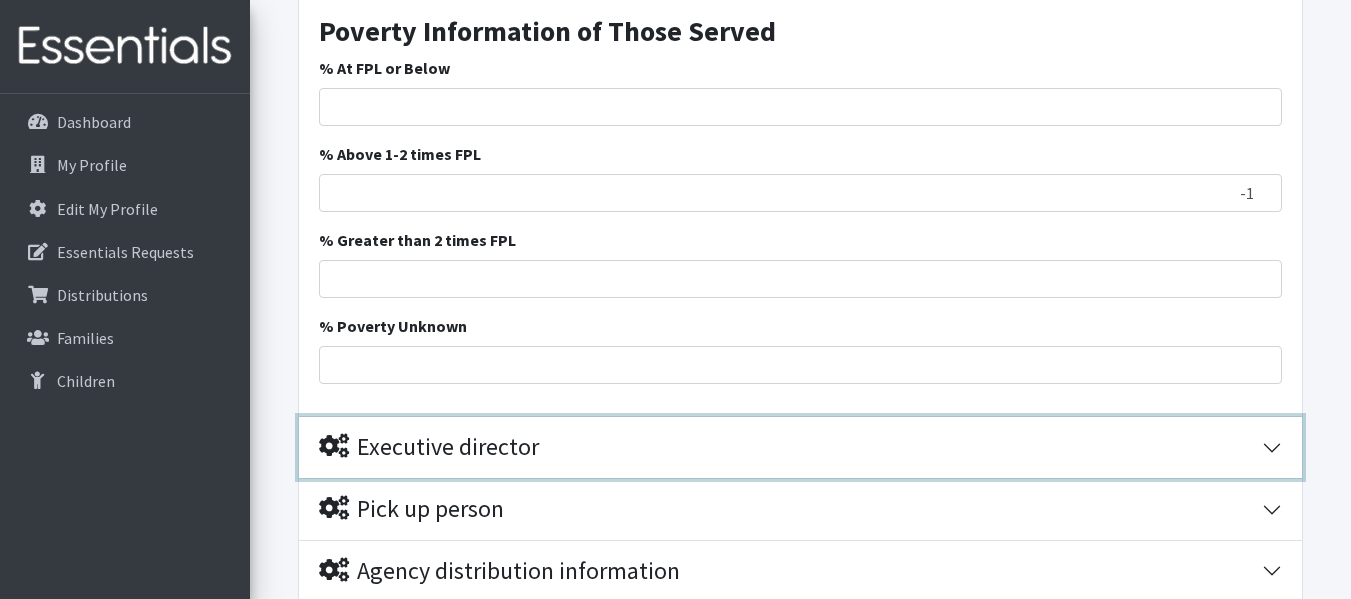 click on "Executive director" at bounding box center [800, 447] 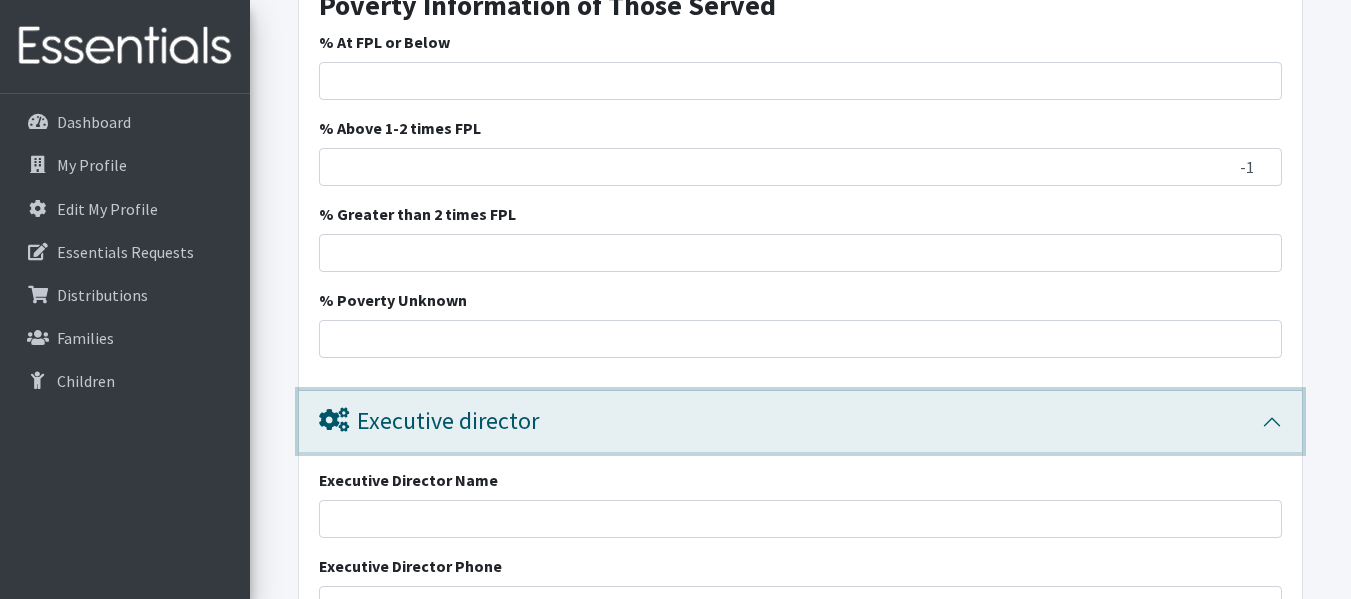 scroll, scrollTop: 3564, scrollLeft: 0, axis: vertical 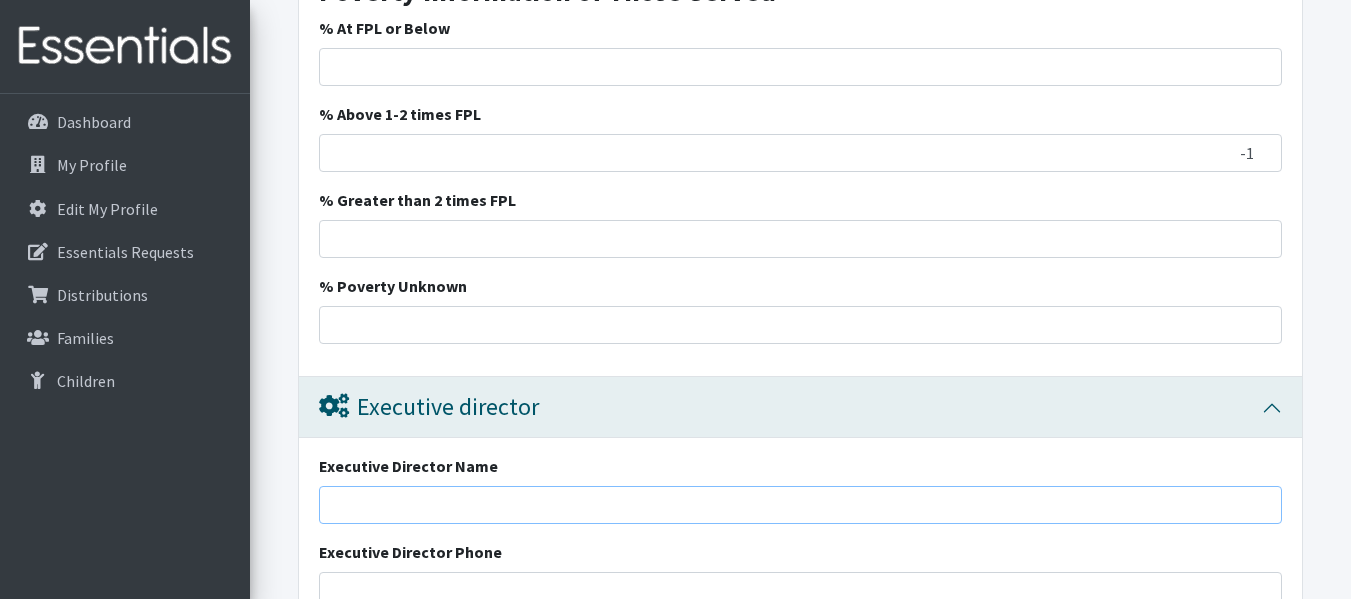 click on "Executive Director Name" at bounding box center [800, 505] 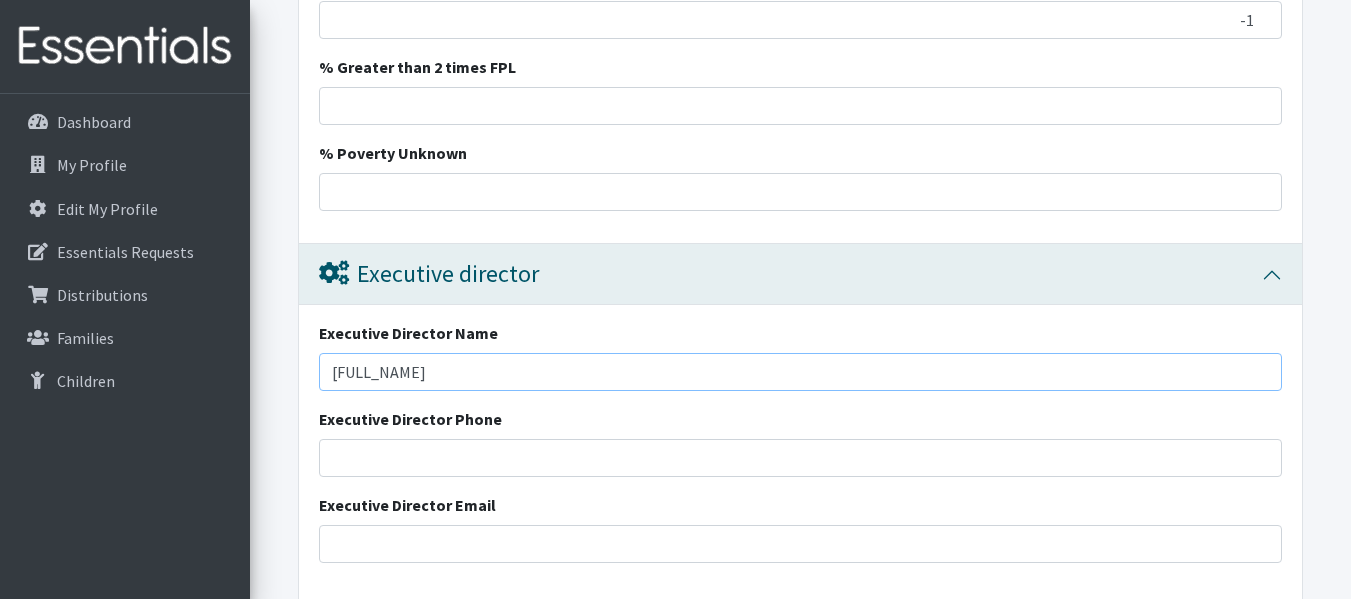 scroll, scrollTop: 3777, scrollLeft: 0, axis: vertical 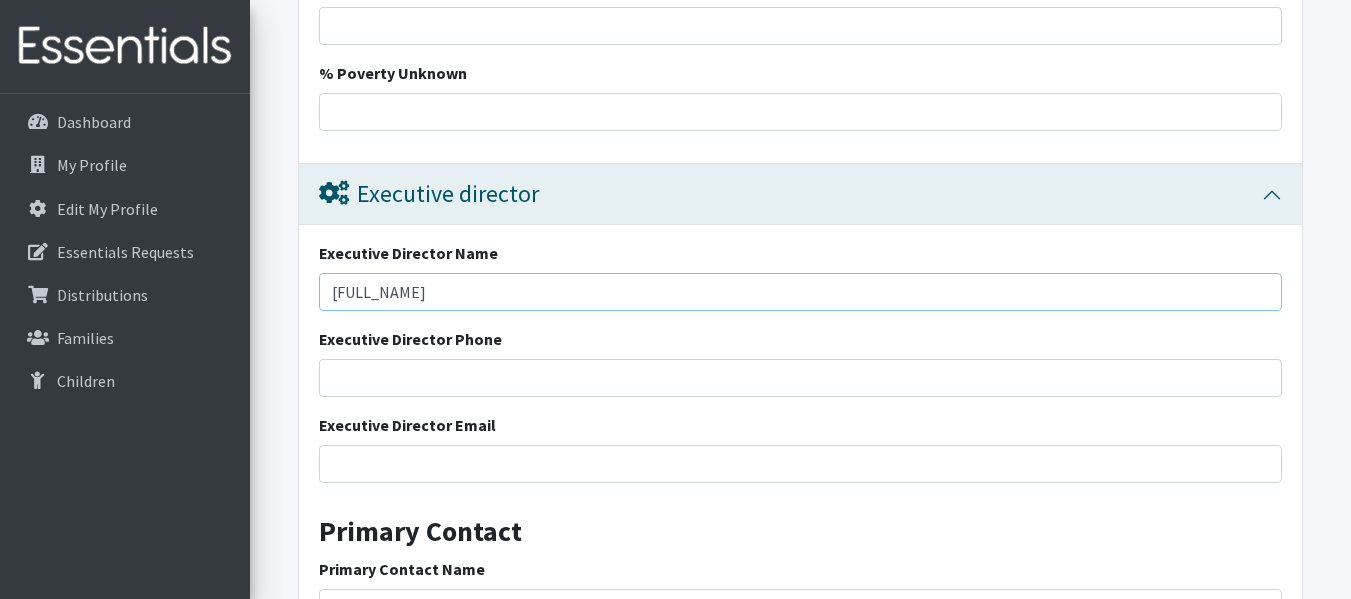 type on "[FIRST] [LAST]" 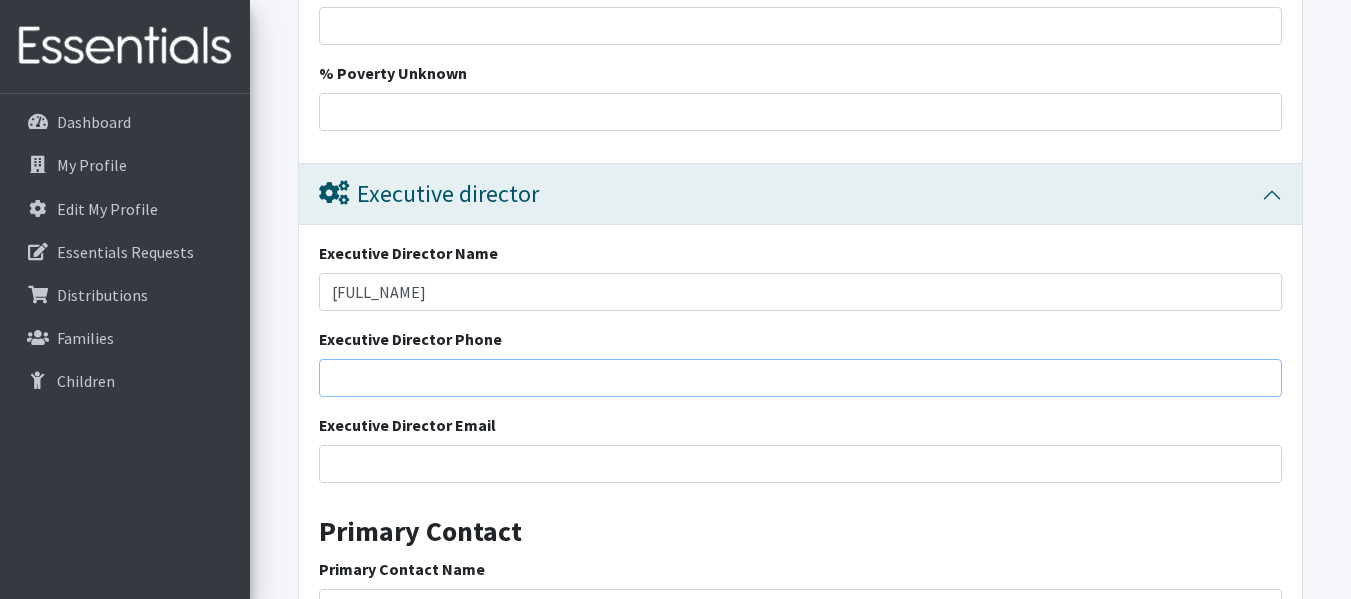 click on "Executive Director Phone" at bounding box center (800, 378) 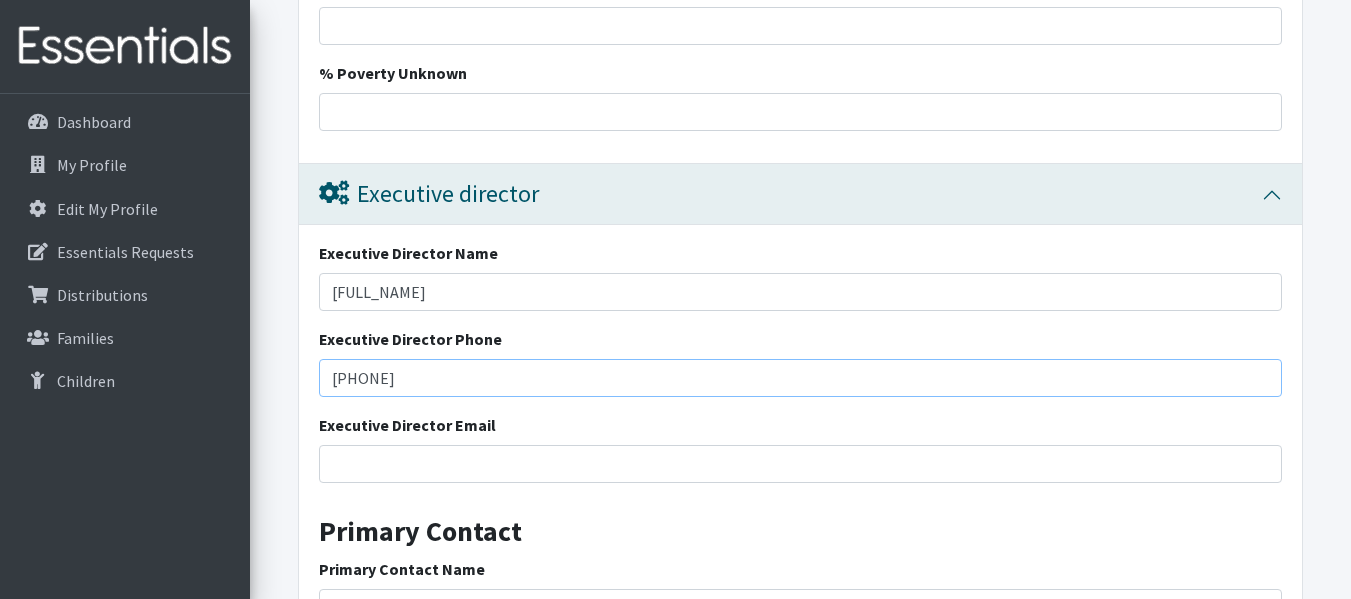 type on "[PHONE]" 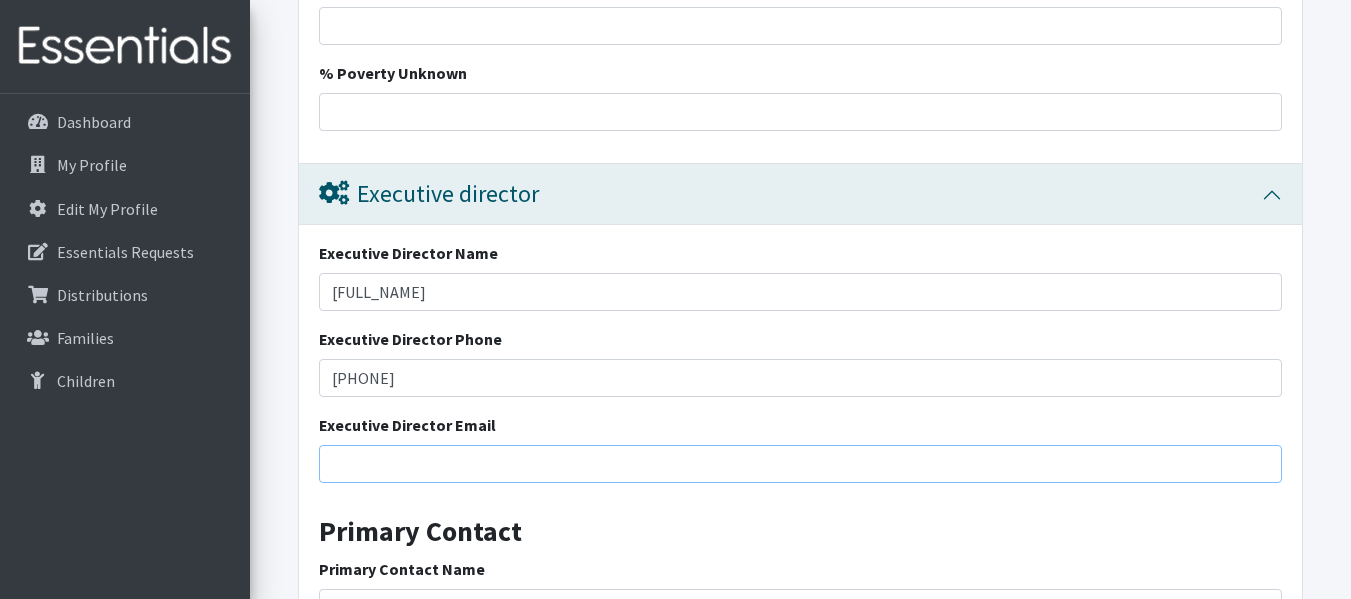 click on "Executive Director Email" at bounding box center (800, 464) 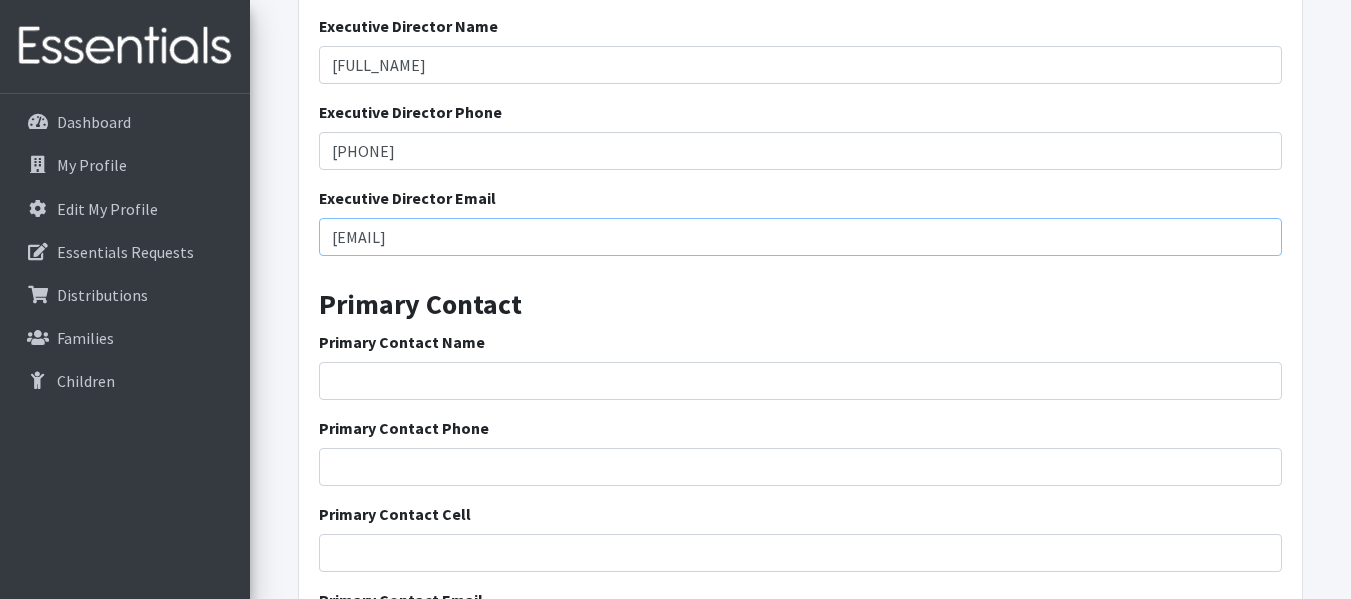 scroll, scrollTop: 4097, scrollLeft: 0, axis: vertical 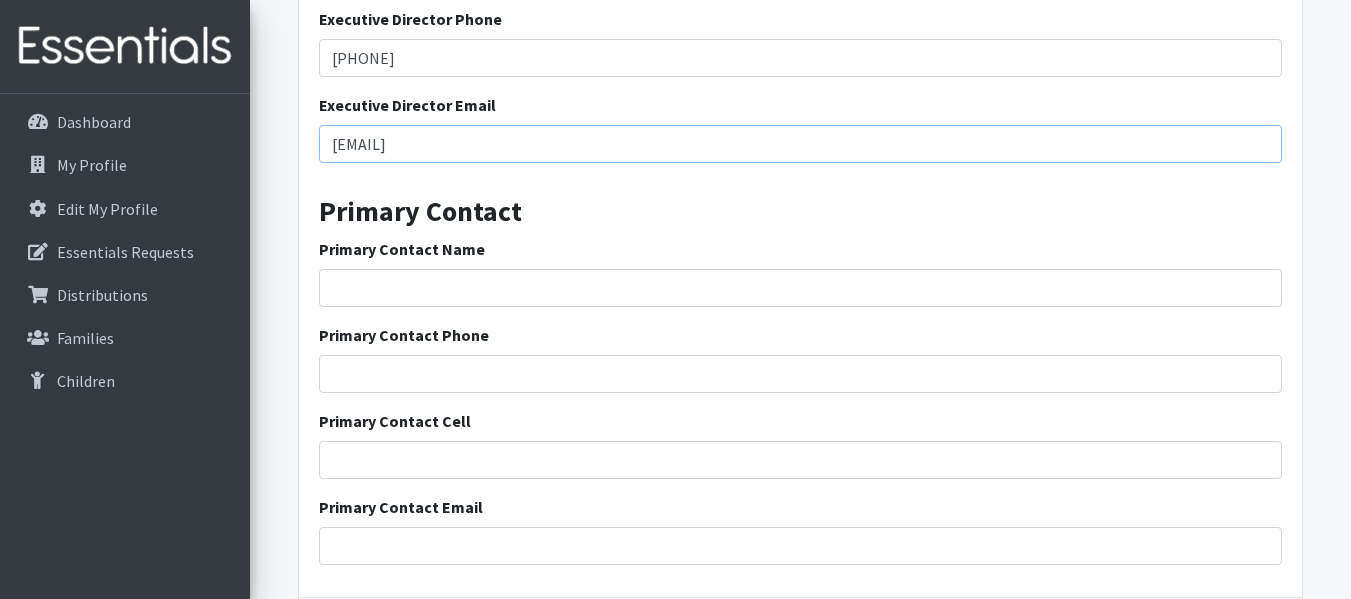 type on "[USERNAME]@[DOMAIN]" 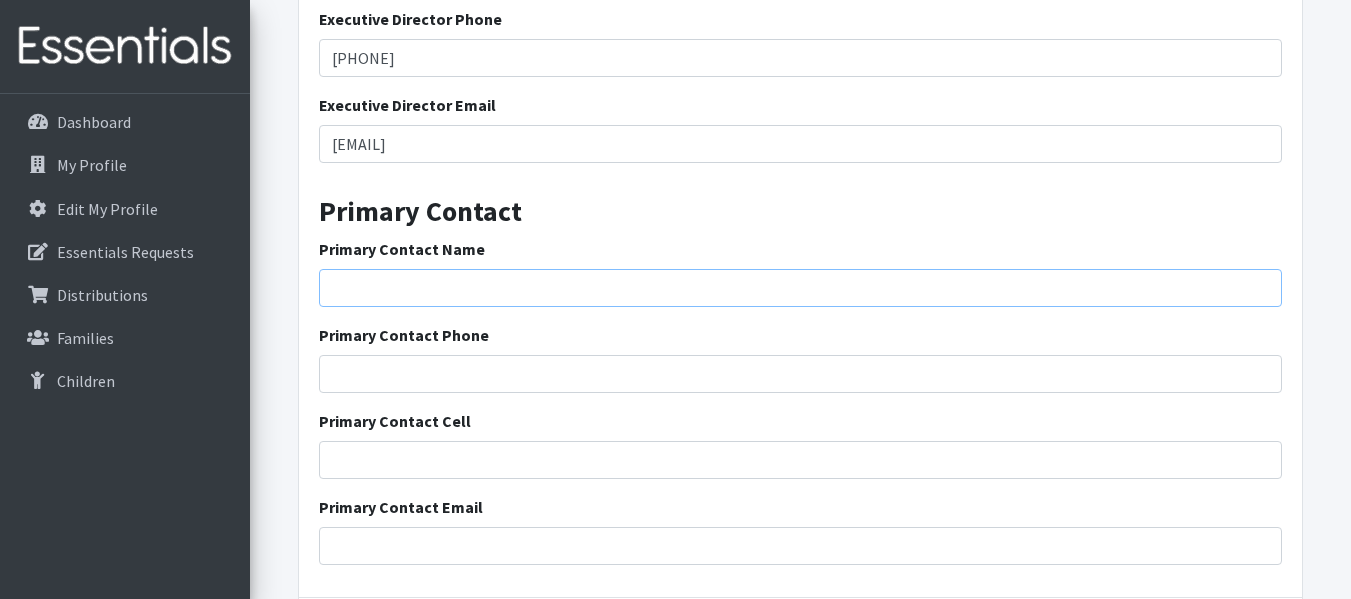 click on "Primary Contact Name" at bounding box center (800, 288) 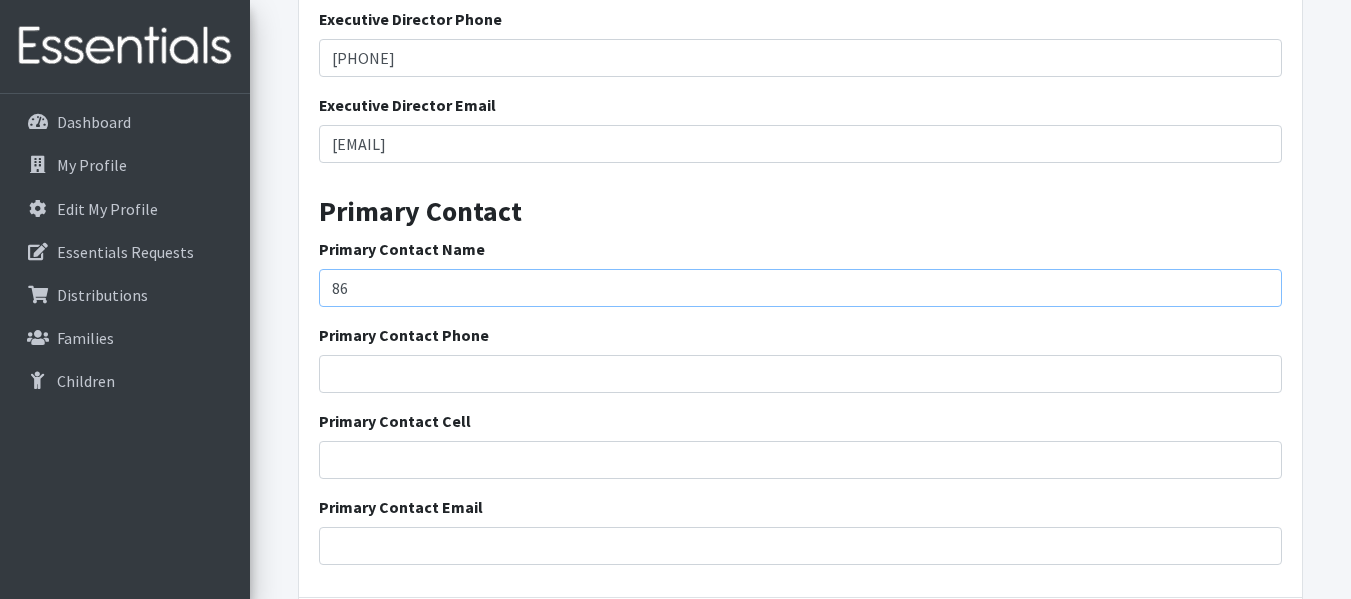 type on "8" 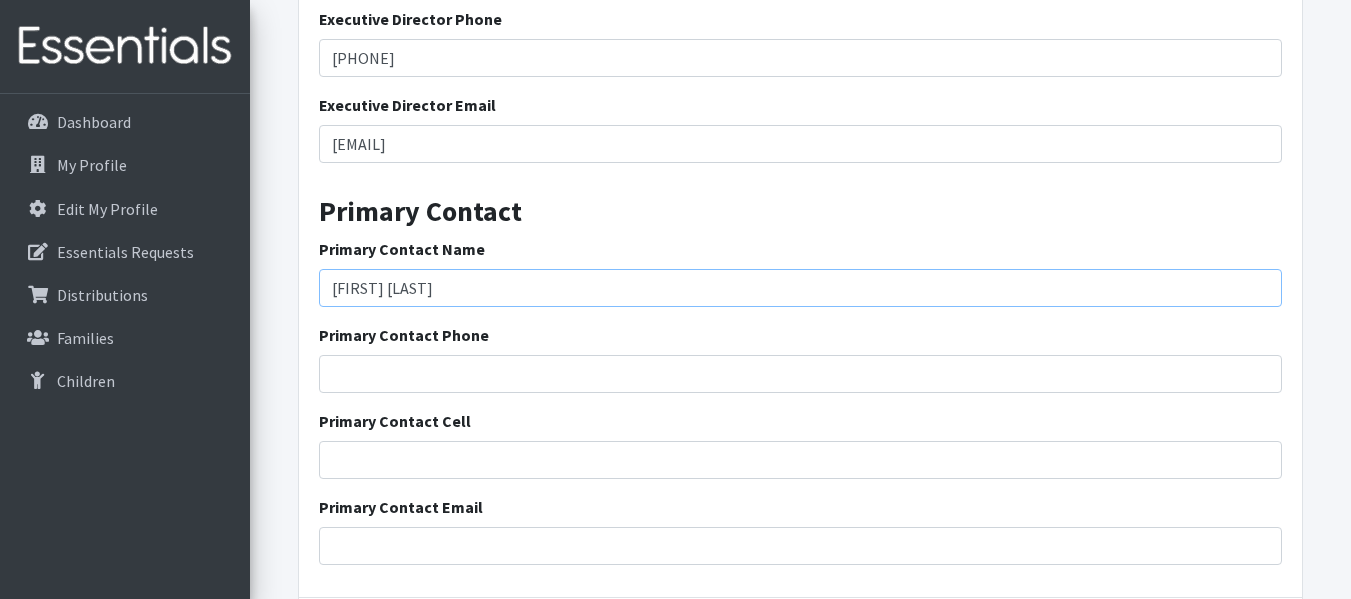 type on "[FIRST] [LAST]" 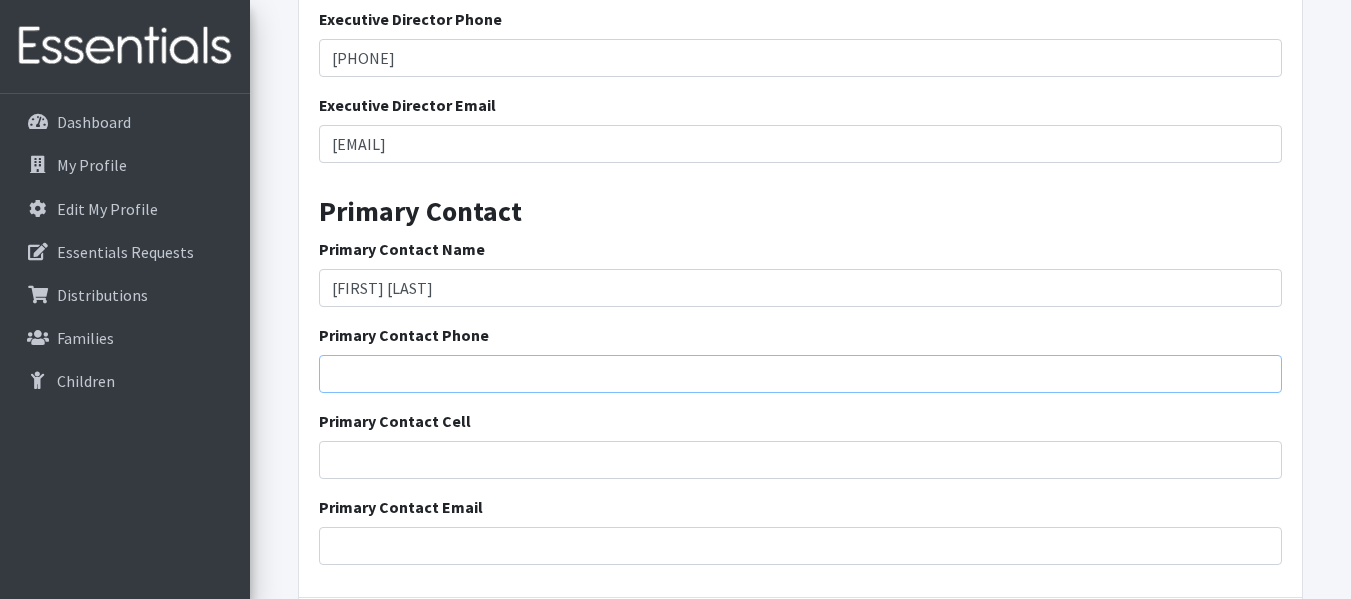 click on "Primary Contact Phone" at bounding box center (800, 374) 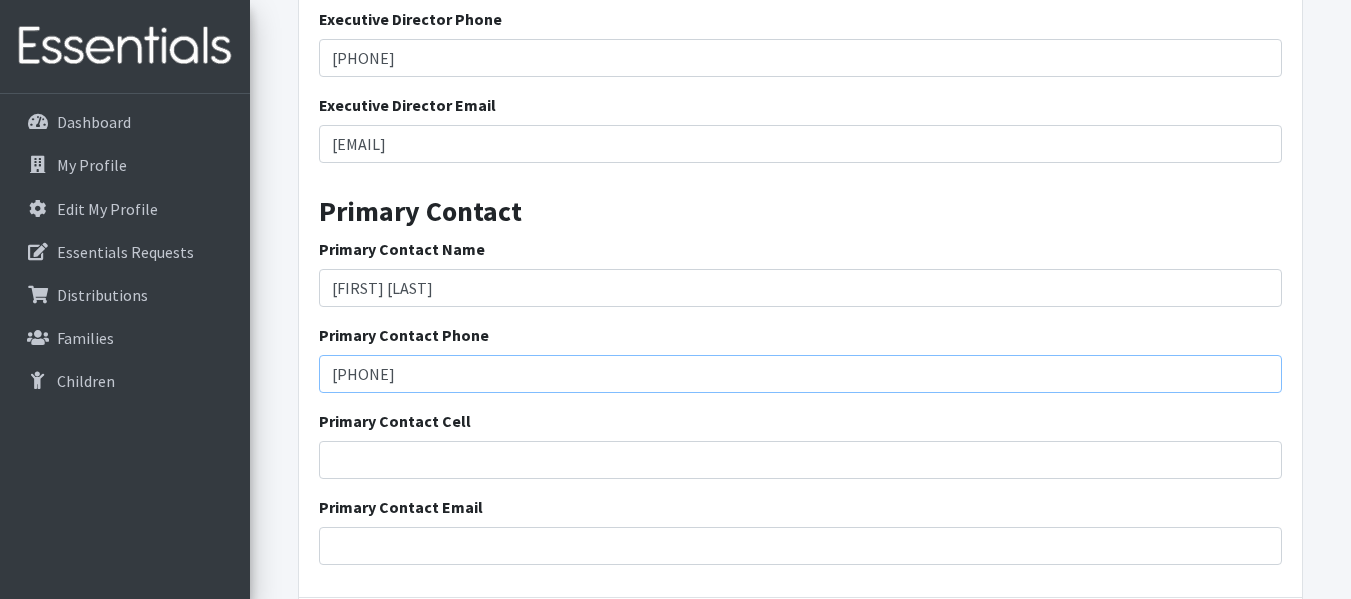 type on "[PHONE]" 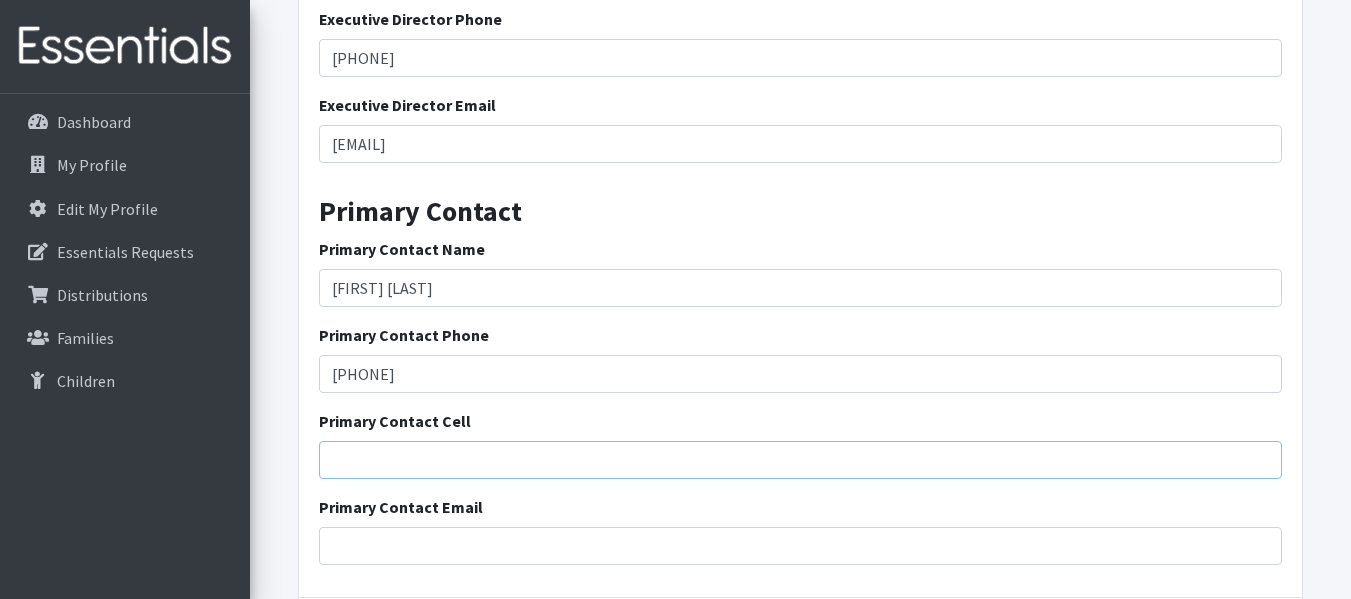 click on "Primary Contact Cell" at bounding box center (800, 460) 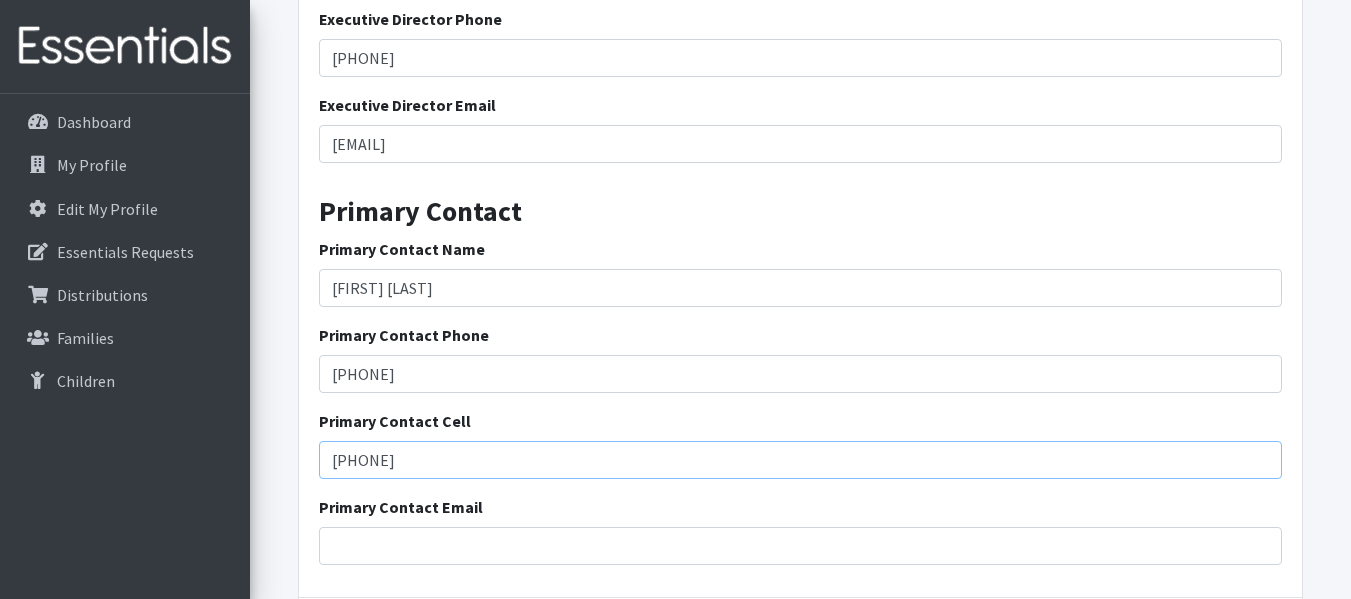 type on "[PHONE]" 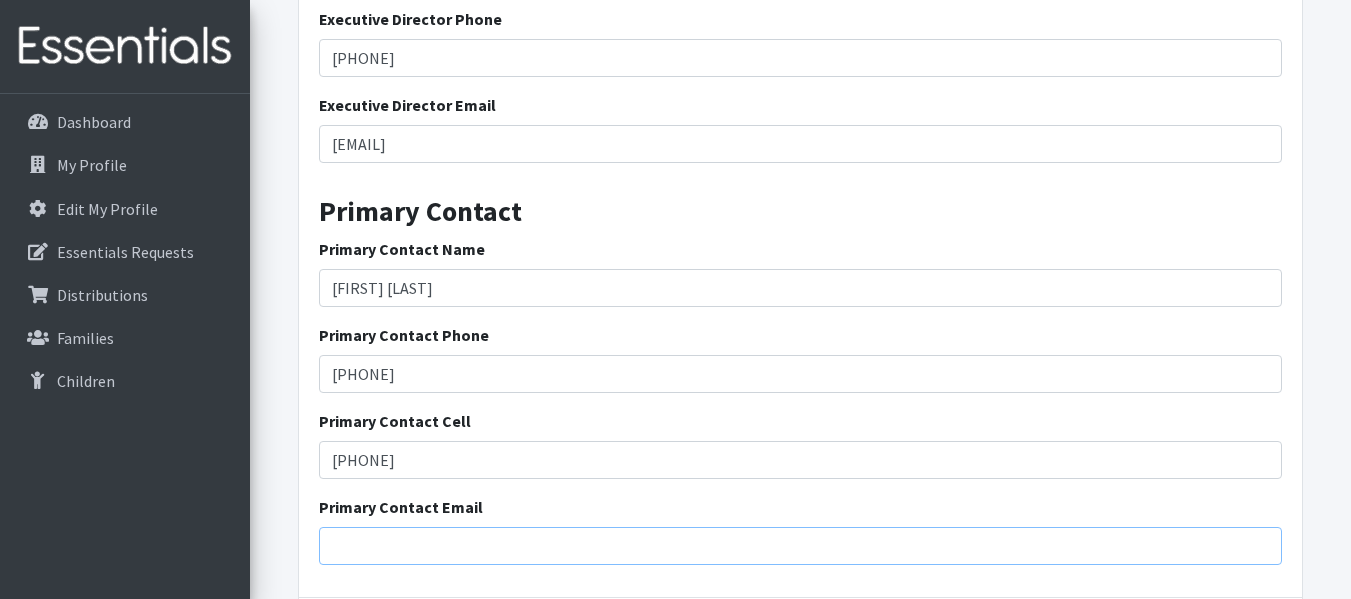 click on "Primary Contact Email" at bounding box center (800, 546) 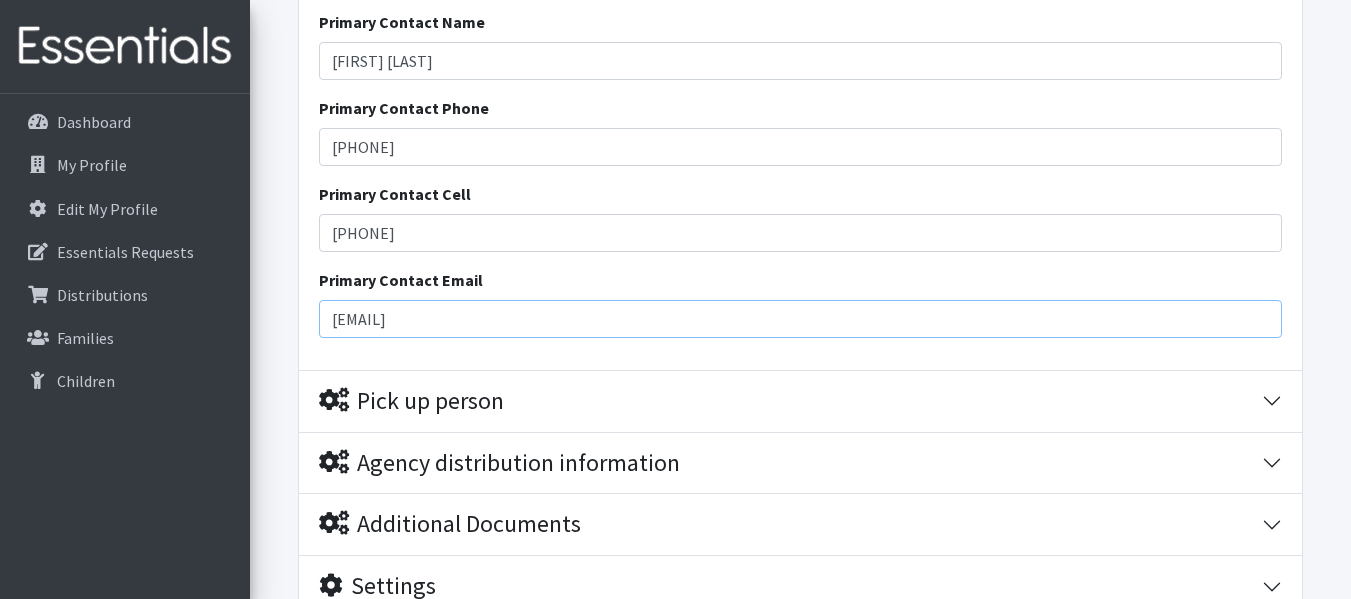 scroll, scrollTop: 4364, scrollLeft: 0, axis: vertical 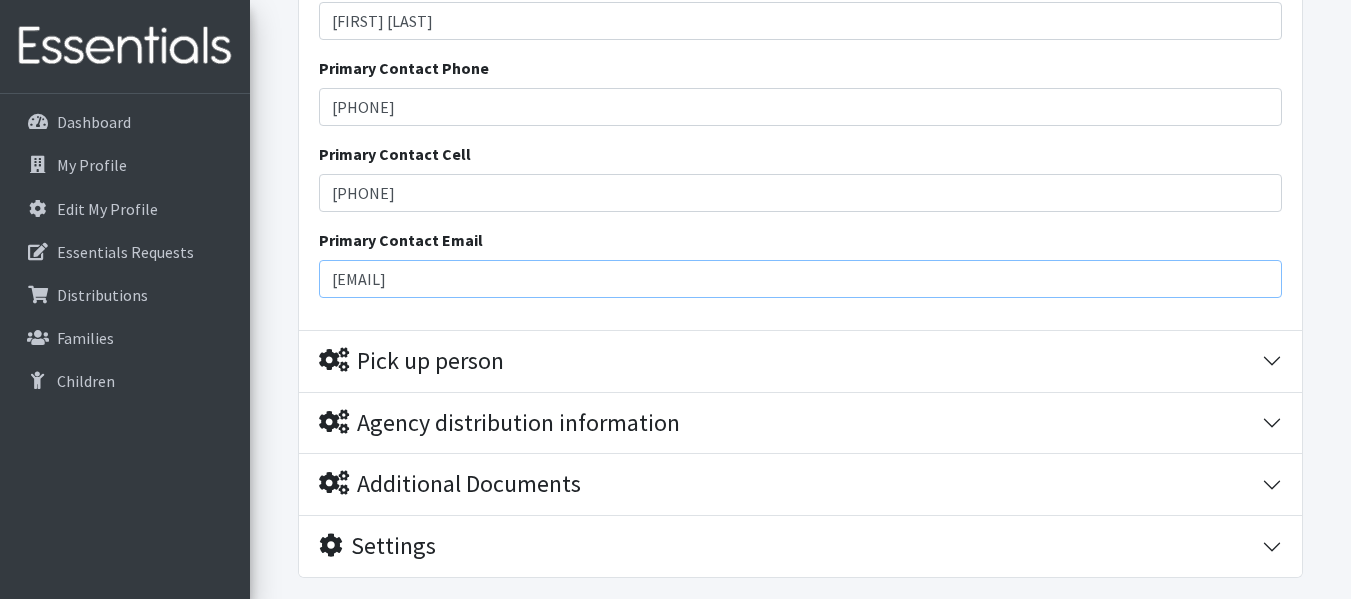 type on "[USERNAME]@[DOMAIN]" 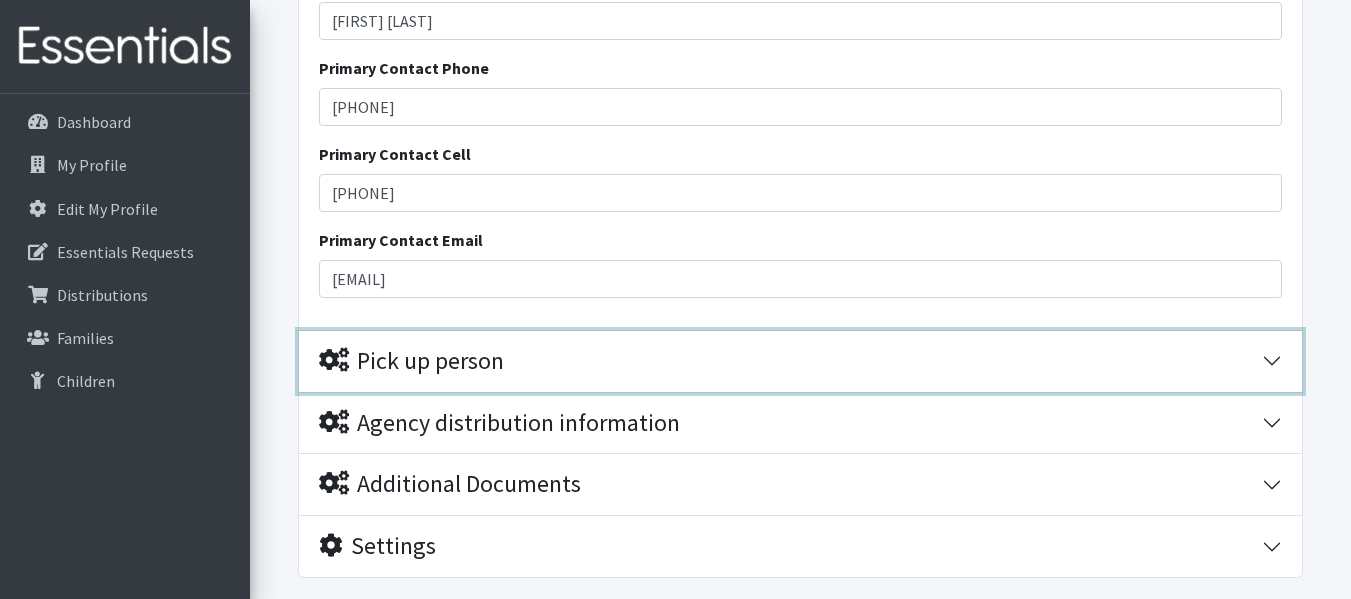 click on "Pick up person" at bounding box center (800, 361) 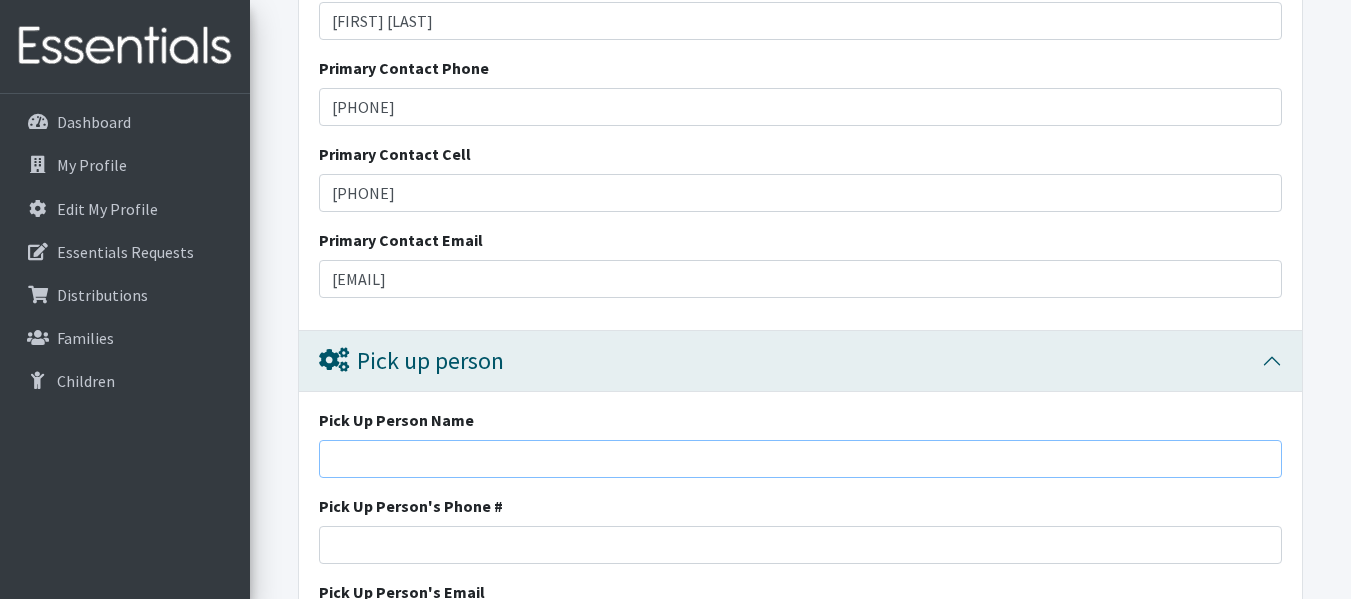 click on "Pick Up Person Name" at bounding box center [800, 459] 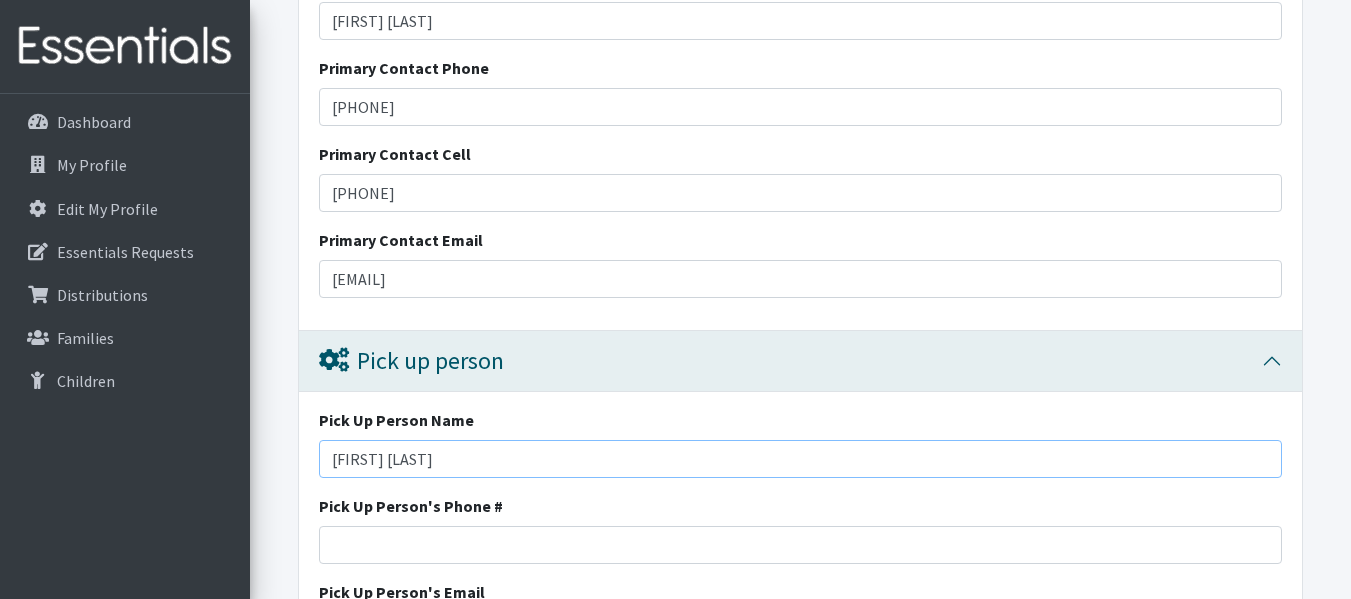type on "[FIRST] [LAST]" 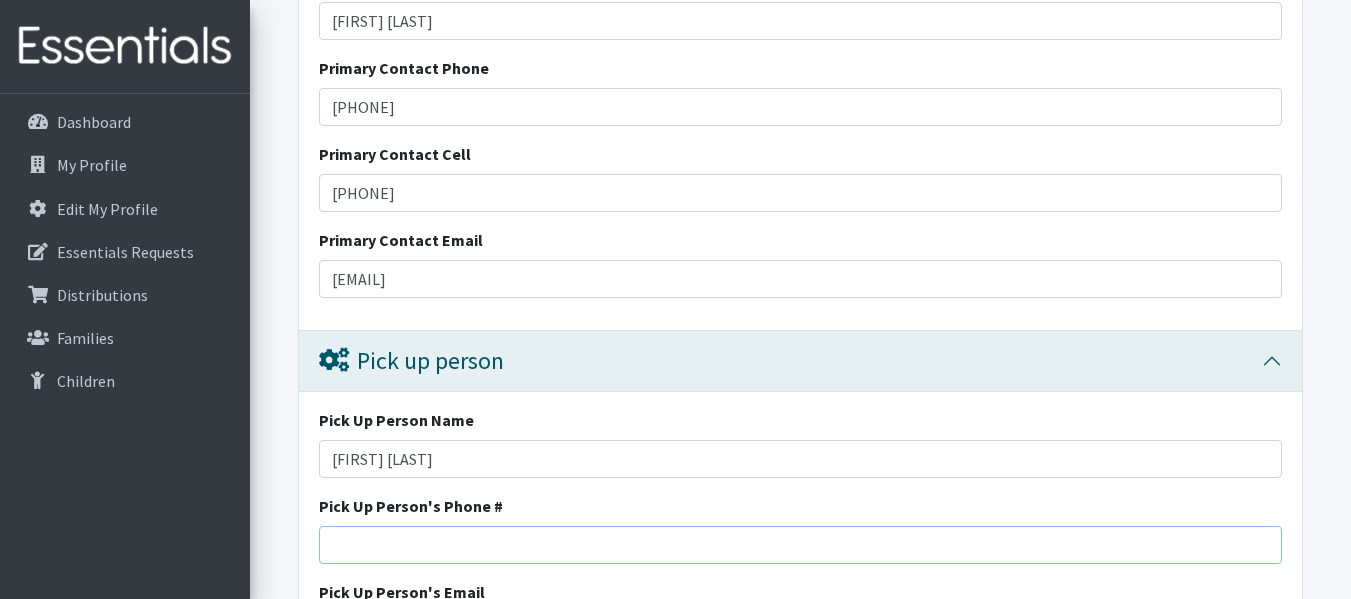 click on "Pick Up Person's Phone #" at bounding box center (800, 545) 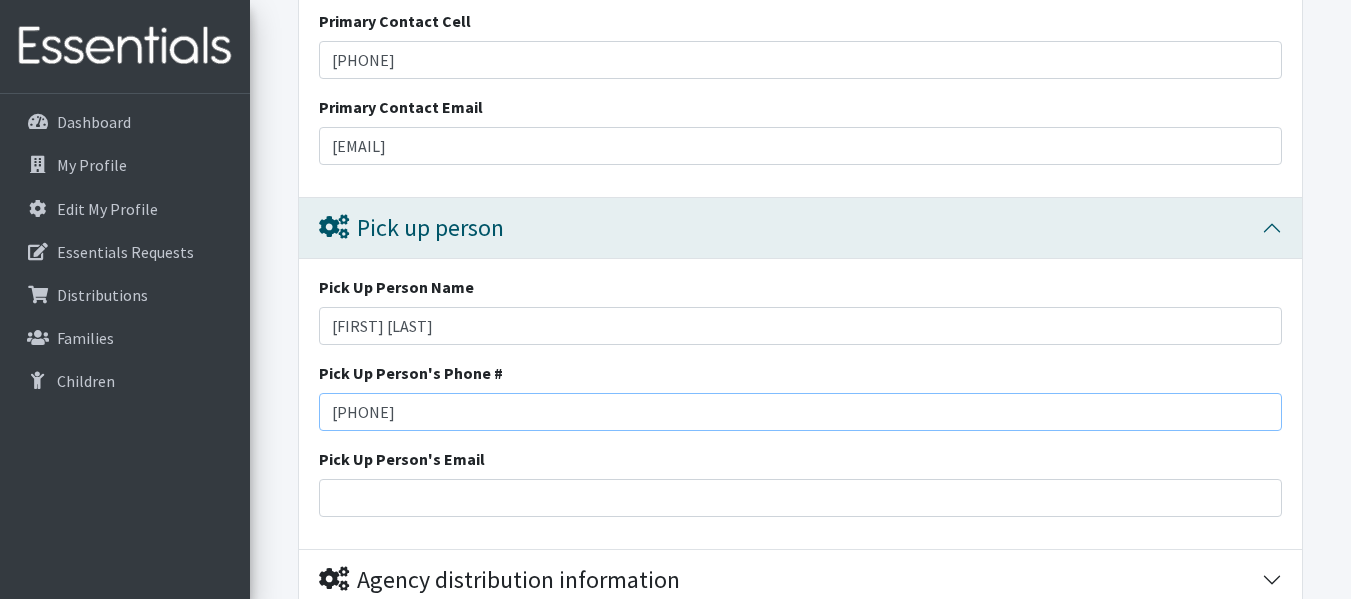 scroll, scrollTop: 4590, scrollLeft: 0, axis: vertical 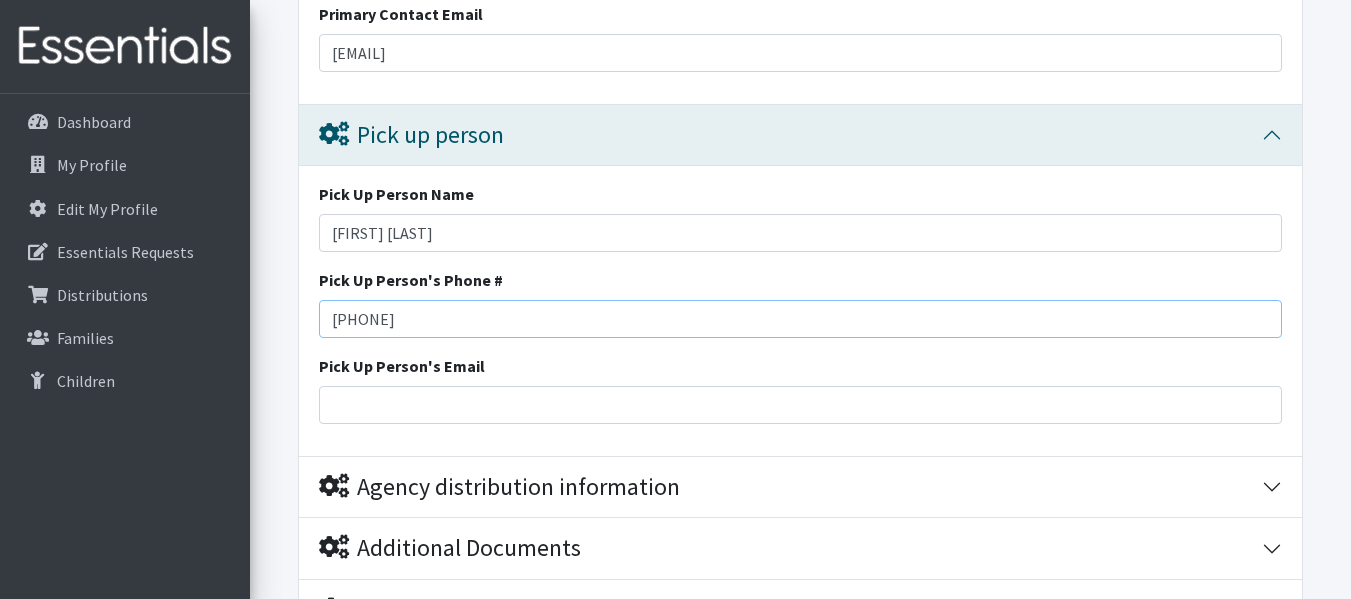 type on "[PHONE]" 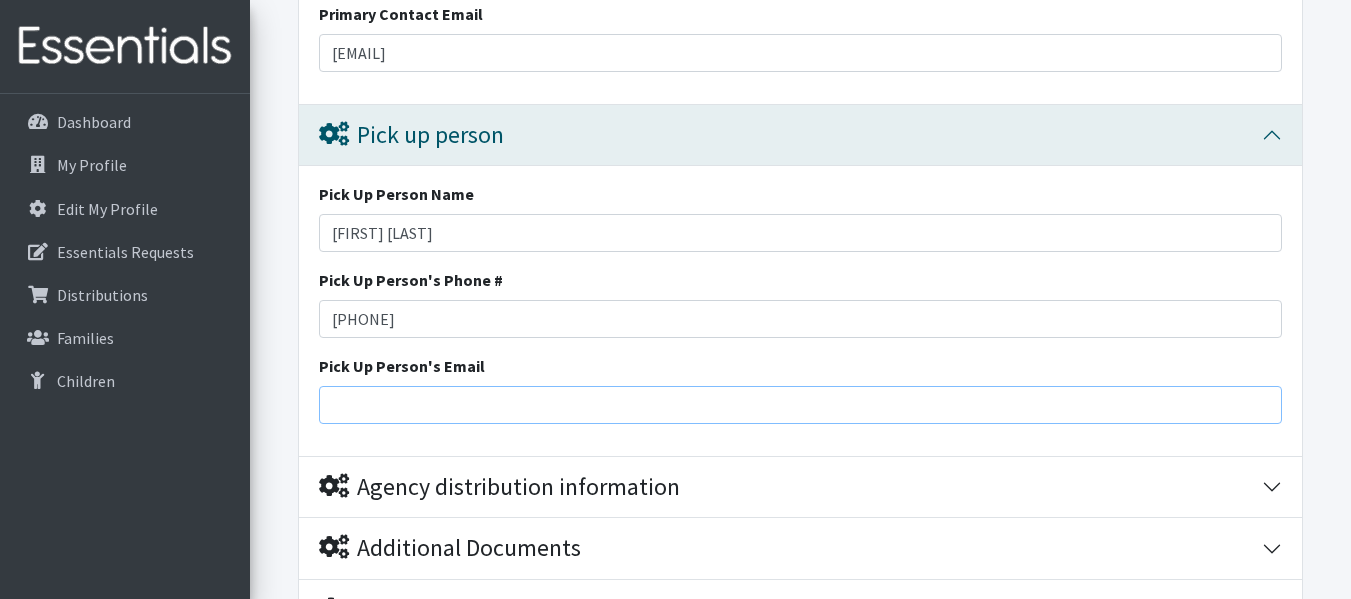 click on "Pick Up Person's Email" at bounding box center [800, 405] 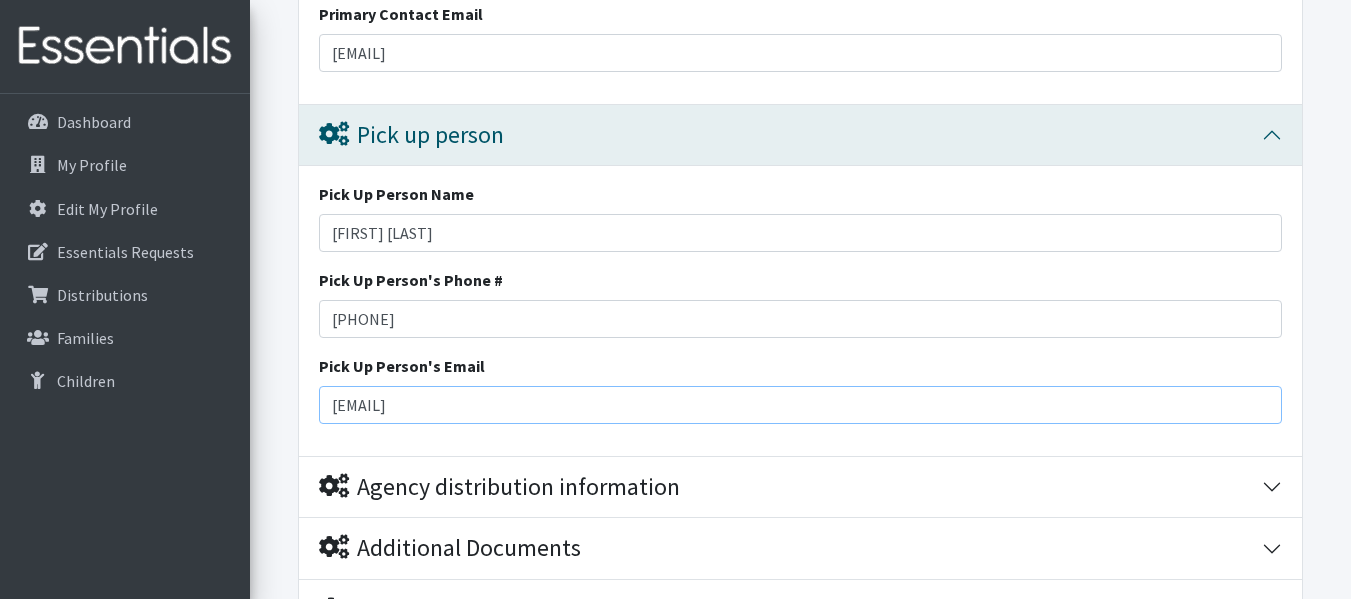 type on "[USERNAME]@[DOMAIN]" 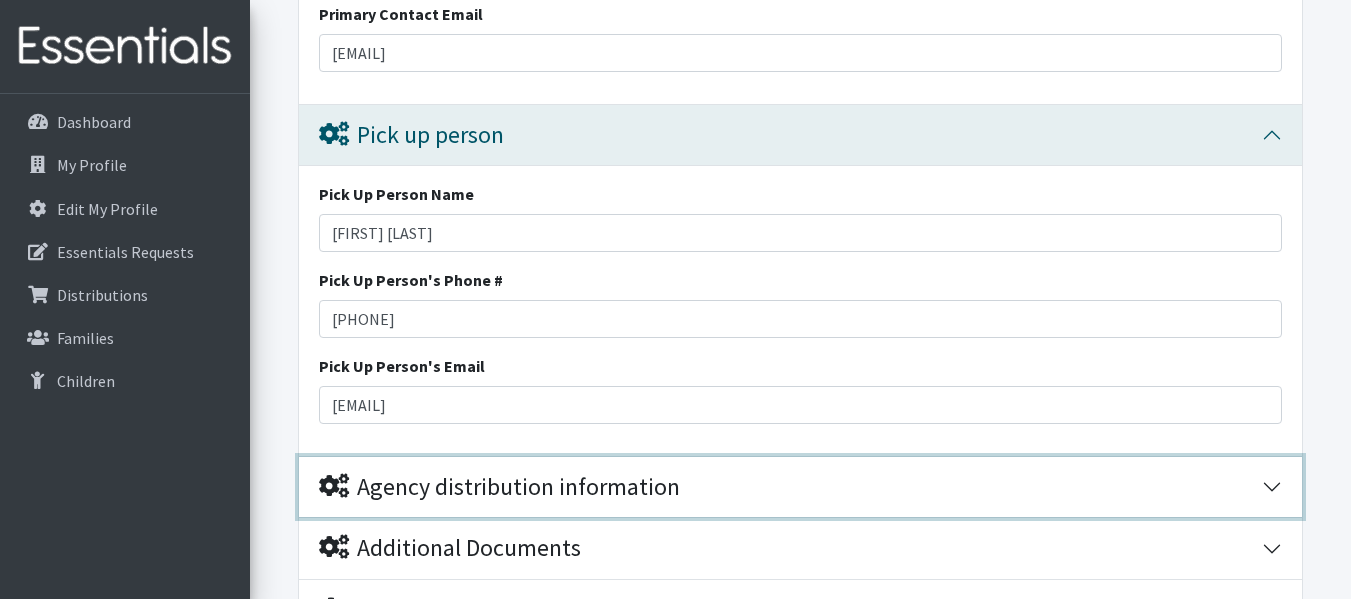 click on "Agency distribution information" at bounding box center [499, 487] 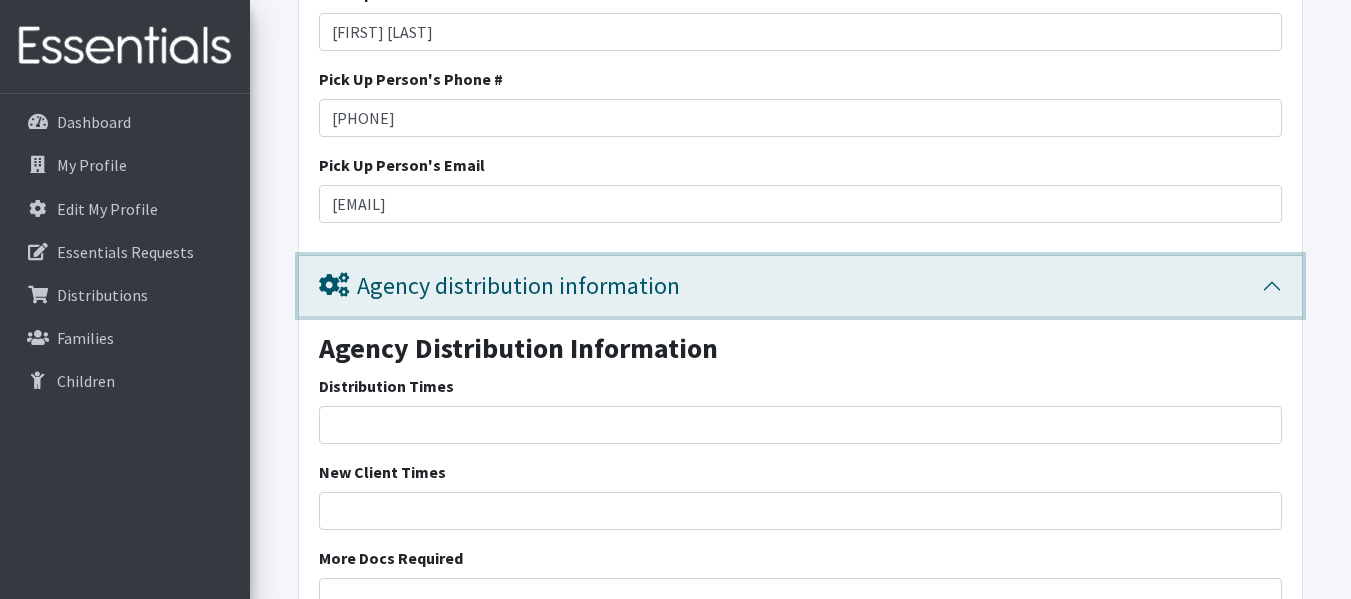 scroll, scrollTop: 4910, scrollLeft: 0, axis: vertical 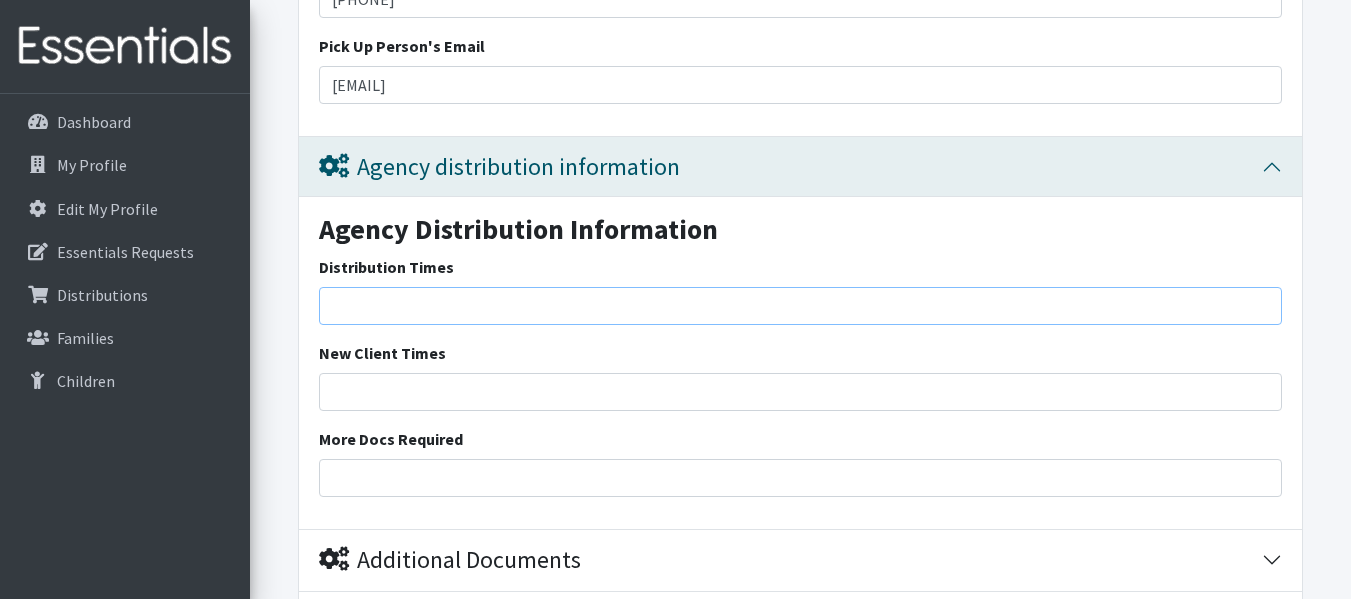 click on "Distribution Times" at bounding box center [800, 306] 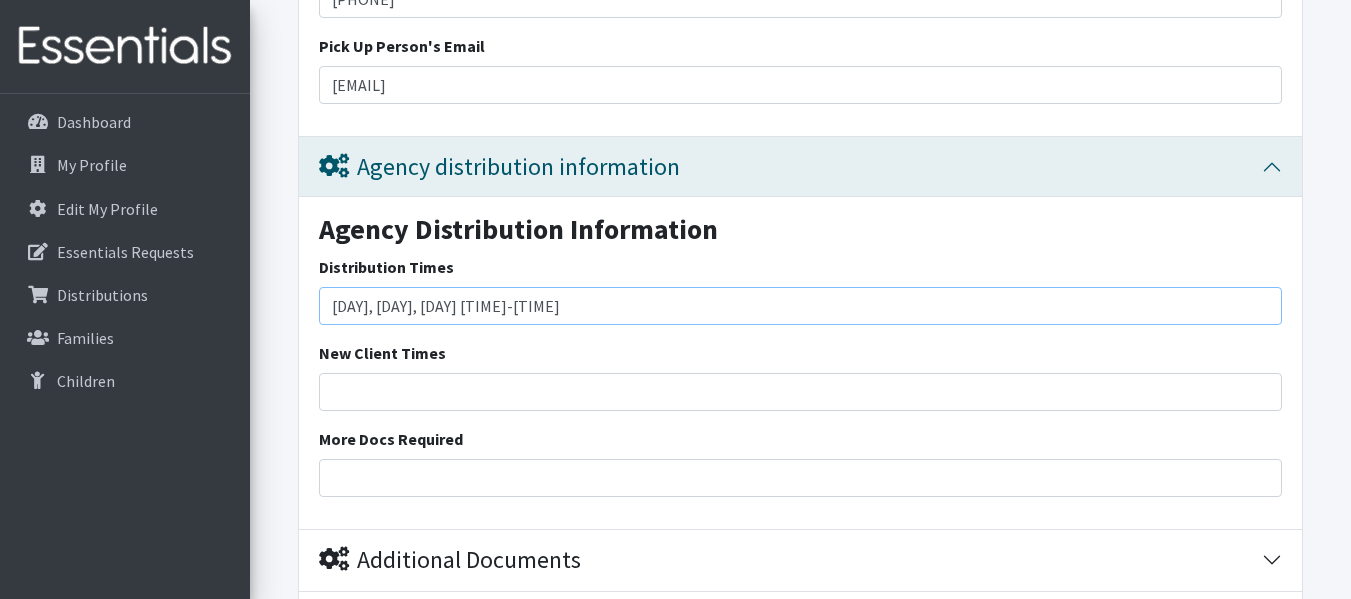 type on "[DAY], [DAY], [DAY] [TIME]-[TIME]" 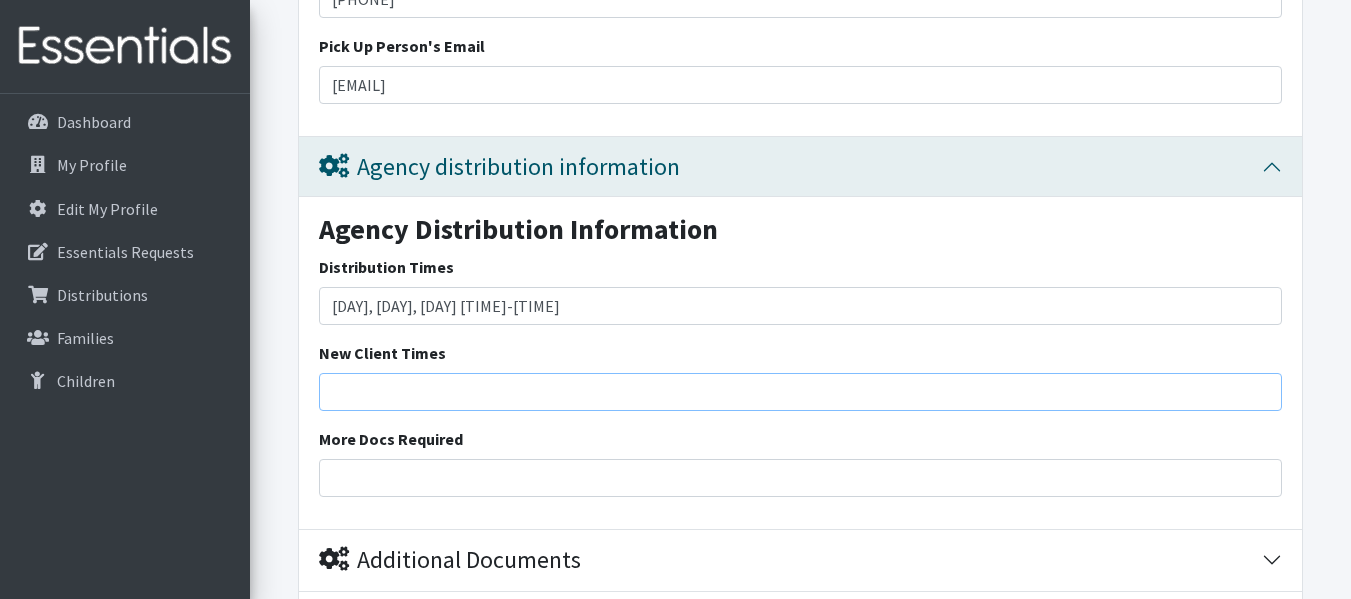 click on "New Client Times" at bounding box center (800, 392) 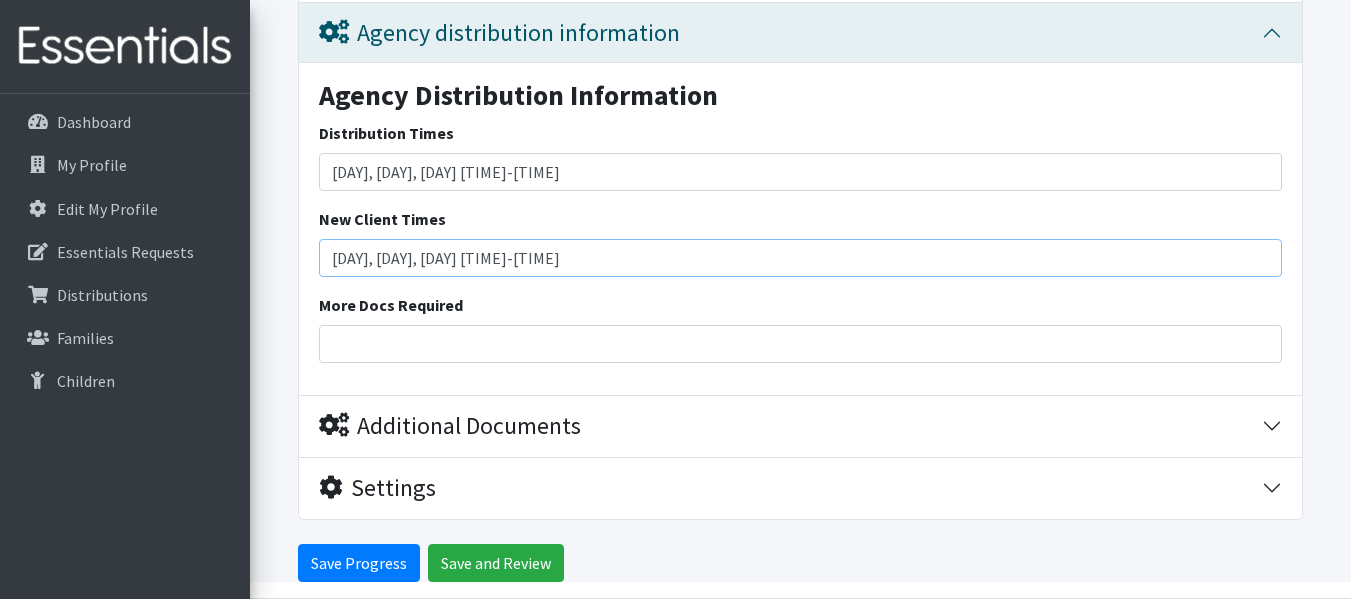 scroll, scrollTop: 5118, scrollLeft: 0, axis: vertical 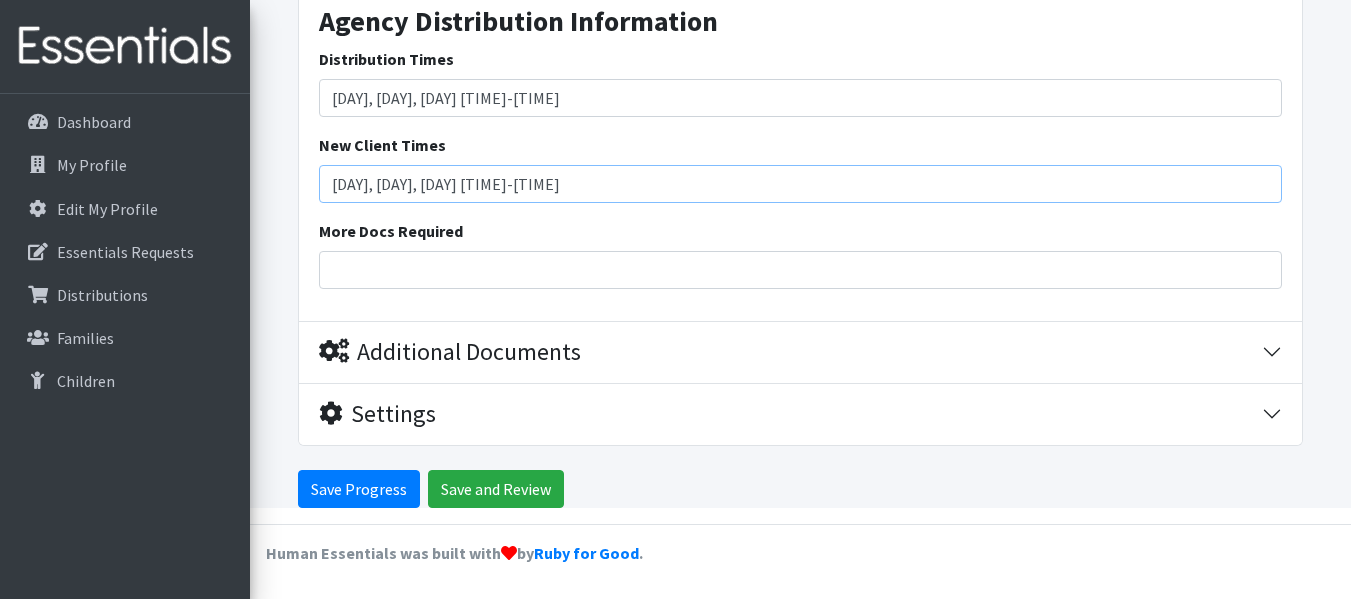 type on "[DAY], [DAY], [DAY] [TIME]-[TIME]" 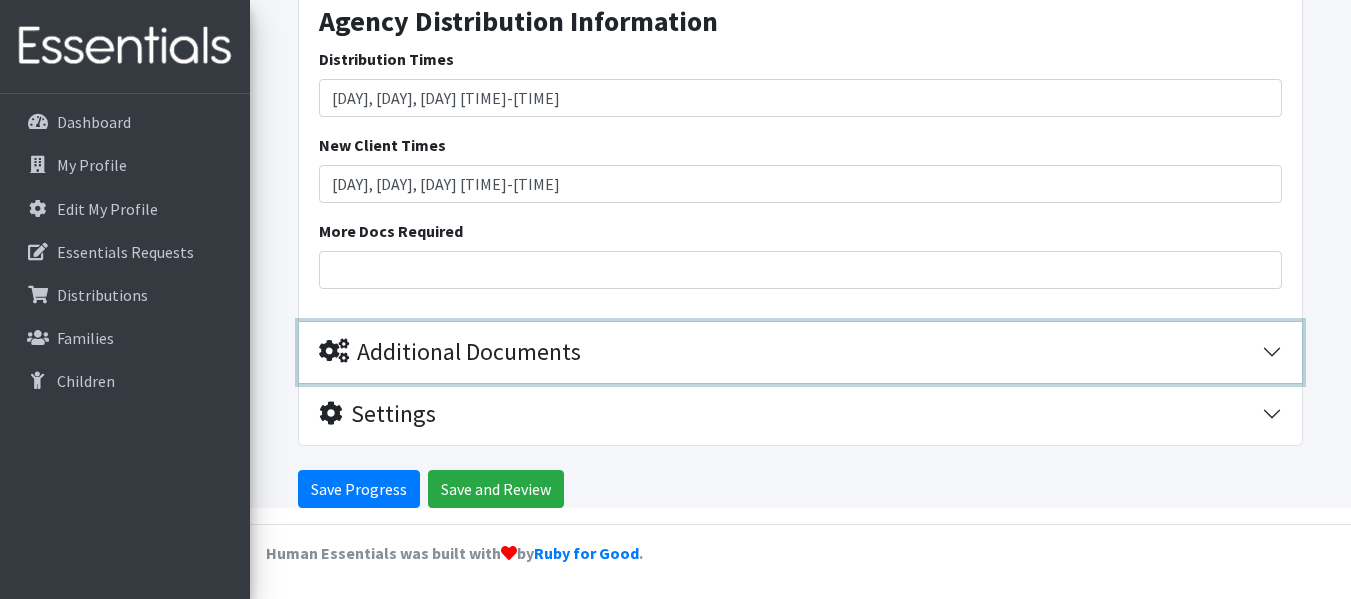 click on "Additional Documents" at bounding box center [800, 352] 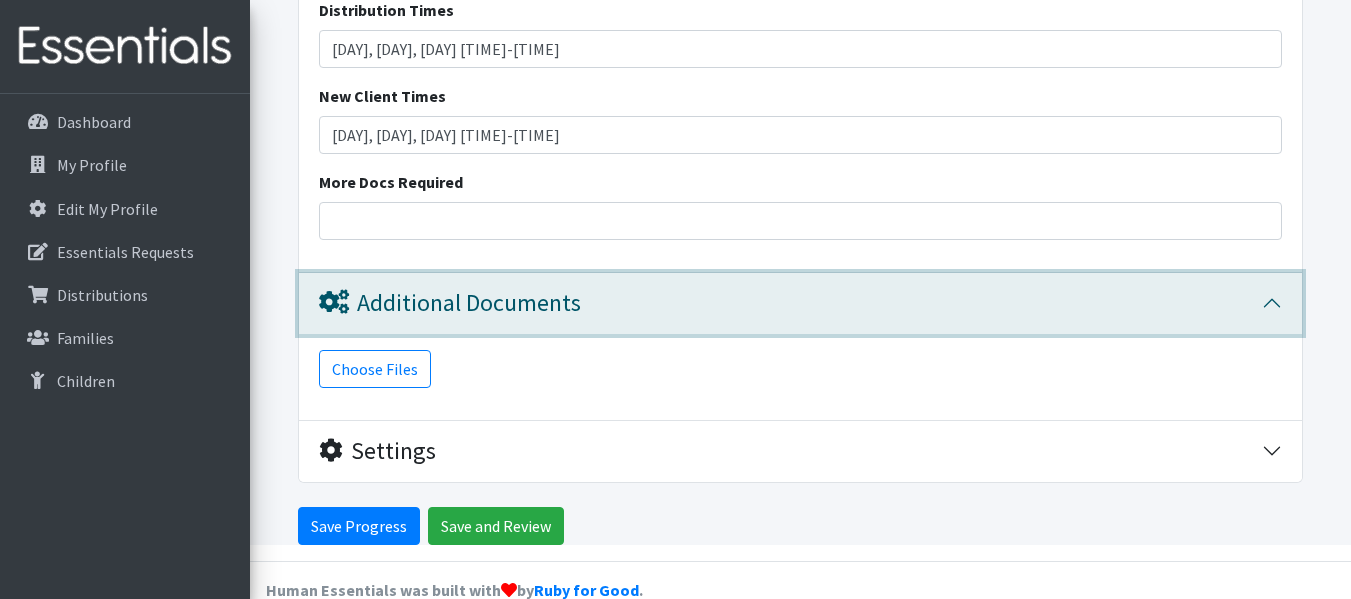 scroll, scrollTop: 5204, scrollLeft: 0, axis: vertical 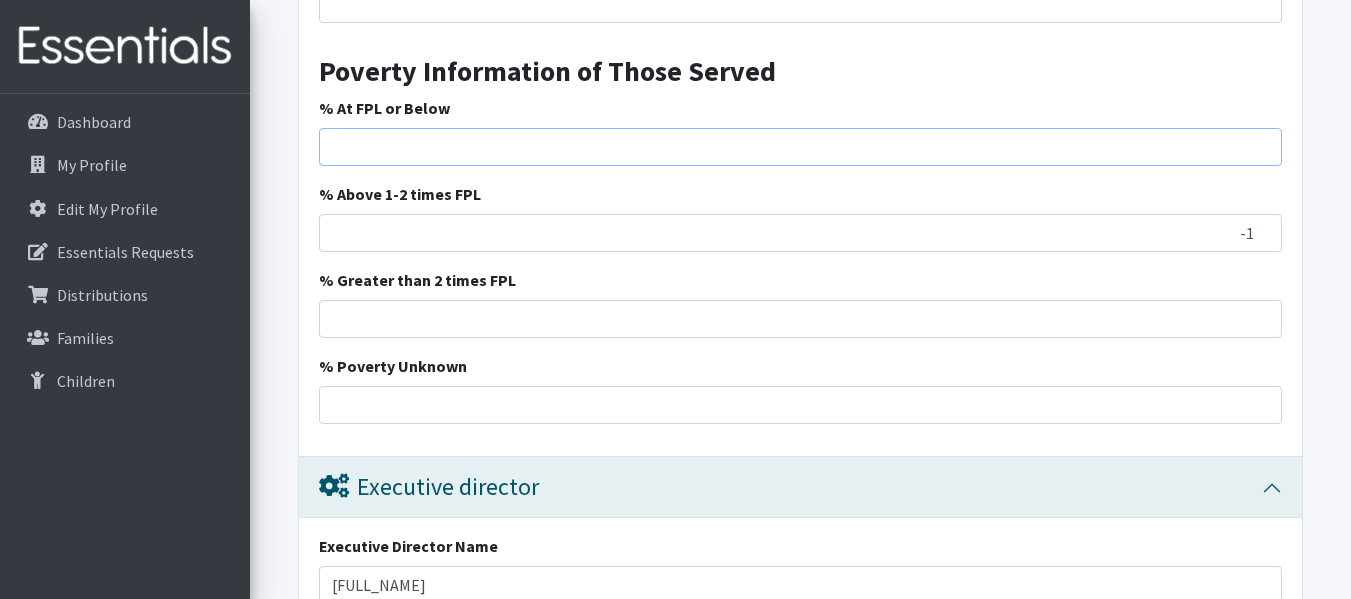 click on "% At FPL or Below" at bounding box center (800, 147) 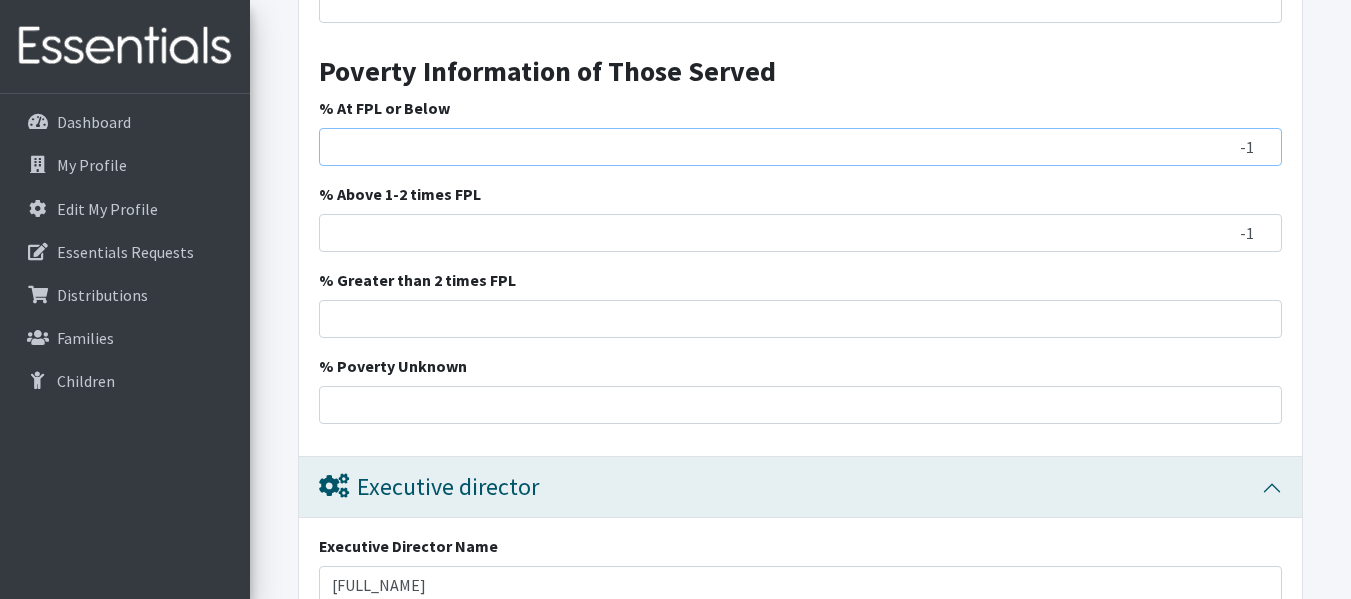 click on "-1" at bounding box center [800, 147] 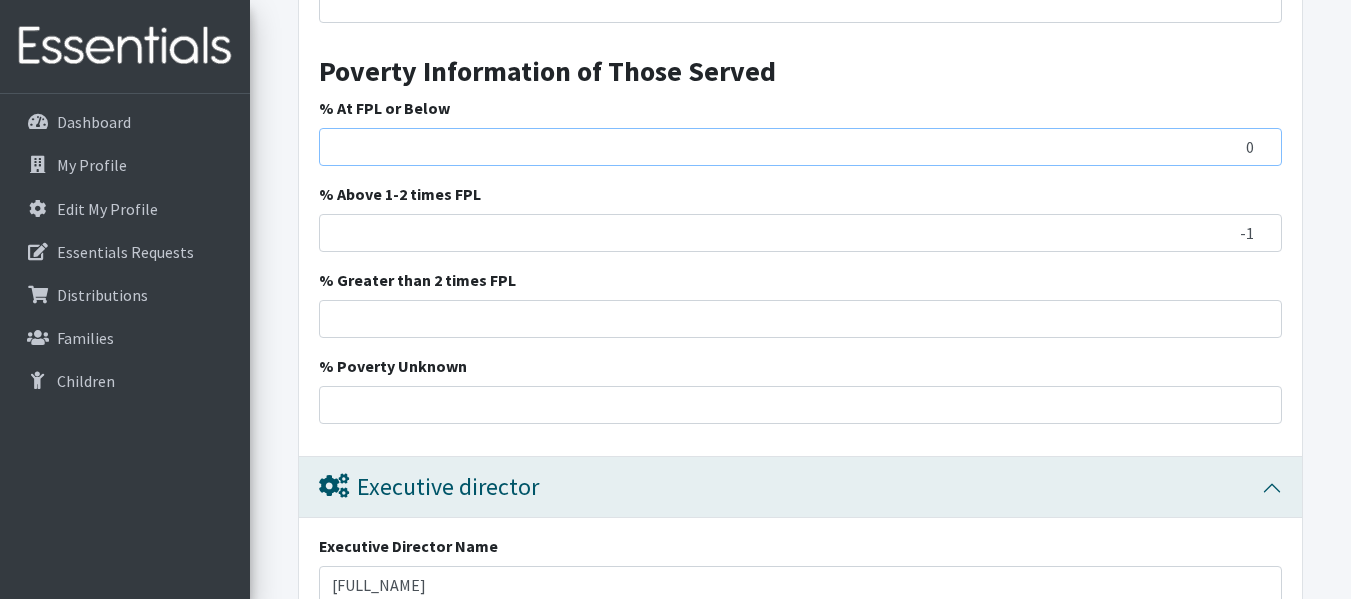 click on "0" at bounding box center [800, 147] 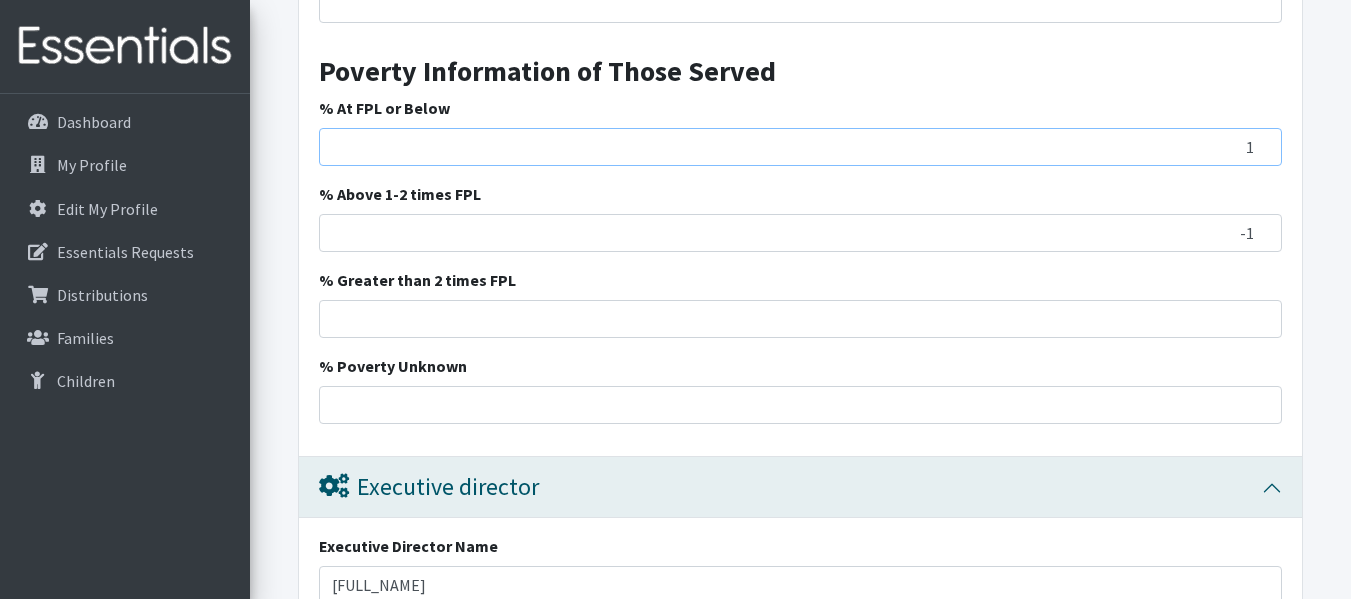 click on "1" at bounding box center (800, 147) 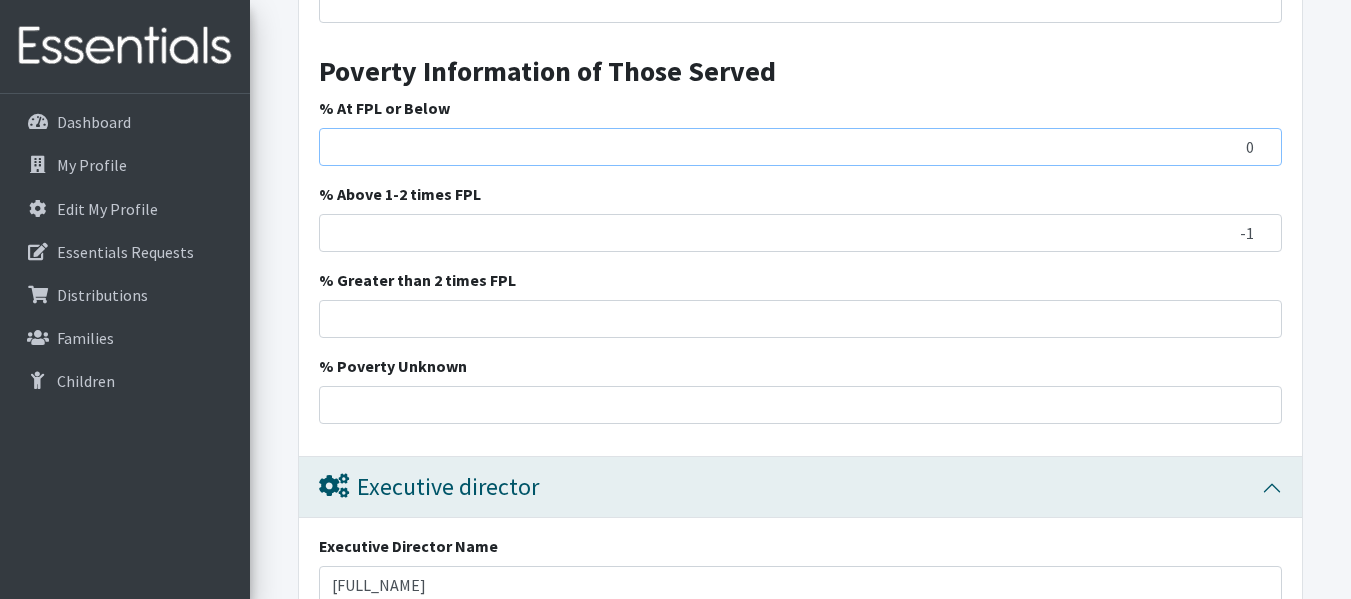 type on "0" 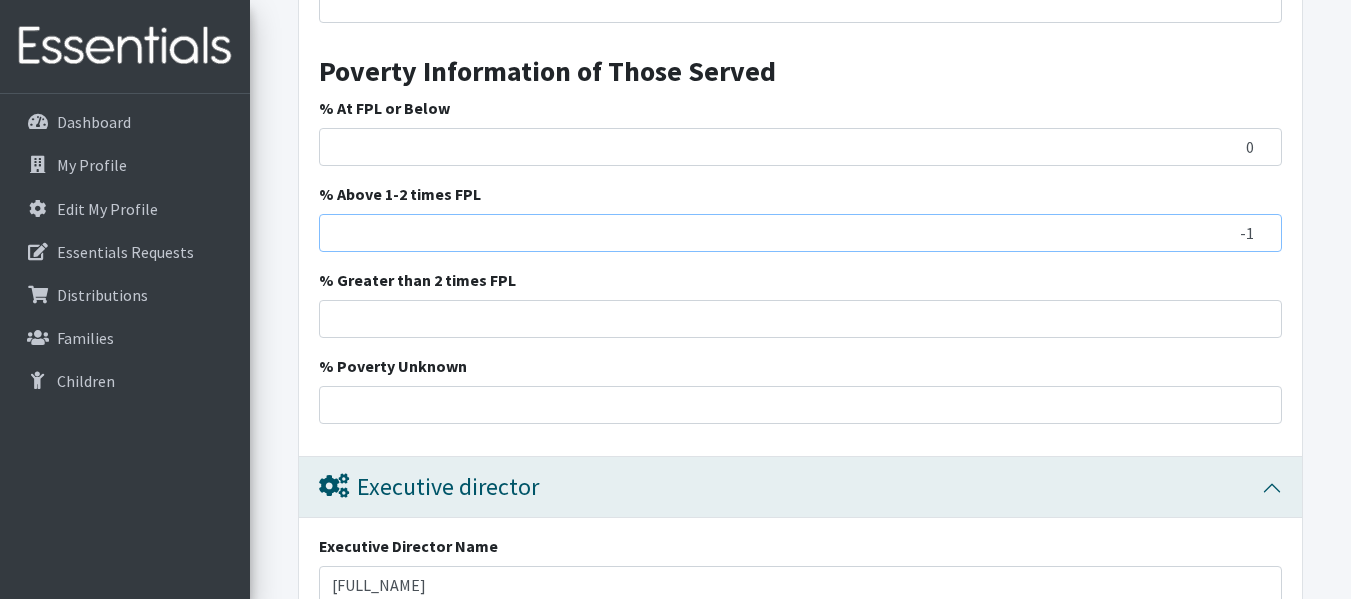 click on "-1" at bounding box center (800, 233) 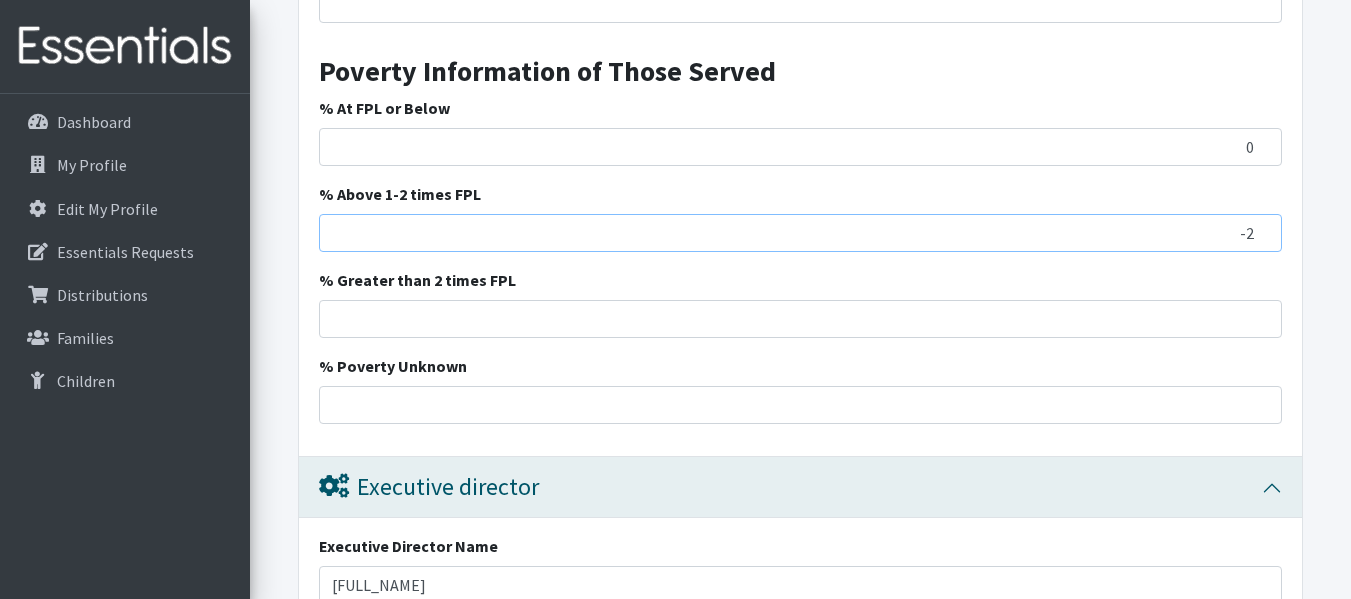 click on "-2" at bounding box center (800, 233) 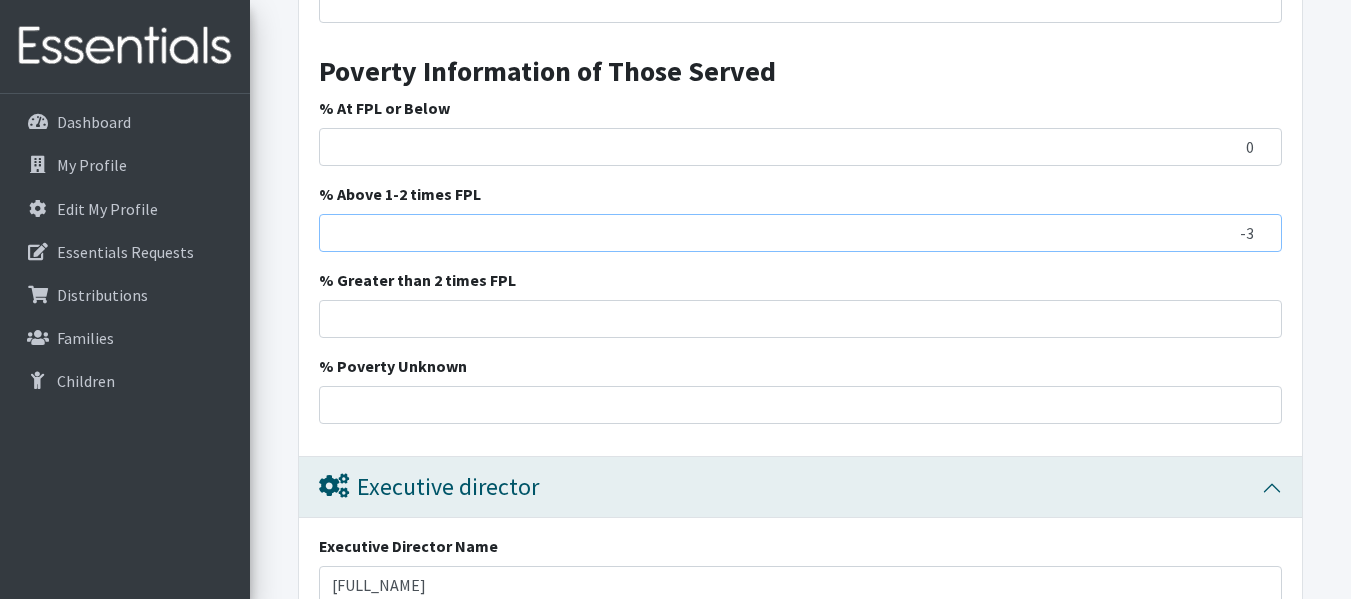 click on "-3" at bounding box center (800, 233) 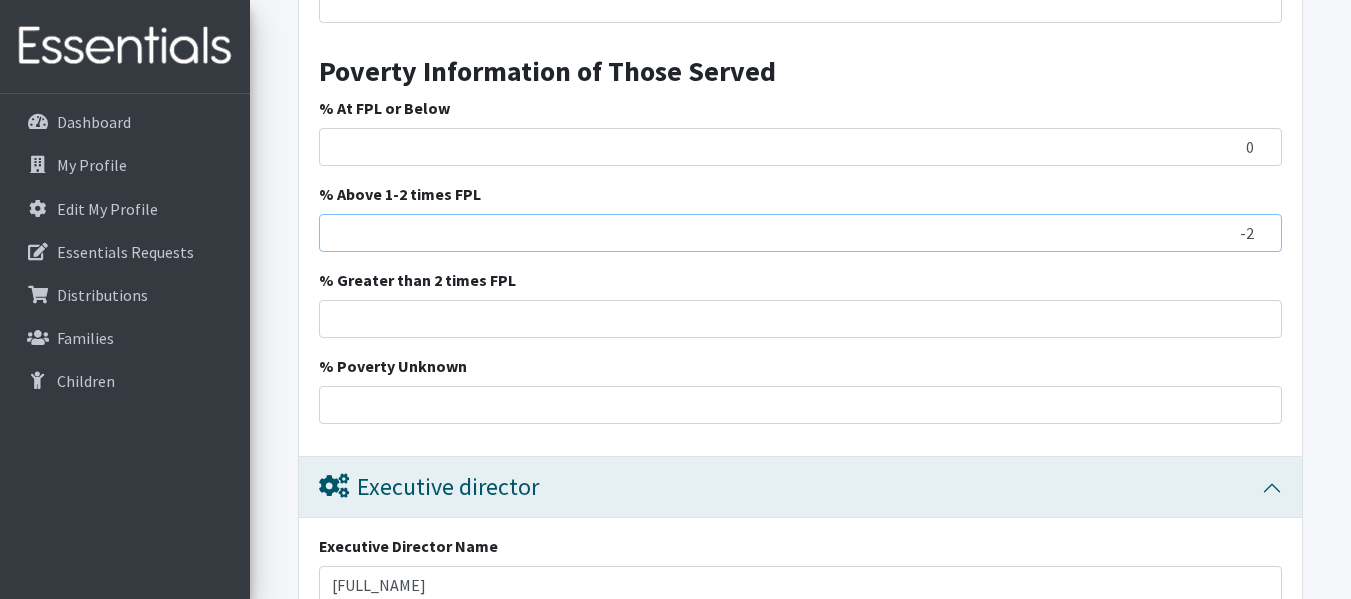 click on "-2" at bounding box center (800, 233) 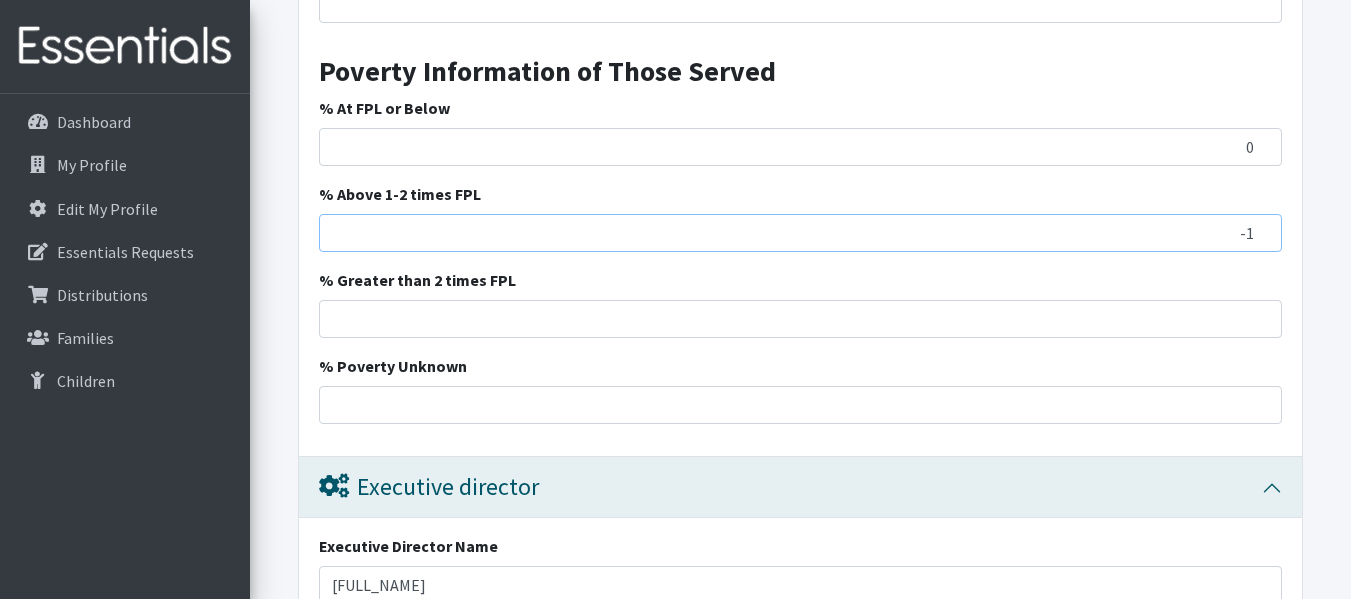 click on "-1" at bounding box center [800, 233] 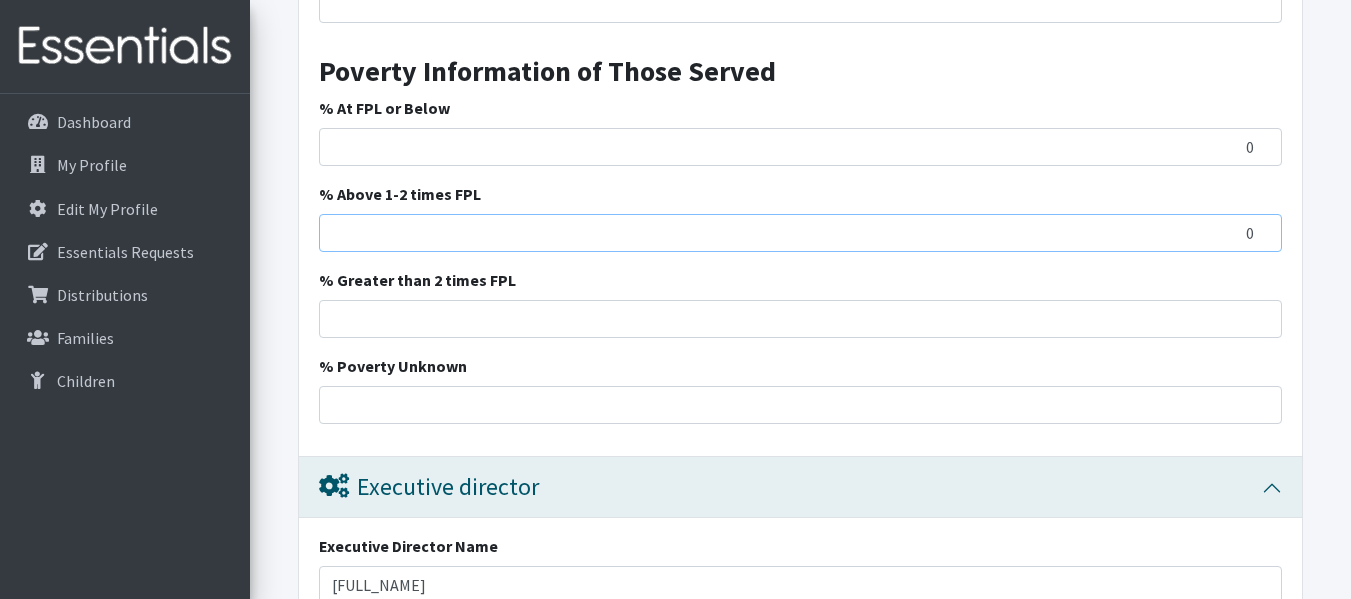 click on "0" at bounding box center [800, 233] 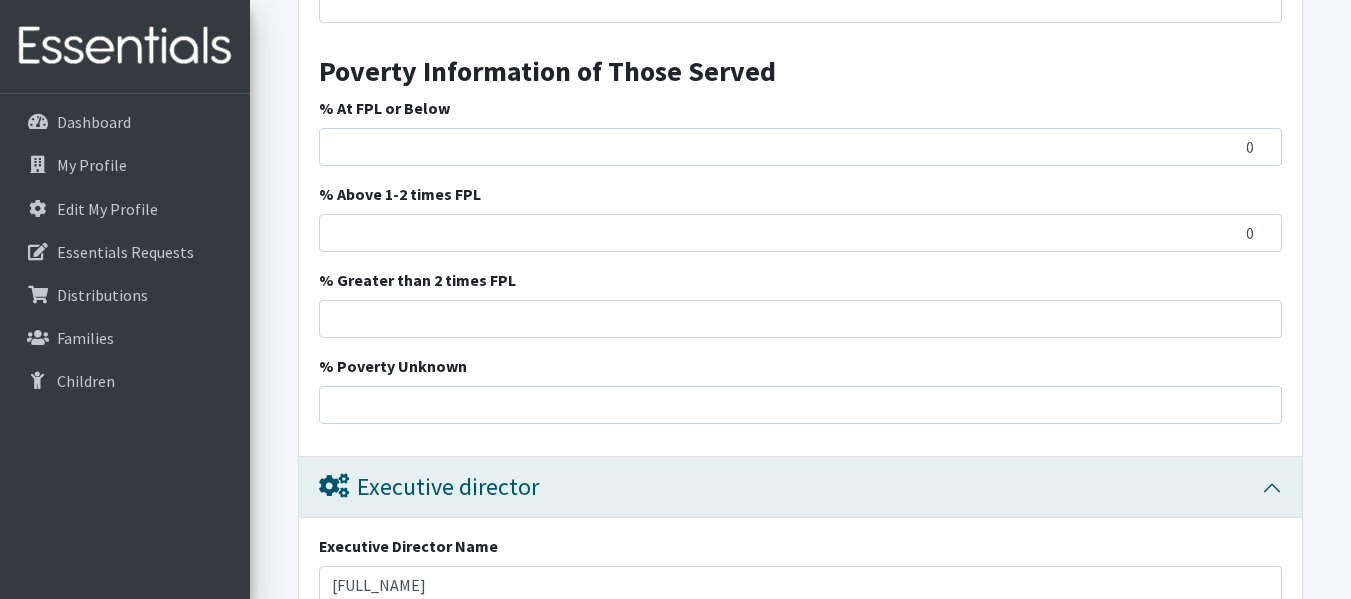 click on "Save Progress
Save and Review
Agency Information
Agency Name  * Hope Women's Center (Easley)
Agency Type
Basic Needs Bank
Career technical training
Child abuse resource center
Church outreach ministry
College and Universities
Community development corporation
Community health program or clinic
Community outreach services
Correctional Facilities / Jail / Prison / Legal System
Crisis/Disaster services
Developmental disabilities program
Domestic violence shelter
Early Childhood Education/Childcare
Early childhood services
Education program
Family resource center
Food bank/pantry
Foster Program
Government Agency/Affiliate
Head Start/Early Head Start
Home visits
Homeless resource center
Hospital
Infant/Child Pantry/Closet
Library
Mental Health
Military Bases/Veteran Services
Police Station
Preschool" at bounding box center (800, -501) 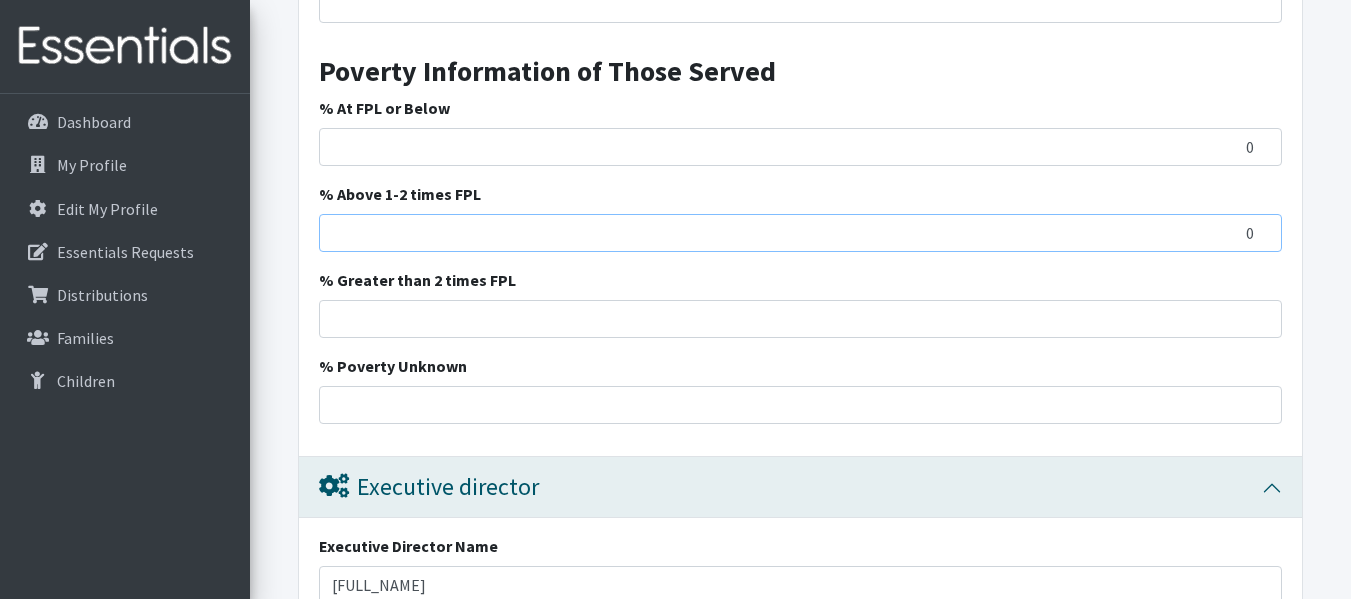 click on "0" at bounding box center [800, 233] 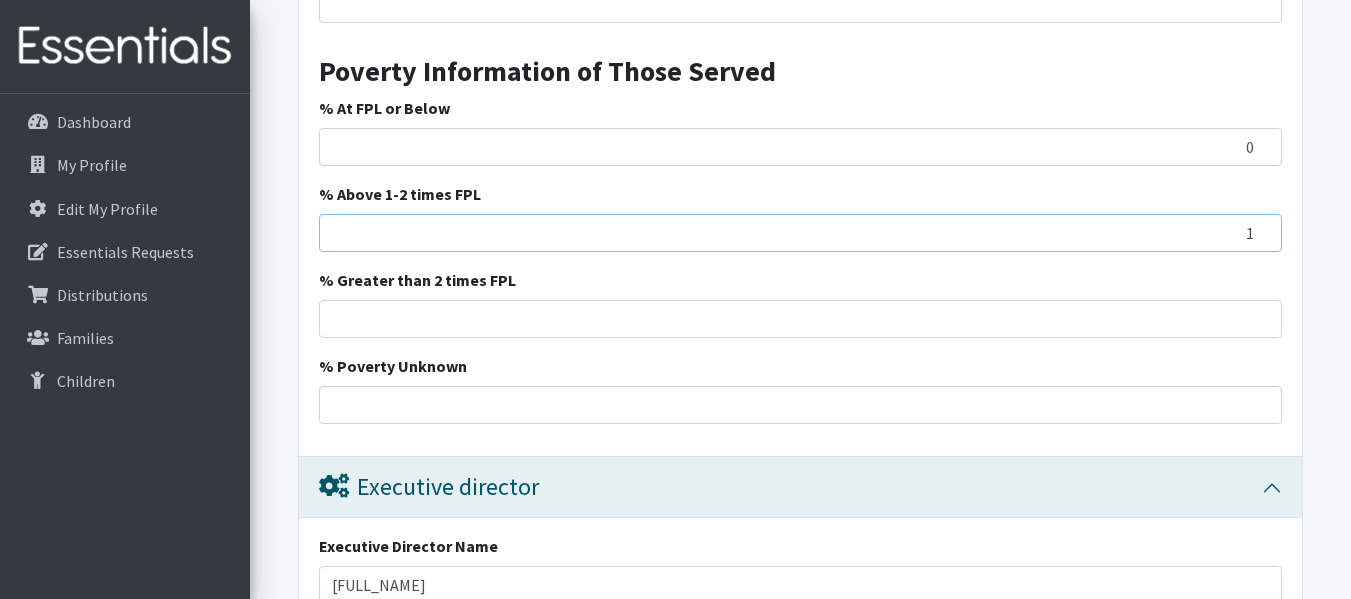 type on "1" 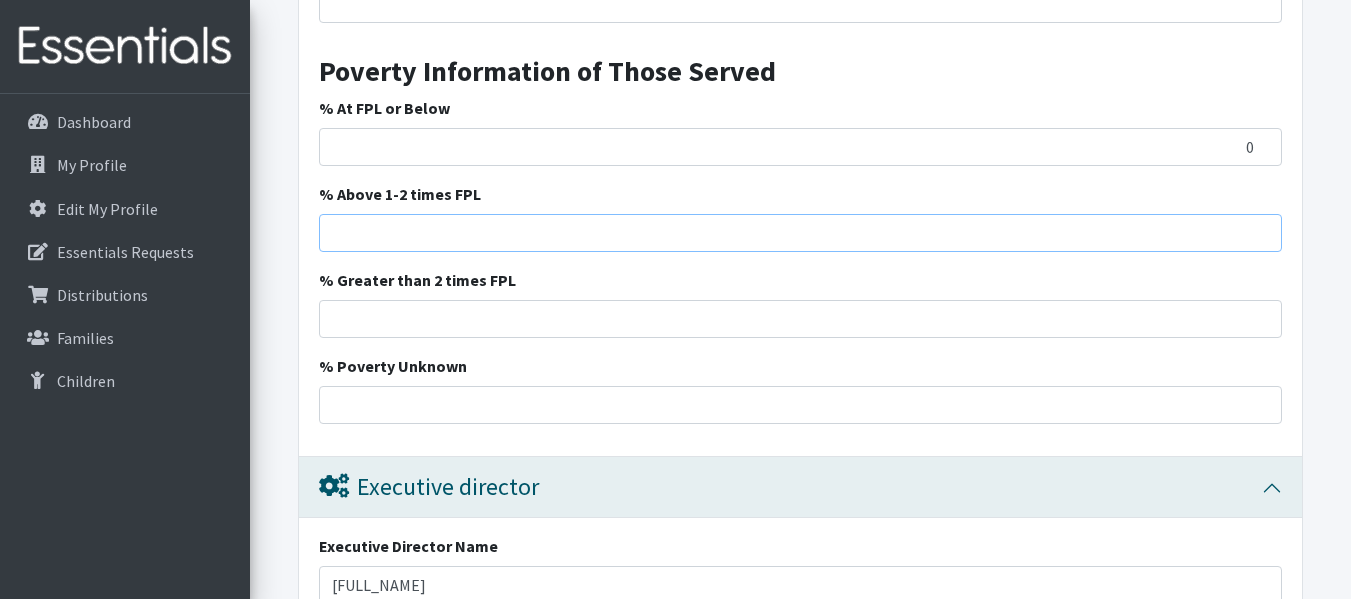 click on "% Above 1-2 times FPL" at bounding box center [800, 233] 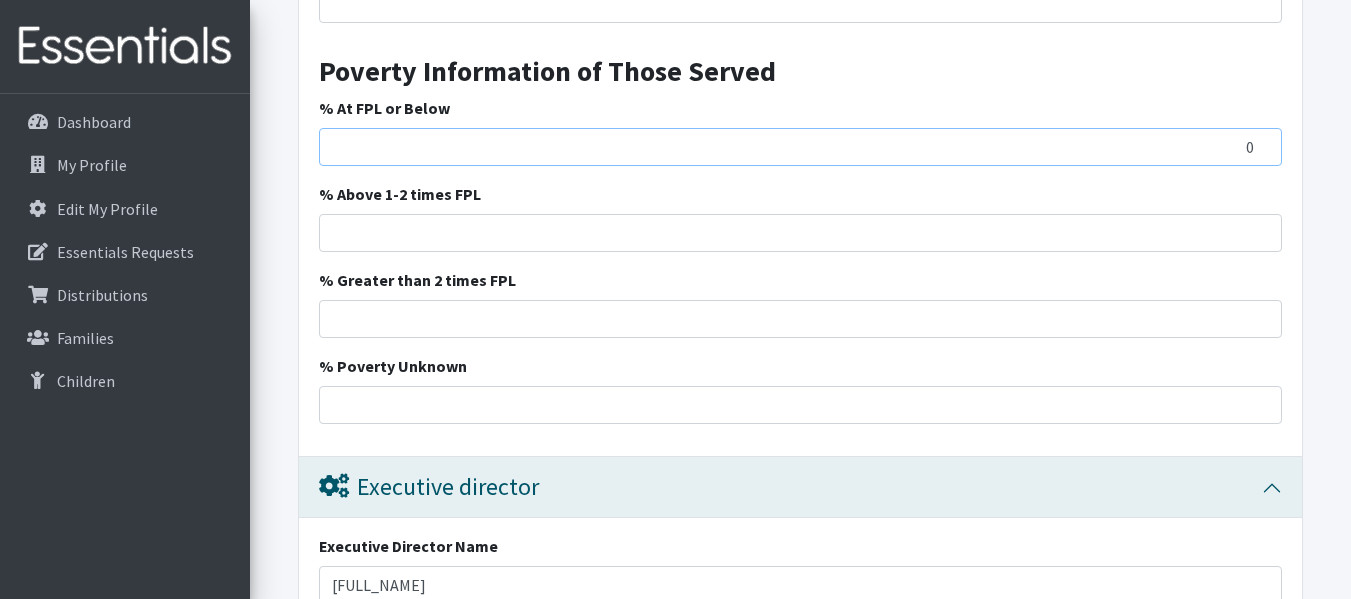 click on "0" at bounding box center [800, 147] 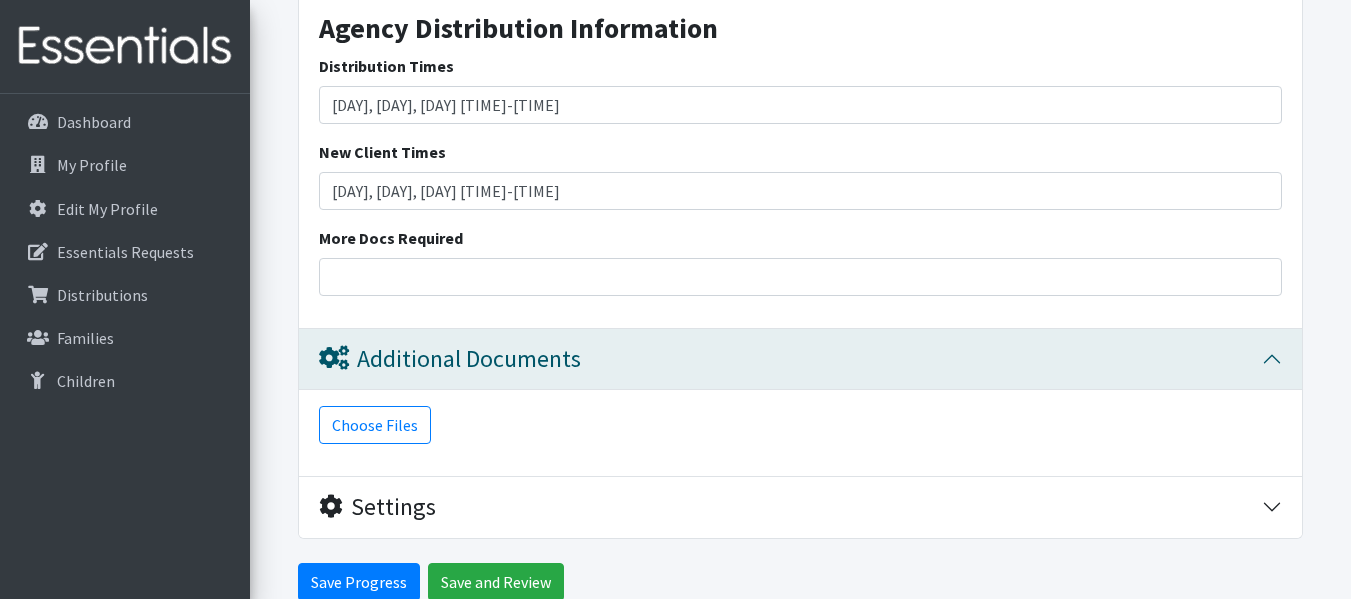 scroll, scrollTop: 5204, scrollLeft: 0, axis: vertical 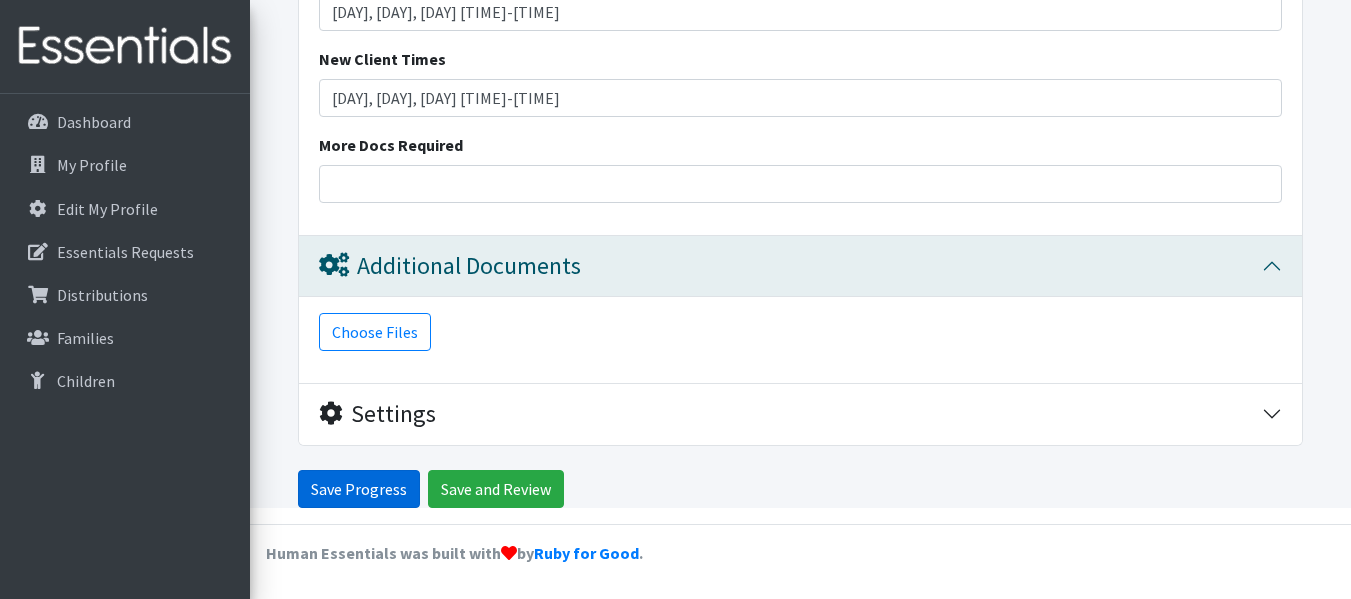 type 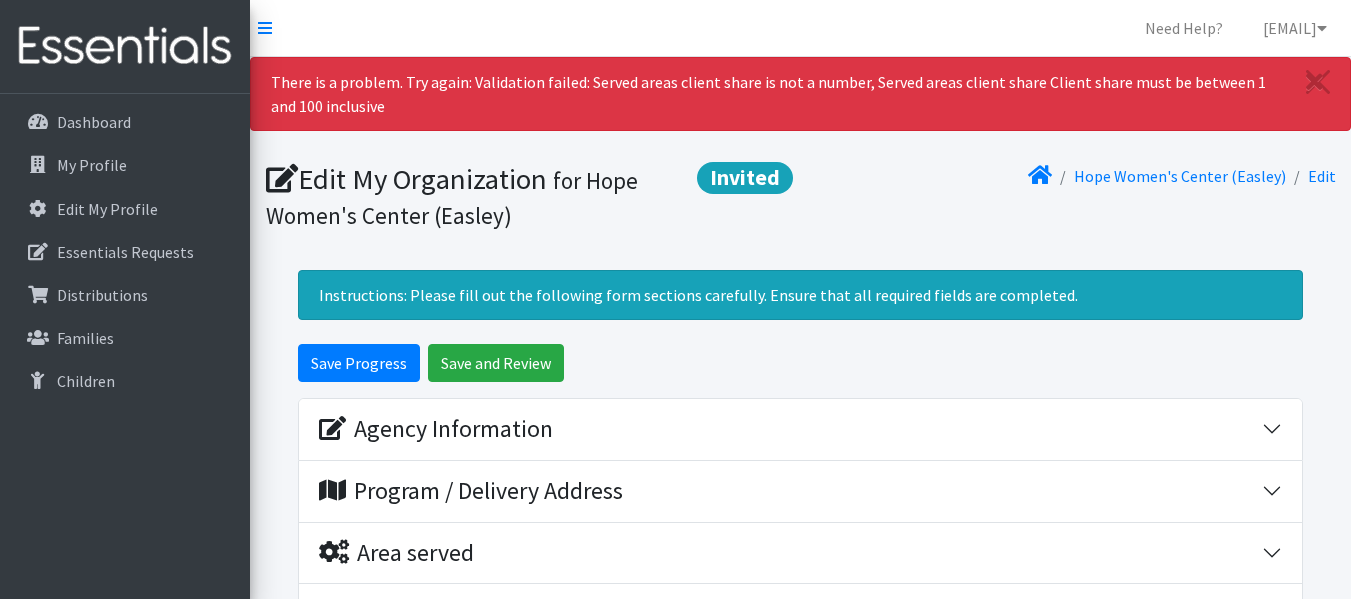 scroll, scrollTop: 0, scrollLeft: 0, axis: both 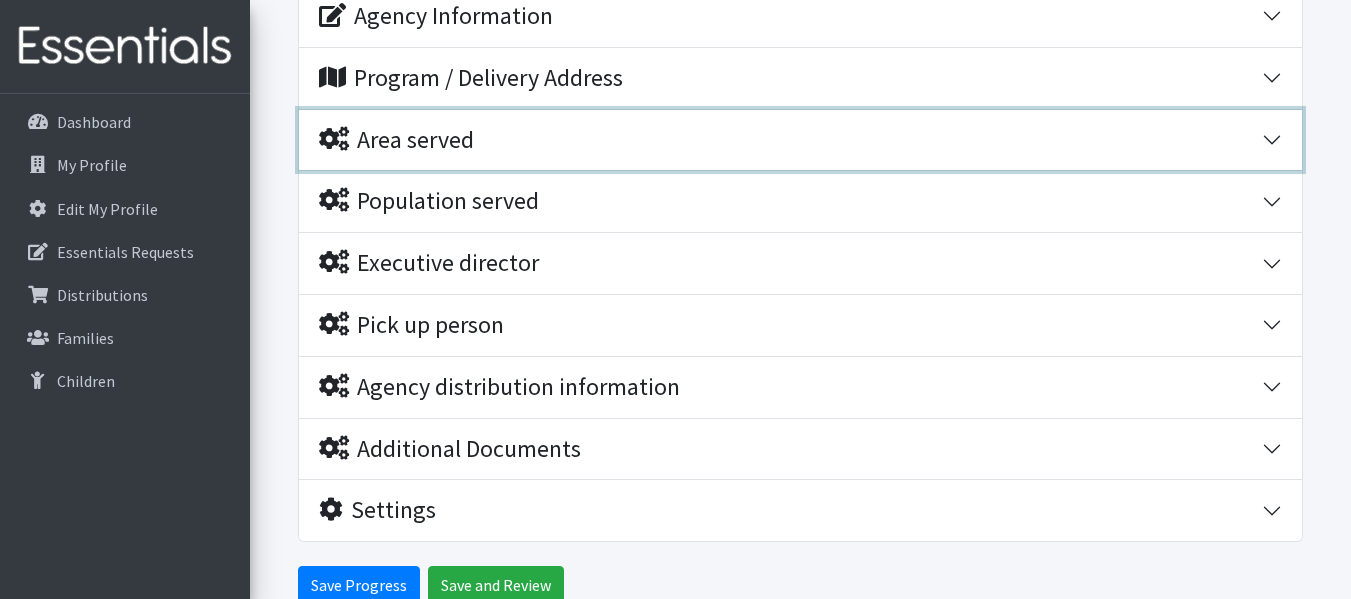 click on "Area served" at bounding box center (800, 140) 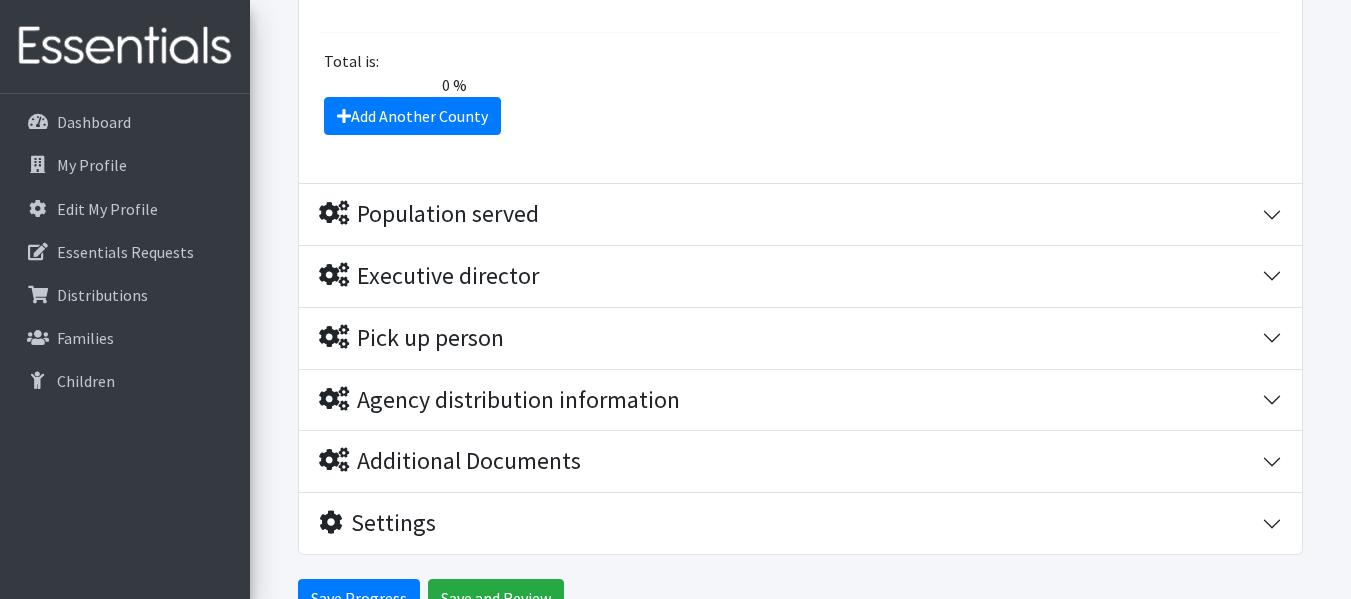 scroll, scrollTop: 1012, scrollLeft: 0, axis: vertical 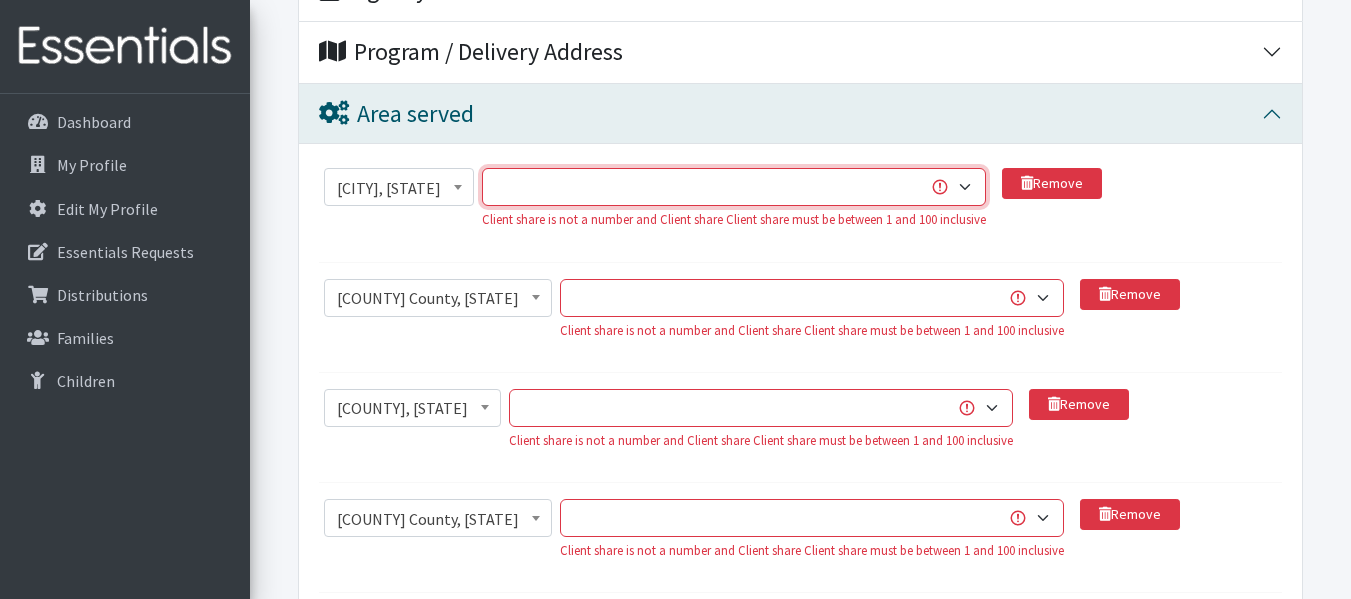 click on "1
2
3
4
5
6
7
8
9
10
11
12
13
14
15
16
17
18
19
20
21
22
23
24
25
26
27
28
29
30
31
32
33
34
35
36
37
38
39
40
41
42
43
44
45
46
47
48
49
50
51
52
53
54
55
56
57
58
59
60
61
62
63
64
65
66
67
68
69
70
71
72
73
74
75
76
77
78
79
80
81
82
83
84
85
86
87
88
89
90
91
92
93
94
95
96
97
98
99
100" at bounding box center [734, 187] 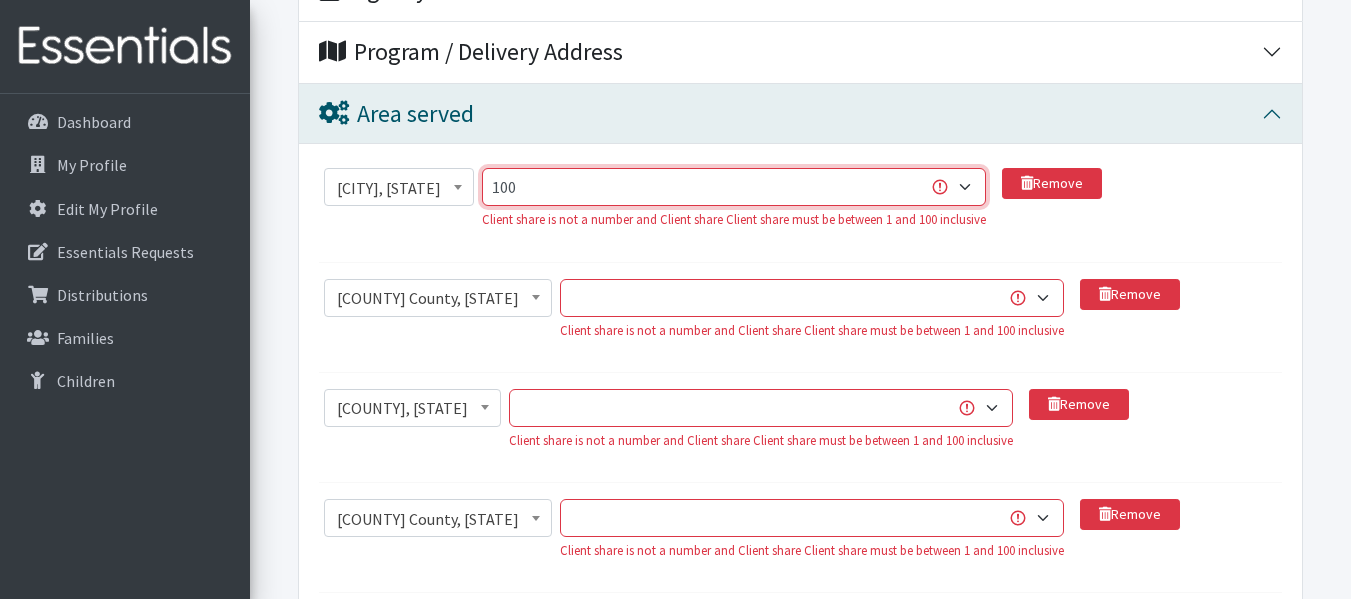 click on "1
2
3
4
5
6
7
8
9
10
11
12
13
14
15
16
17
18
19
20
21
22
23
24
25
26
27
28
29
30
31
32
33
34
35
36
37
38
39
40
41
42
43
44
45
46
47
48
49
50
51
52
53
54
55
56
57
58
59
60
61
62
63
64
65
66
67
68
69
70
71
72
73
74
75
76
77
78
79
80
81
82
83
84
85
86
87
88
89
90
91
92
93
94
95
96
97
98
99
100" at bounding box center [734, 187] 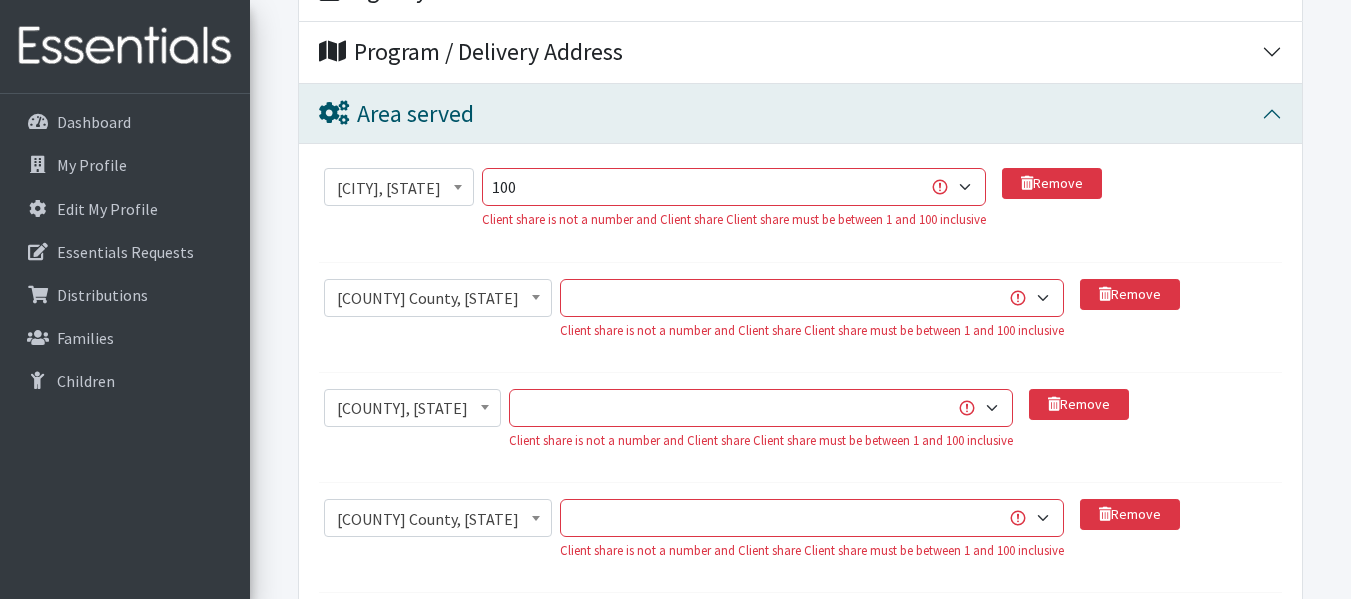click on "Abbeville County,  South Carolina
Acadia Parish,  Louisiana
Accomack County,  Virginia
Ada County,  Idaho
Adair County,  Iowa
Adair County,  Kentucky
Adair County,  Missouri
Adair County,  Oklahoma
Adams County,  Colorado
Adams County,  Idaho
Adams County,  Illinois
Adams County,  Indiana
Adams County,  Iowa
Adams County,  Mississippi
Adams County,  Nebraska
Adams County,  North Dakota
Adams County,  Ohio
Adams County,  Pennsylvania
Adams County,  Washington
Adams County,  Wisconsin
Addison County,  Vermont
Adjuntas Municipality,  Puerto Rico
Aguada Municipality,  Puerto Rico
Aguadilla Municipality,  Puerto Rico
Aguas Buenas Municipality,  Puerto Rico
Aibonito Municipality,  Puerto Rico
Aiken County,  South Carolina
Aitkin County,  Minnesota
Alachua County,  Florida
Alamance County,  North Carolina
Alameda County,  California
Alamosa County,  Colorado
Albany County,  New York" at bounding box center (800, 215) 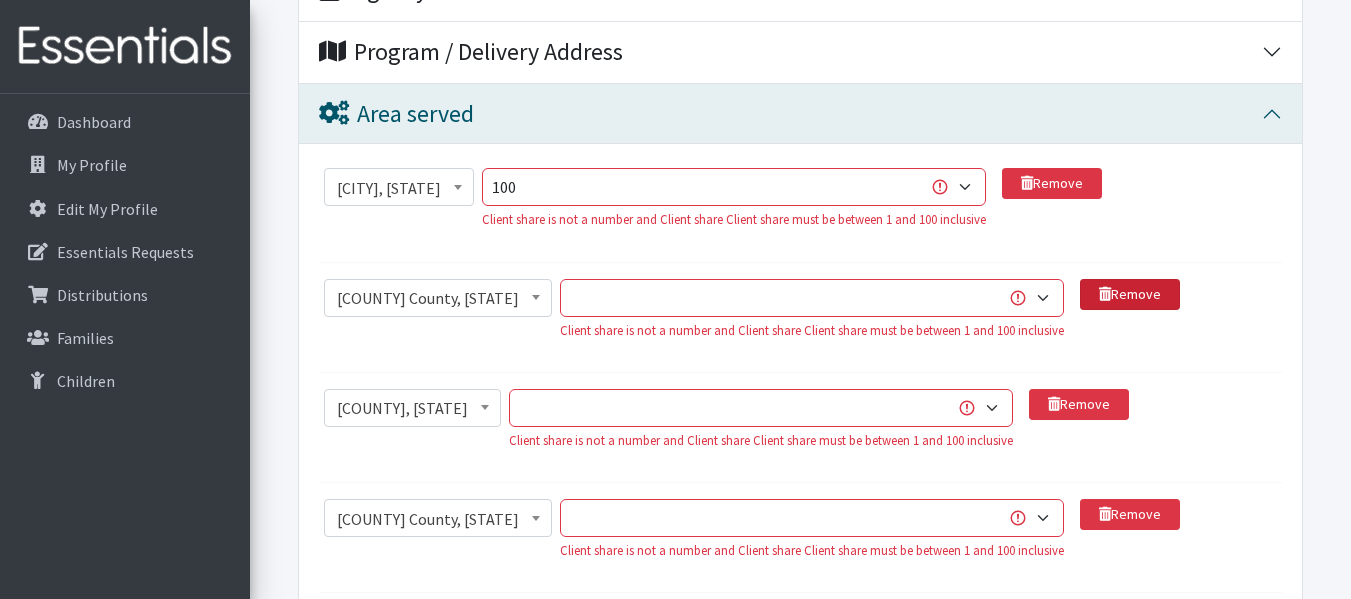 click at bounding box center (1105, 294) 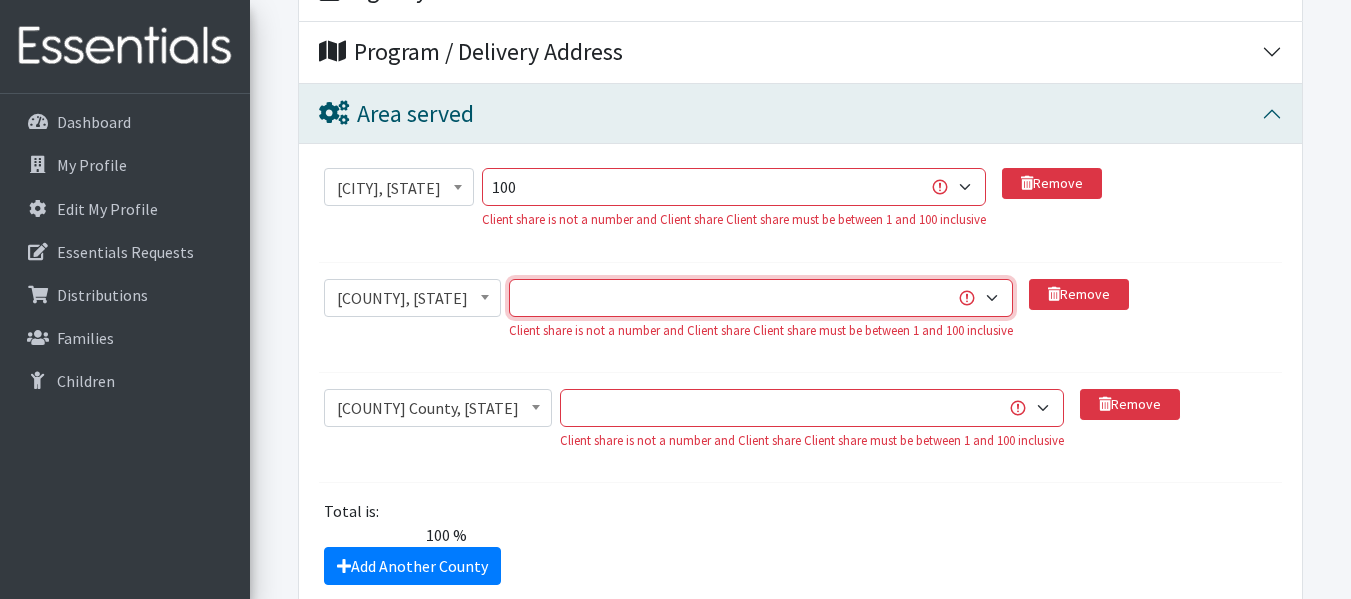 click on "1
2
3
4
5
6
7
8
9
10
11
12
13
14
15
16
17
18
19
20
21
22
23
24
25
26
27
28
29
30
31
32
33
34
35
36
37
38
39
40
41
42
43
44
45
46
47
48
49
50
51
52
53
54
55
56
57
58
59
60
61
62
63
64
65
66
67
68
69
70
71
72
73
74
75
76
77
78
79
80
81
82
83
84
85
86
87
88
89
90
91
92
93
94
95
96
97
98
99
100" at bounding box center [761, 298] 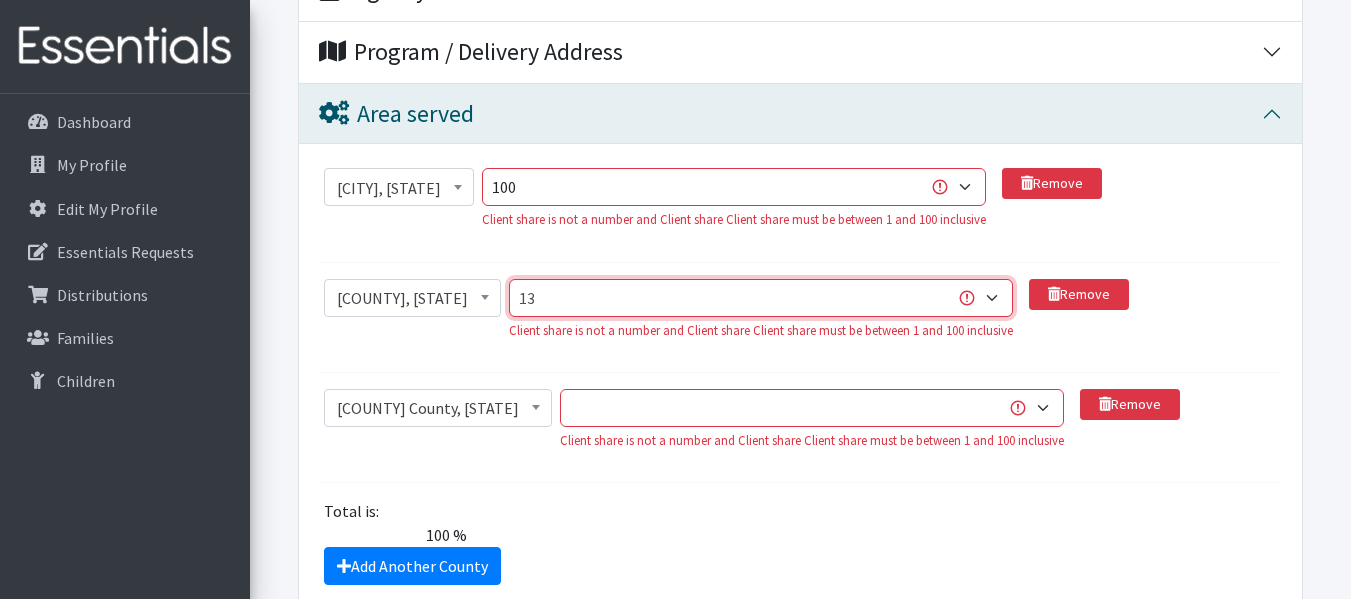 click on "1
2
3
4
5
6
7
8
9
10
11
12
13
14
15
16
17
18
19
20
21
22
23
24
25
26
27
28
29
30
31
32
33
34
35
36
37
38
39
40
41
42
43
44
45
46
47
48
49
50
51
52
53
54
55
56
57
58
59
60
61
62
63
64
65
66
67
68
69
70
71
72
73
74
75
76
77
78
79
80
81
82
83
84
85
86
87
88
89
90
91
92
93
94
95
96
97
98
99
100" at bounding box center [761, 298] 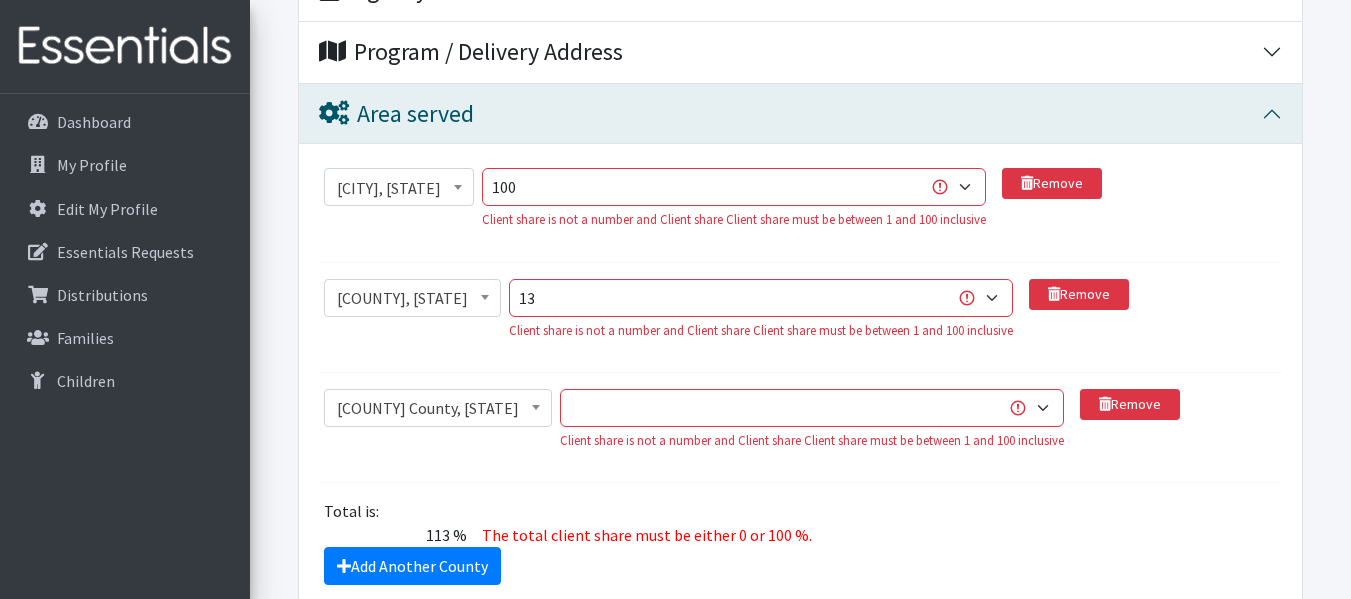 click on "Abbeville County,  South Carolina
Acadia Parish,  Louisiana
Accomack County,  Virginia
Ada County,  Idaho
Adair County,  Iowa
Adair County,  Kentucky
Adair County,  Missouri
Adair County,  Oklahoma
Adams County,  Colorado
Adams County,  Idaho
Adams County,  Illinois
Adams County,  Indiana
Adams County,  Iowa
Adams County,  Mississippi
Adams County,  Nebraska
Adams County,  North Dakota
Adams County,  Ohio
Adams County,  Pennsylvania
Adams County,  Washington
Adams County,  Wisconsin
Addison County,  Vermont
Adjuntas Municipality,  Puerto Rico
Aguada Municipality,  Puerto Rico
Aguadilla Municipality,  Puerto Rico
Aguas Buenas Municipality,  Puerto Rico
Aibonito Municipality,  Puerto Rico
Aiken County,  South Carolina
Aitkin County,  Minnesota
Alachua County,  Florida
Alamance County,  North Carolina
Alameda County,  California
Alamosa County,  Colorado
Albany County,  New York" at bounding box center (800, 325) 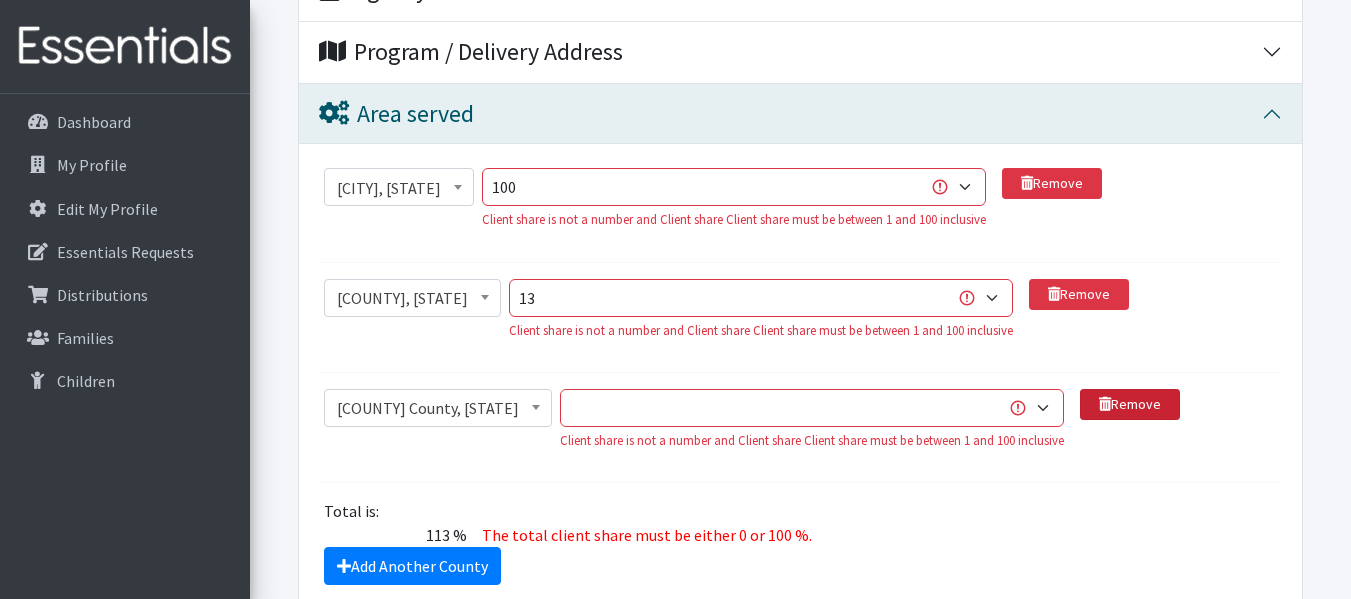 click on "Remove" at bounding box center [1130, 404] 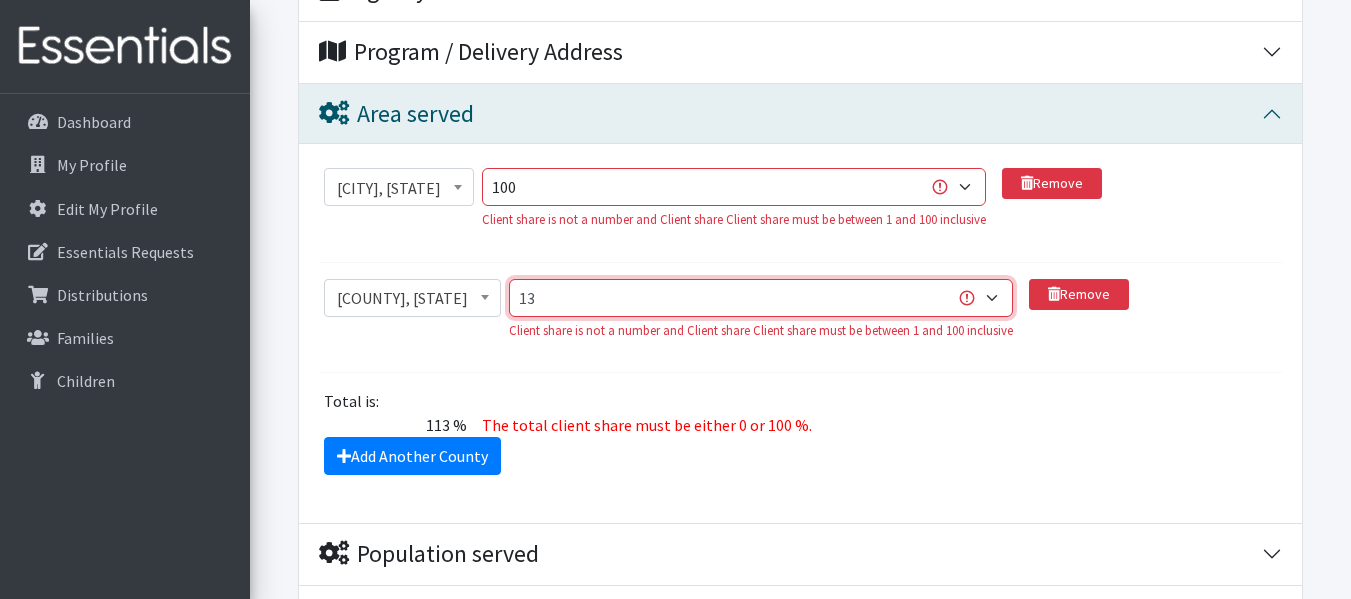 click on "1
2
3
4
5
6
7
8
9
10
11
12
13
14
15
16
17
18
19
20
21
22
23
24
25
26
27
28
29
30
31
32
33
34
35
36
37
38
39
40
41
42
43
44
45
46
47
48
49
50
51
52
53
54
55
56
57
58
59
60
61
62
63
64
65
66
67
68
69
70
71
72
73
74
75
76
77
78
79
80
81
82
83
84
85
86
87
88
89
90
91
92
93
94
95
96
97
98
99
100" at bounding box center (761, 298) 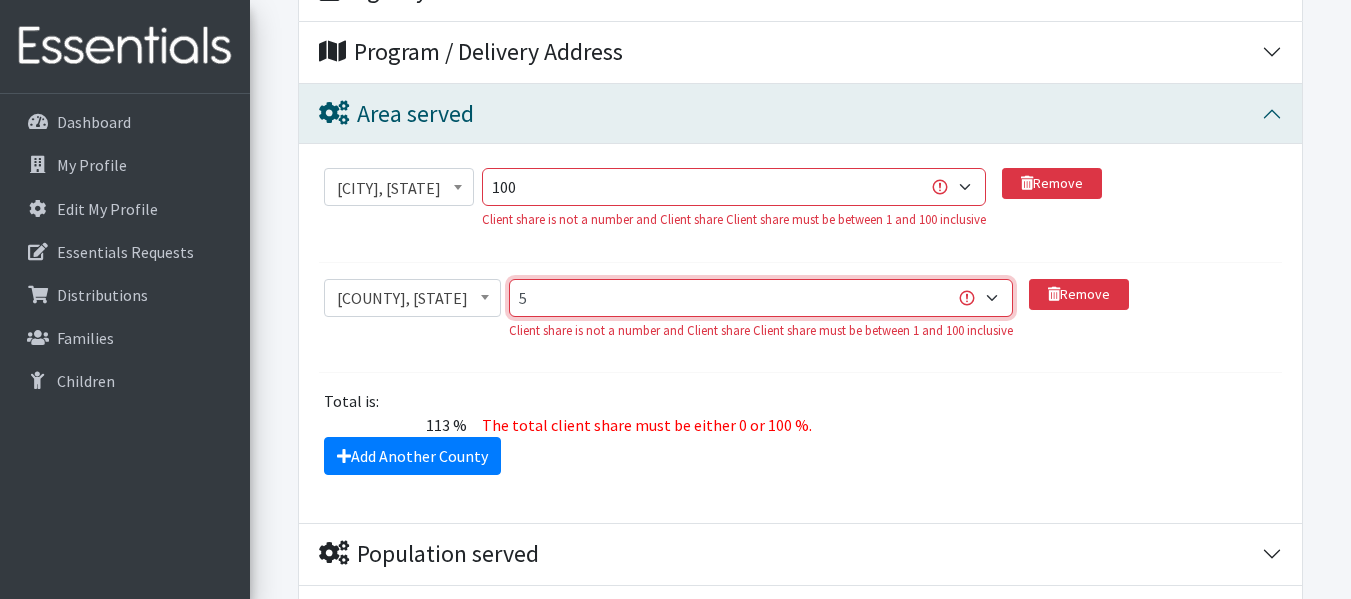click on "1
2
3
4
5
6
7
8
9
10
11
12
13
14
15
16
17
18
19
20
21
22
23
24
25
26
27
28
29
30
31
32
33
34
35
36
37
38
39
40
41
42
43
44
45
46
47
48
49
50
51
52
53
54
55
56
57
58
59
60
61
62
63
64
65
66
67
68
69
70
71
72
73
74
75
76
77
78
79
80
81
82
83
84
85
86
87
88
89
90
91
92
93
94
95
96
97
98
99
100" at bounding box center [761, 298] 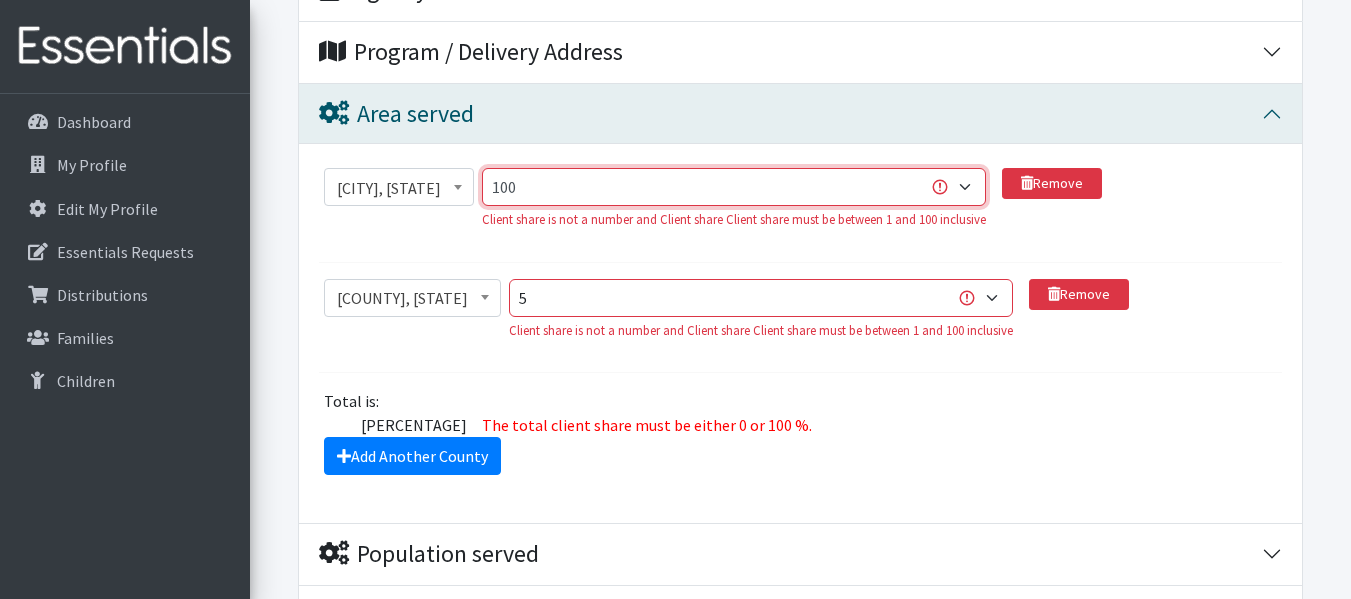 click on "1
2
3
4
5
6
7
8
9
10
11
12
13
14
15
16
17
18
19
20
21
22
23
24
25
26
27
28
29
30
31
32
33
34
35
36
37
38
39
40
41
42
43
44
45
46
47
48
49
50
51
52
53
54
55
56
57
58
59
60
61
62
63
64
65
66
67
68
69
70
71
72
73
74
75
76
77
78
79
80
81
82
83
84
85
86
87
88
89
90
91
92
93
94
95
96
97
98
99
100" at bounding box center [734, 187] 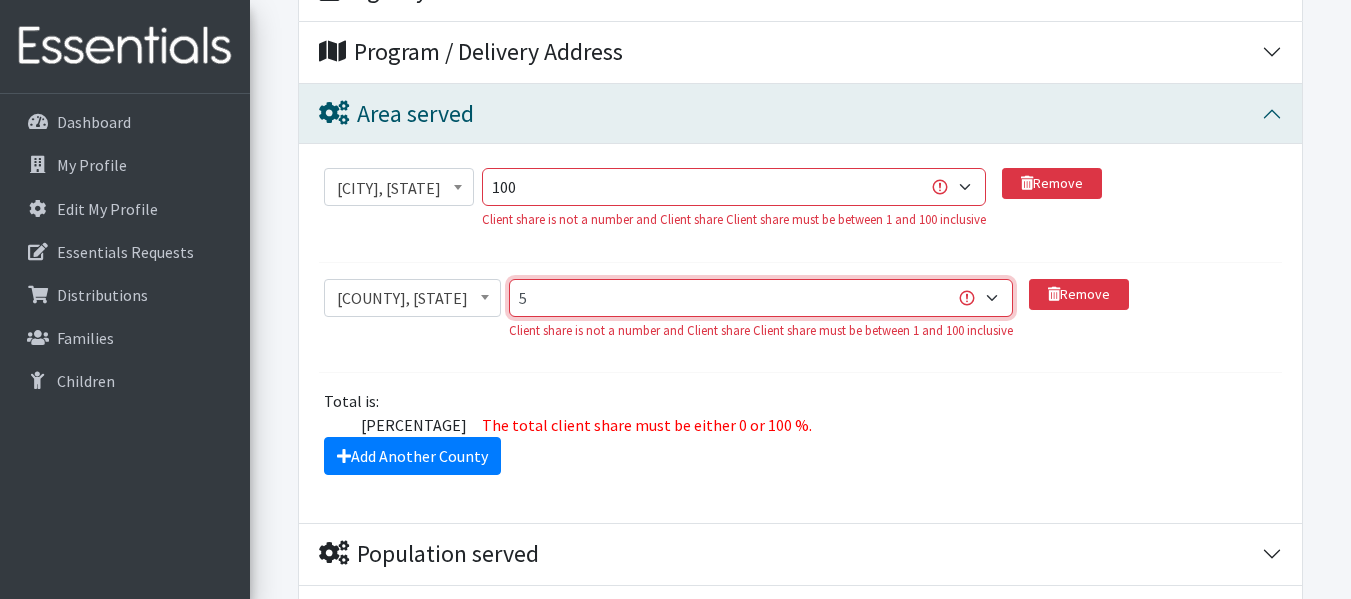 click on "1
2
3
4
5
6
7
8
9
10
11
12
13
14
15
16
17
18
19
20
21
22
23
24
25
26
27
28
29
30
31
32
33
34
35
36
37
38
39
40
41
42
43
44
45
46
47
48
49
50
51
52
53
54
55
56
57
58
59
60
61
62
63
64
65
66
67
68
69
70
71
72
73
74
75
76
77
78
79
80
81
82
83
84
85
86
87
88
89
90
91
92
93
94
95
96
97
98
99
100" at bounding box center [761, 298] 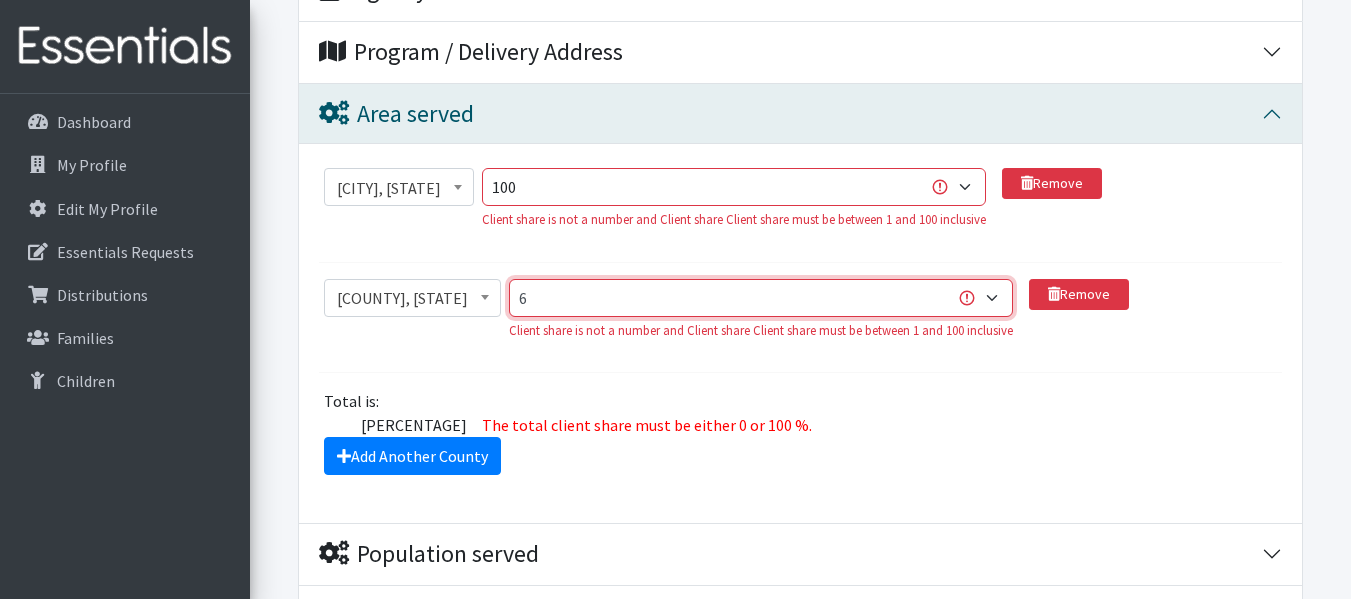 click on "1
2
3
4
5
6
7
8
9
10
11
12
13
14
15
16
17
18
19
20
21
22
23
24
25
26
27
28
29
30
31
32
33
34
35
36
37
38
39
40
41
42
43
44
45
46
47
48
49
50
51
52
53
54
55
56
57
58
59
60
61
62
63
64
65
66
67
68
69
70
71
72
73
74
75
76
77
78
79
80
81
82
83
84
85
86
87
88
89
90
91
92
93
94
95
96
97
98
99
100" at bounding box center (761, 298) 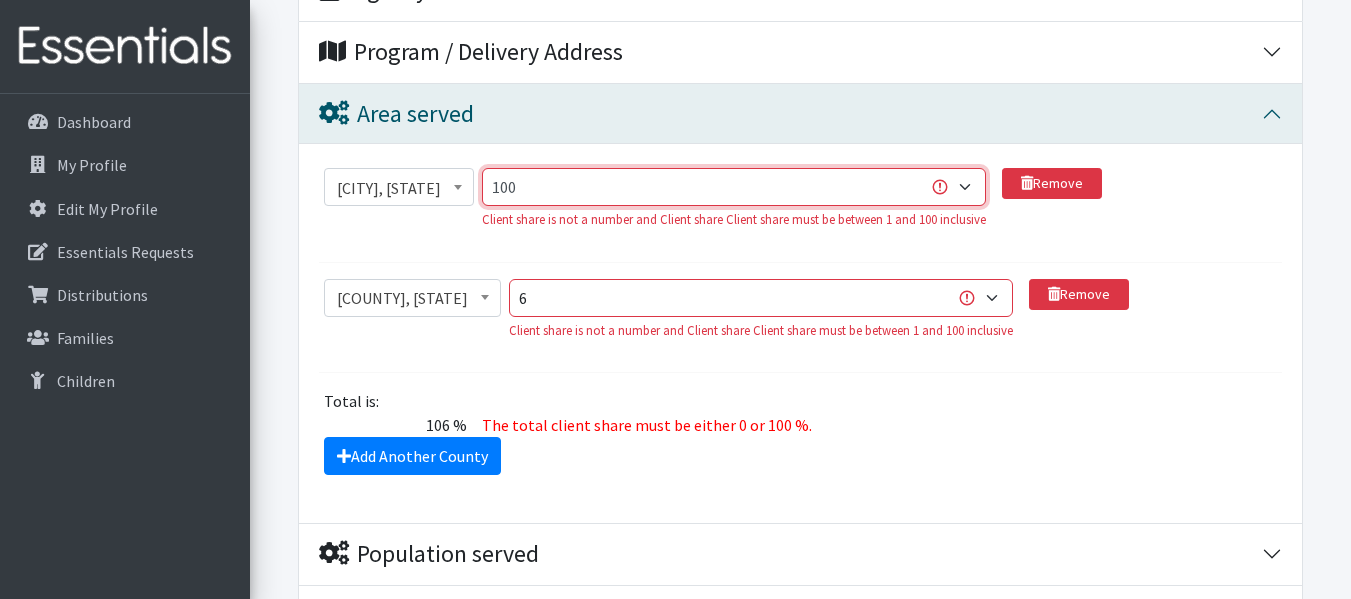 click on "1
2
3
4
5
6
7
8
9
10
11
12
13
14
15
16
17
18
19
20
21
22
23
24
25
26
27
28
29
30
31
32
33
34
35
36
37
38
39
40
41
42
43
44
45
46
47
48
49
50
51
52
53
54
55
56
57
58
59
60
61
62
63
64
65
66
67
68
69
70
71
72
73
74
75
76
77
78
79
80
81
82
83
84
85
86
87
88
89
90
91
92
93
94
95
96
97
98
99
100" at bounding box center [734, 187] 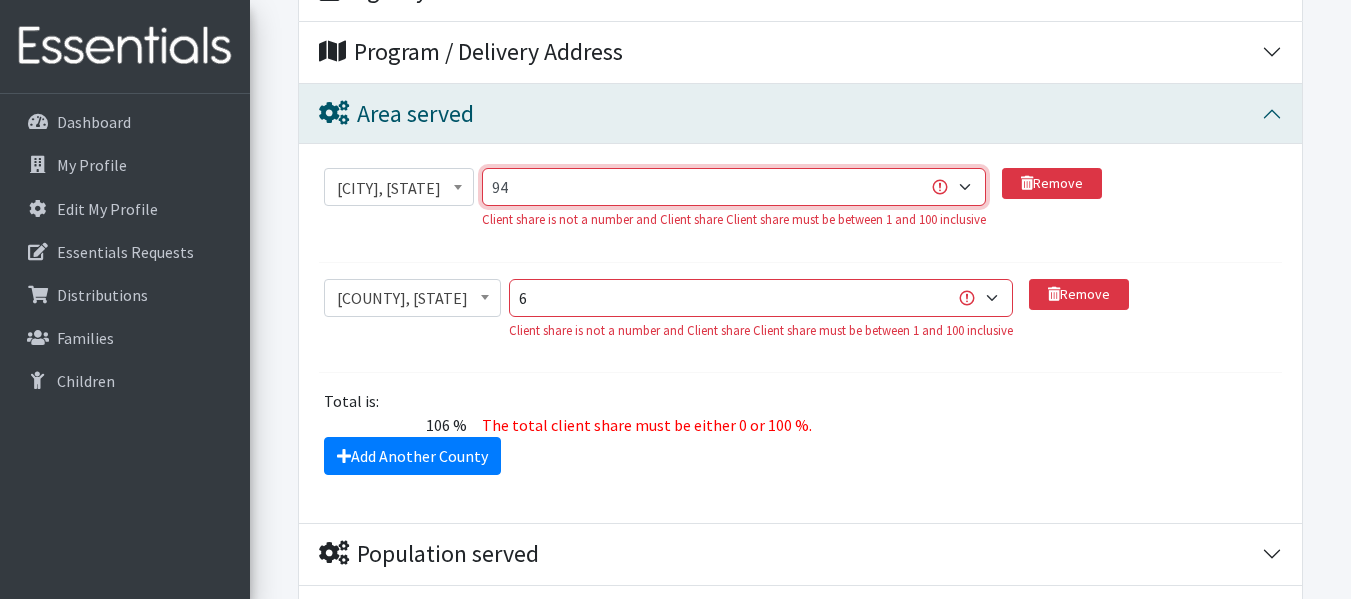 click on "1
2
3
4
5
6
7
8
9
10
11
12
13
14
15
16
17
18
19
20
21
22
23
24
25
26
27
28
29
30
31
32
33
34
35
36
37
38
39
40
41
42
43
44
45
46
47
48
49
50
51
52
53
54
55
56
57
58
59
60
61
62
63
64
65
66
67
68
69
70
71
72
73
74
75
76
77
78
79
80
81
82
83
84
85
86
87
88
89
90
91
92
93
94
95
96
97
98
99
100" at bounding box center [734, 187] 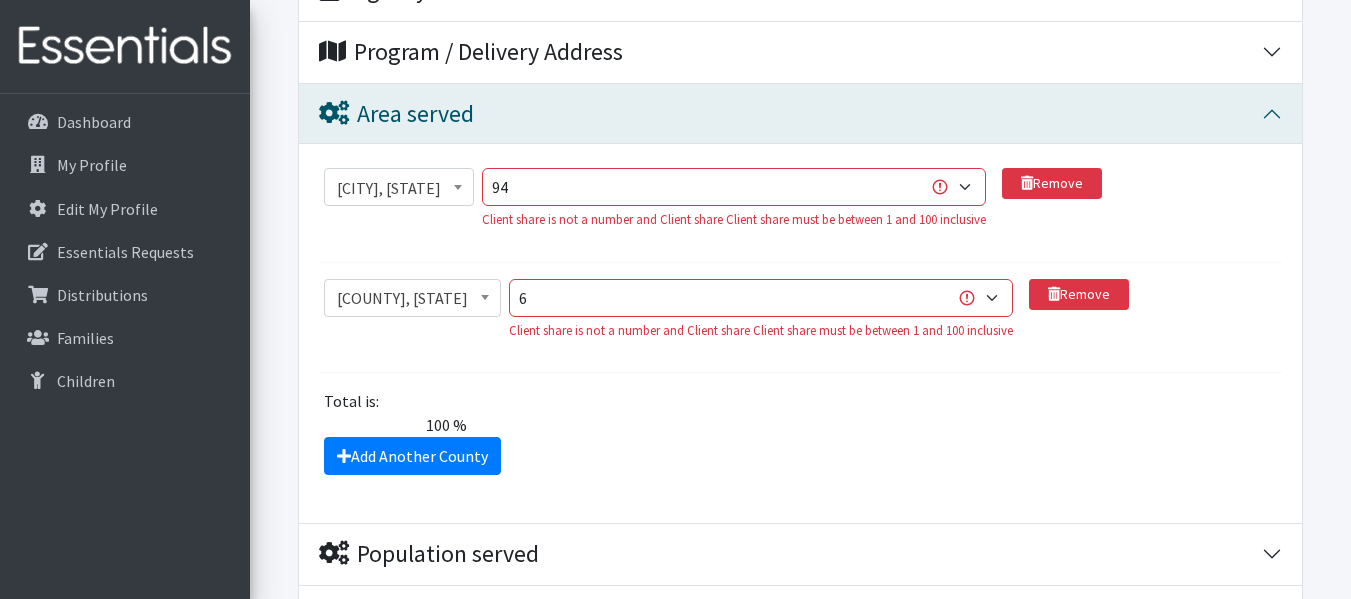 click on "Abbeville County,  South Carolina
Acadia Parish,  Louisiana
Accomack County,  Virginia
Ada County,  Idaho
Adair County,  Iowa
Adair County,  Kentucky
Adair County,  Missouri
Adair County,  Oklahoma
Adams County,  Colorado
Adams County,  Idaho
Adams County,  Illinois
Adams County,  Indiana
Adams County,  Iowa
Adams County,  Mississippi
Adams County,  Nebraska
Adams County,  North Dakota
Adams County,  Ohio
Adams County,  Pennsylvania
Adams County,  Washington
Adams County,  Wisconsin
Addison County,  Vermont
Adjuntas Municipality,  Puerto Rico
Aguada Municipality,  Puerto Rico
Aguadilla Municipality,  Puerto Rico
Aguas Buenas Municipality,  Puerto Rico
Aibonito Municipality,  Puerto Rico
Aiken County,  South Carolina
Aitkin County,  Minnesota
Alachua County,  Florida
Alamance County,  North Carolina
Alameda County,  California
Alamosa County,  Colorado" at bounding box center [800, 333] 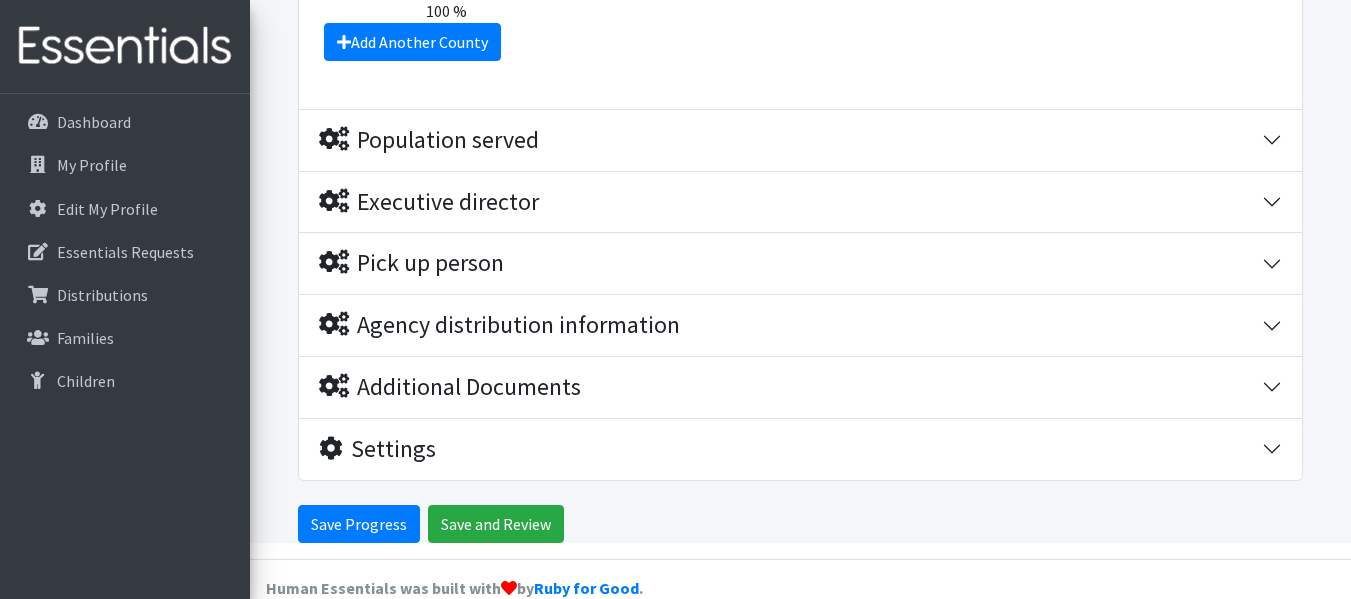 scroll, scrollTop: 888, scrollLeft: 0, axis: vertical 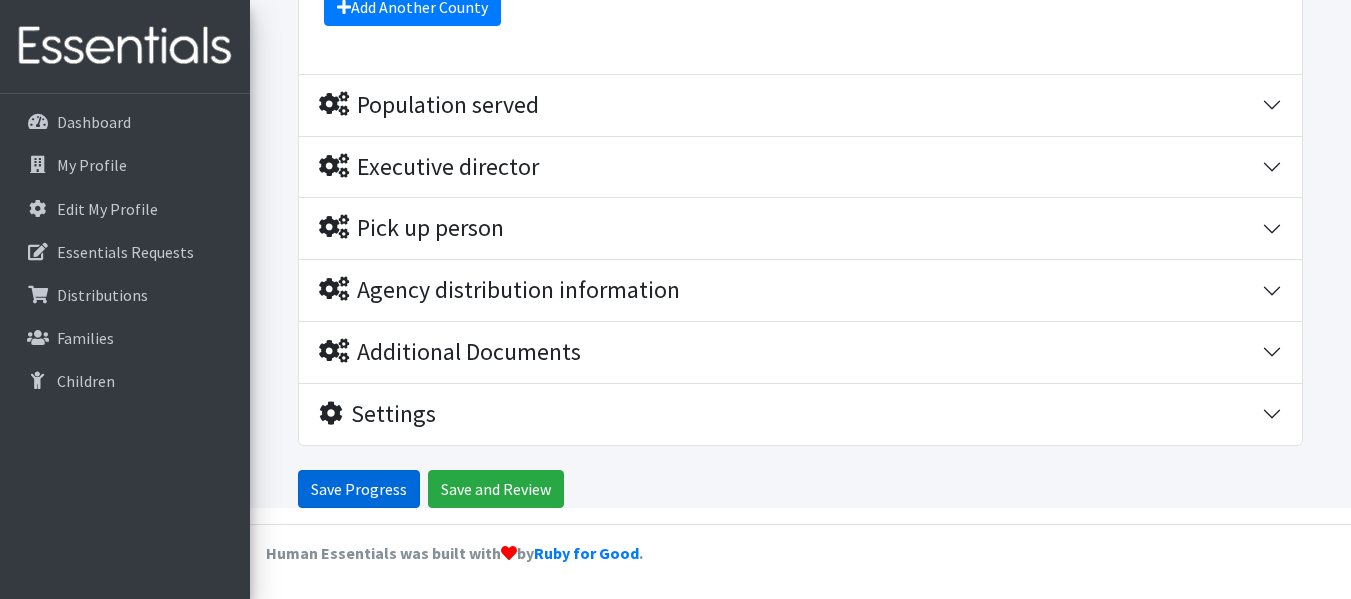 click on "Save Progress" at bounding box center (359, 489) 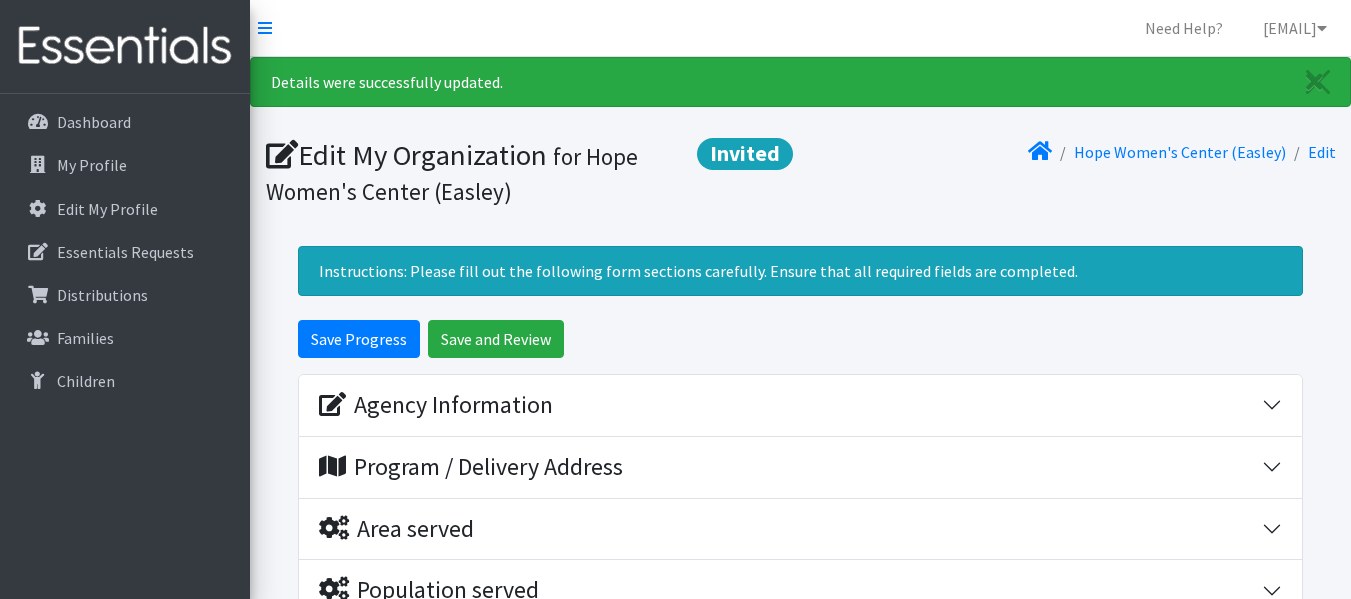 scroll, scrollTop: 0, scrollLeft: 0, axis: both 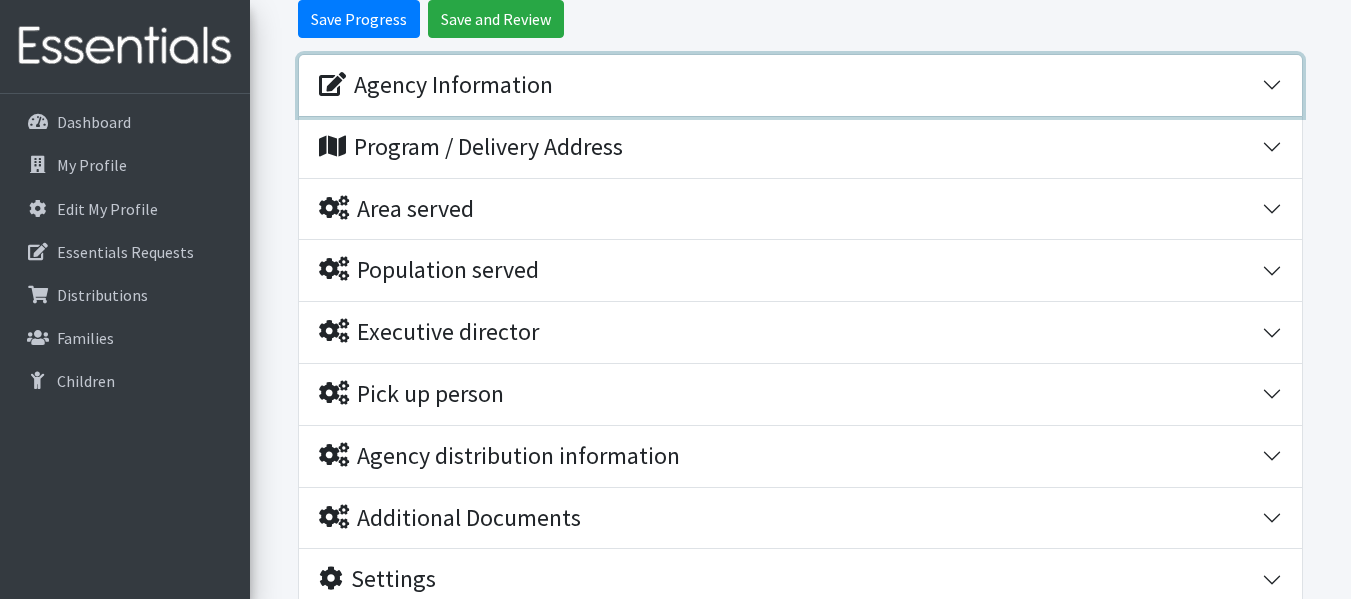 click on "Agency Information" at bounding box center (790, 85) 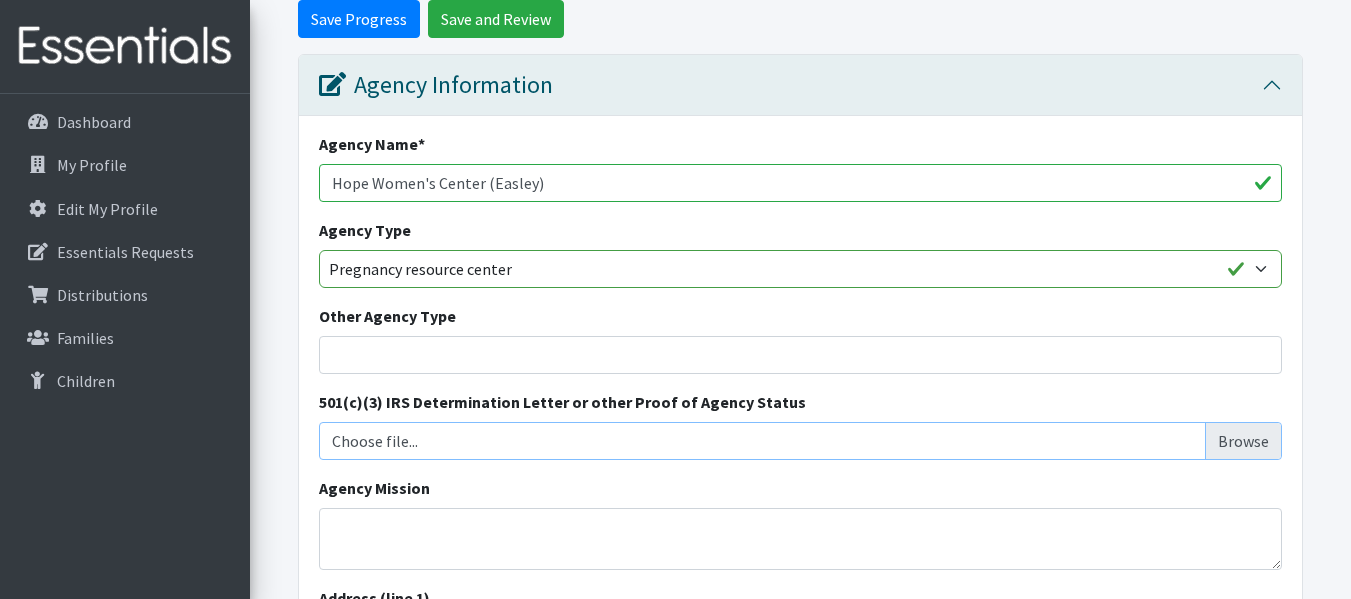 click on "Choose file..." at bounding box center [801, 441] 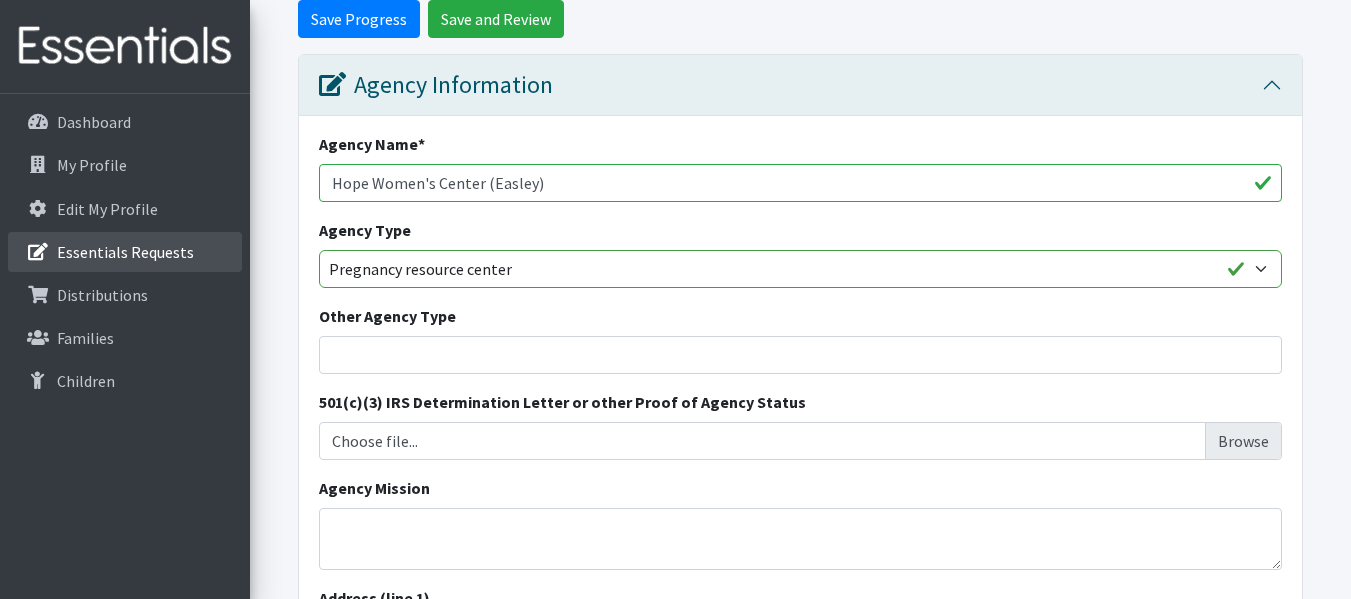 click on "Essentials Requests" at bounding box center (125, 252) 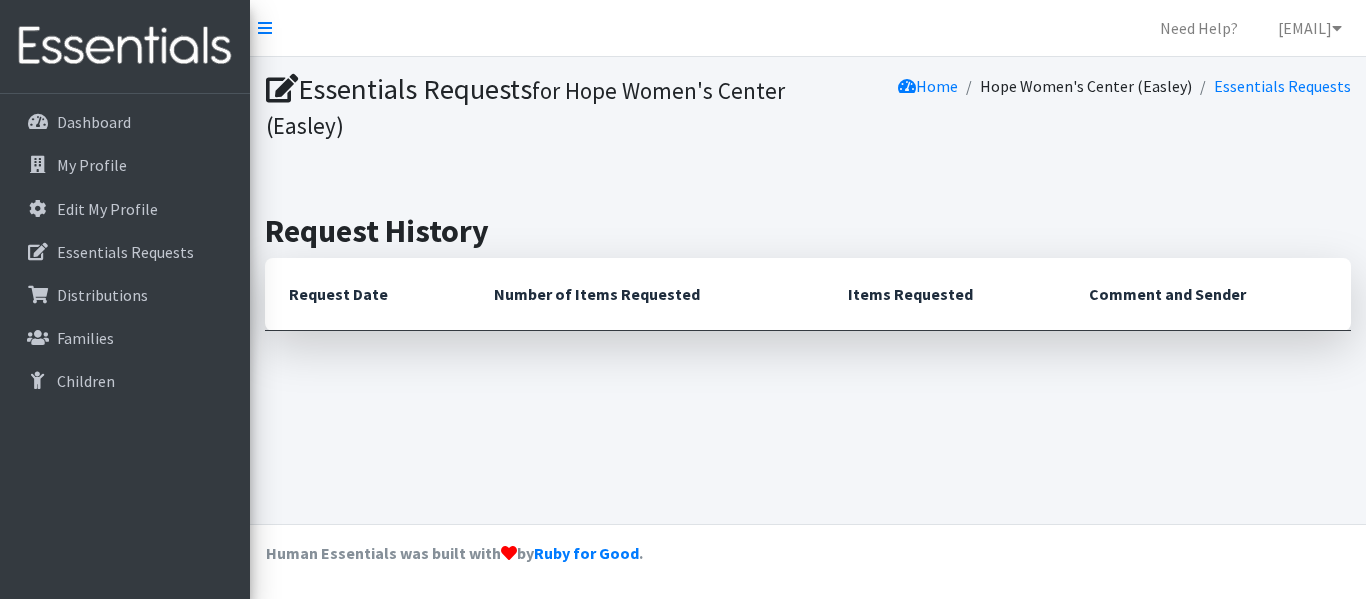 scroll, scrollTop: 0, scrollLeft: 0, axis: both 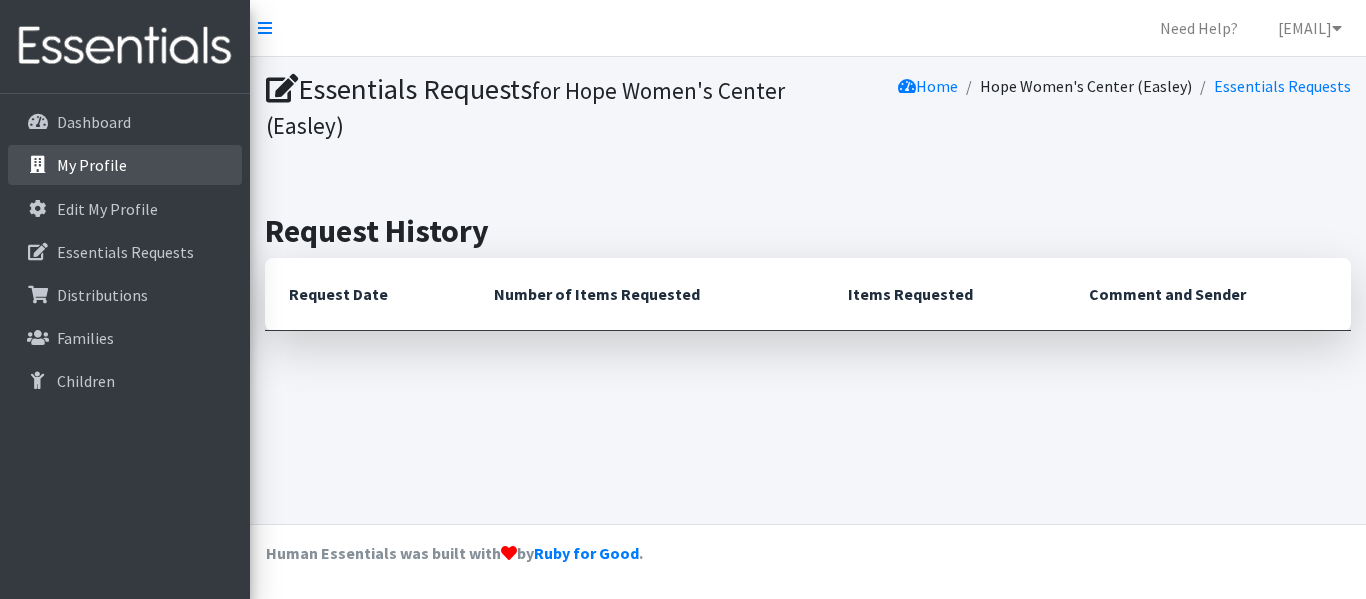 click on "My Profile" at bounding box center [92, 165] 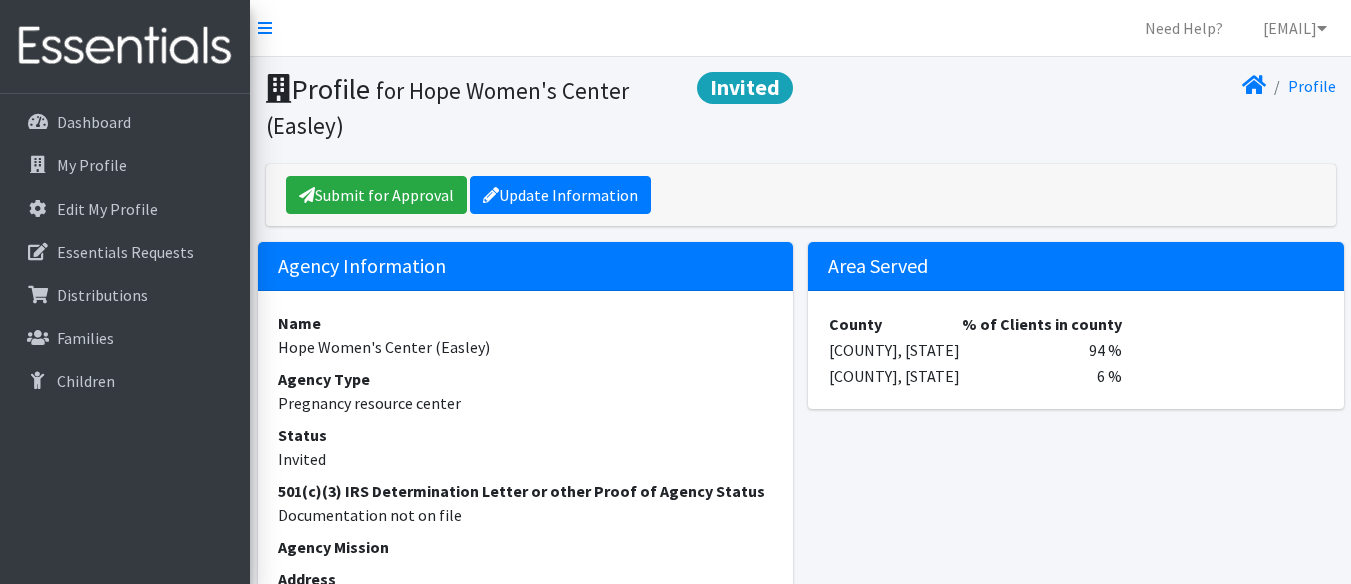 scroll, scrollTop: 0, scrollLeft: 0, axis: both 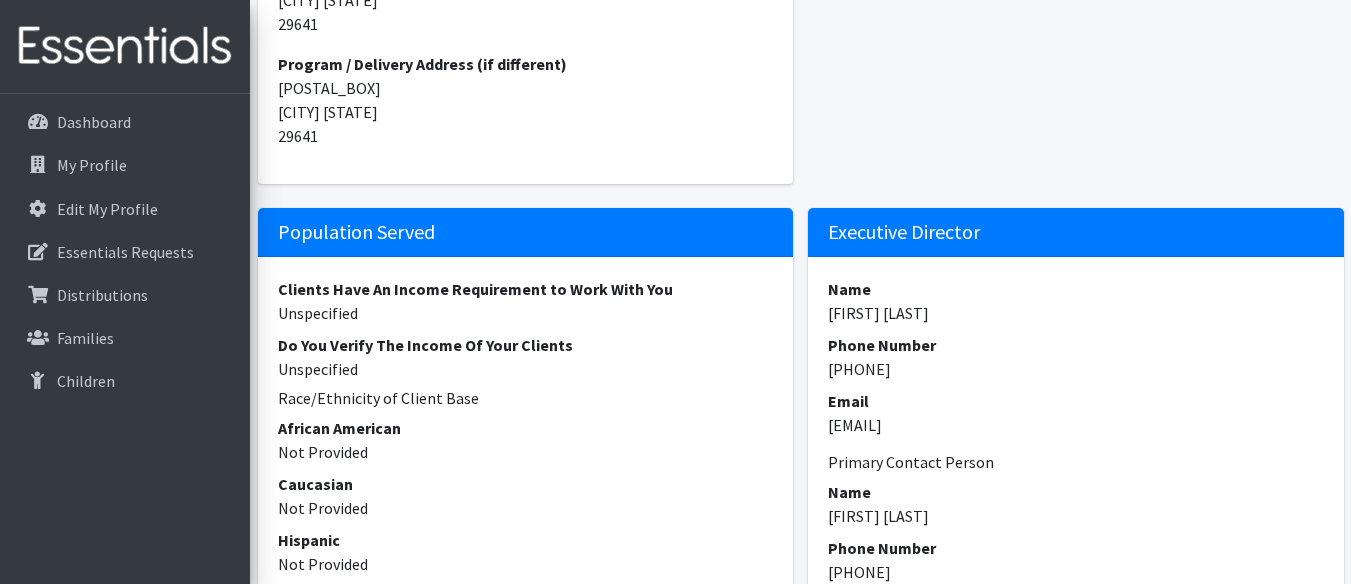click on "Population Served" at bounding box center (526, 232) 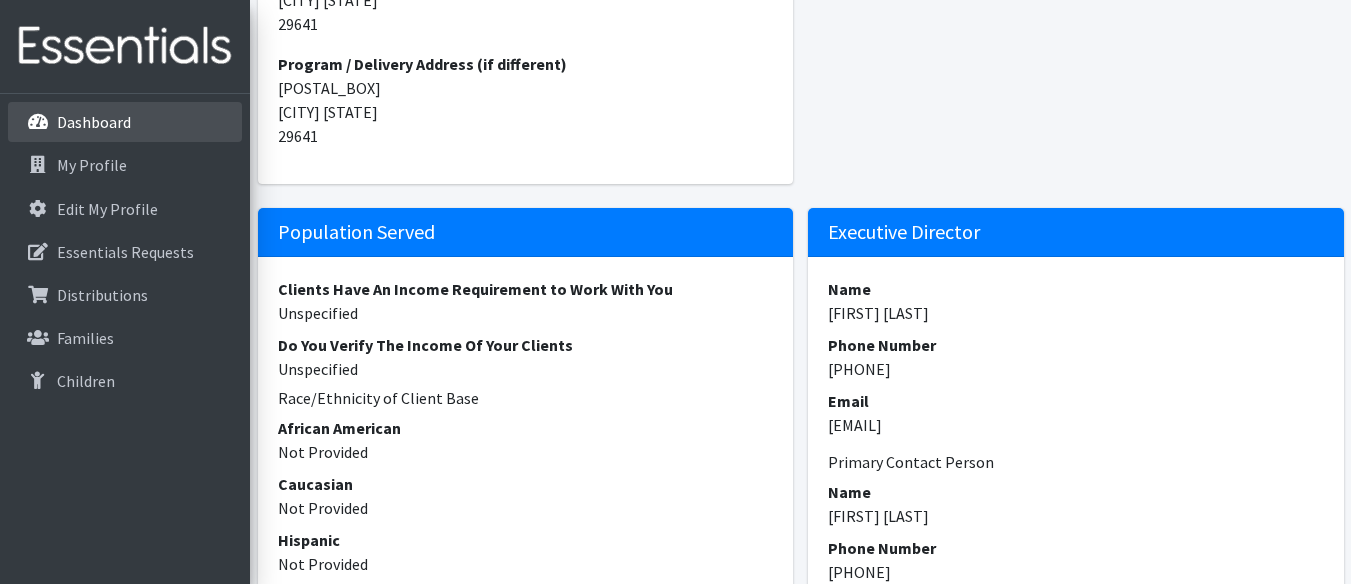 click on "Dashboard" at bounding box center [94, 122] 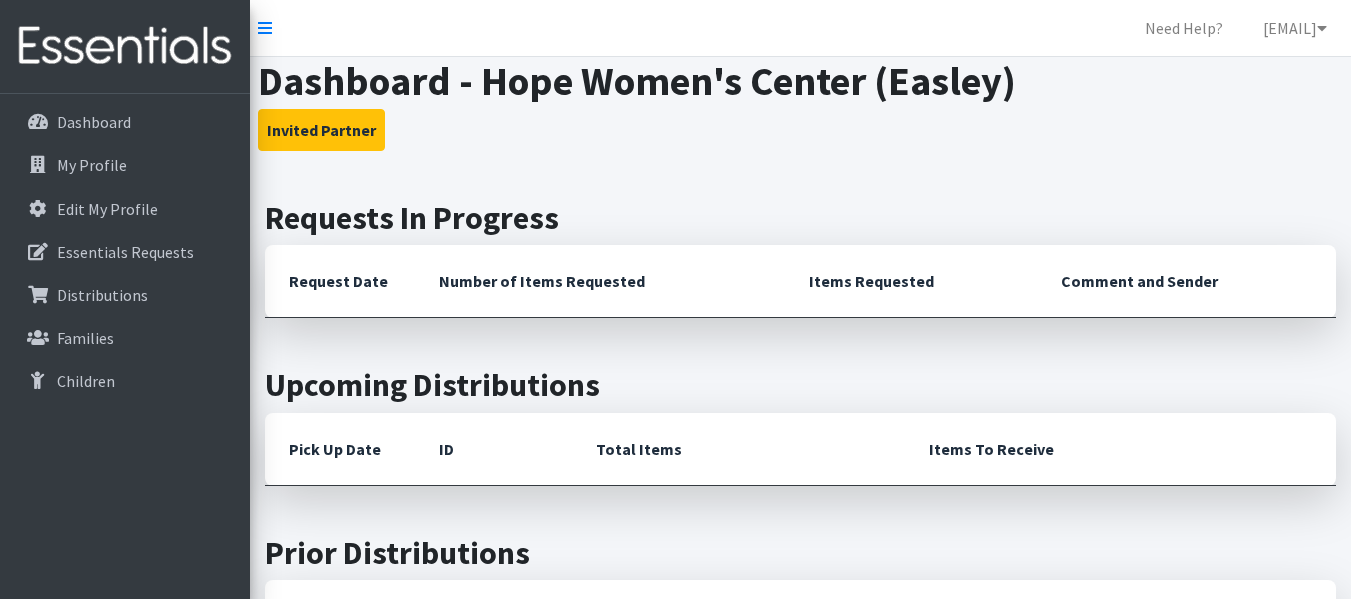 scroll, scrollTop: 0, scrollLeft: 0, axis: both 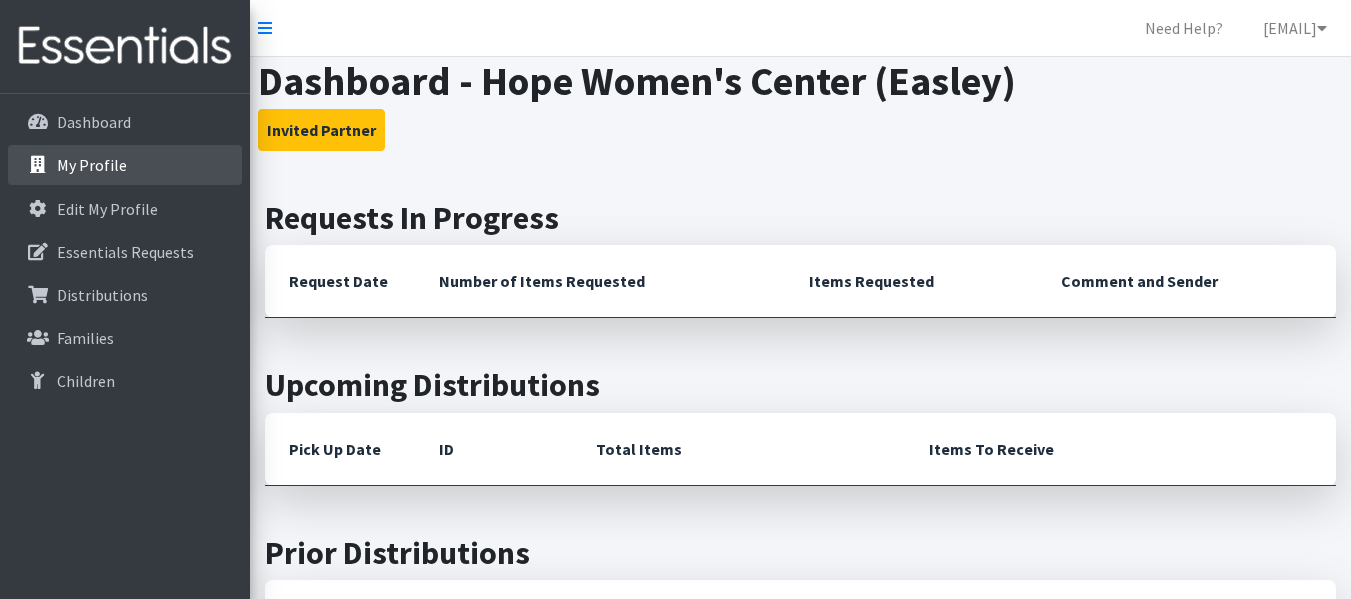 click on "My Profile" at bounding box center (92, 165) 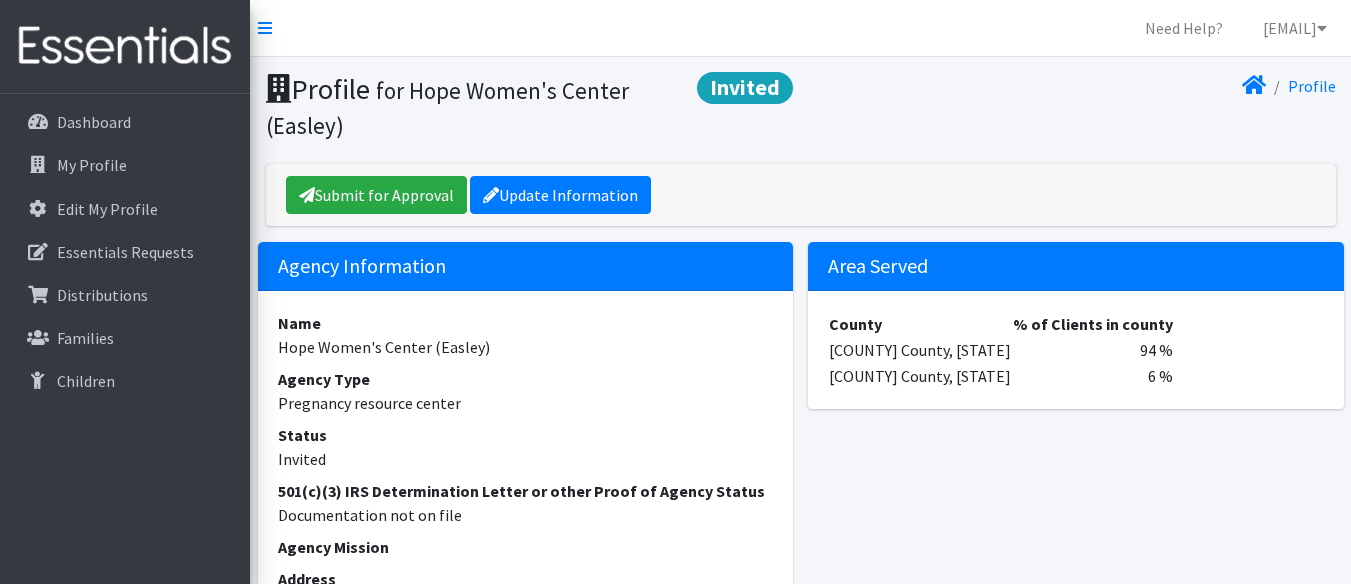 scroll, scrollTop: 0, scrollLeft: 0, axis: both 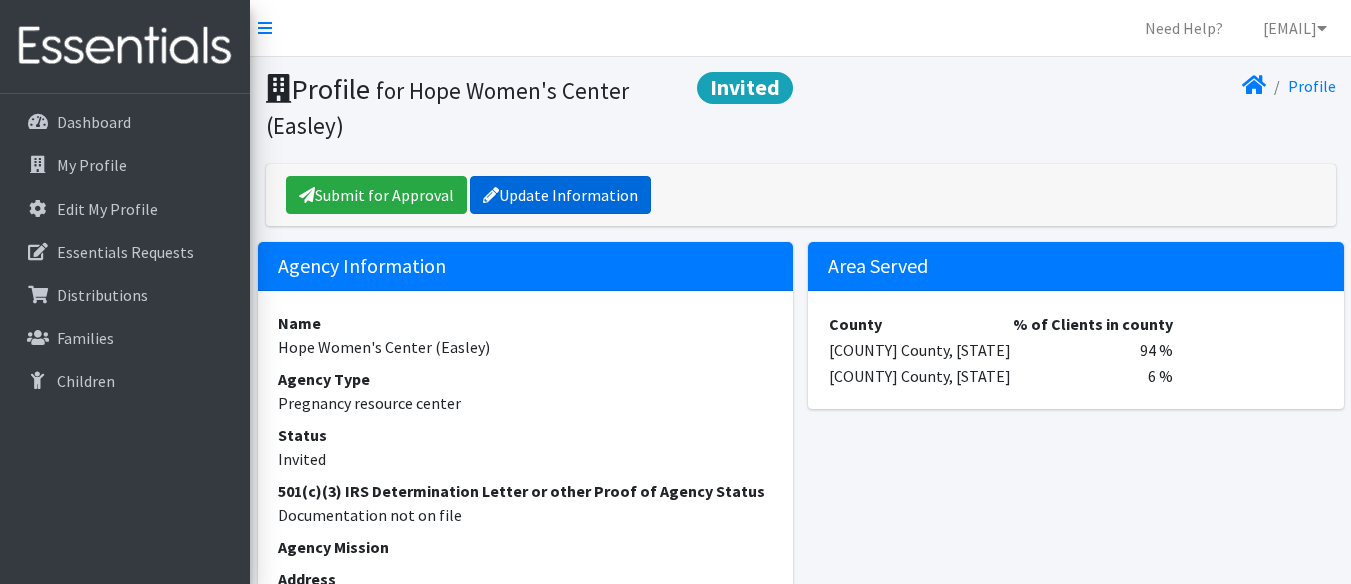 click on "Update Information" at bounding box center [560, 195] 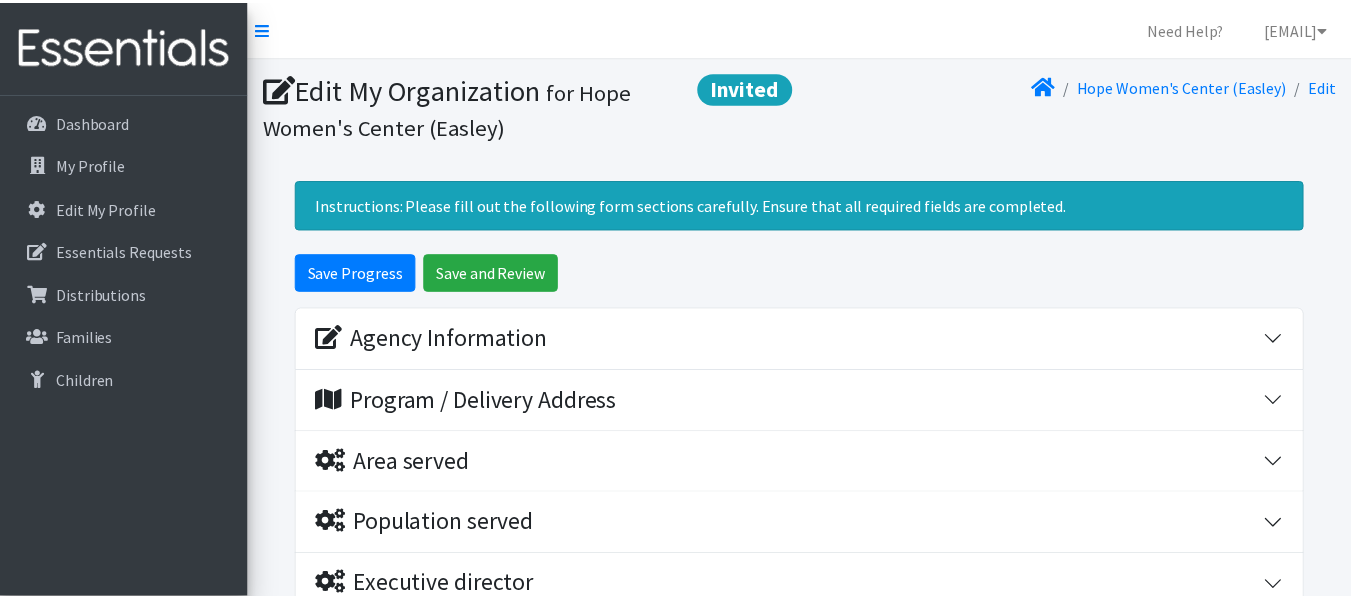 scroll, scrollTop: 0, scrollLeft: 0, axis: both 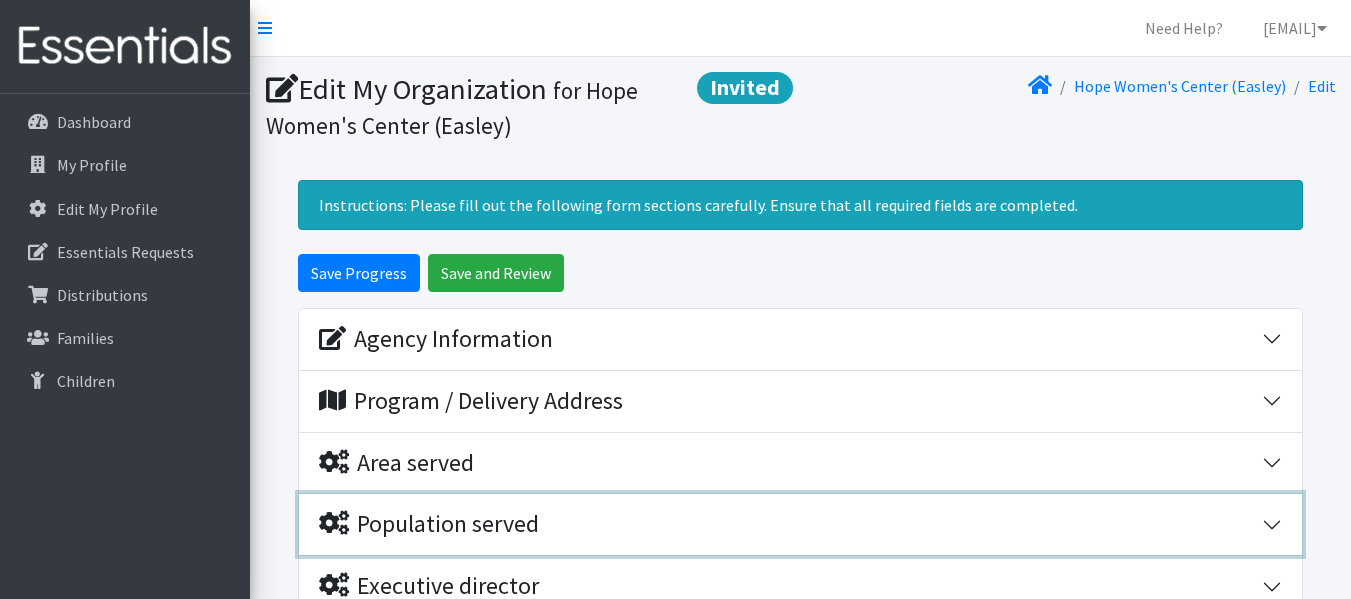 click on "Population served" at bounding box center [800, 524] 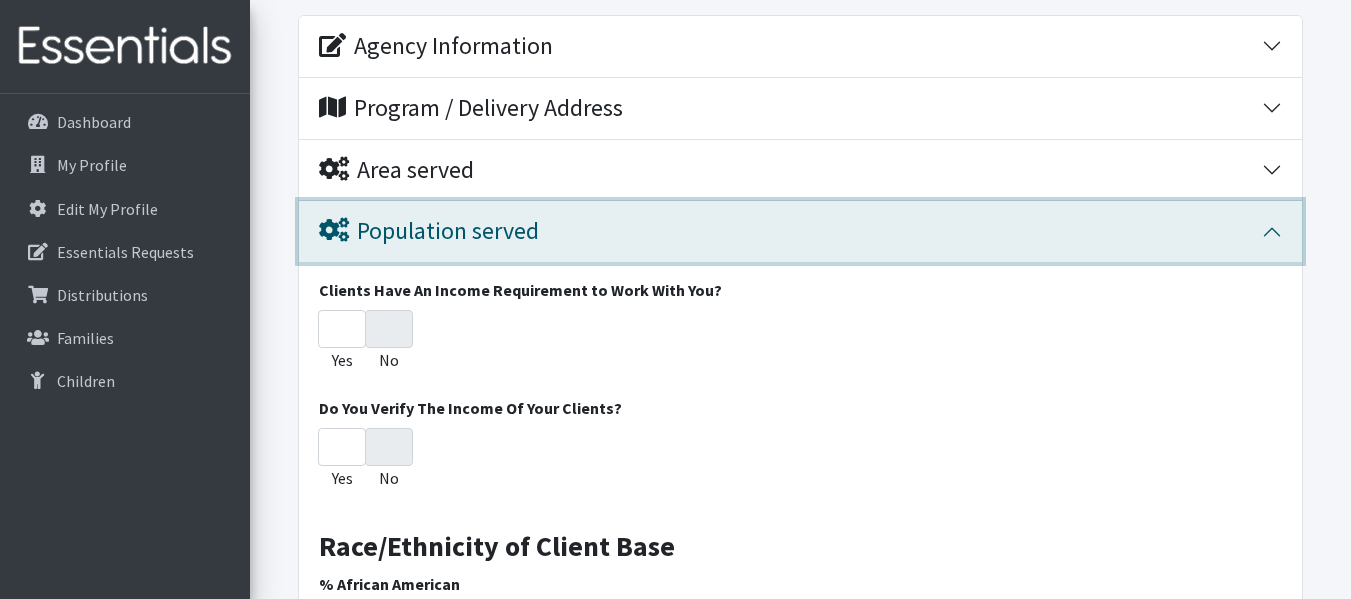 scroll, scrollTop: 320, scrollLeft: 0, axis: vertical 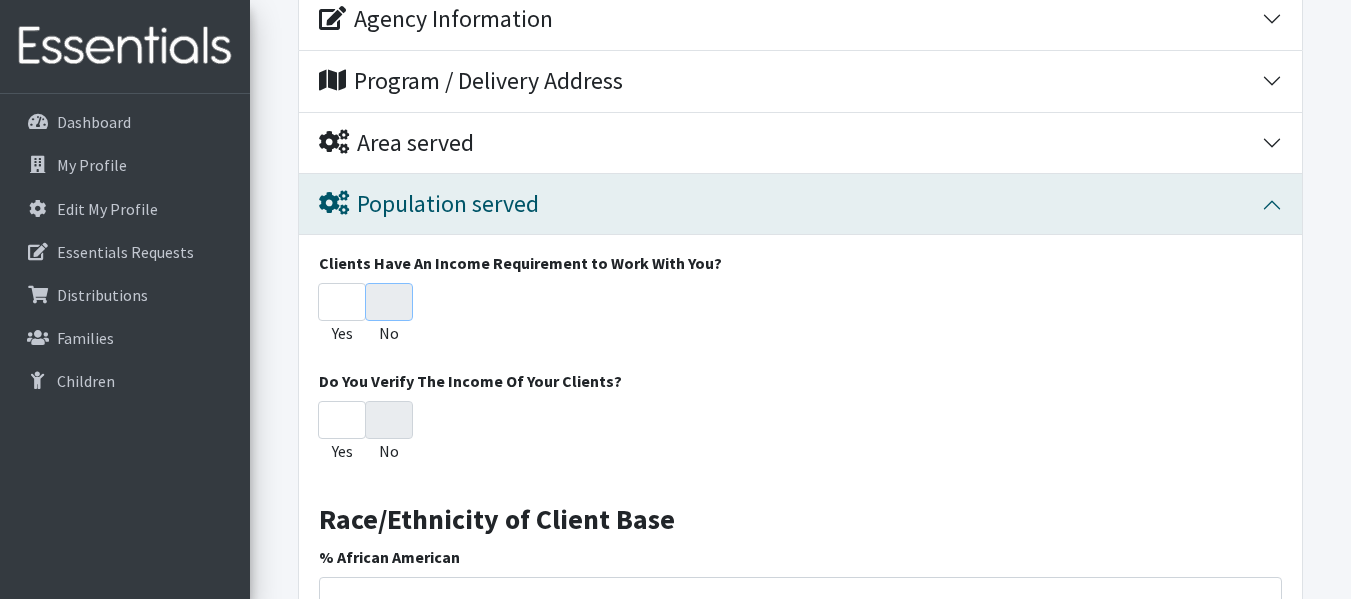 click on "No" at bounding box center (389, 302) 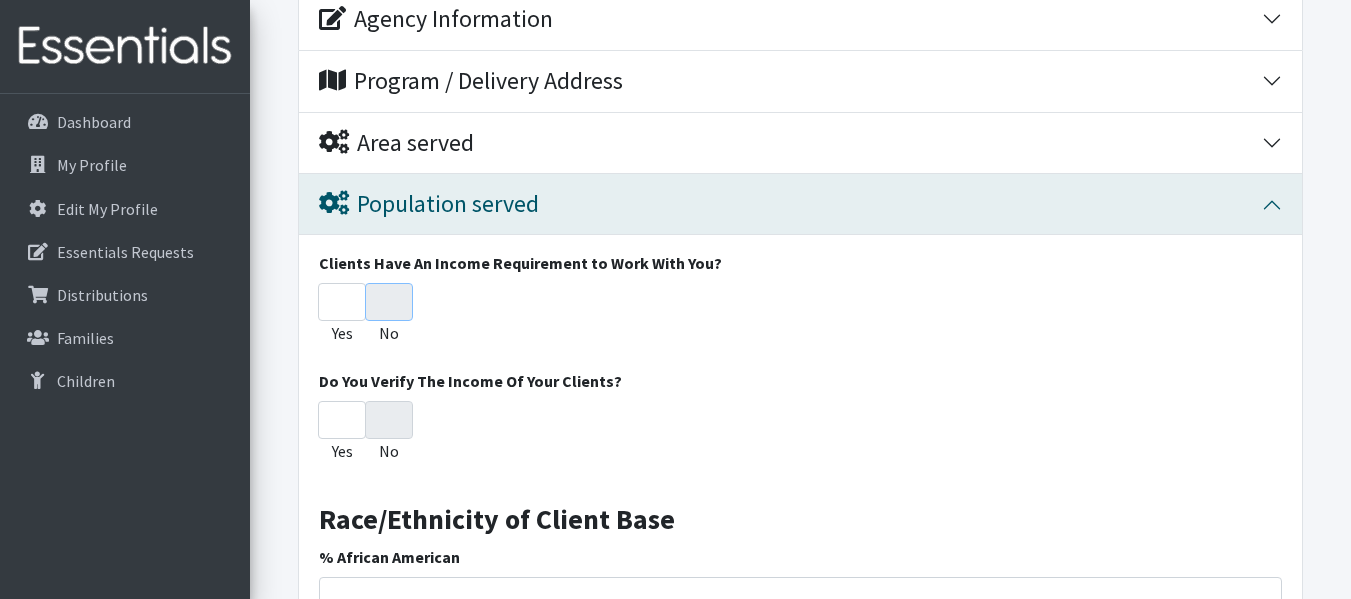 click on "No" at bounding box center [389, 302] 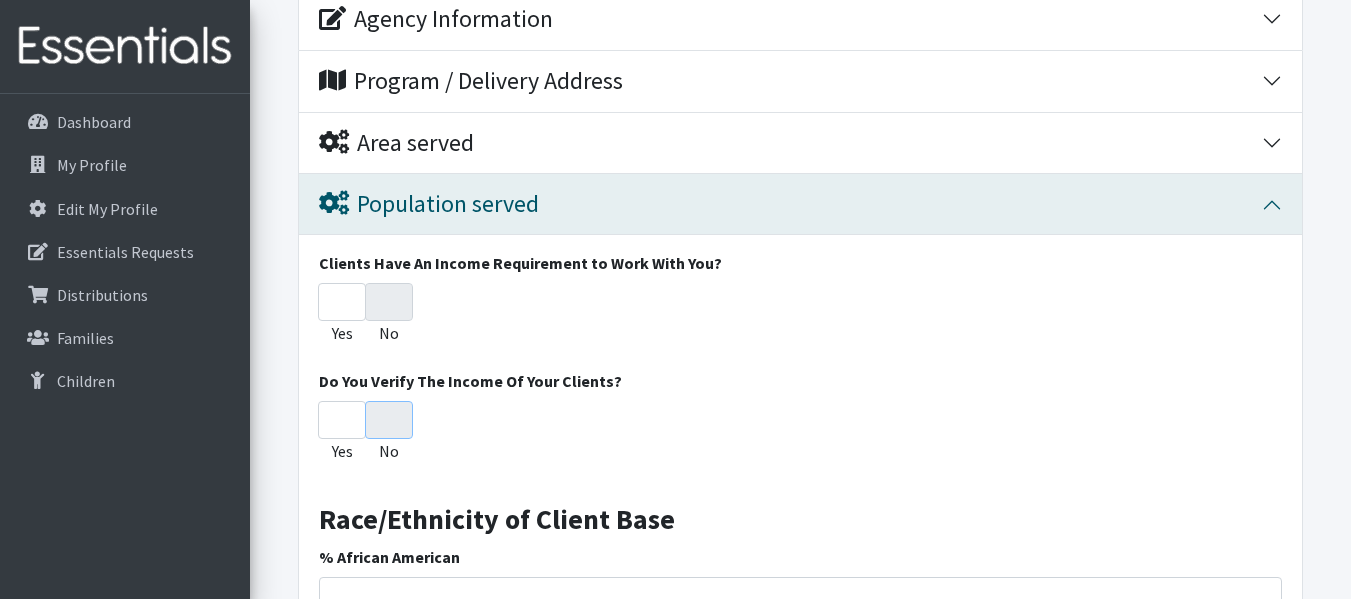 click on "No" at bounding box center (389, 420) 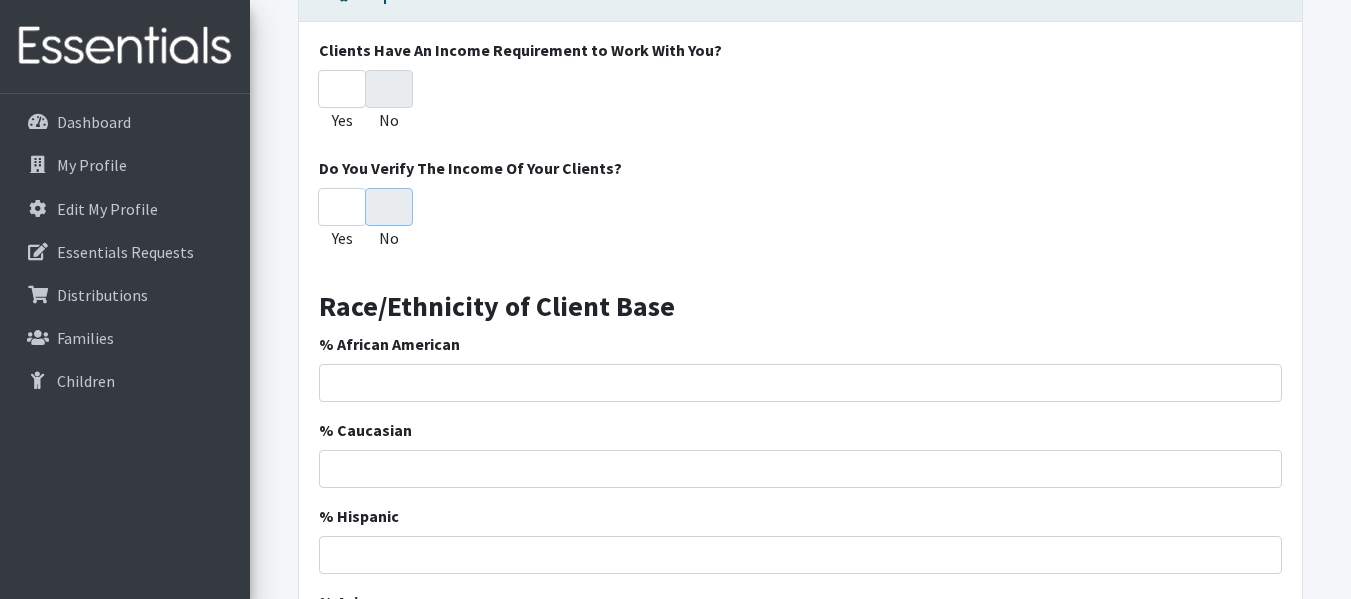 scroll, scrollTop: 560, scrollLeft: 0, axis: vertical 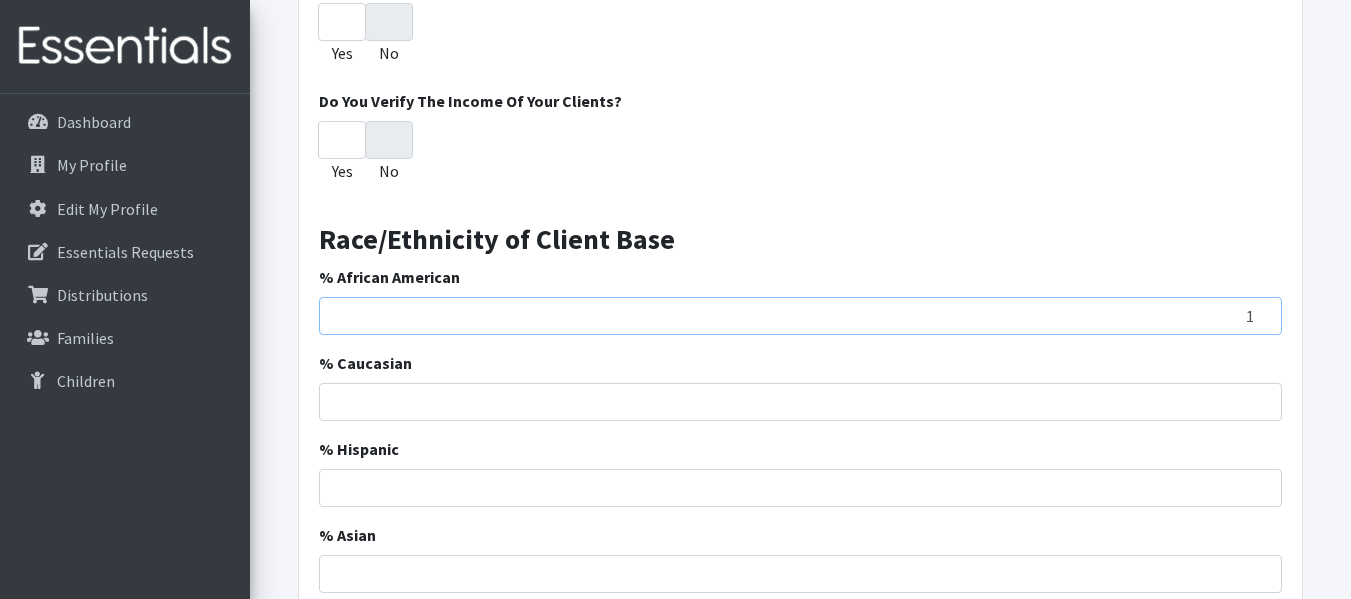 click on "1" at bounding box center (800, 316) 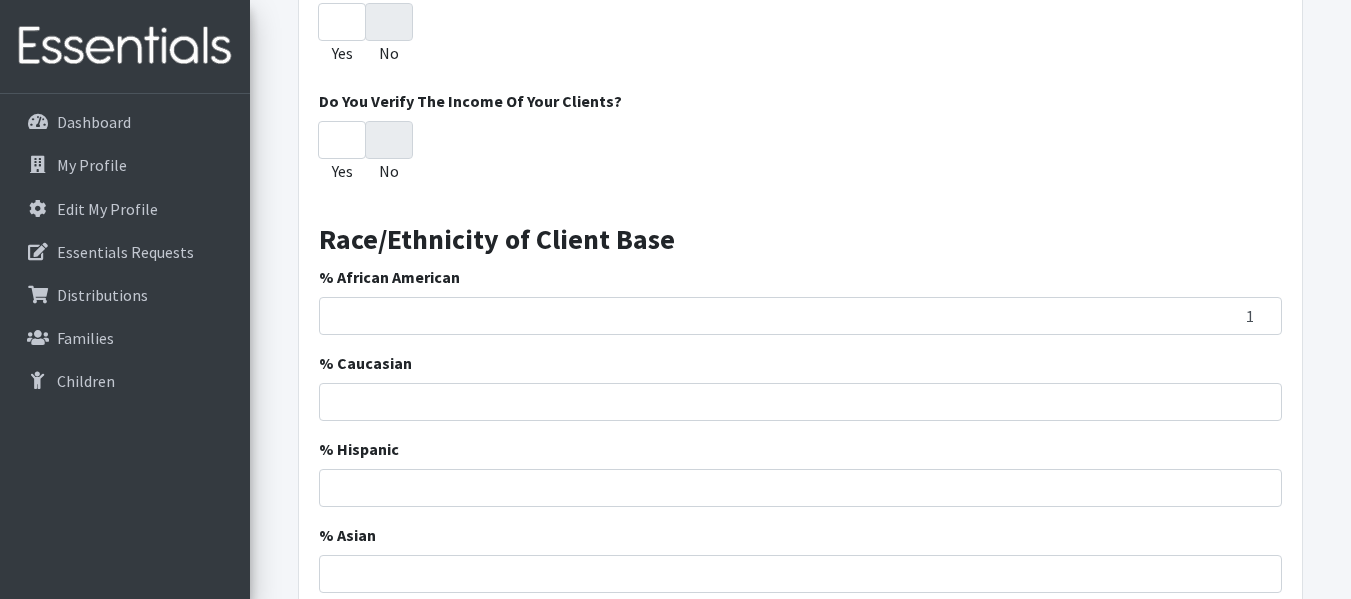 drag, startPoint x: 1260, startPoint y: 308, endPoint x: 1308, endPoint y: 225, distance: 95.880135 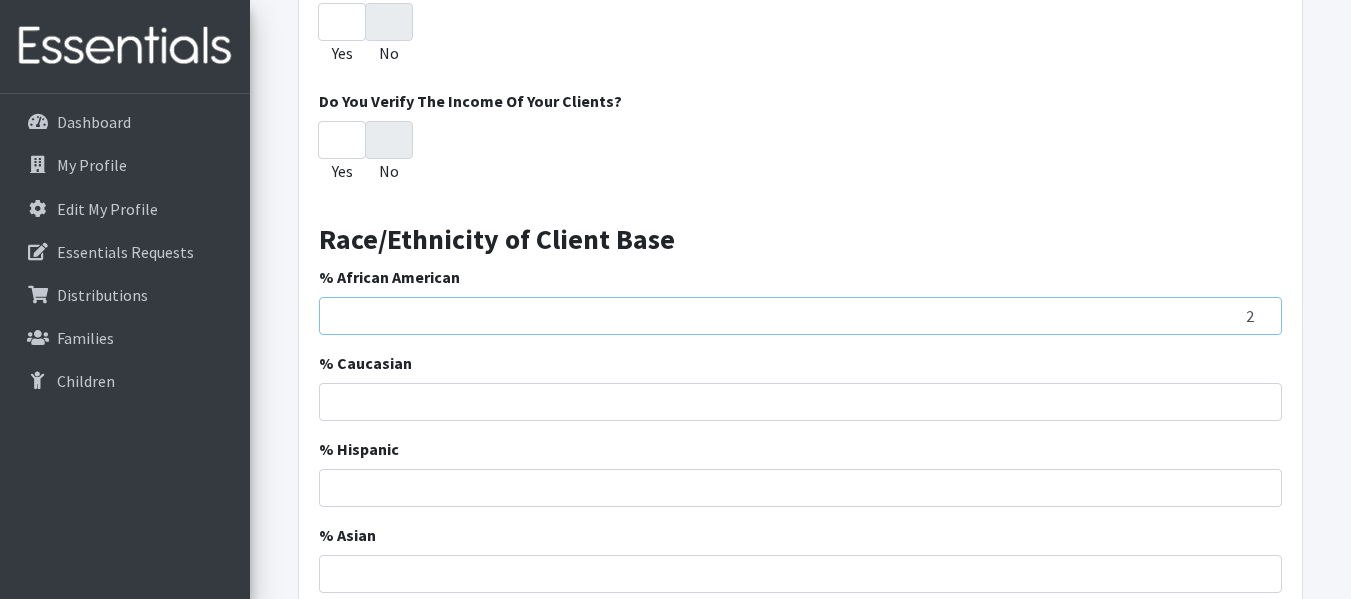 click on "2" at bounding box center (800, 316) 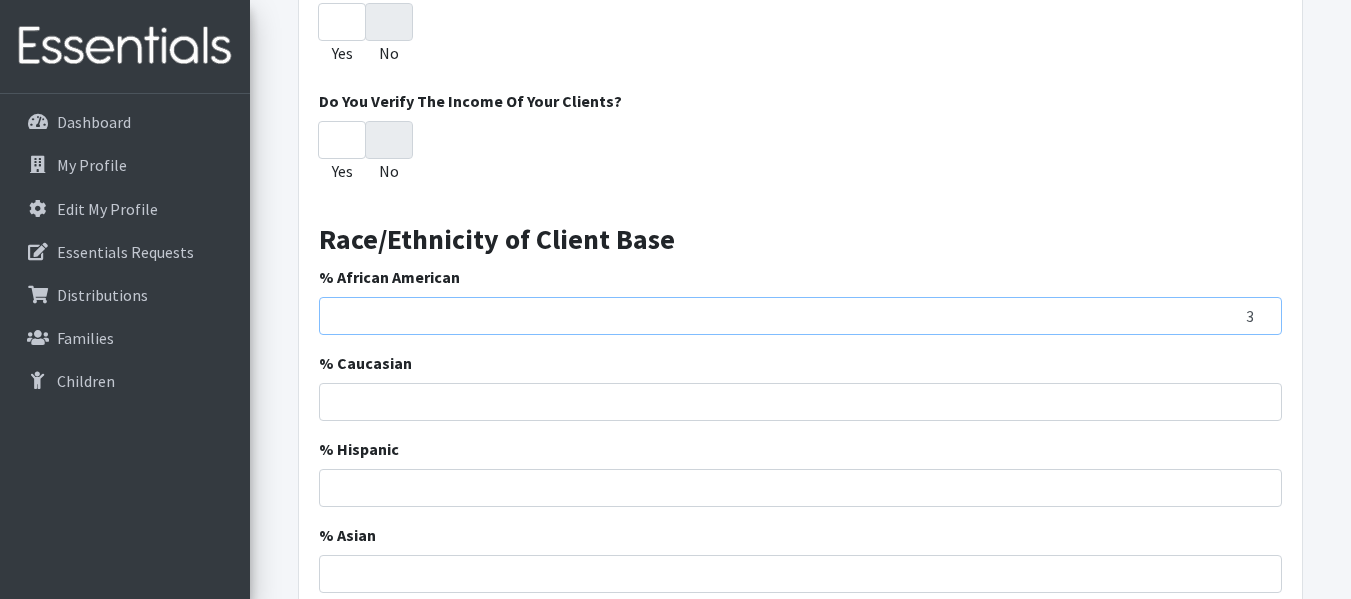 click on "3" at bounding box center (800, 316) 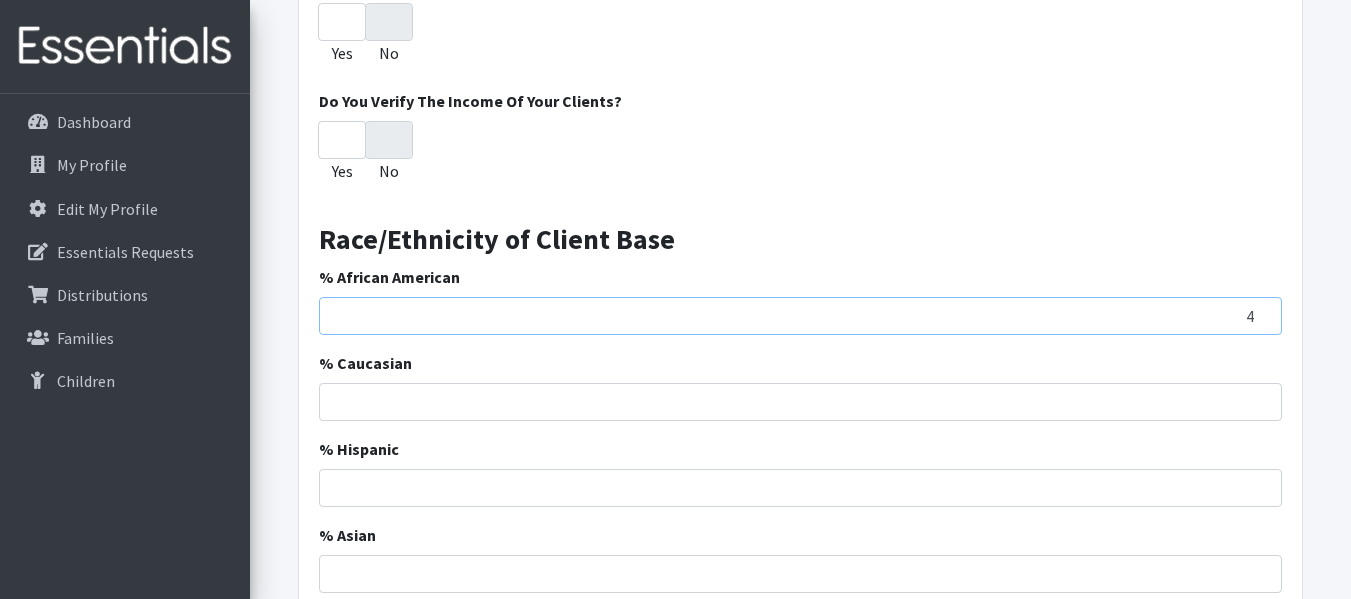 click on "4" at bounding box center [800, 316] 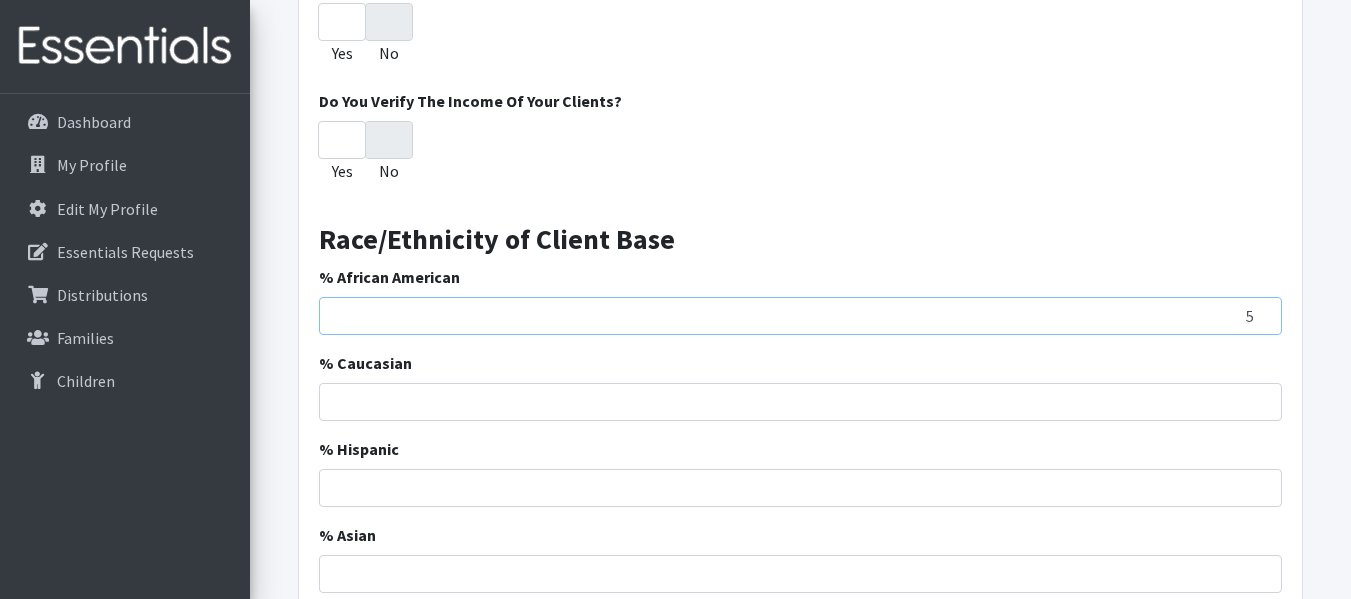 click on "5" at bounding box center [800, 316] 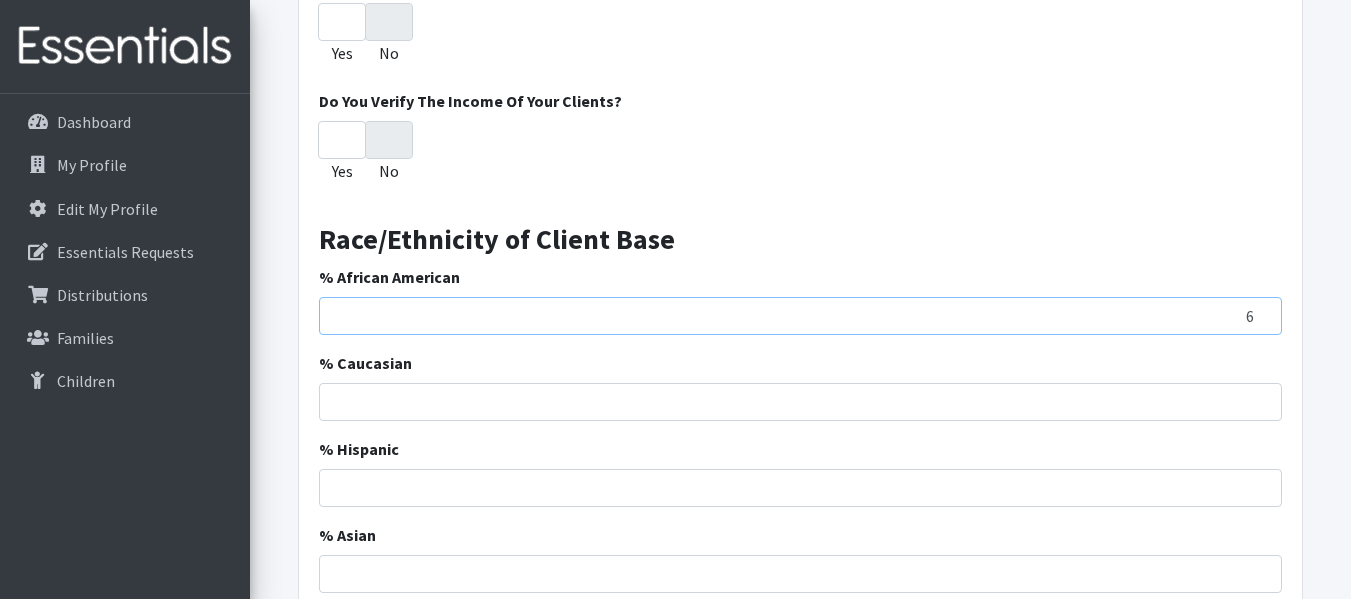 click on "6" at bounding box center (800, 316) 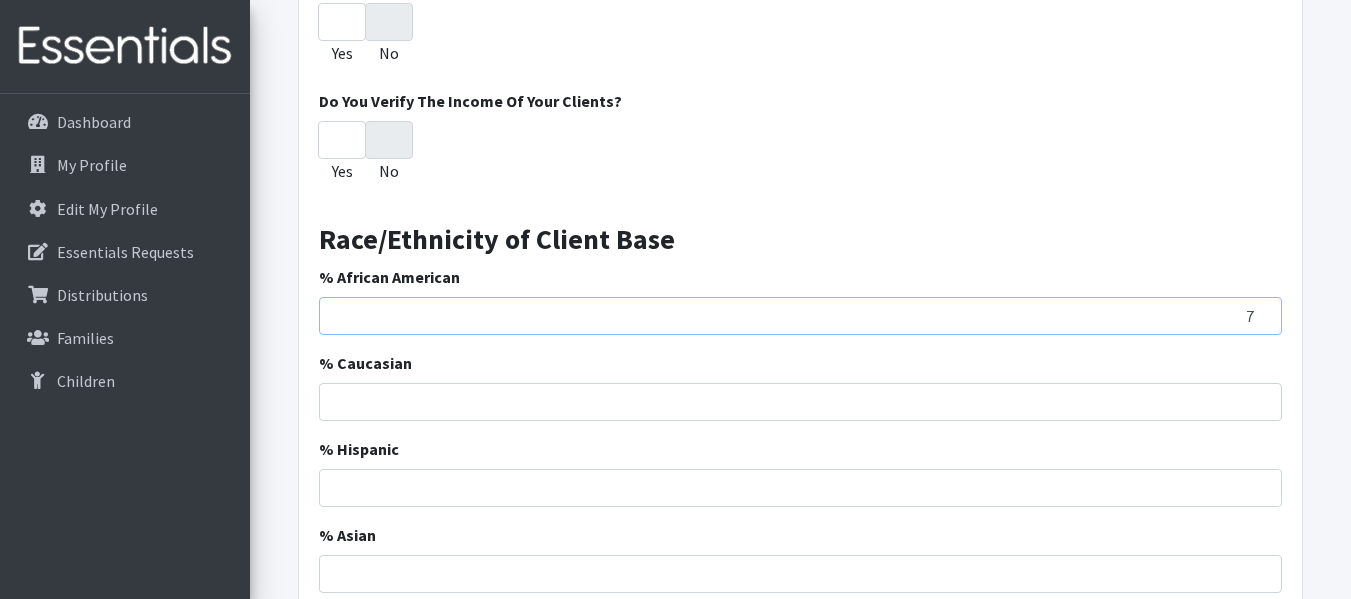 click on "7" at bounding box center [800, 316] 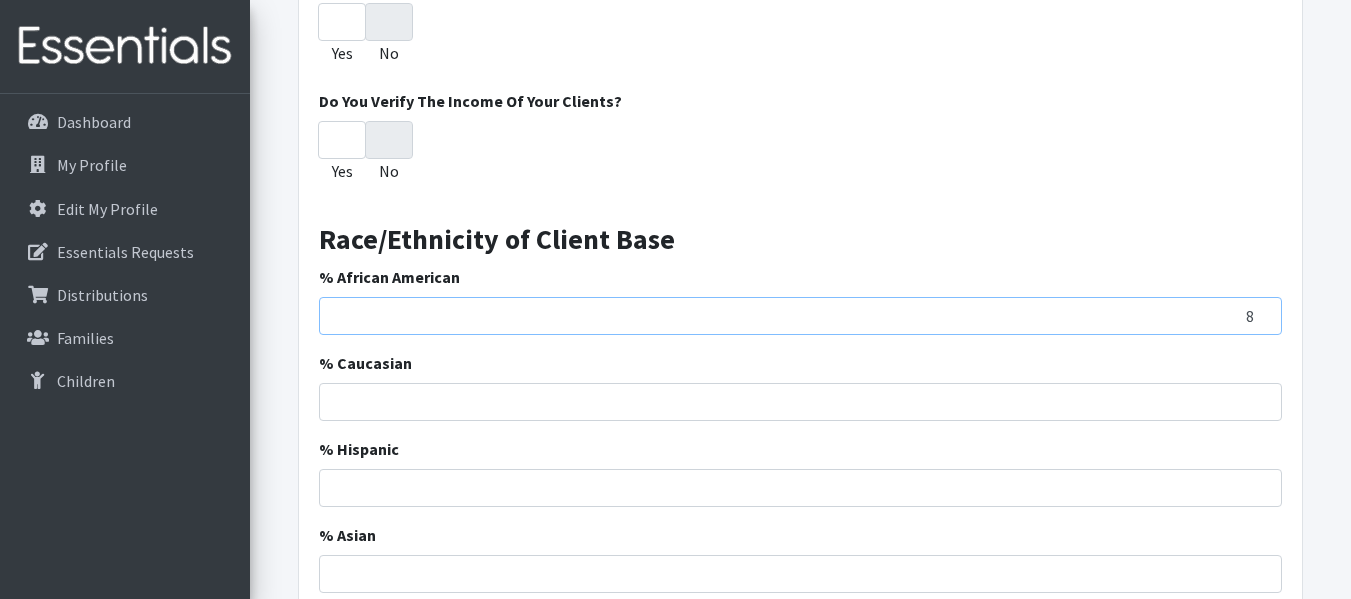 click on "8" at bounding box center [800, 316] 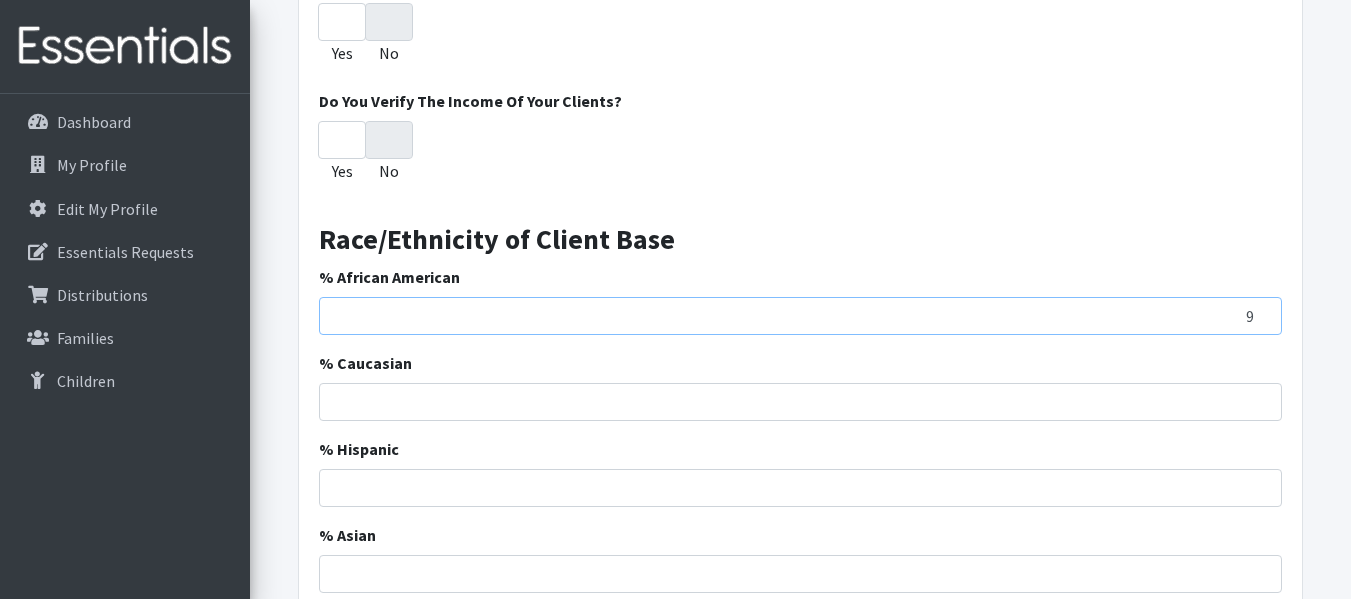 click on "9" at bounding box center [800, 316] 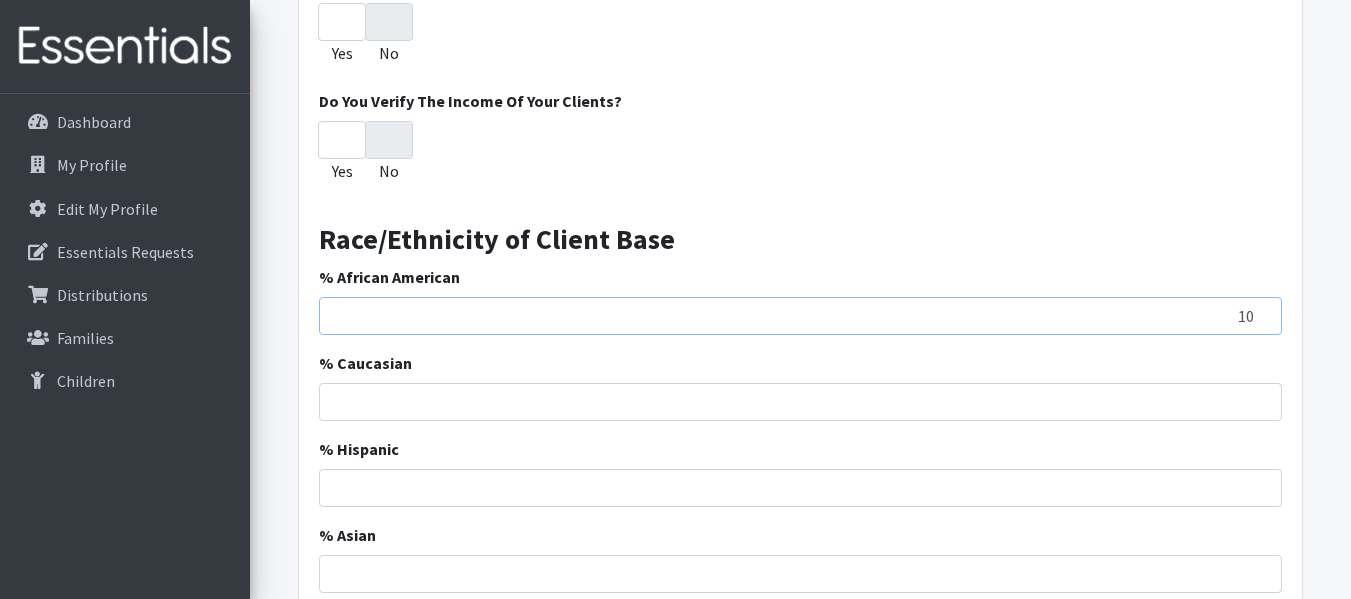 click on "10" at bounding box center (800, 316) 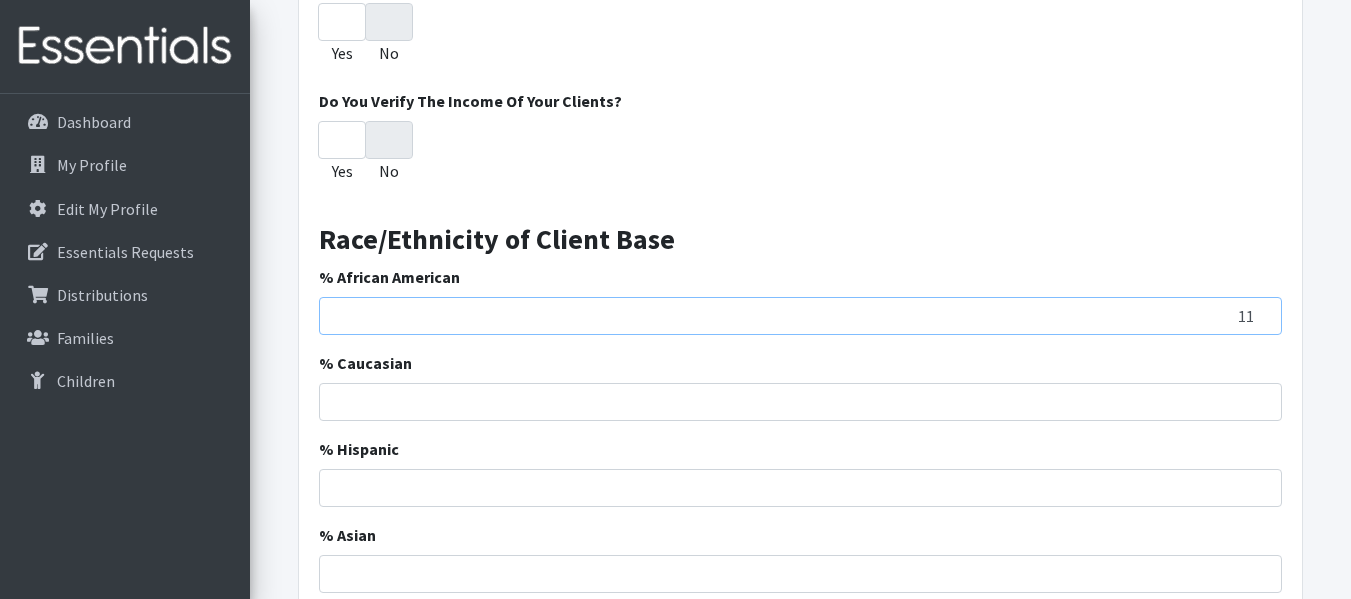 click on "11" at bounding box center [800, 316] 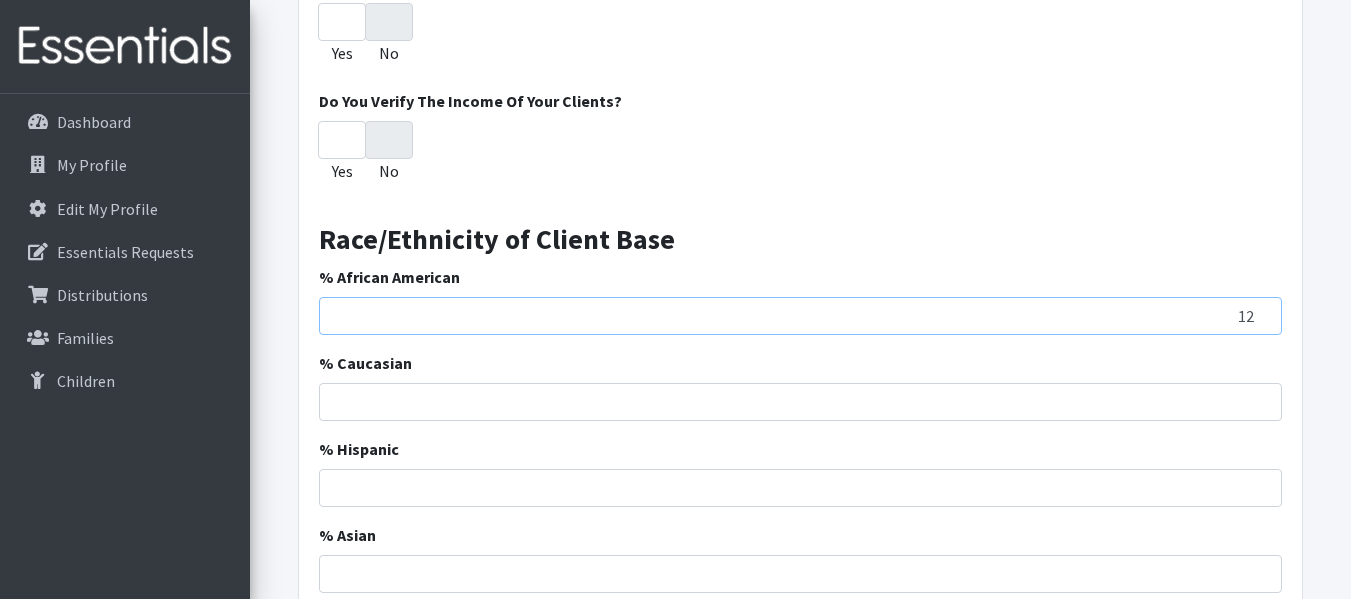 click on "12" at bounding box center [800, 316] 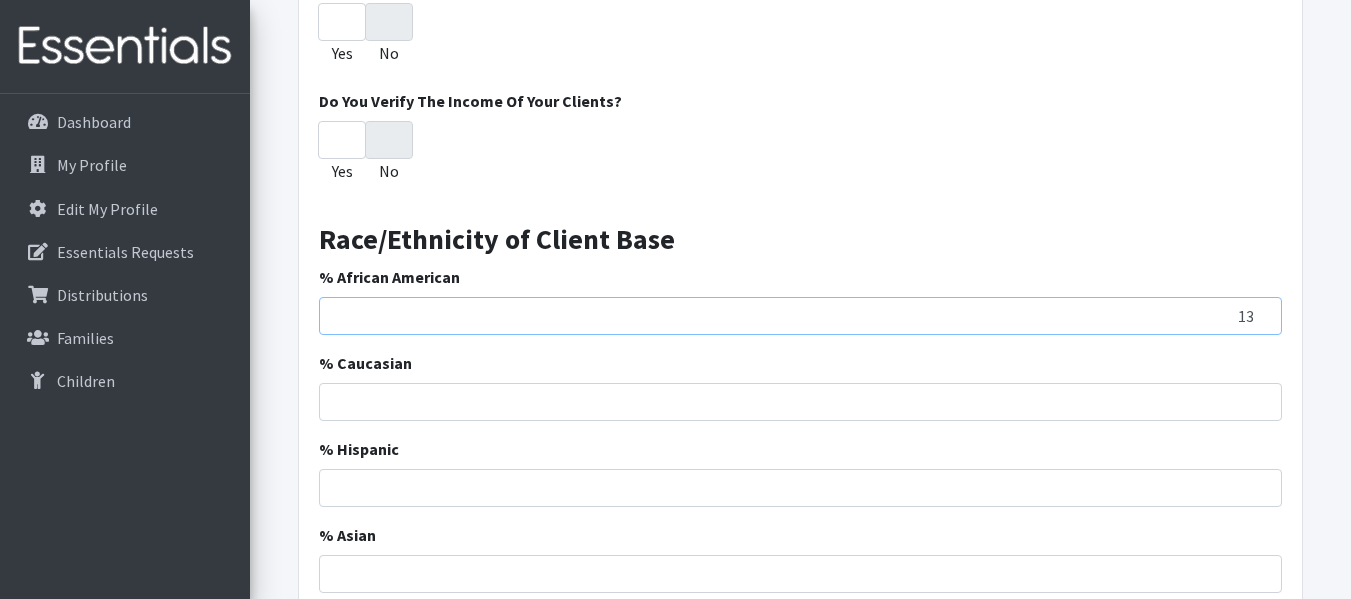click on "13" at bounding box center [800, 316] 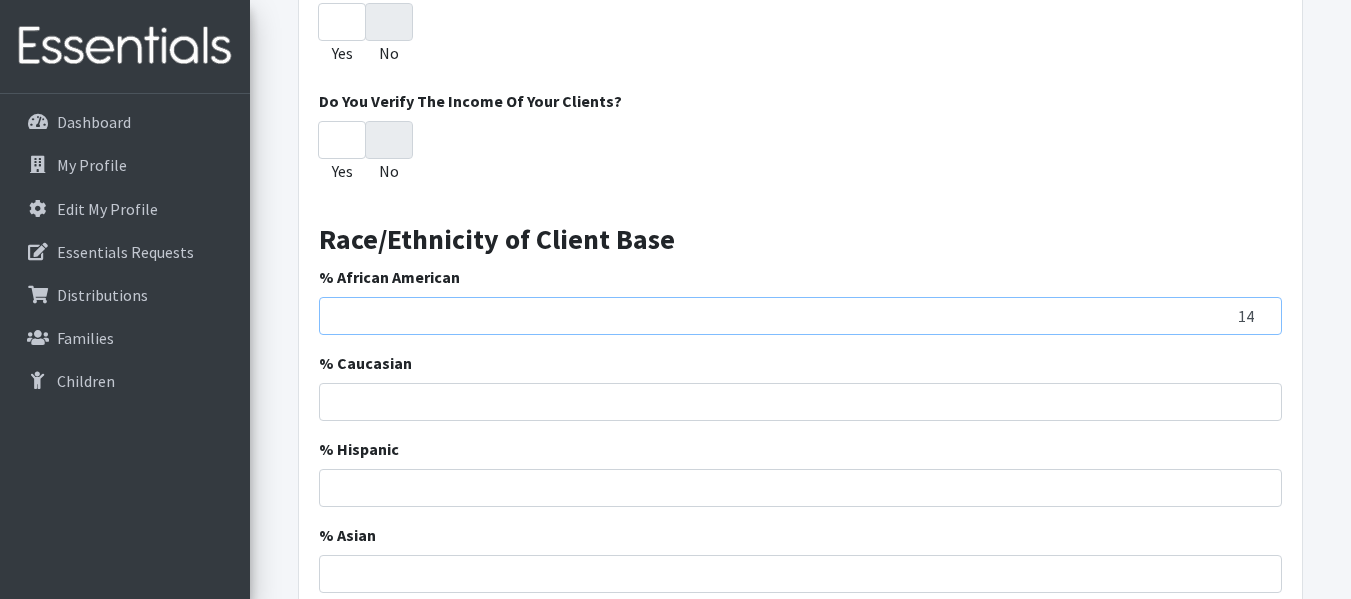 click on "14" at bounding box center [800, 316] 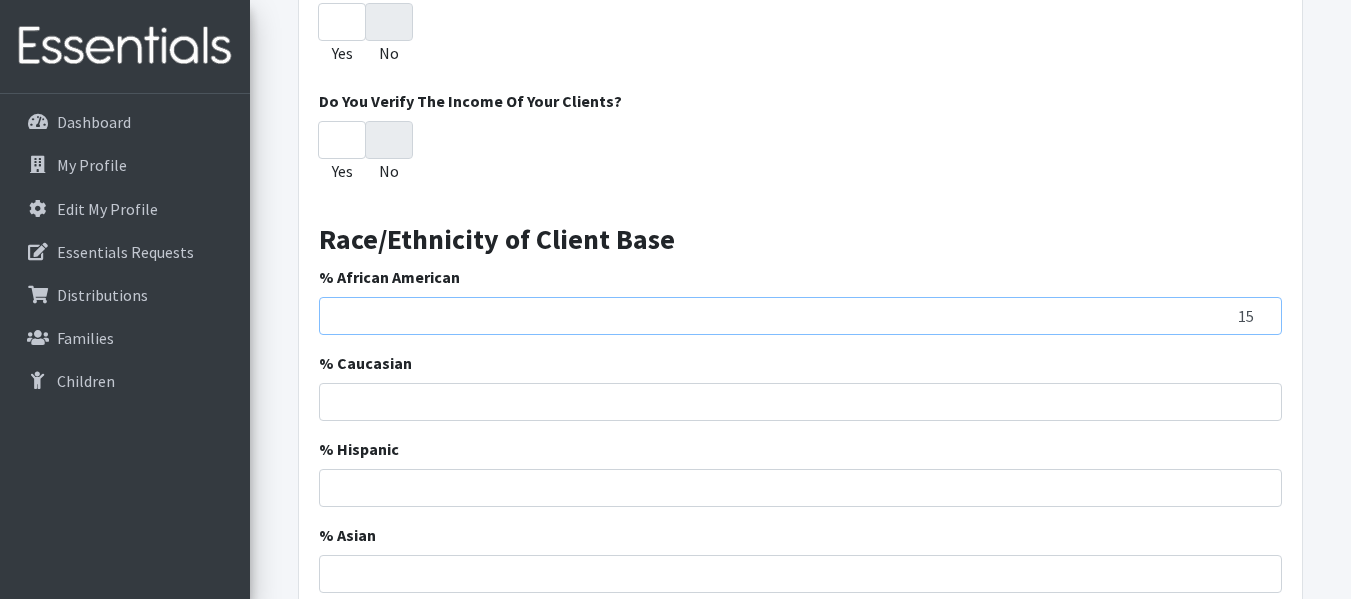 click on "15" at bounding box center (800, 316) 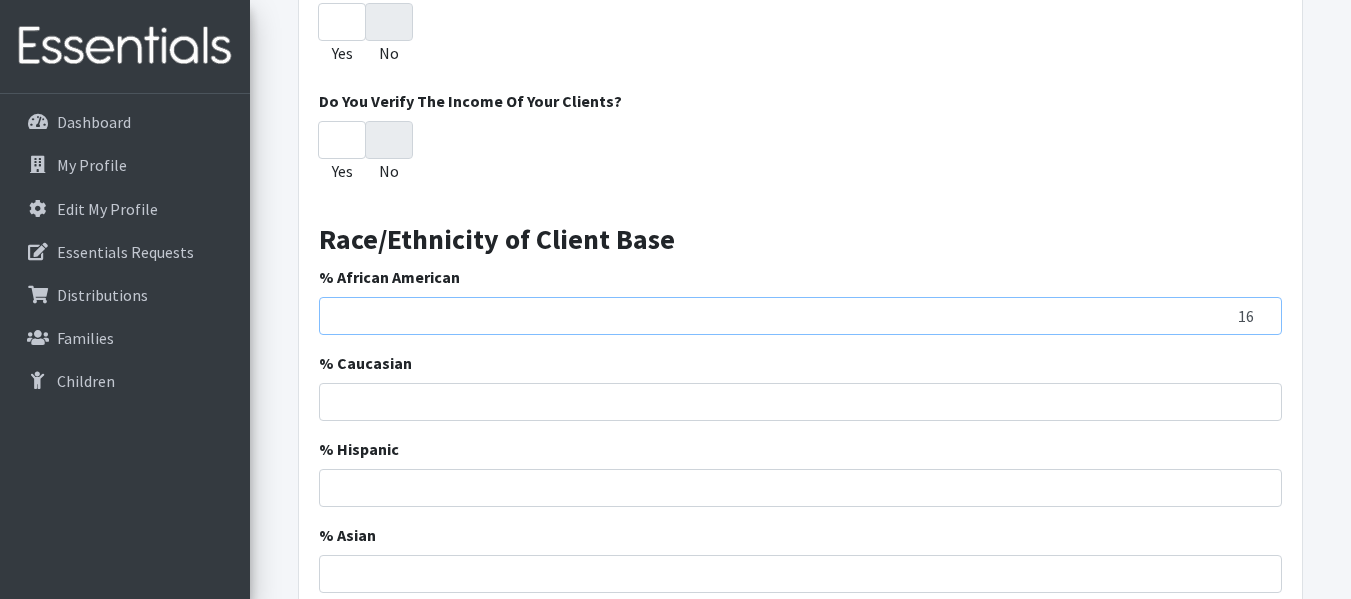 click on "16" at bounding box center [800, 316] 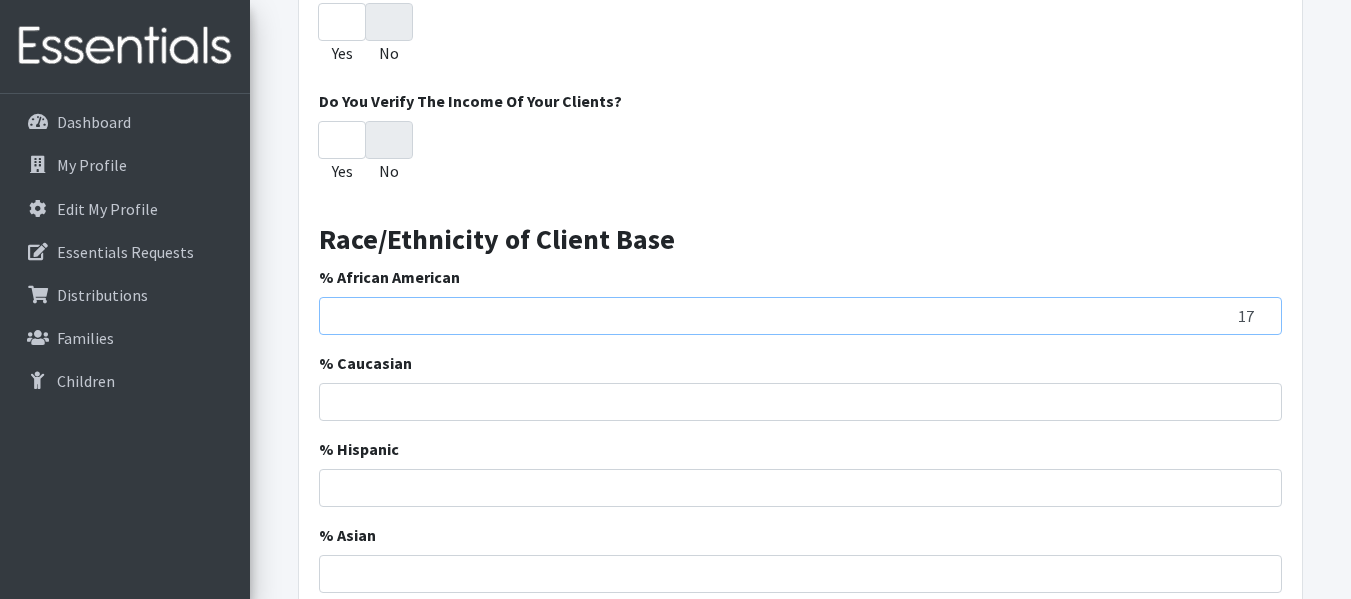 click on "17" at bounding box center (800, 316) 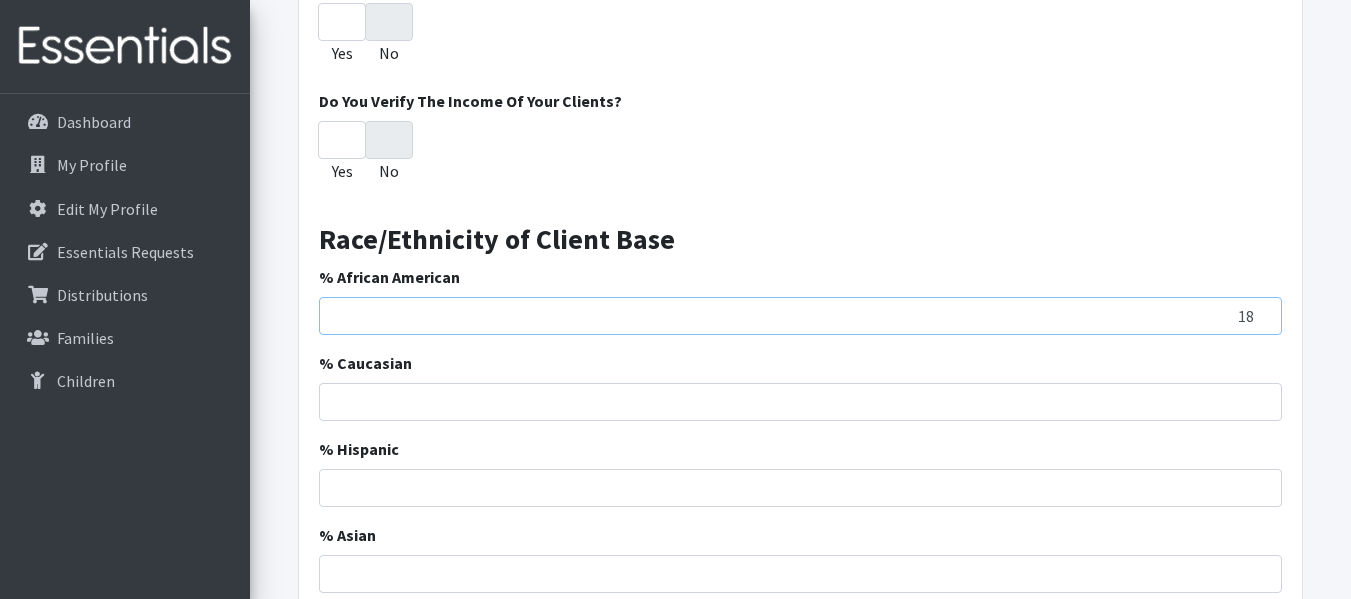 click on "18" at bounding box center (800, 316) 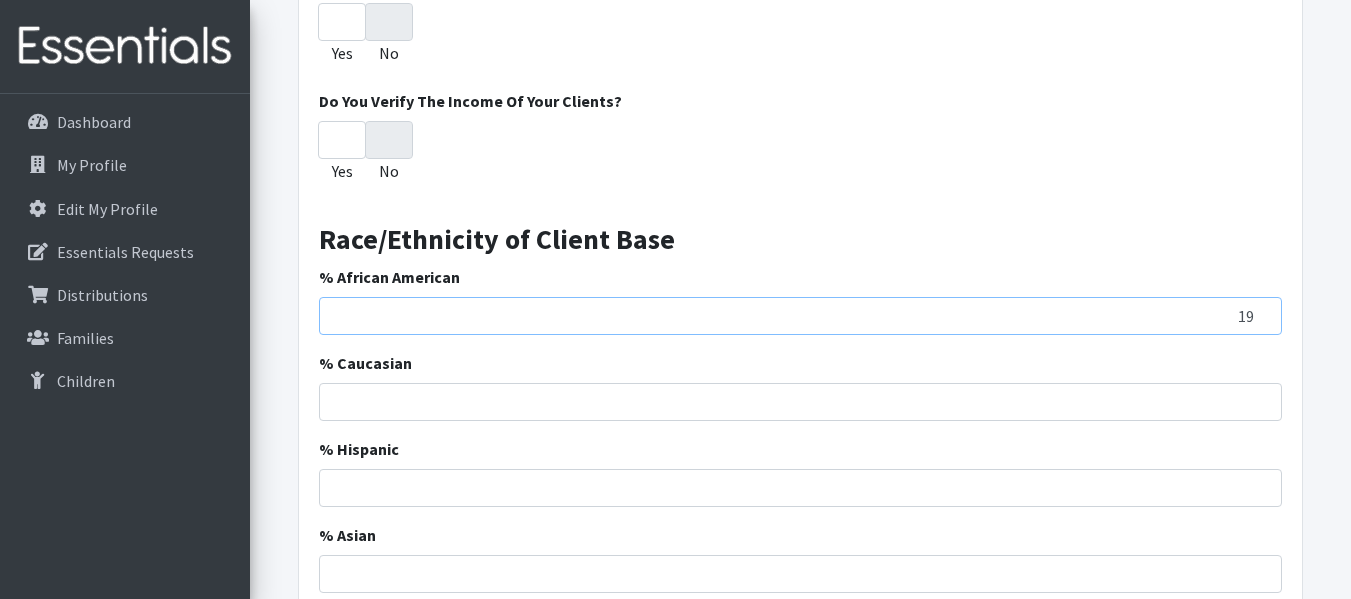 click on "19" at bounding box center [800, 316] 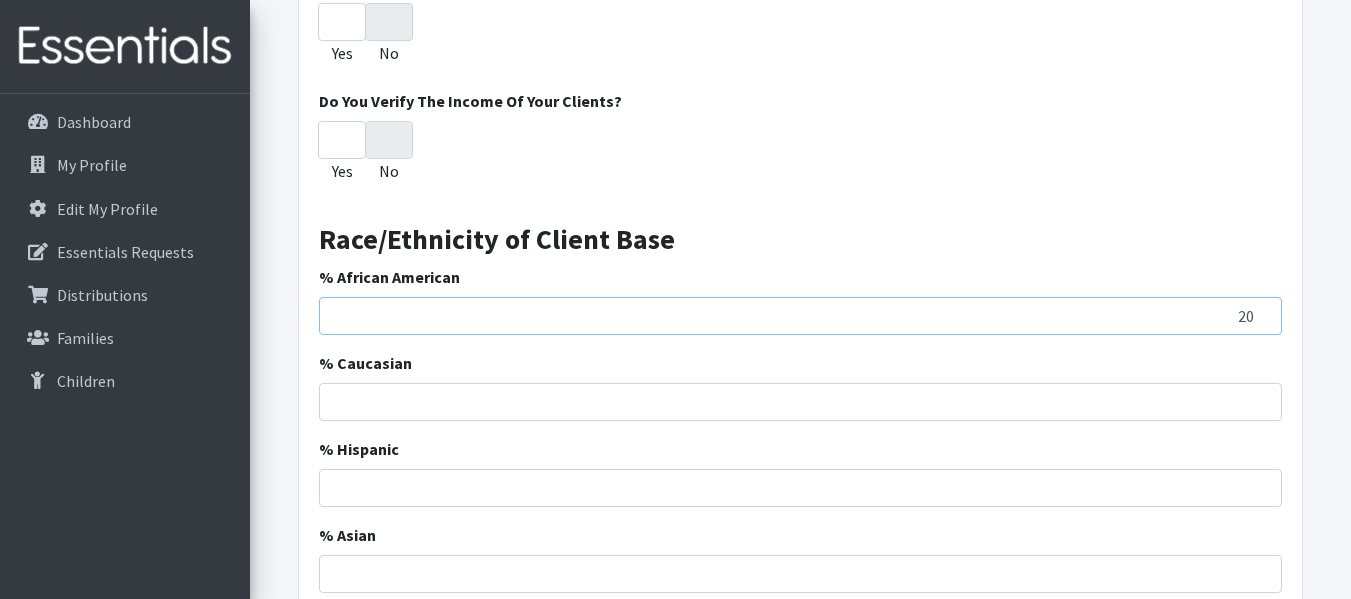 type on "20" 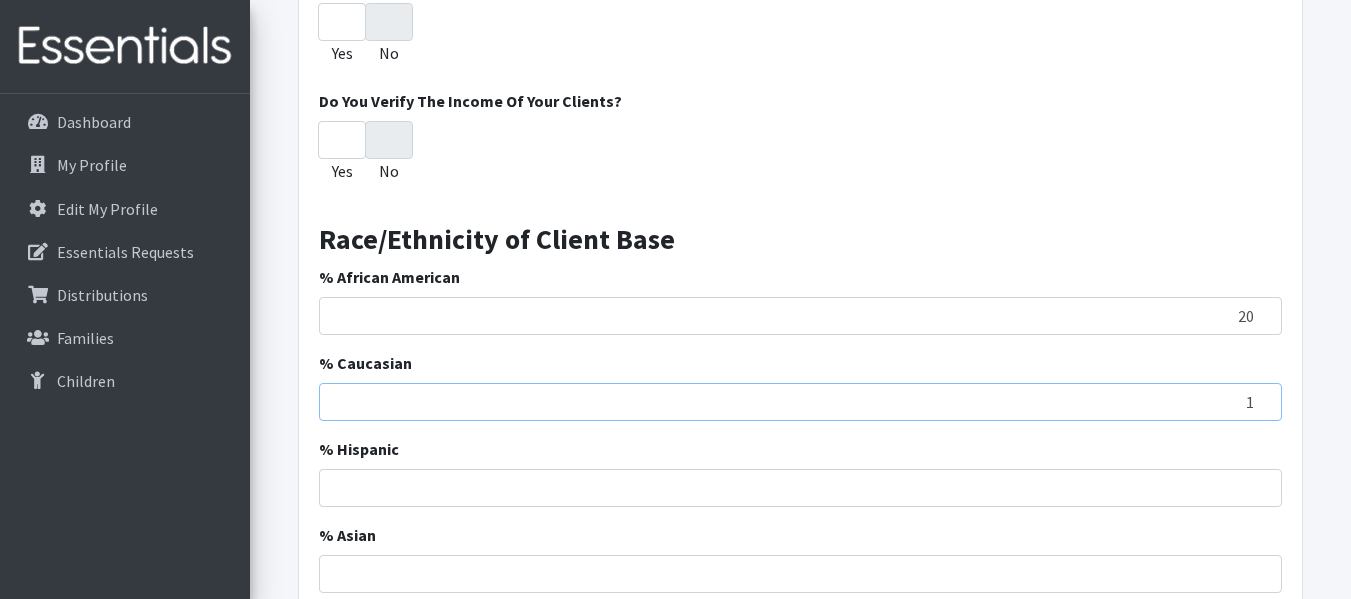 click on "1" at bounding box center [800, 402] 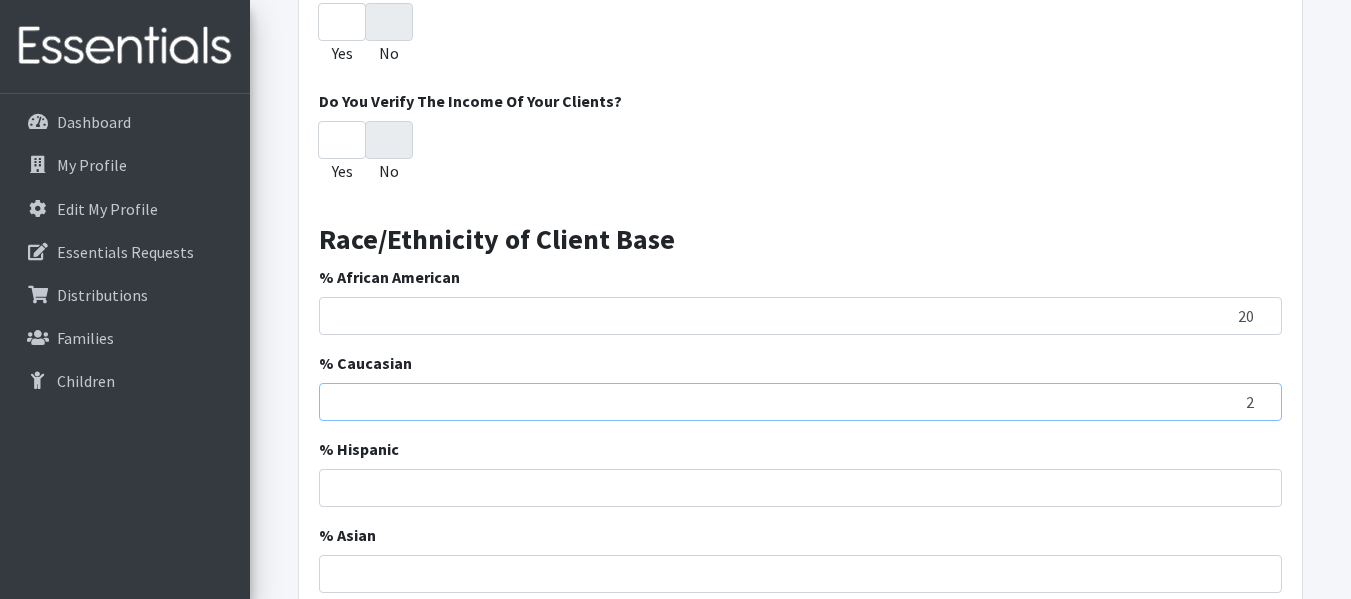 click on "2" at bounding box center [800, 402] 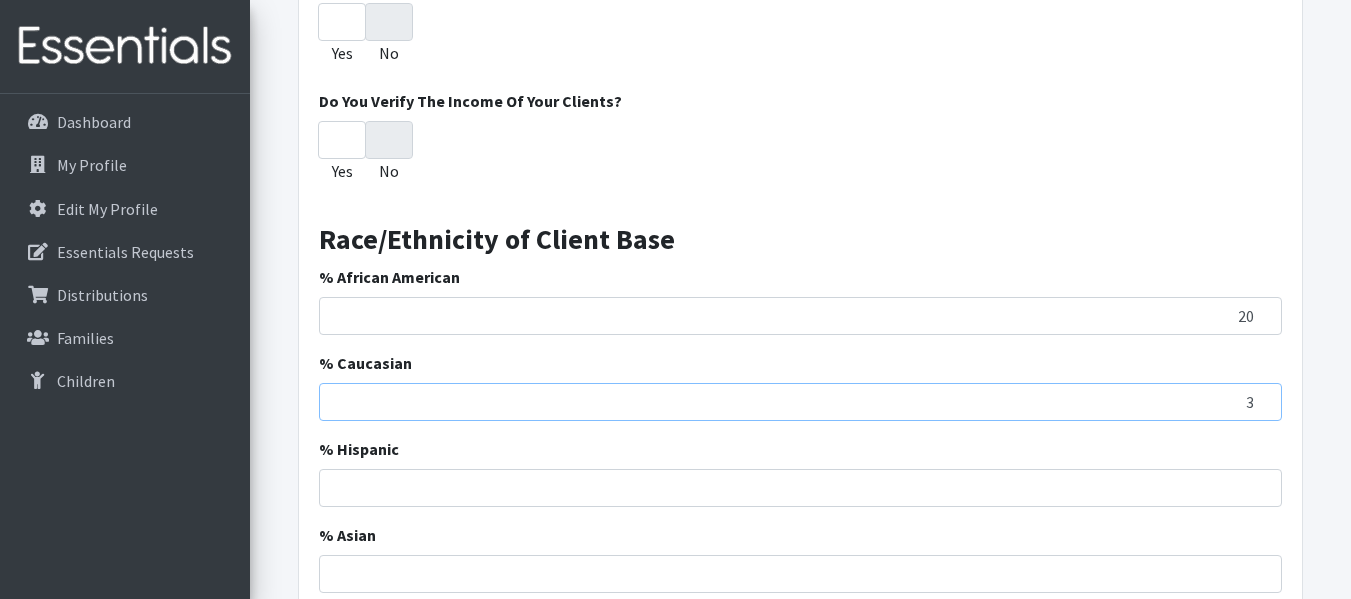 click on "3" at bounding box center (800, 402) 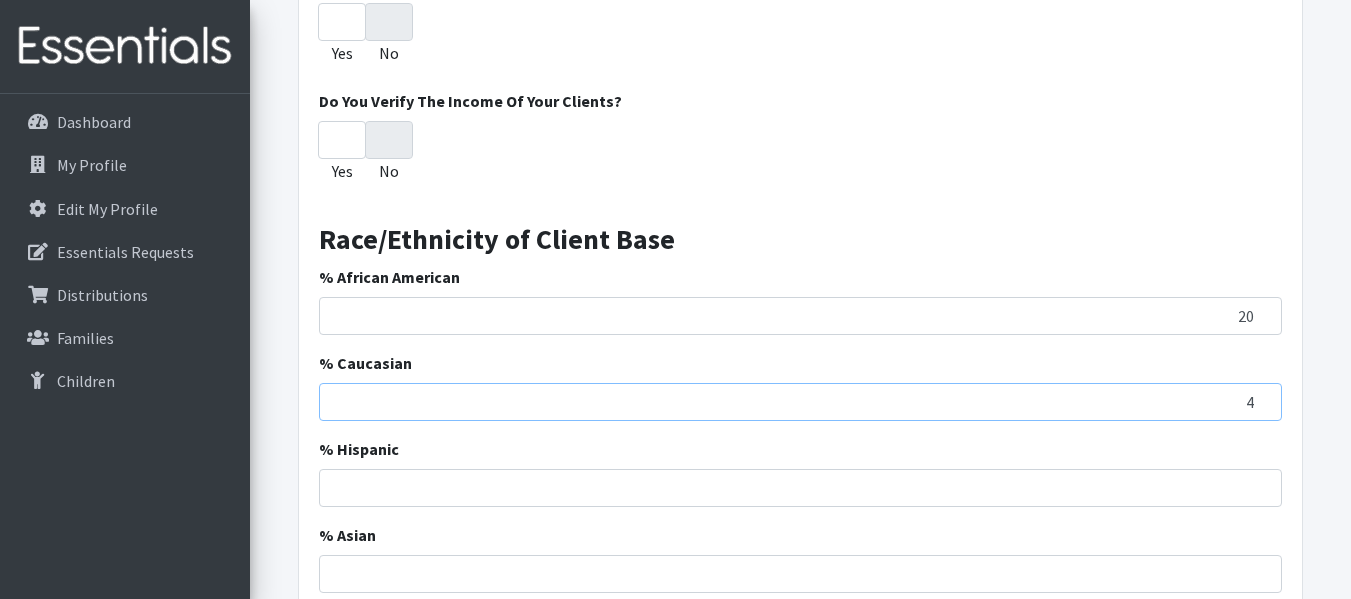 click on "4" at bounding box center [800, 402] 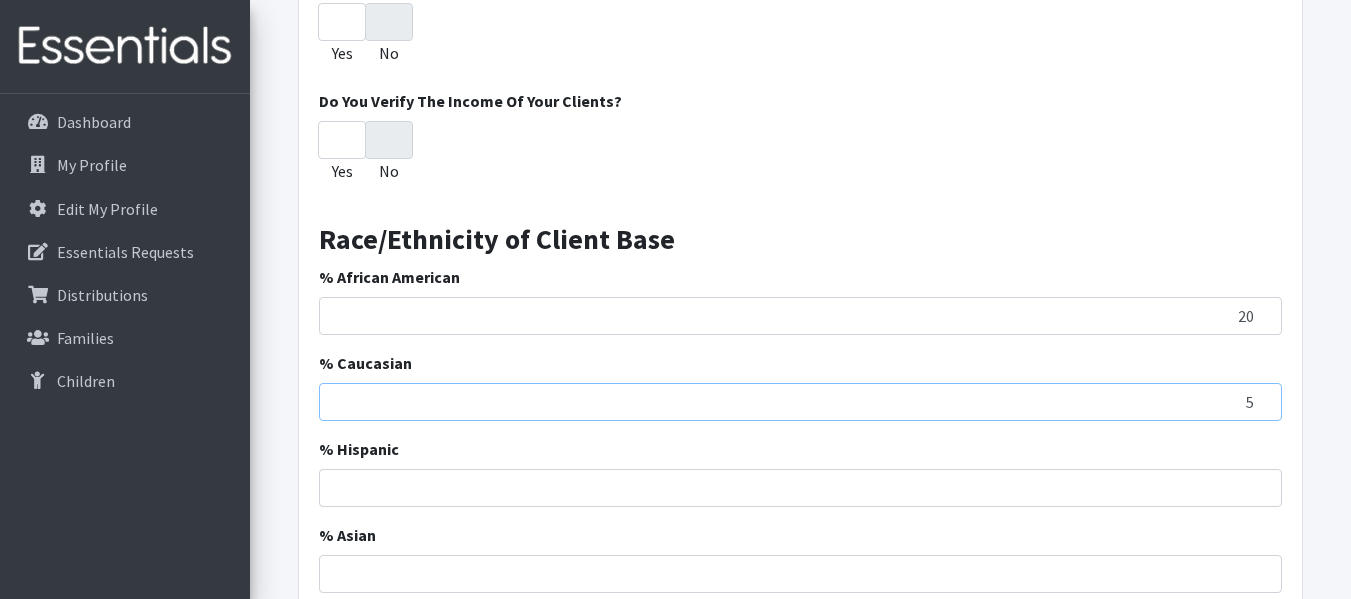 click on "5" at bounding box center [800, 402] 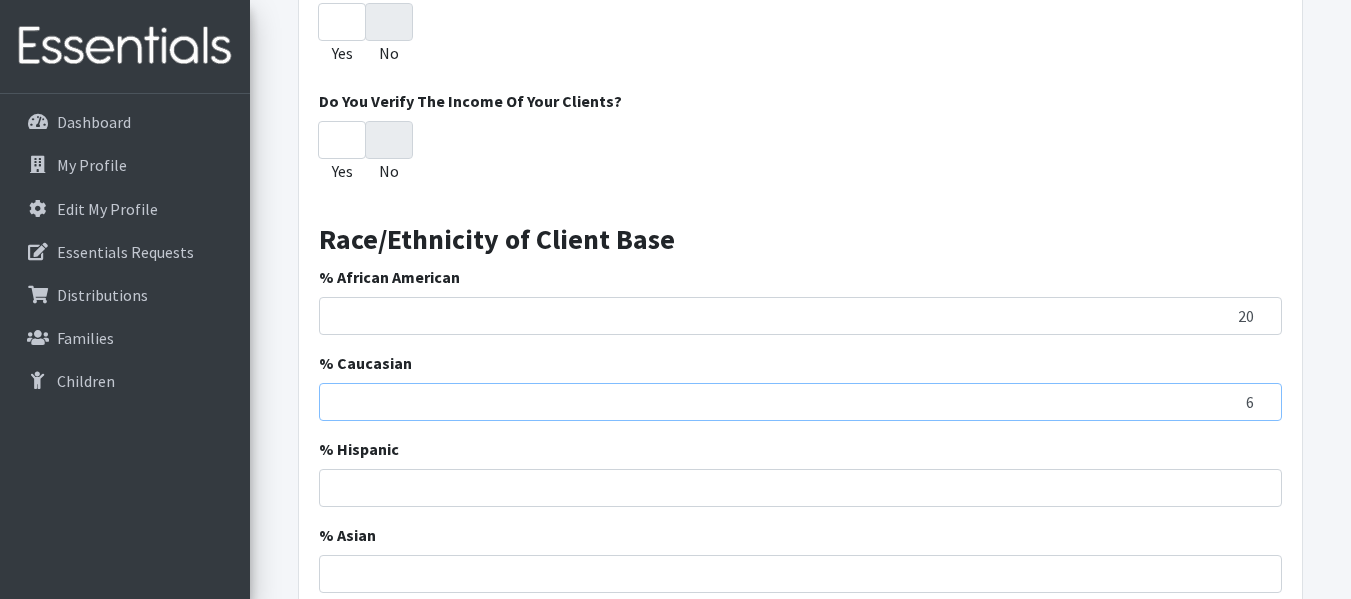 click on "6" at bounding box center (800, 402) 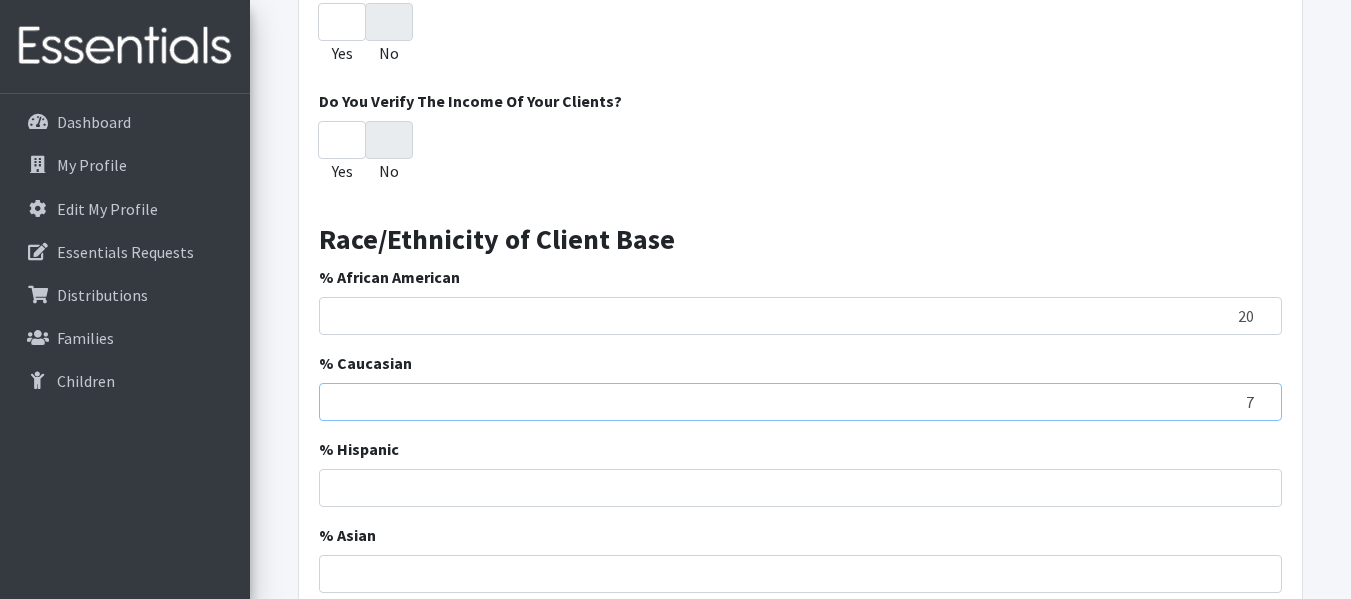 click on "7" at bounding box center [800, 402] 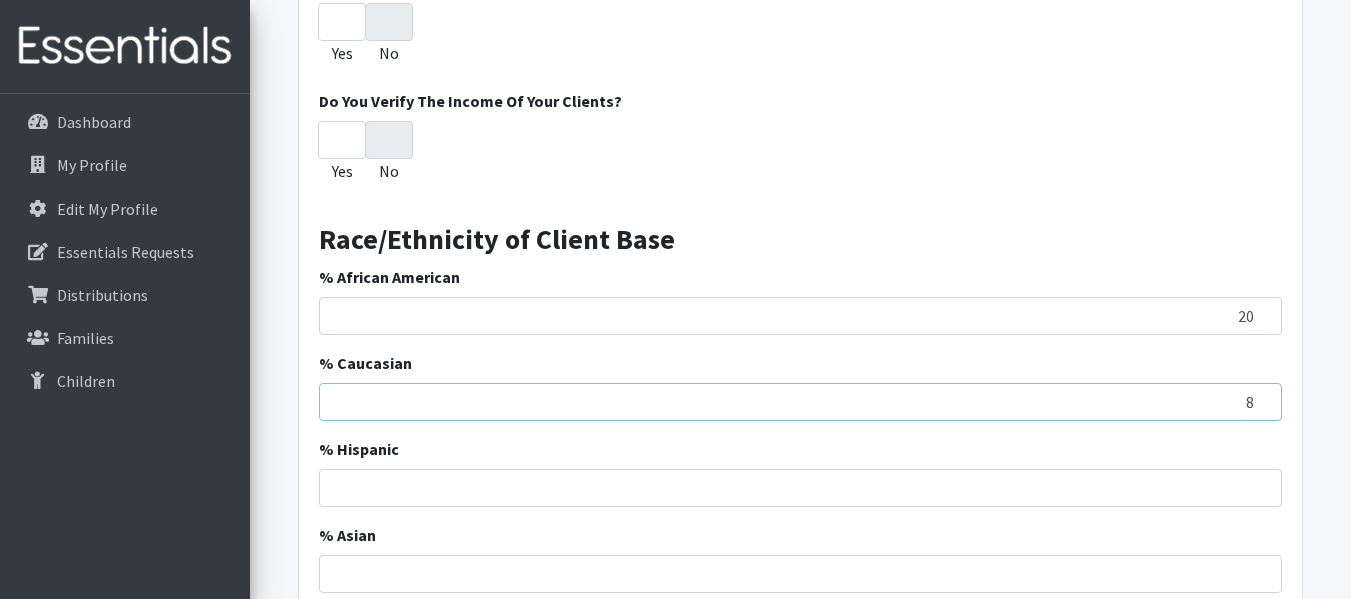 click on "8" at bounding box center [800, 402] 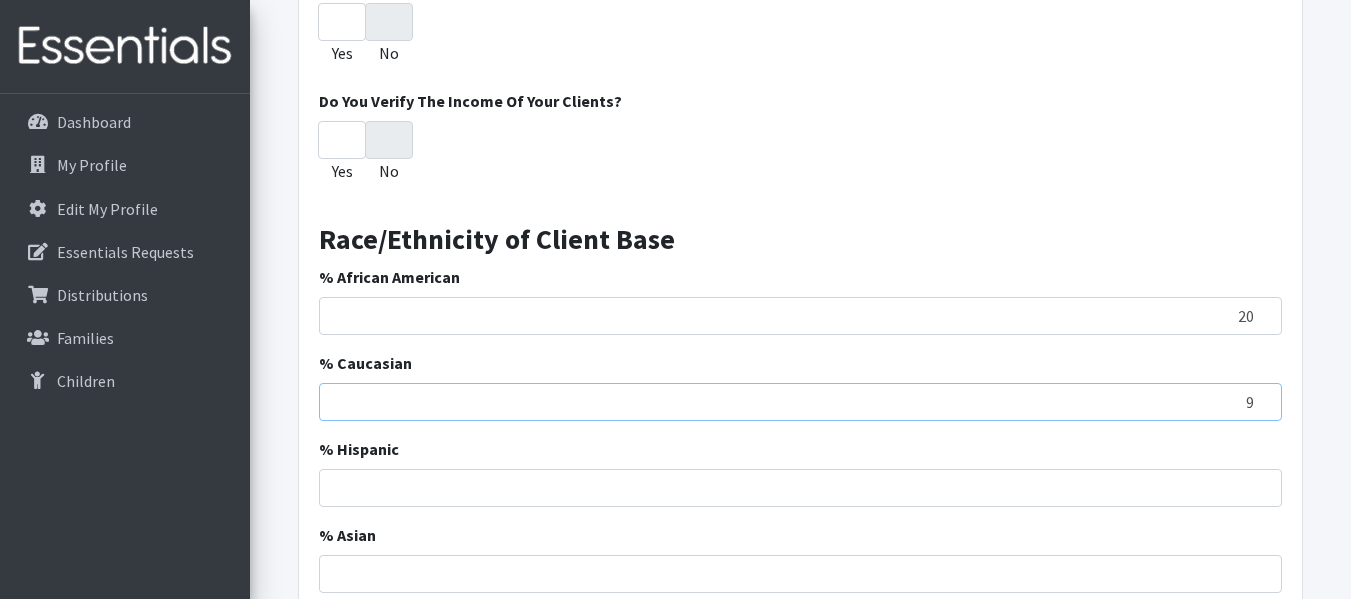click on "9" at bounding box center [800, 402] 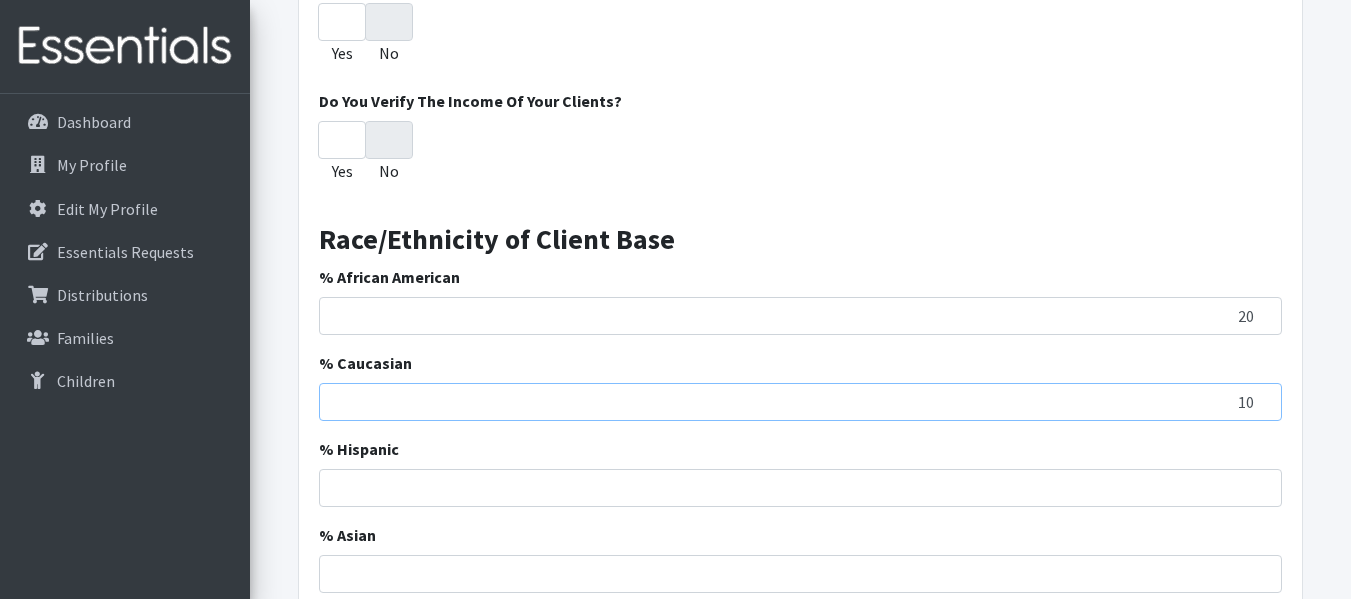 click on "10" at bounding box center [800, 402] 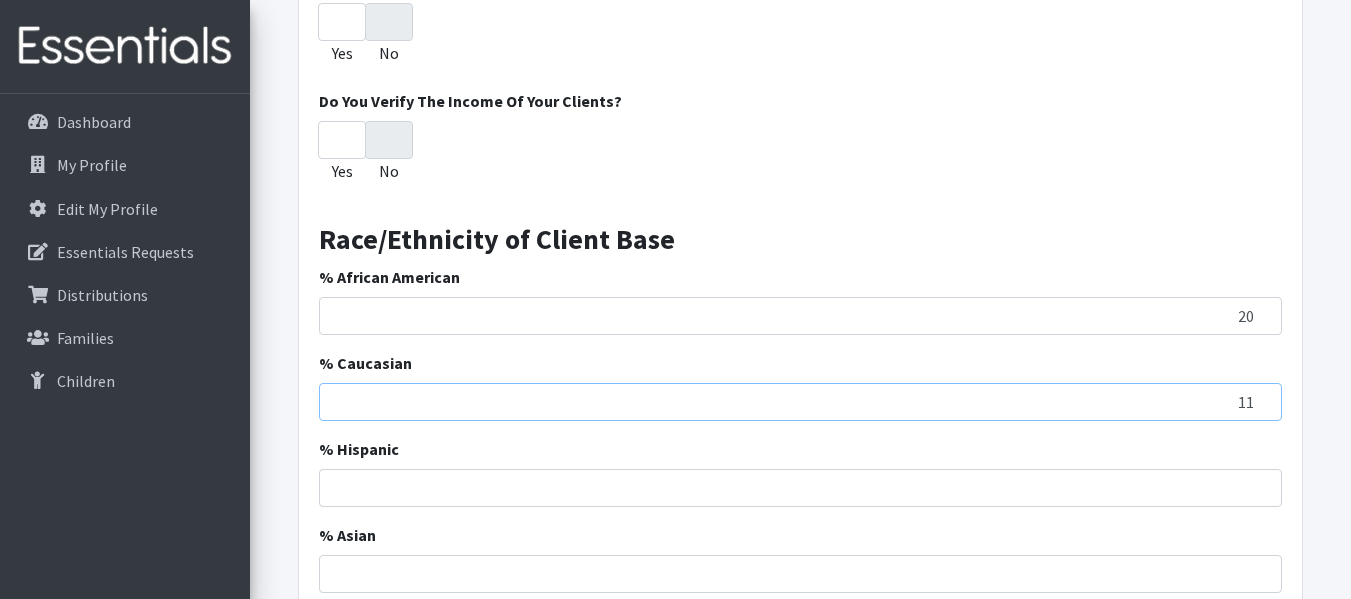 click on "11" at bounding box center [800, 402] 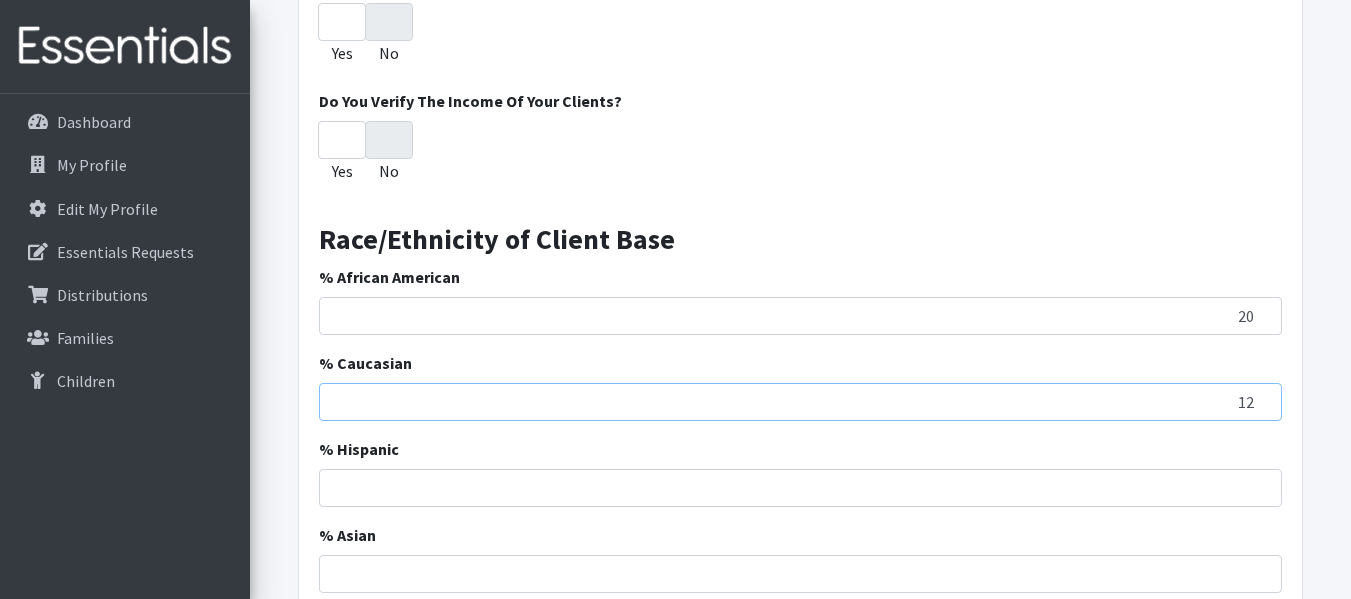 click on "12" at bounding box center [800, 402] 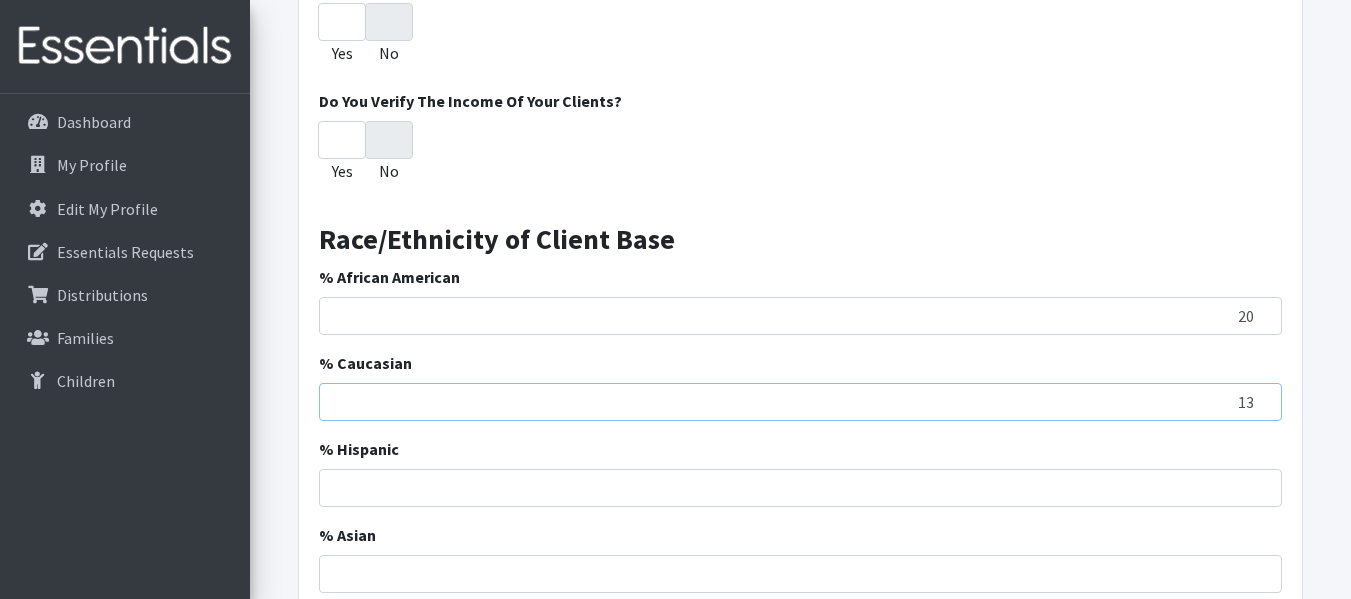 click on "13" at bounding box center (800, 402) 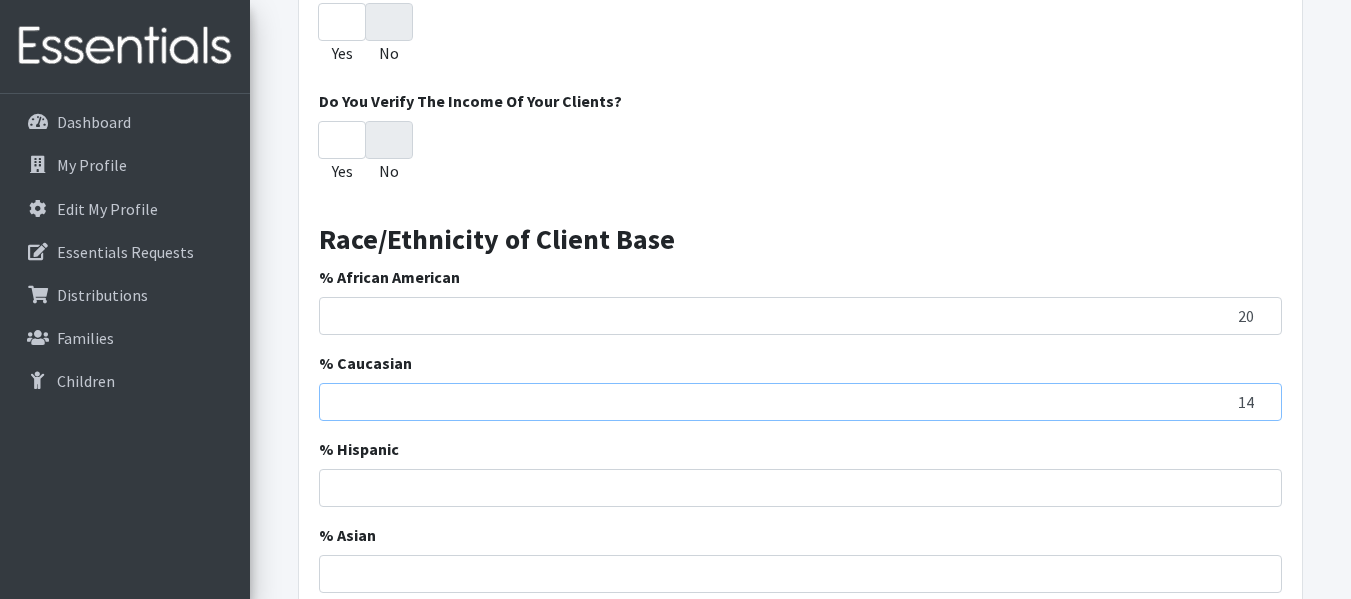 click on "14" at bounding box center (800, 402) 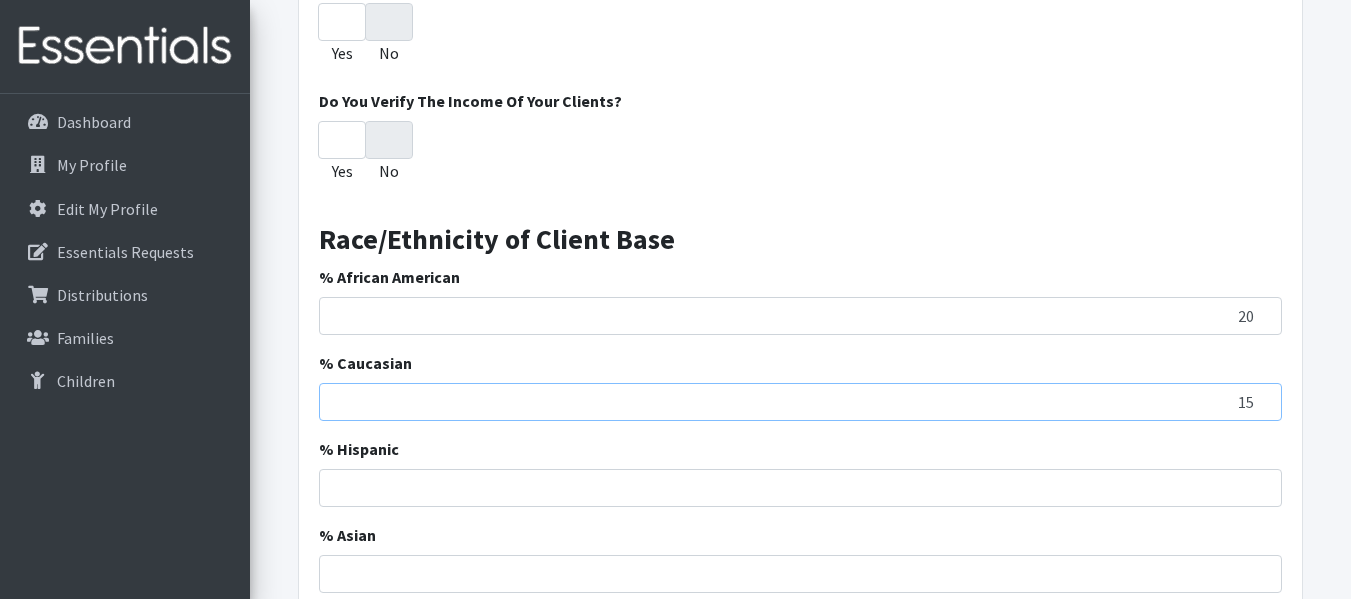 click on "15" at bounding box center [800, 402] 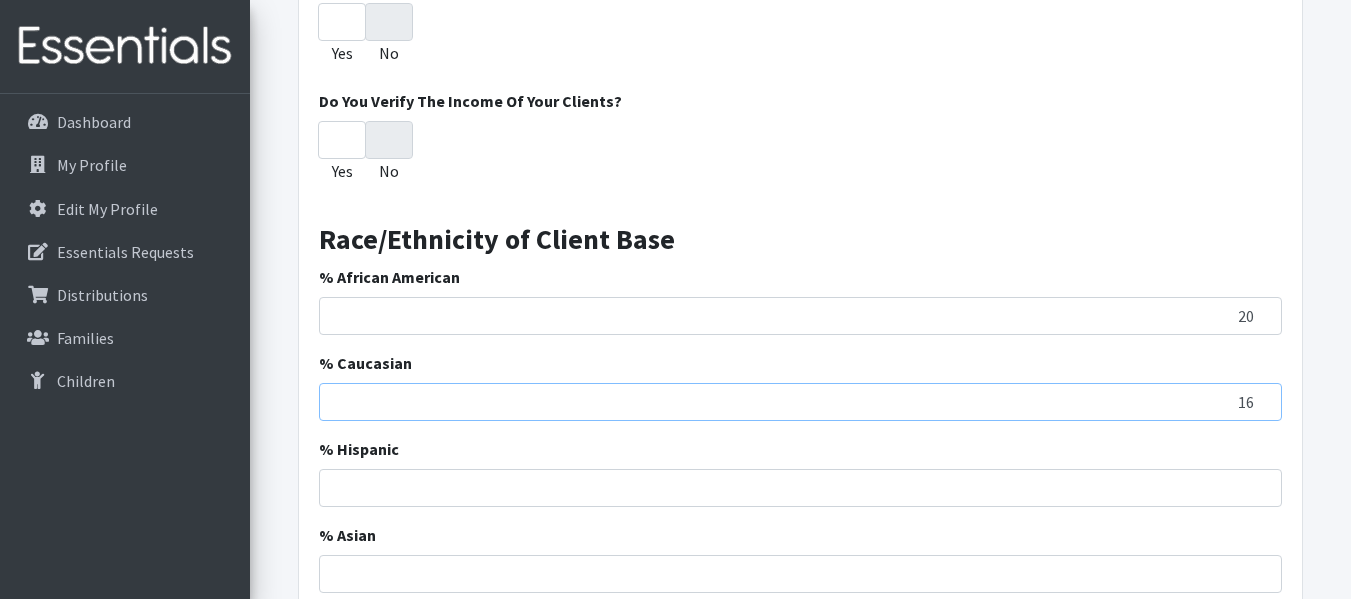 click on "16" at bounding box center [800, 402] 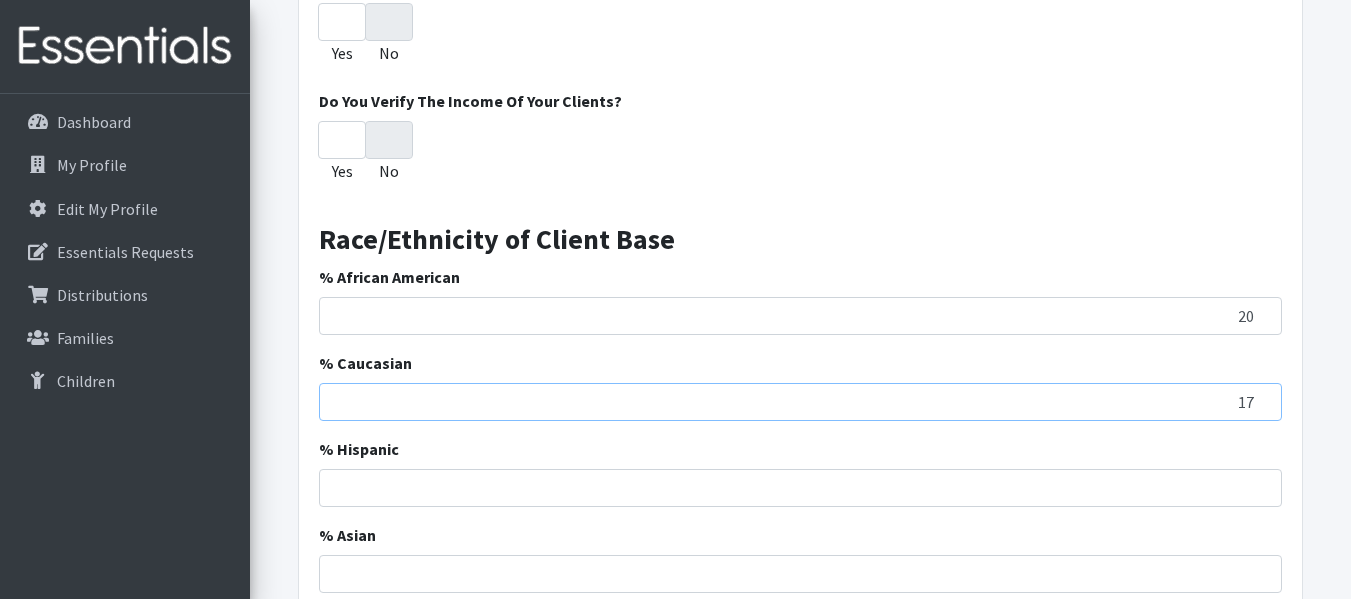 click on "17" at bounding box center [800, 402] 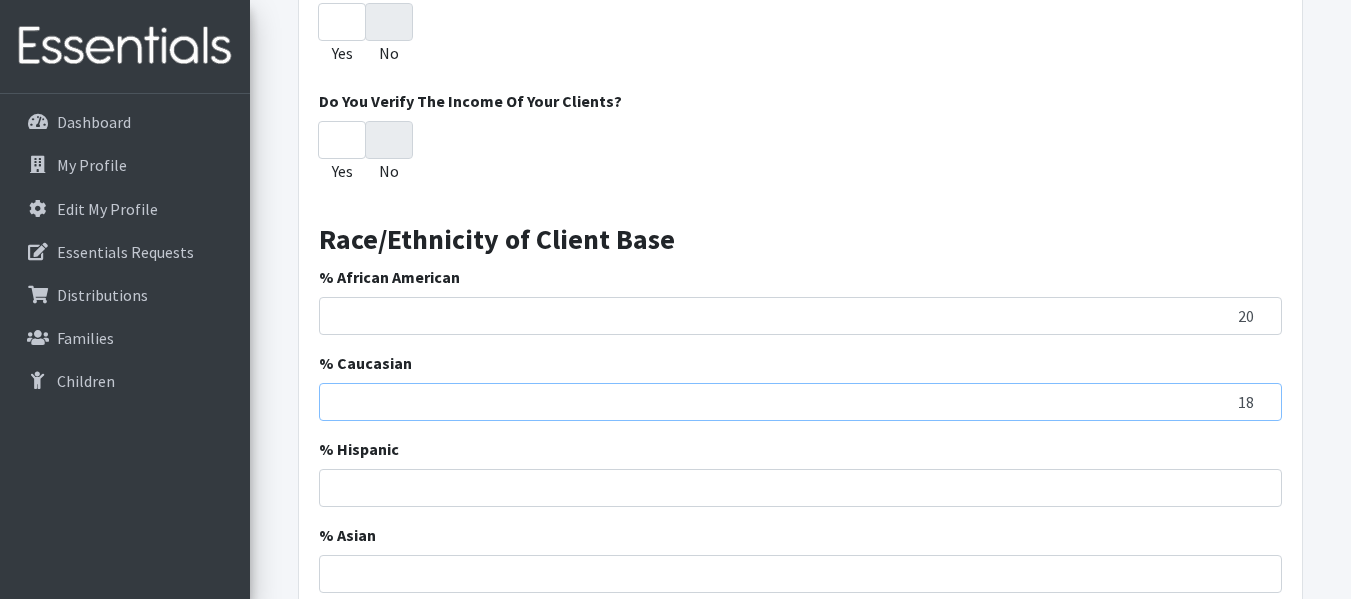 click on "18" at bounding box center (800, 402) 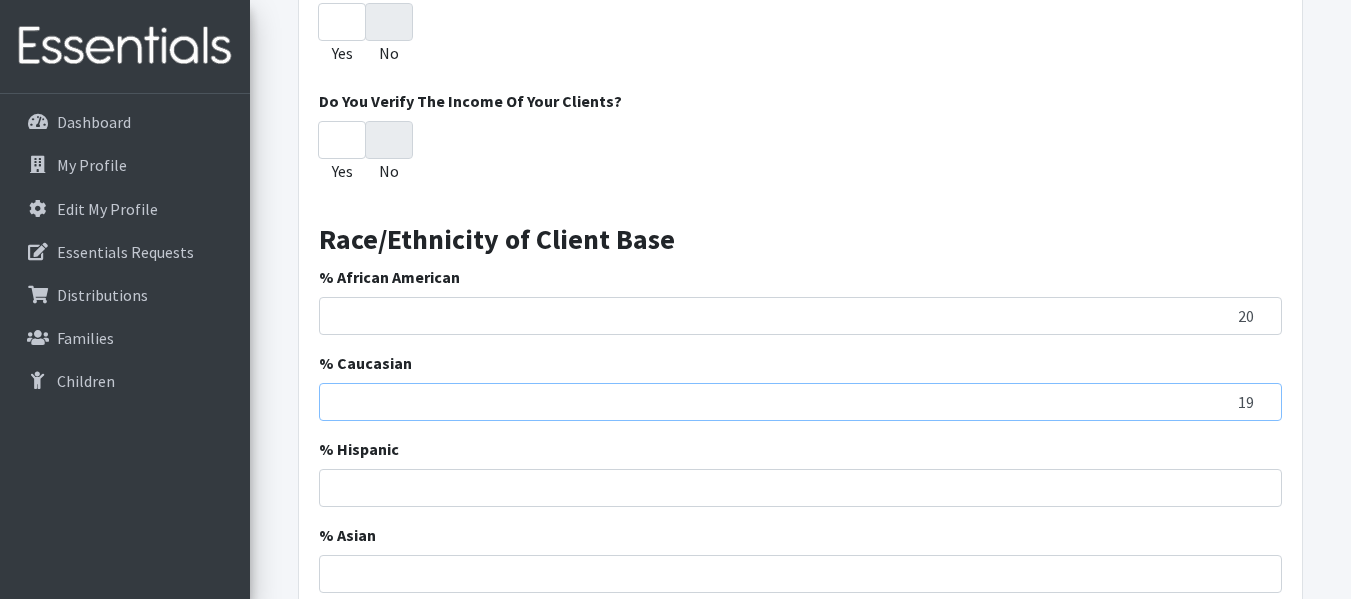 click on "19" at bounding box center [800, 402] 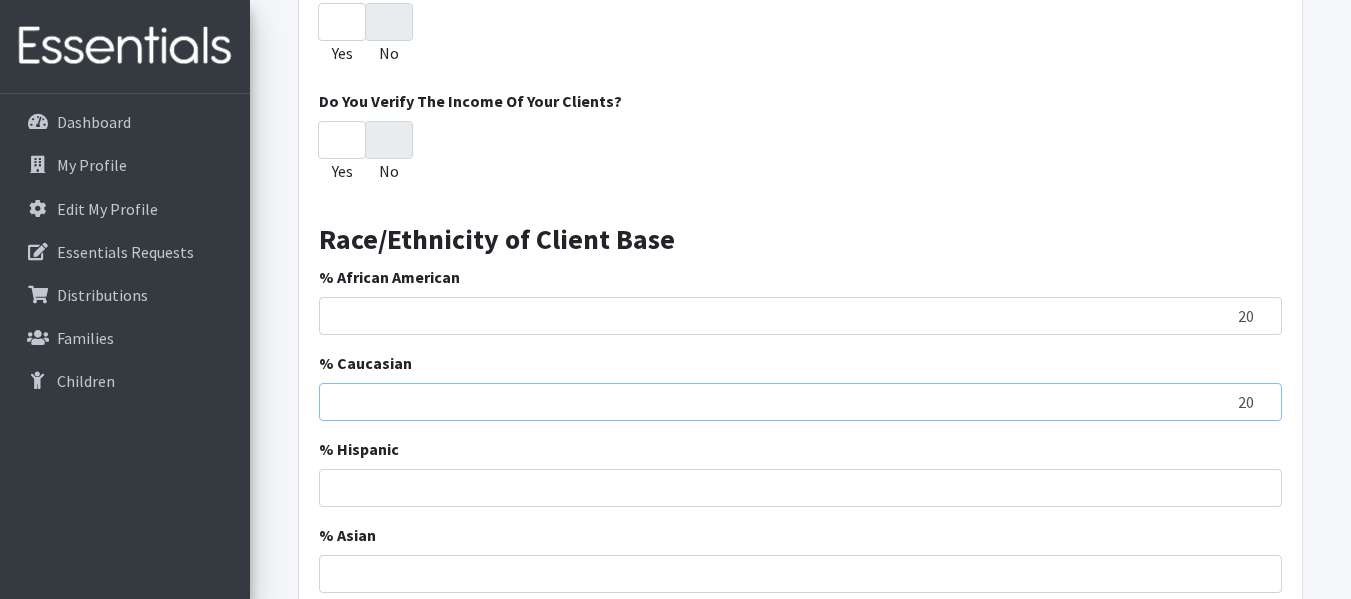 click on "20" at bounding box center [800, 402] 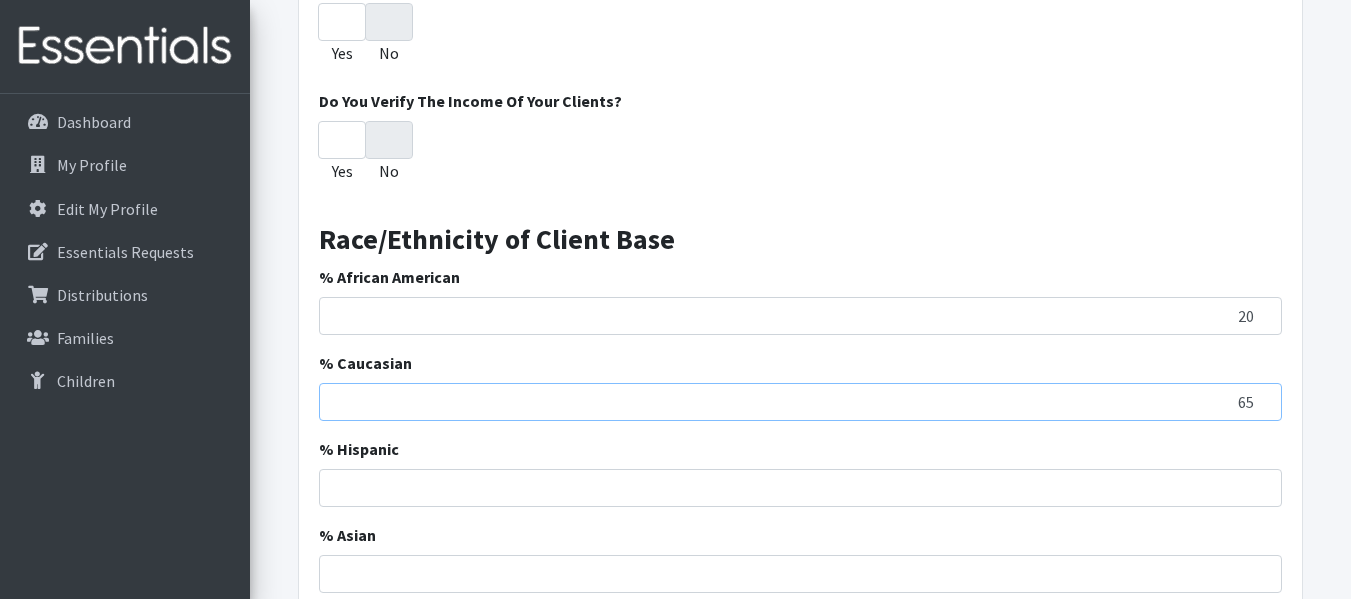 click on "65" at bounding box center (800, 402) 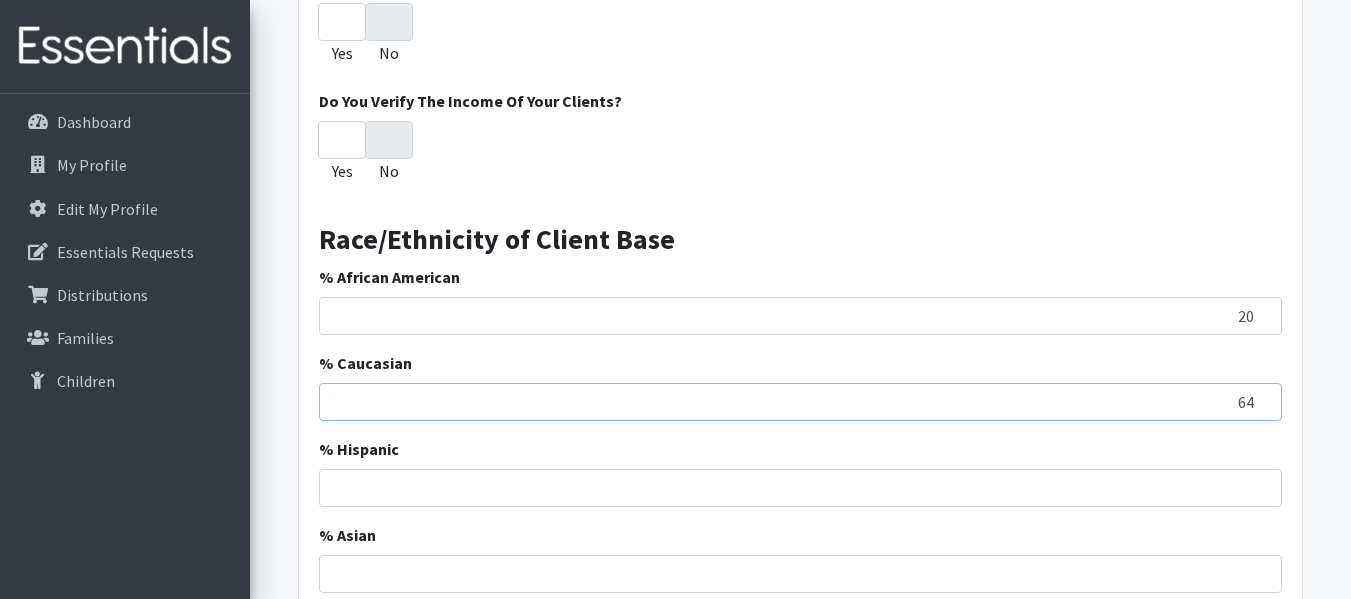 click on "64" at bounding box center (800, 402) 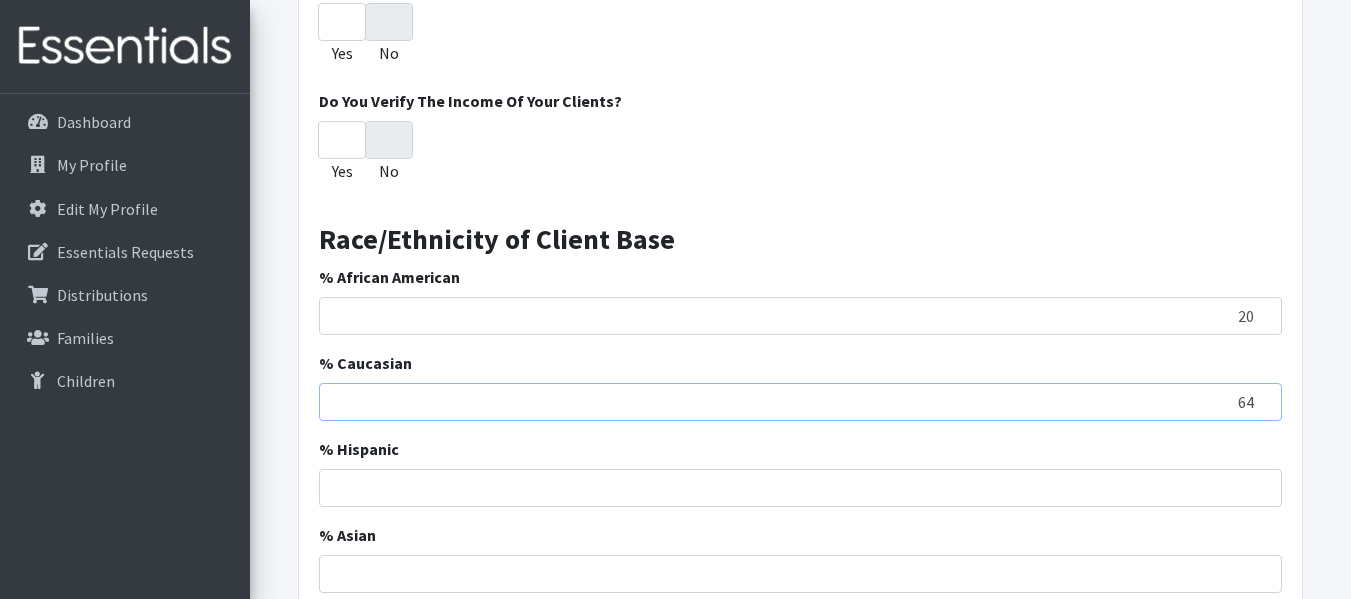 drag, startPoint x: 1260, startPoint y: 405, endPoint x: 1332, endPoint y: 411, distance: 72.249565 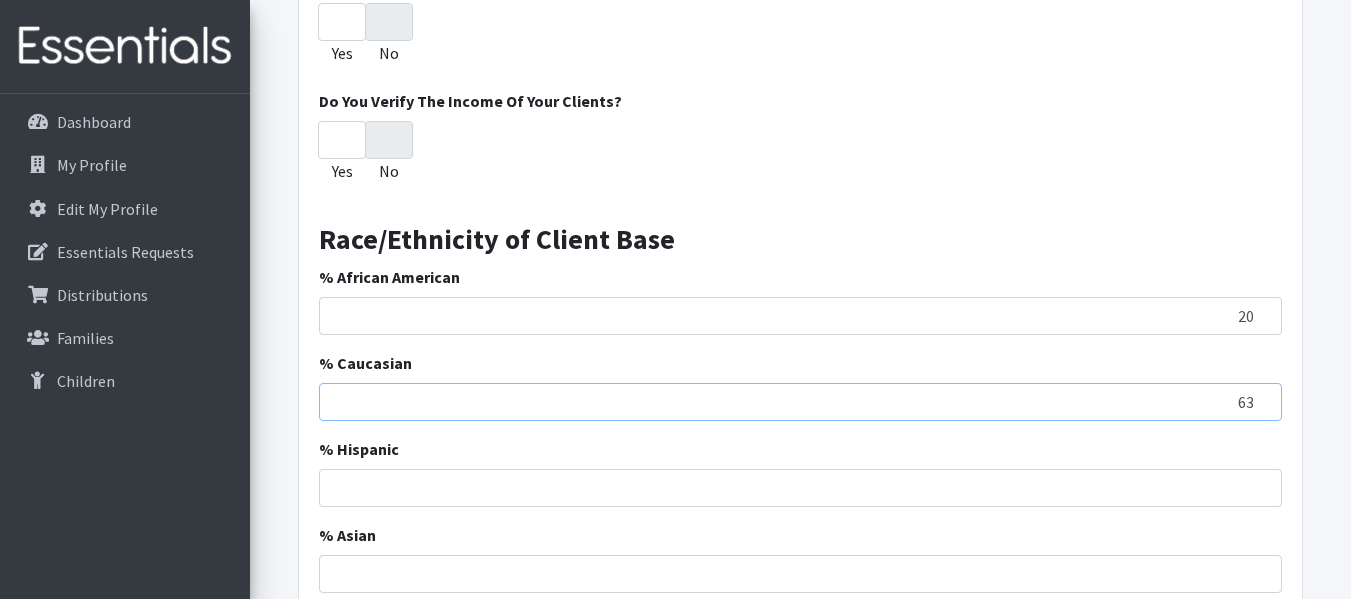 click on "63" at bounding box center (800, 402) 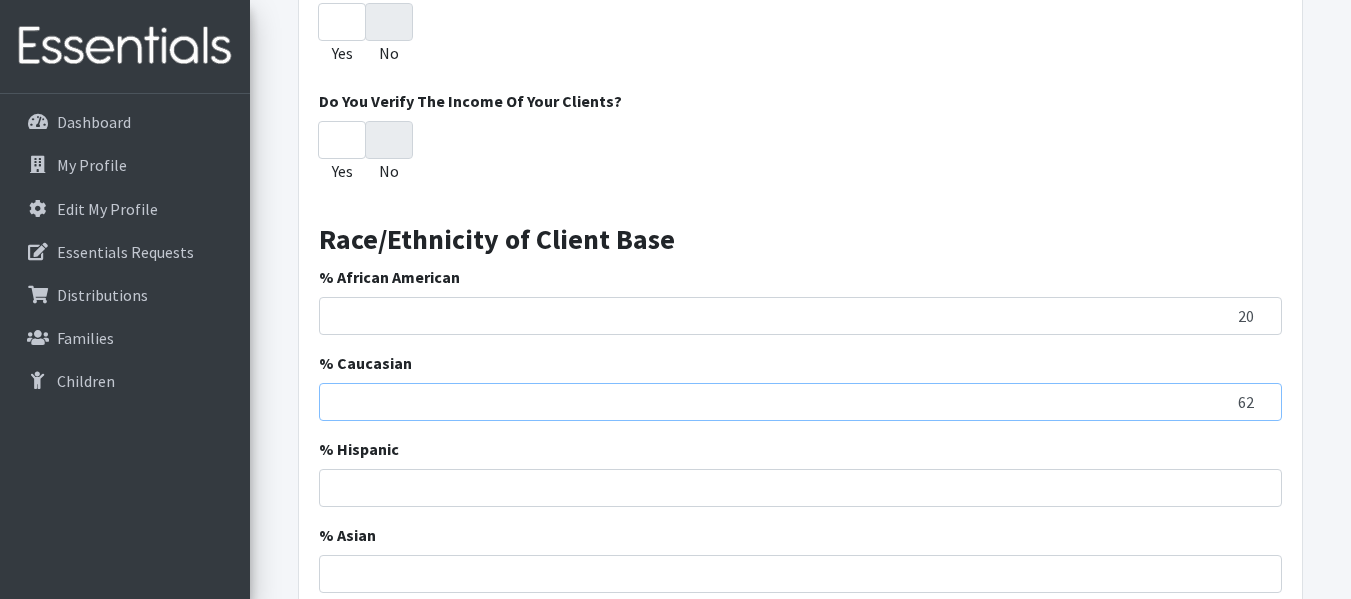 type on "62" 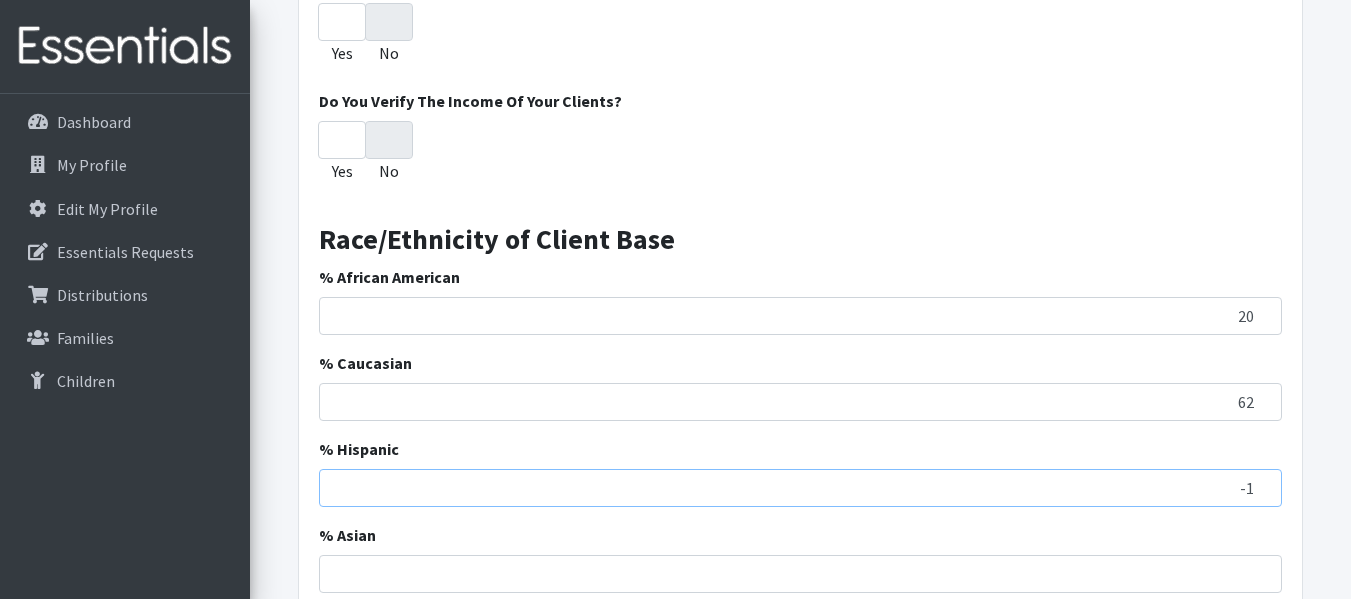 click on "-1" at bounding box center [800, 488] 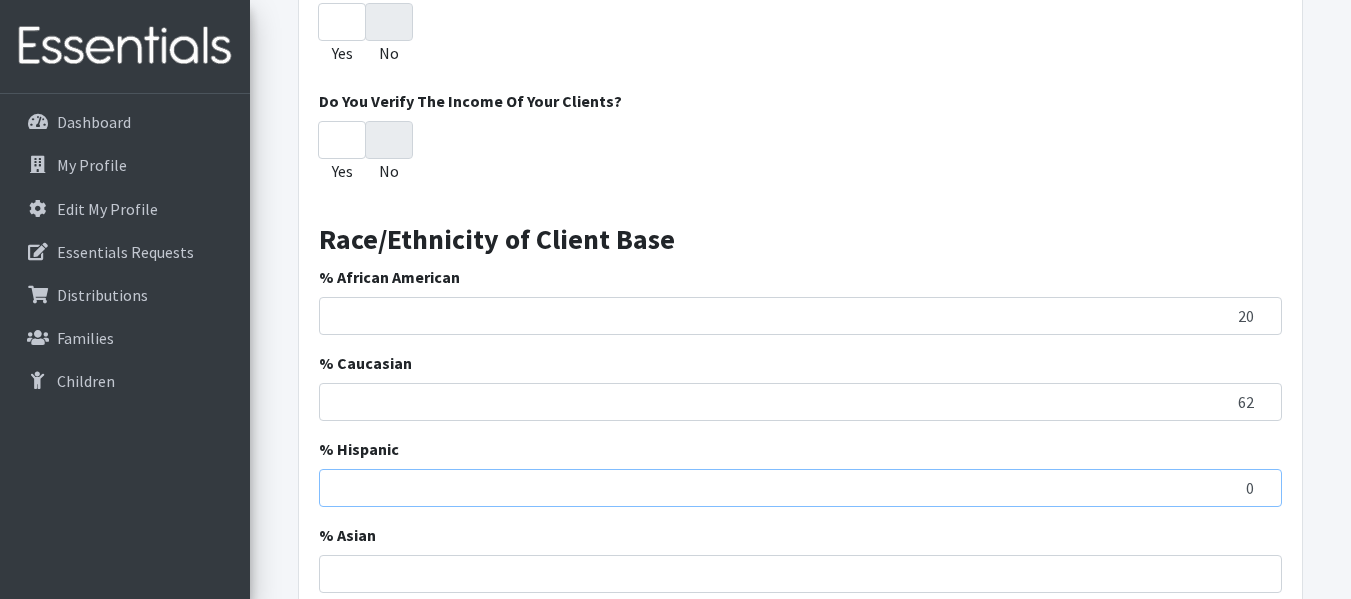 click on "0" at bounding box center [800, 488] 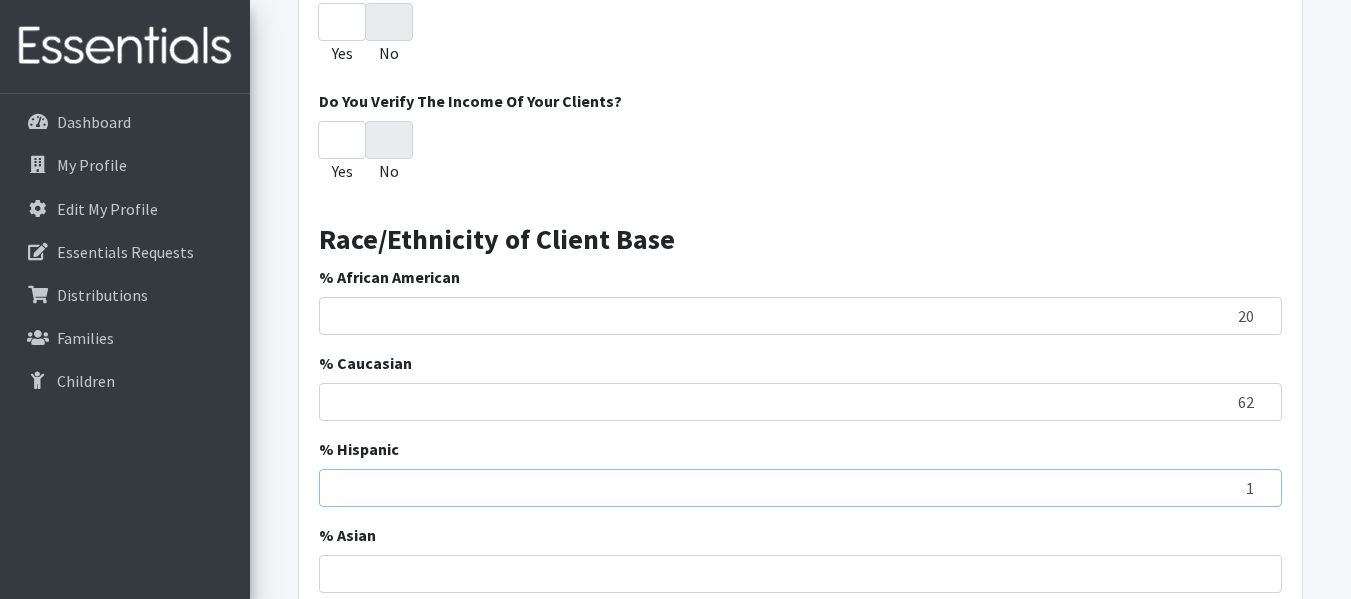 click on "1" at bounding box center (800, 488) 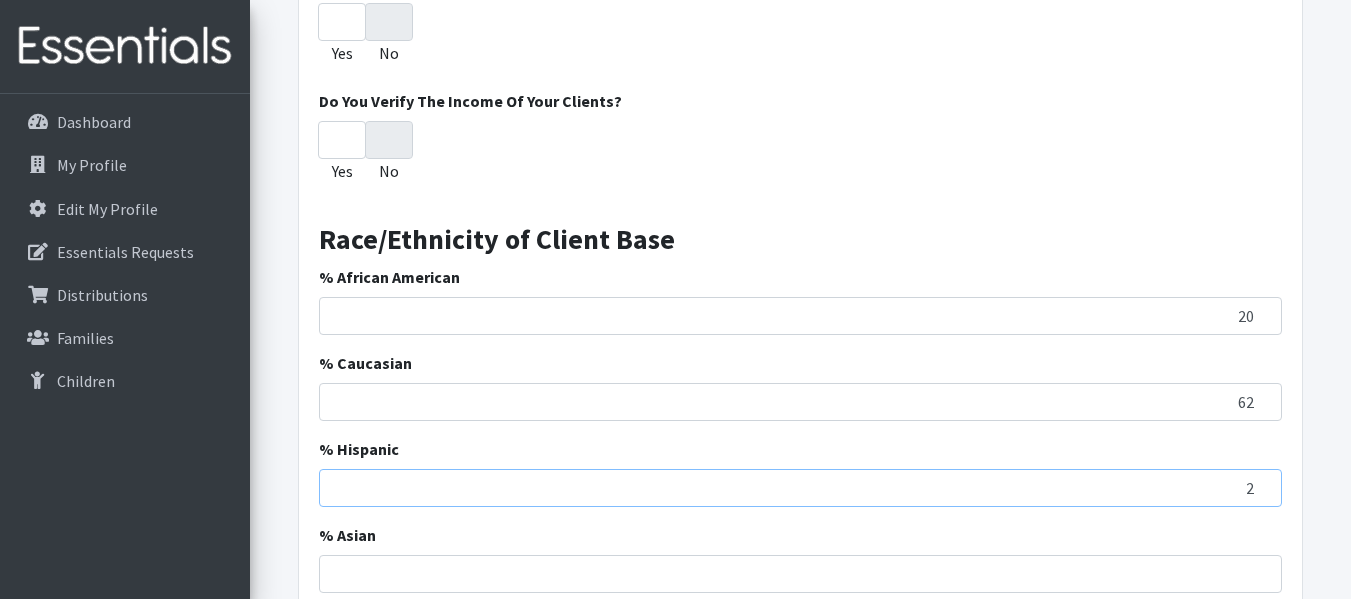 click on "2" at bounding box center [800, 488] 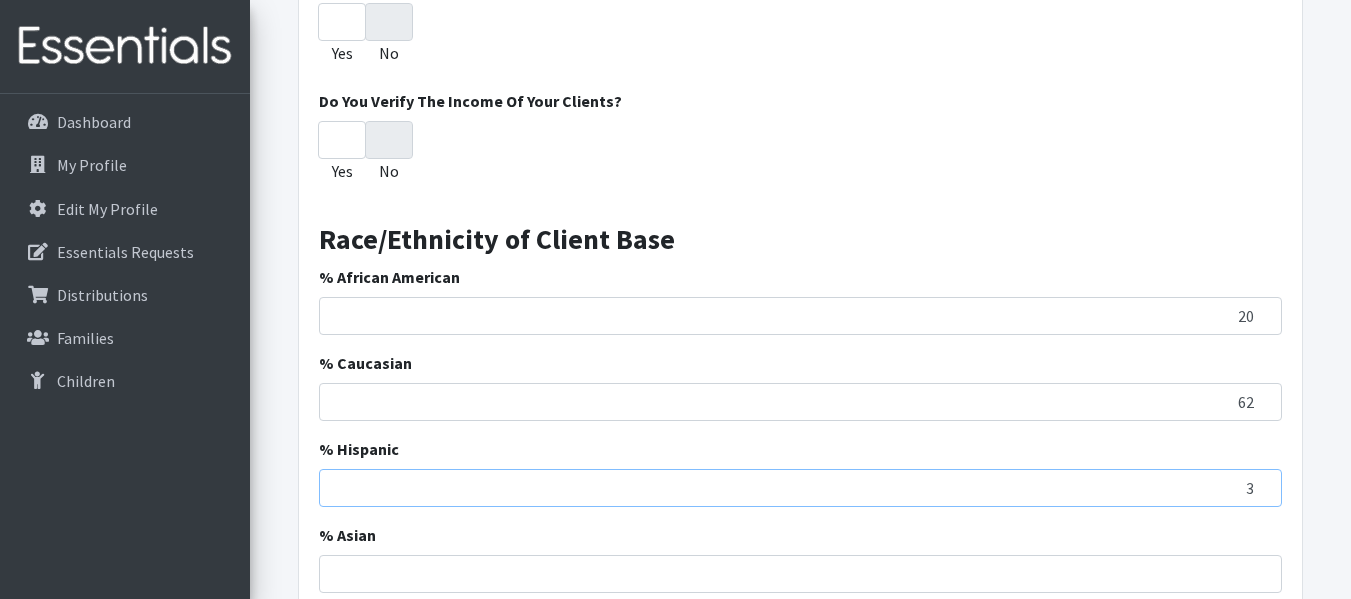 click on "3" at bounding box center (800, 488) 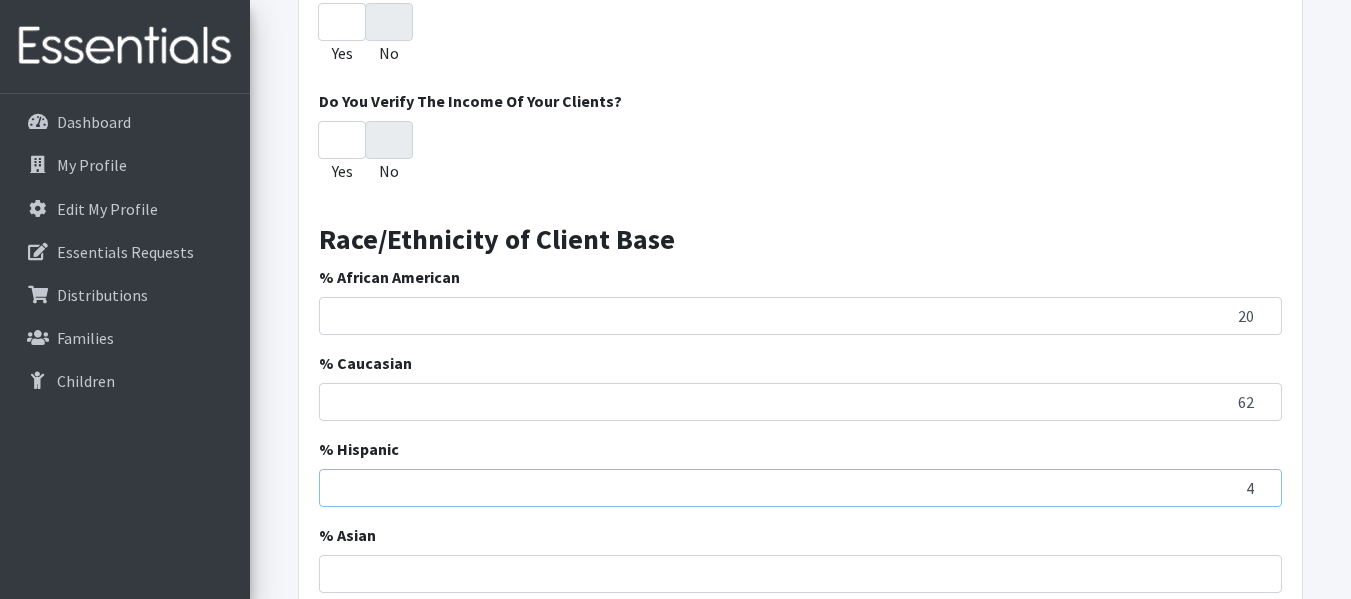 click on "4" at bounding box center (800, 488) 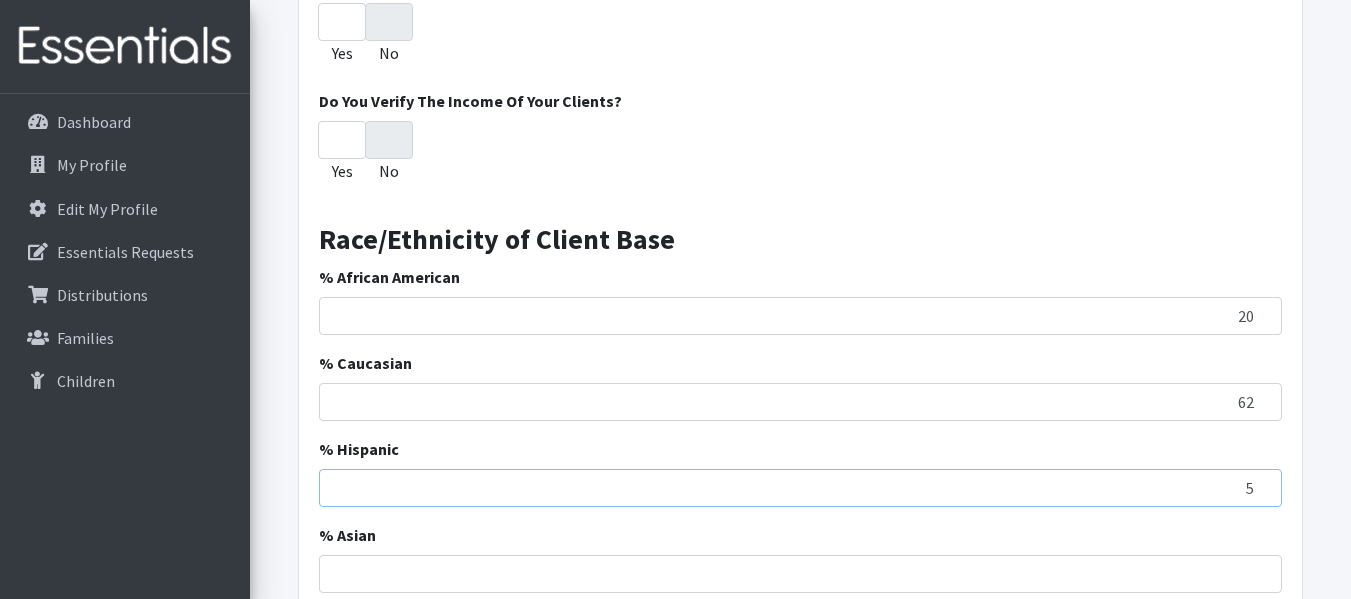 click on "5" at bounding box center (800, 488) 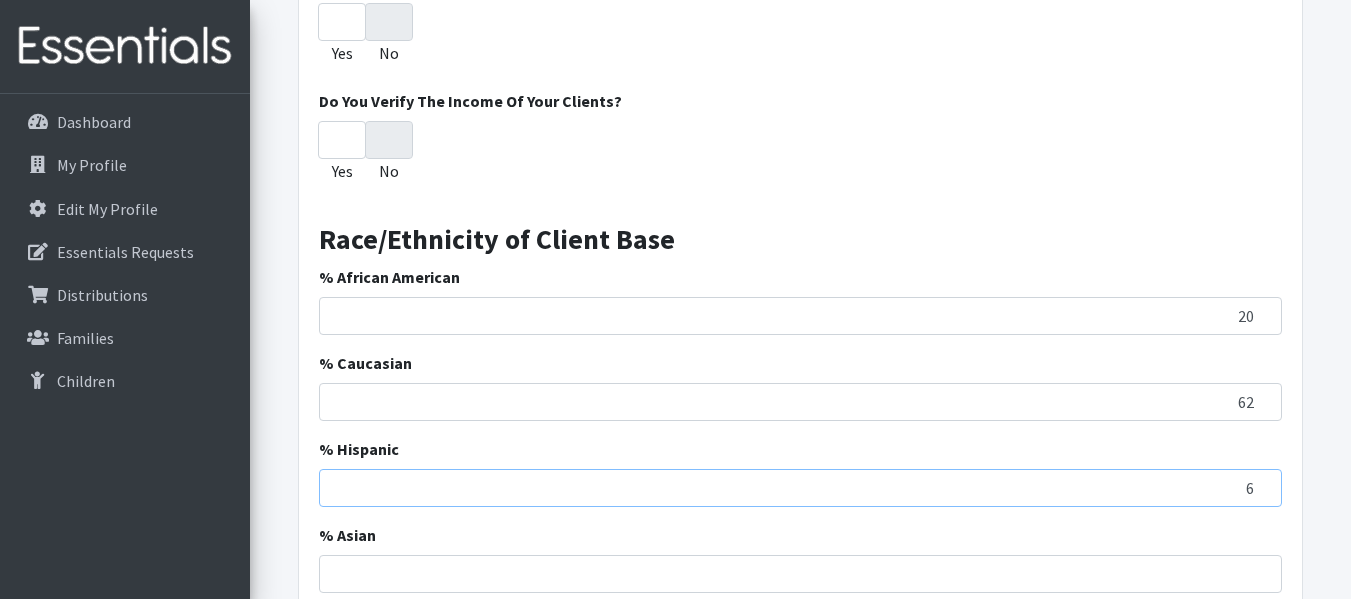 click on "6" at bounding box center (800, 488) 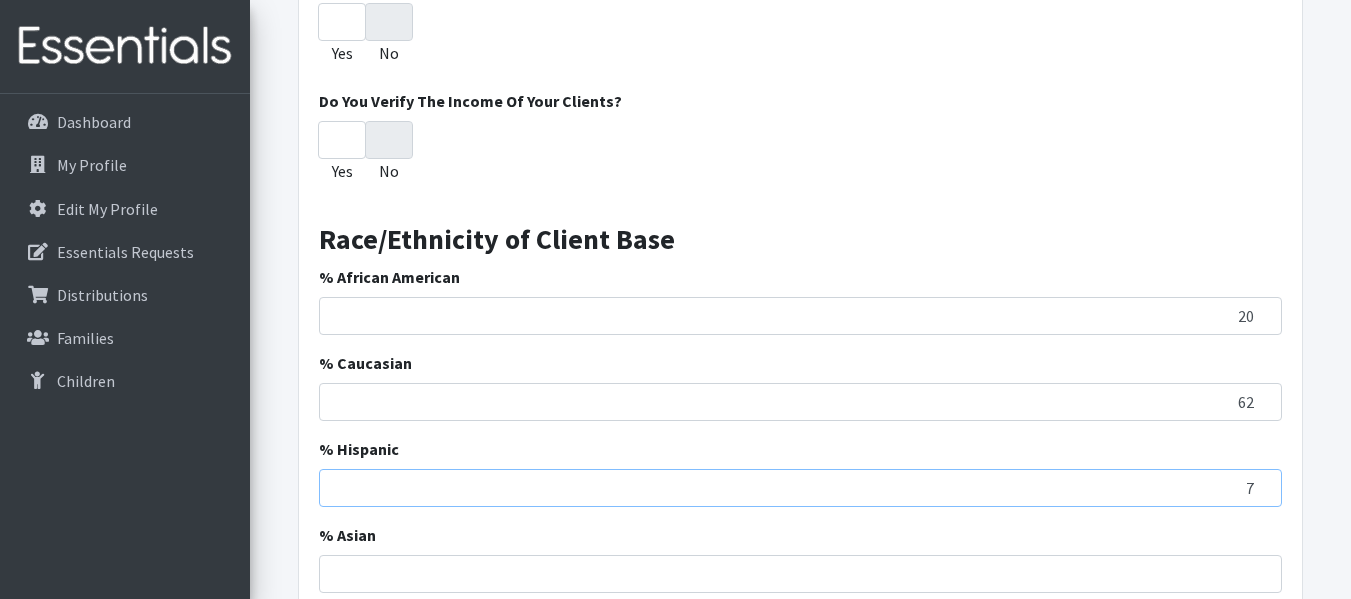 click on "7" at bounding box center (800, 488) 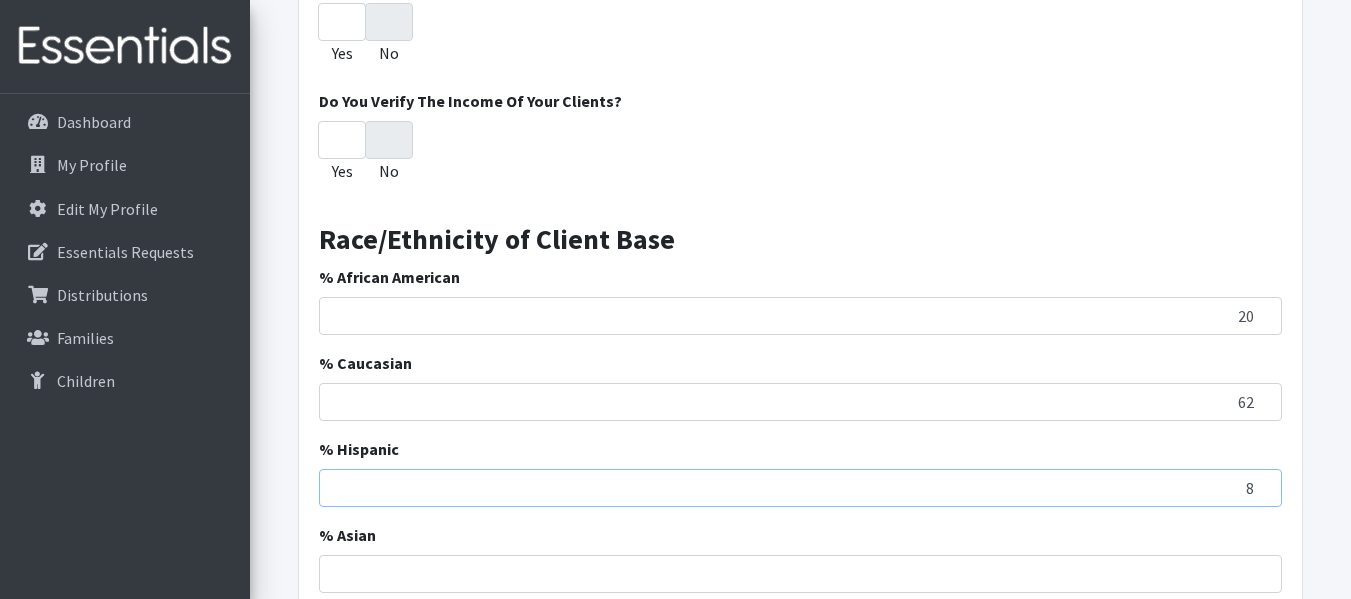 click on "8" at bounding box center (800, 488) 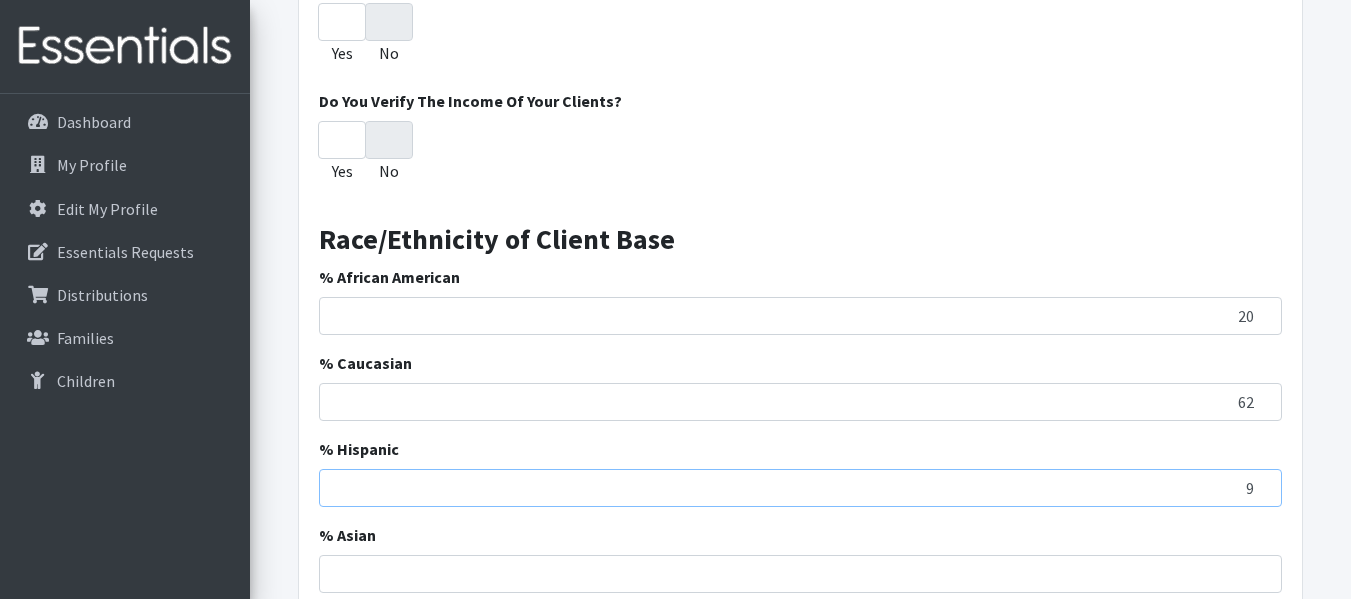 click on "9" at bounding box center (800, 488) 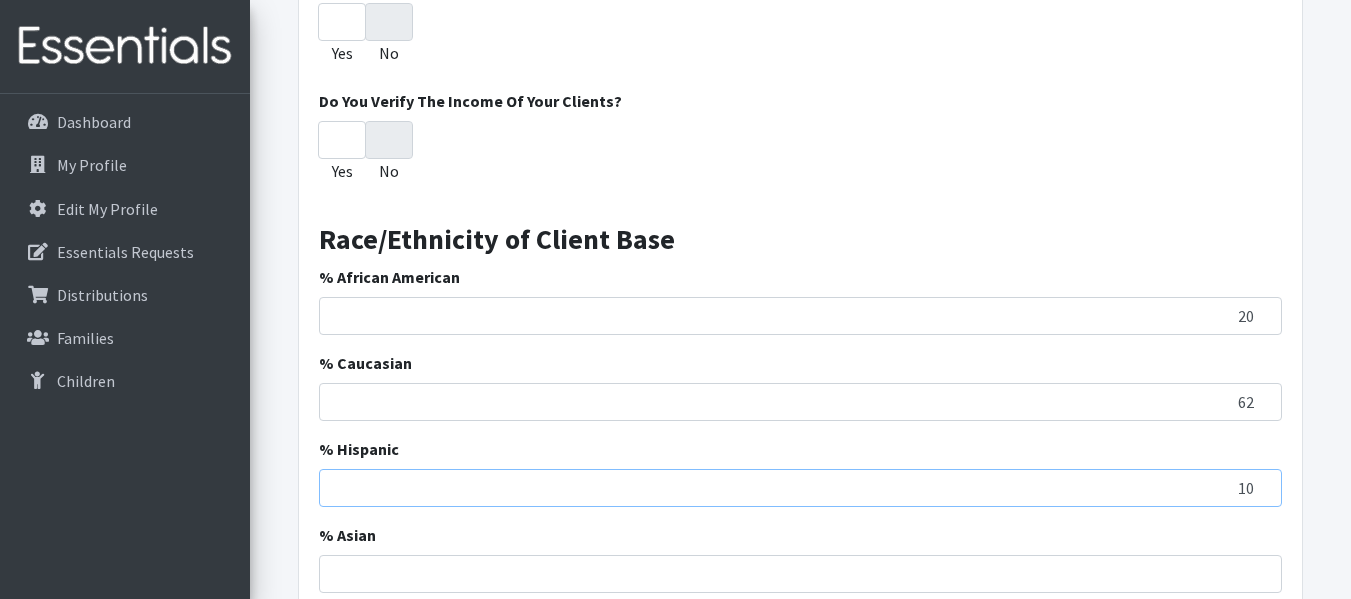 click on "10" at bounding box center (800, 488) 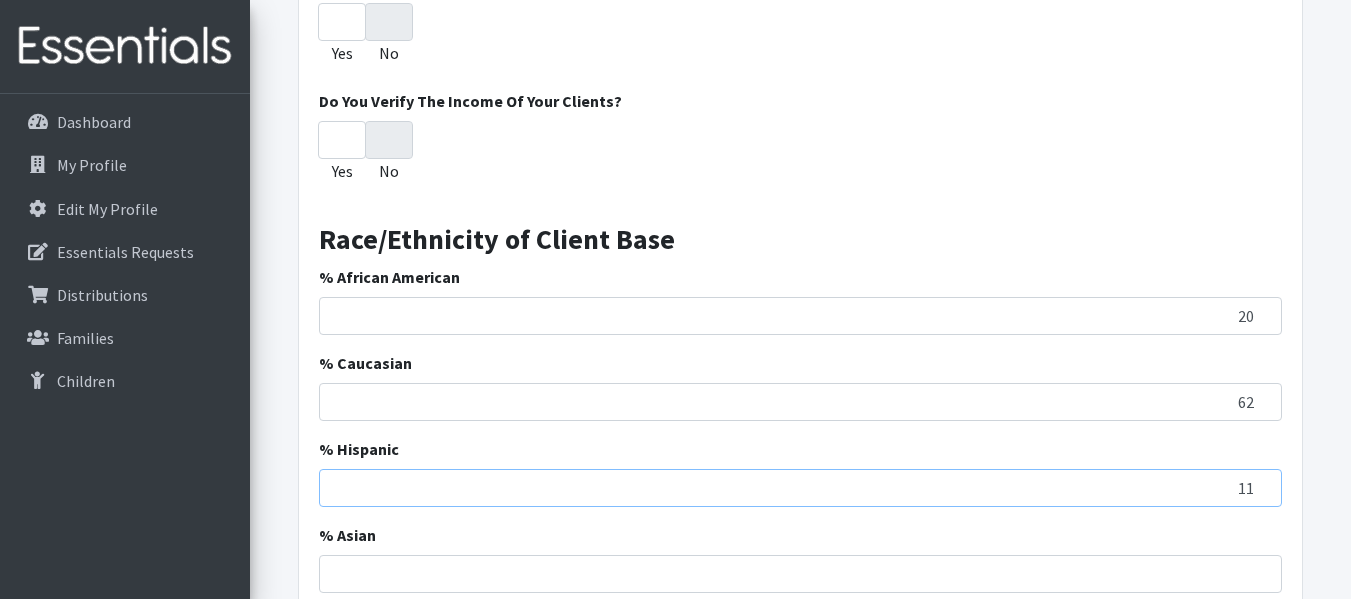 click on "11" at bounding box center (800, 488) 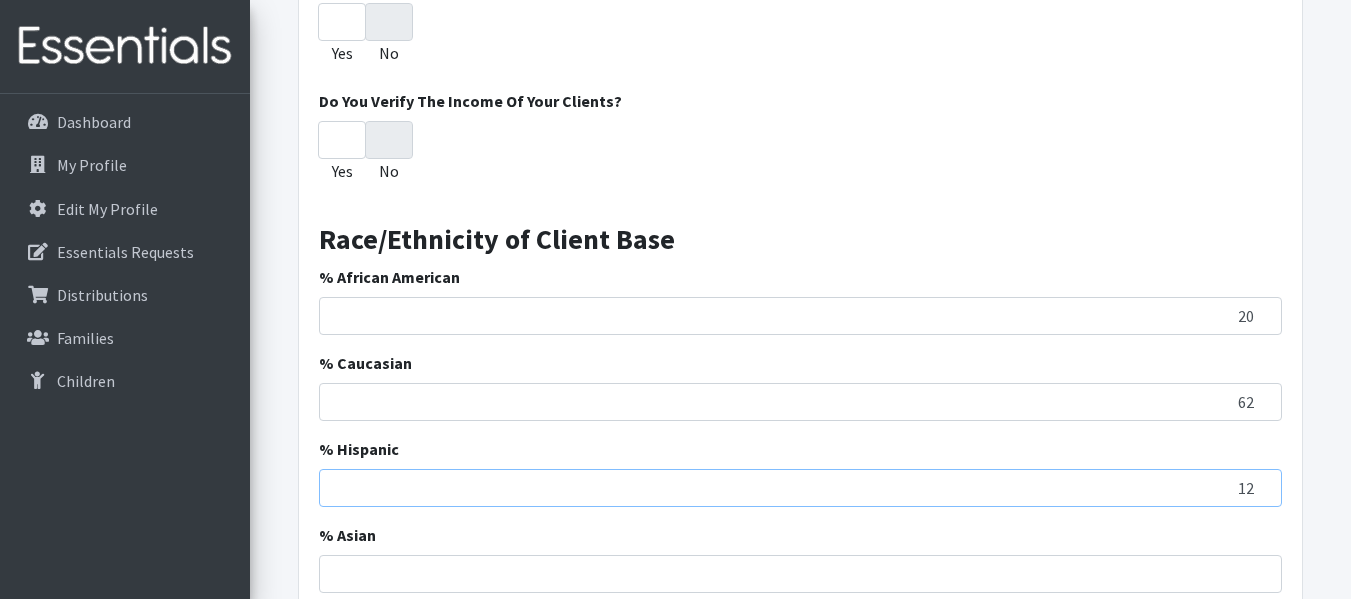 click on "12" at bounding box center [800, 488] 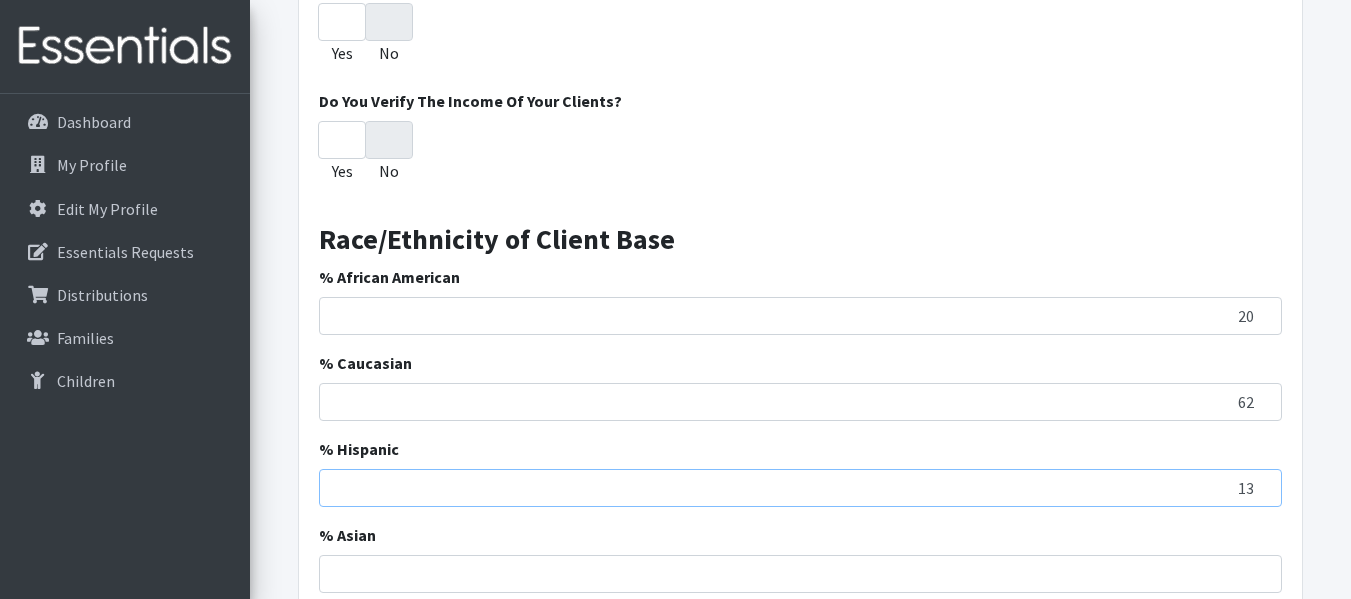 click on "13" at bounding box center [800, 488] 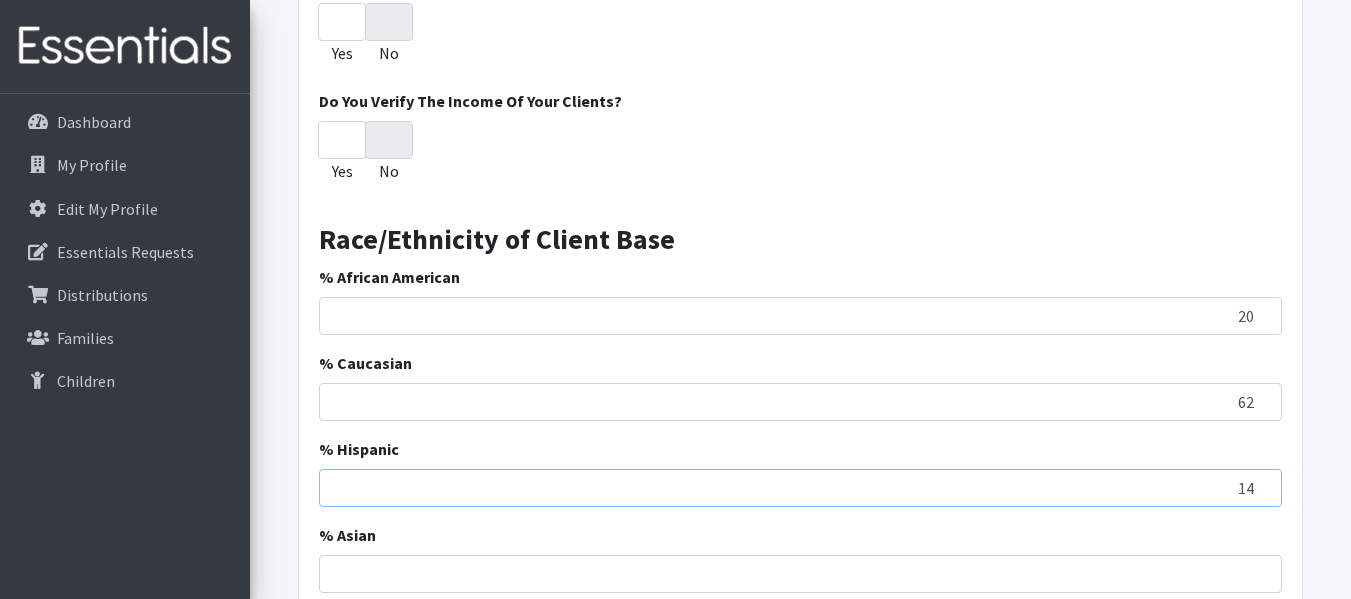 click on "14" at bounding box center [800, 488] 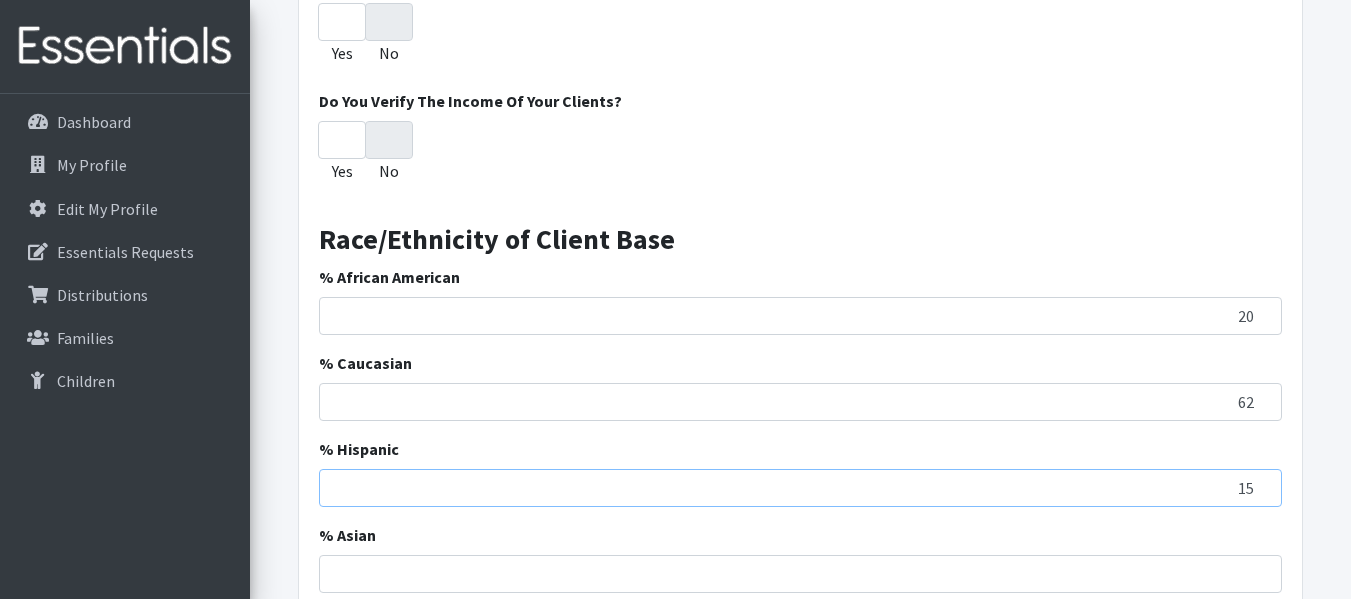 type on "15" 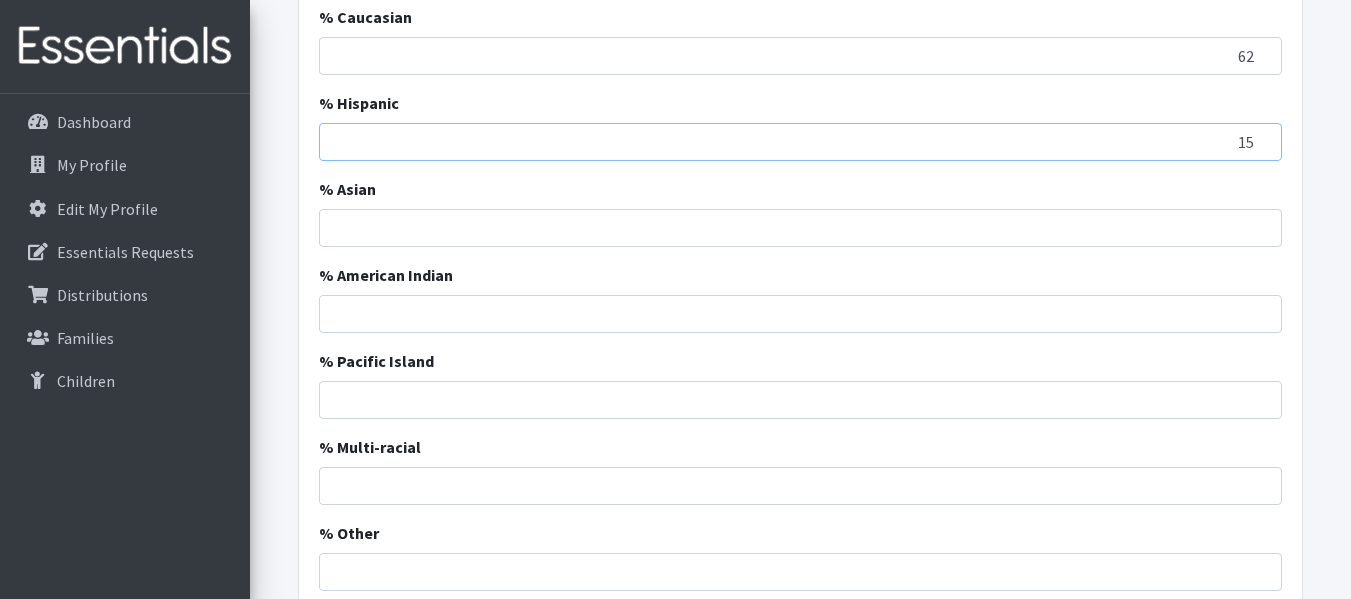 scroll, scrollTop: 906, scrollLeft: 0, axis: vertical 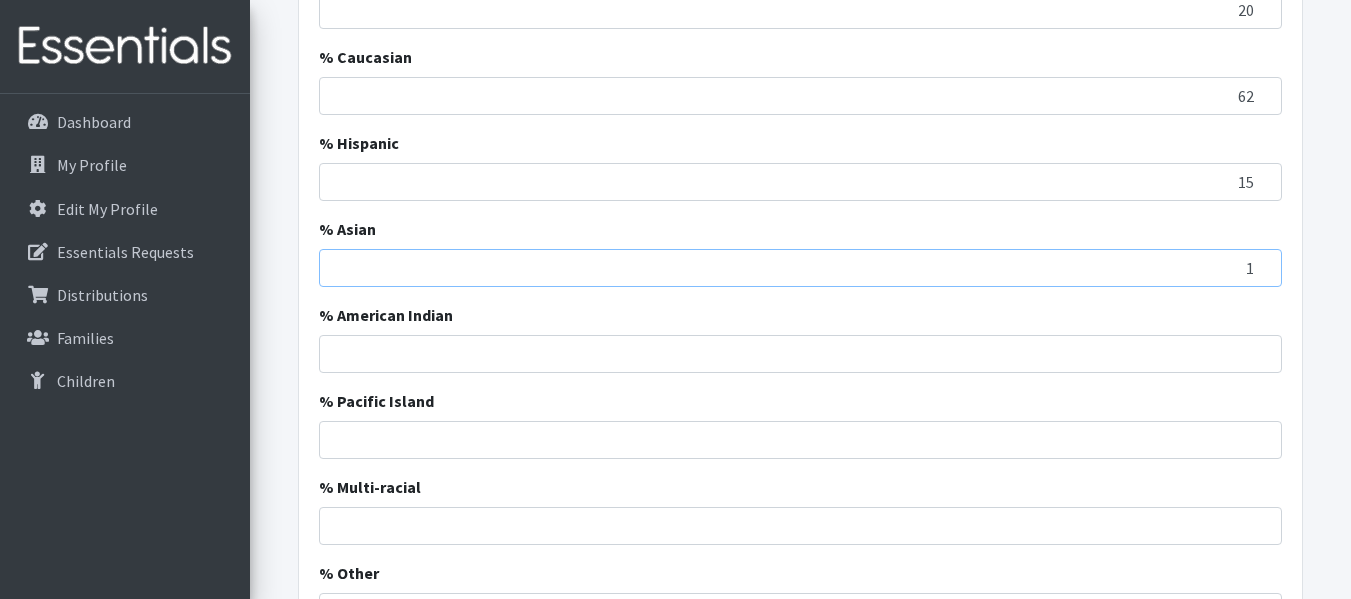 click on "1" at bounding box center (800, 268) 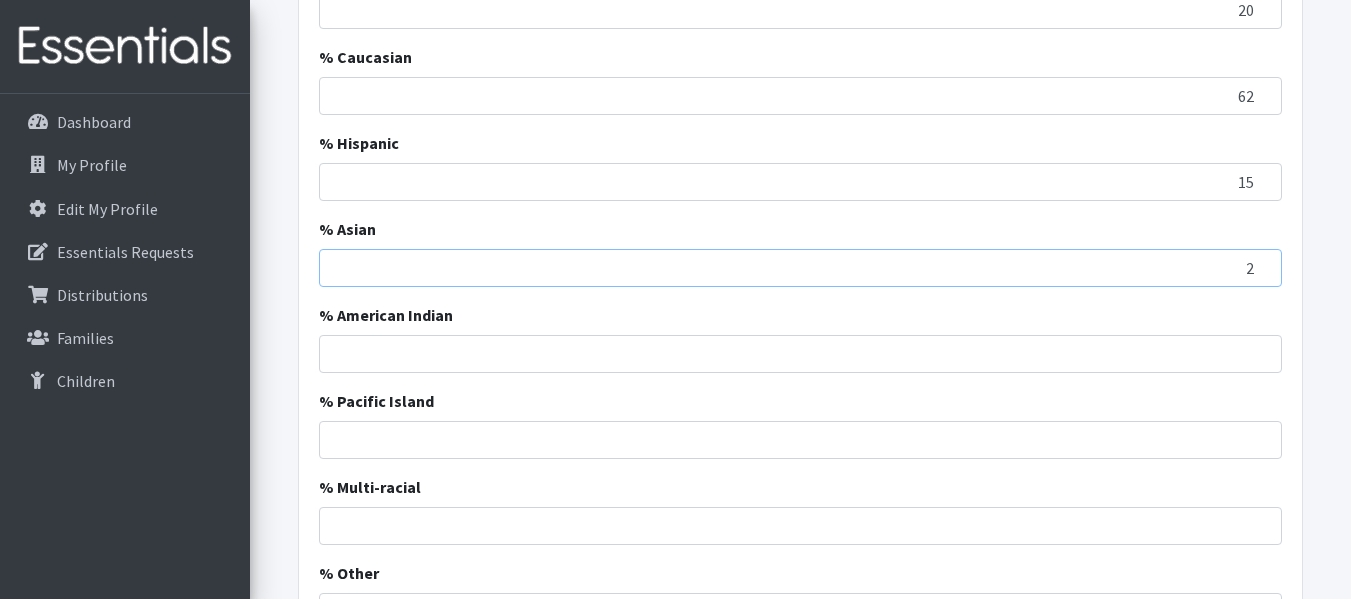 click on "2" at bounding box center (800, 268) 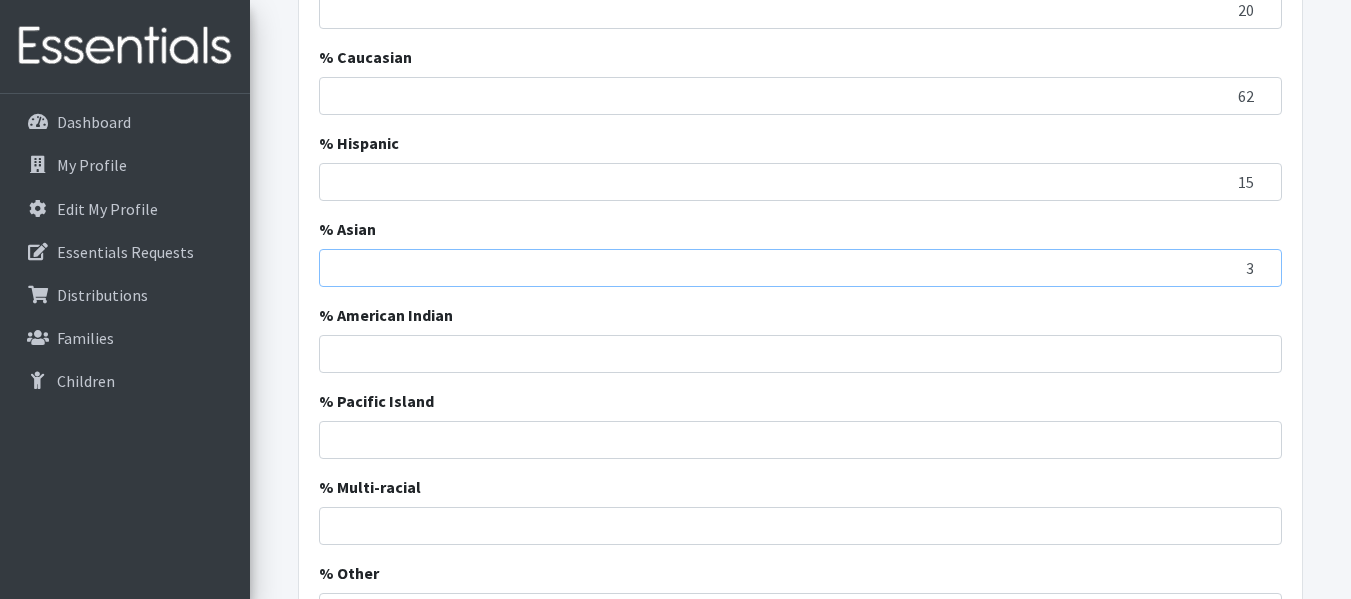type on "3" 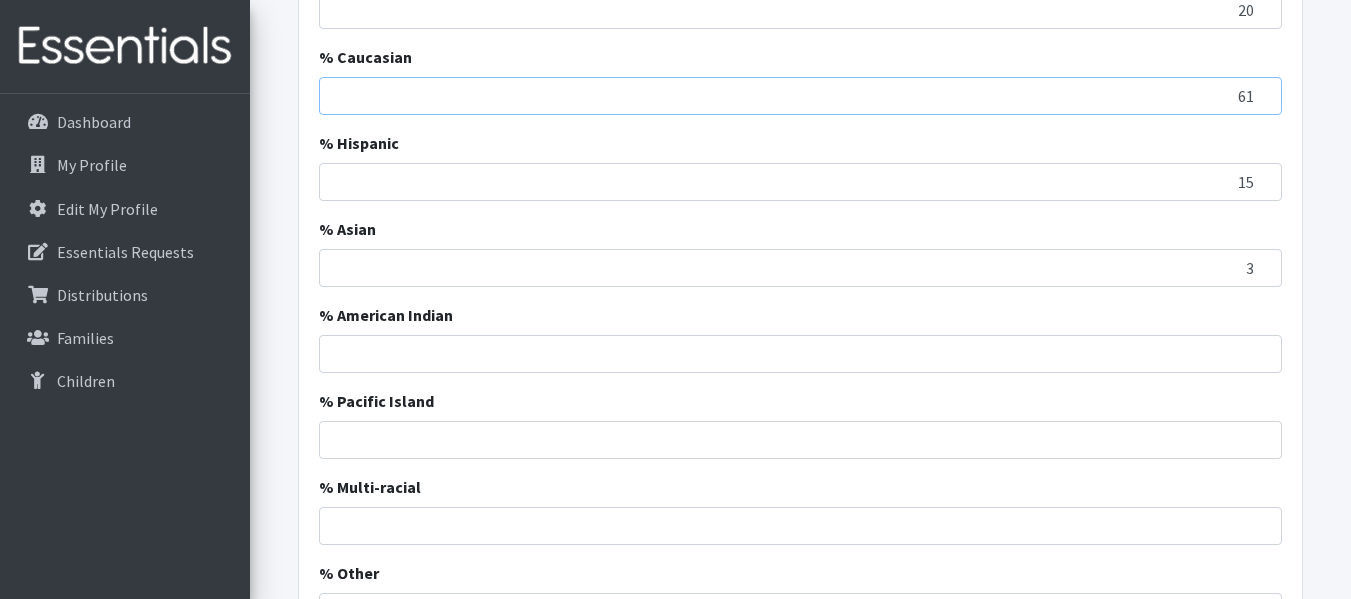 click on "61" at bounding box center [800, 96] 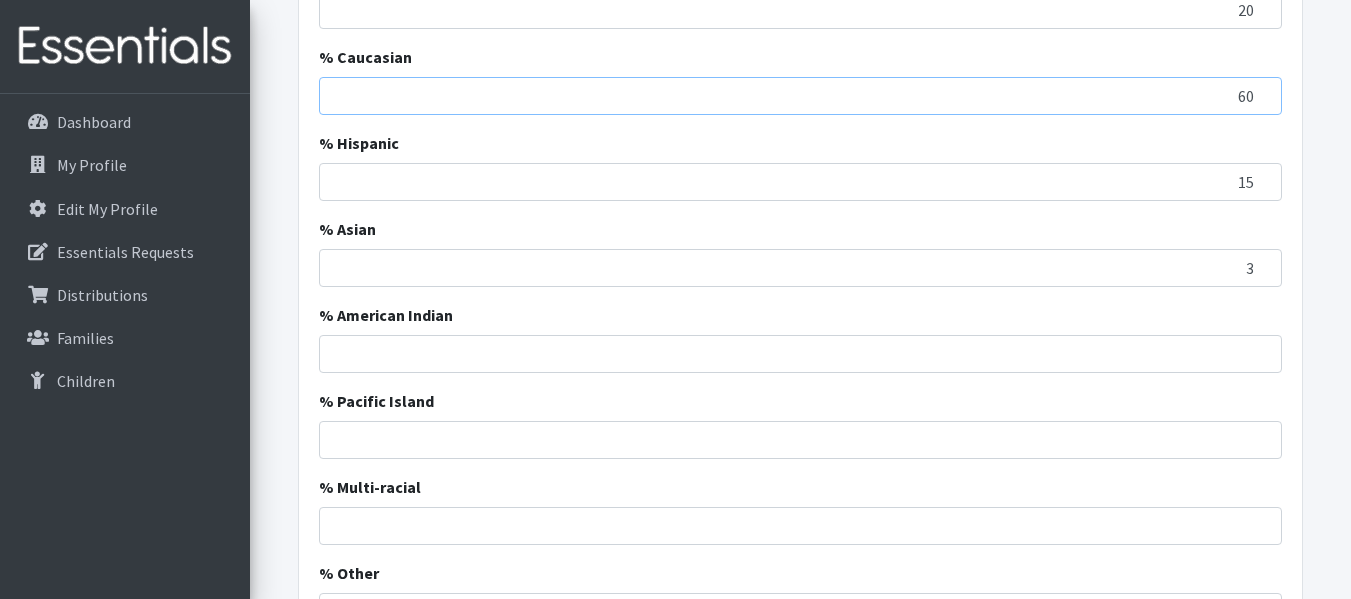 click on "60" at bounding box center (800, 96) 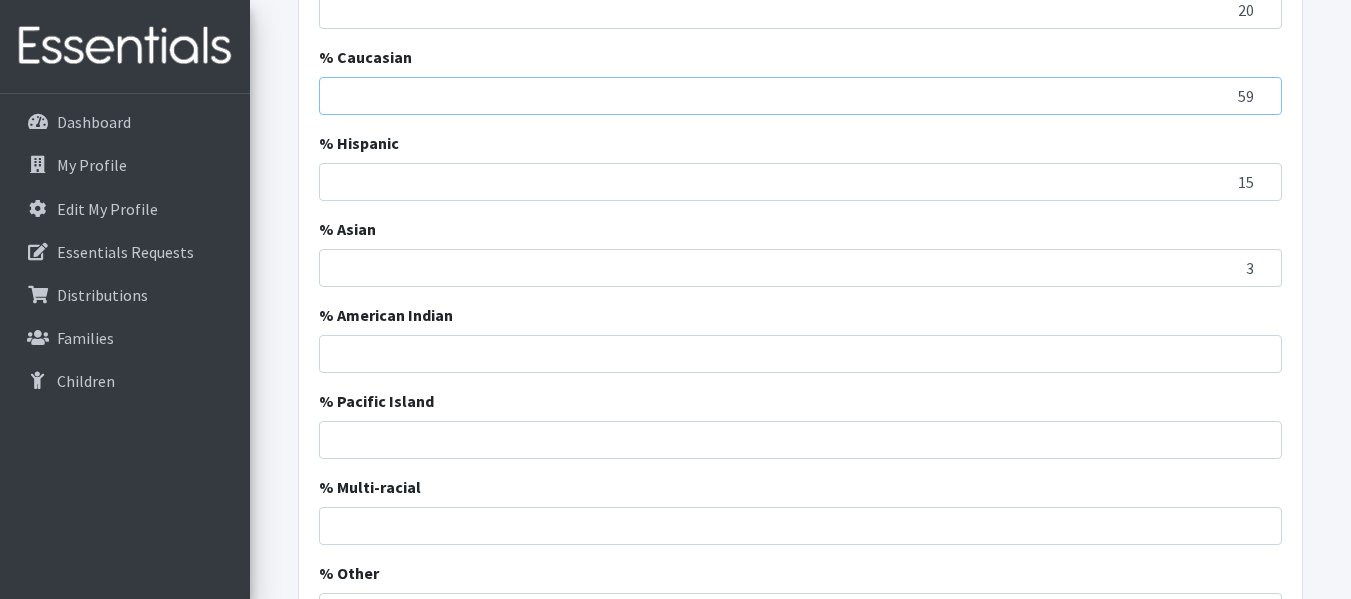 click on "59" at bounding box center [800, 96] 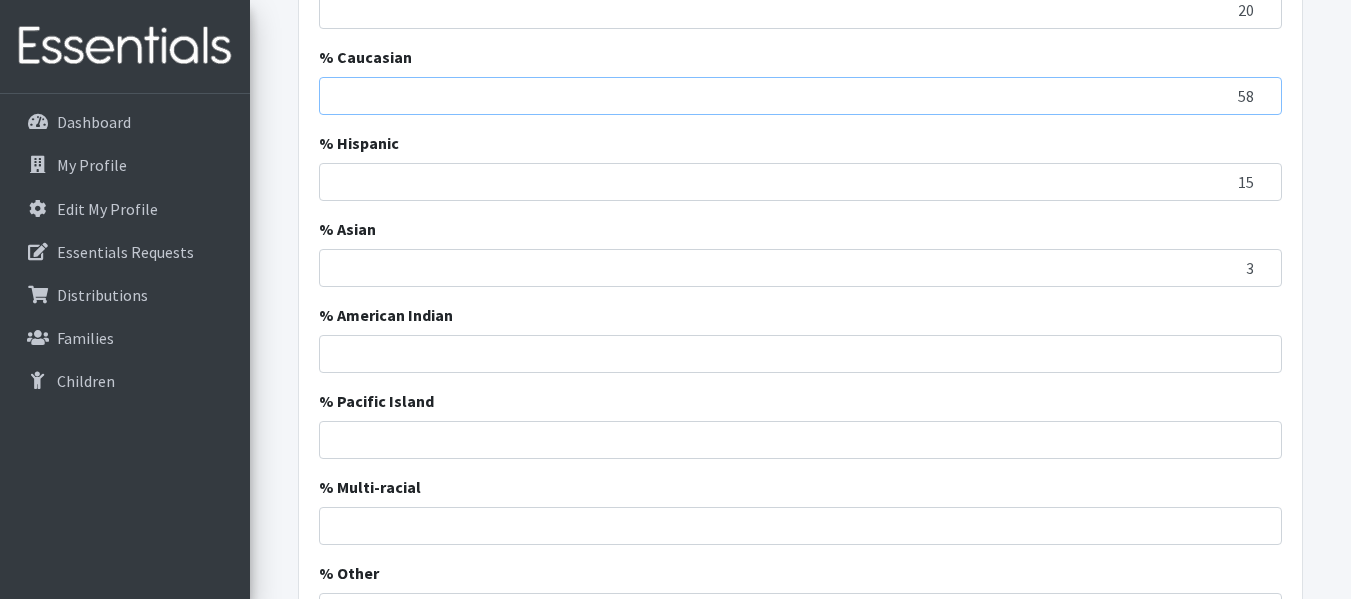 click on "58" at bounding box center [800, 96] 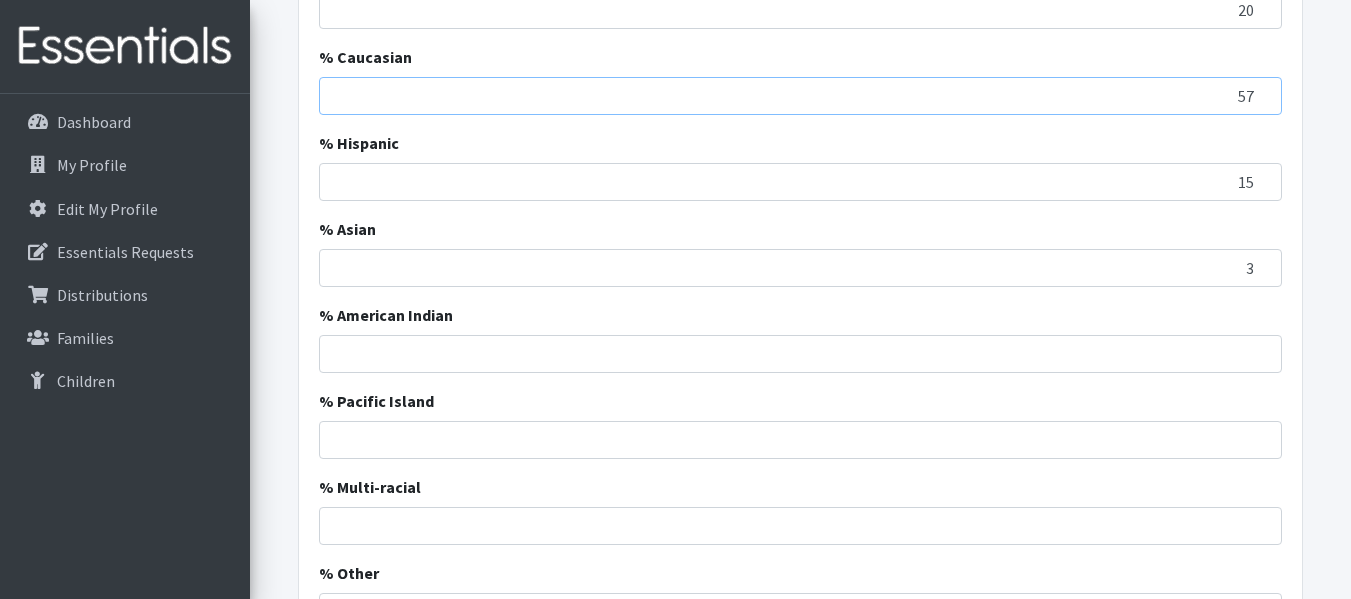 type on "57" 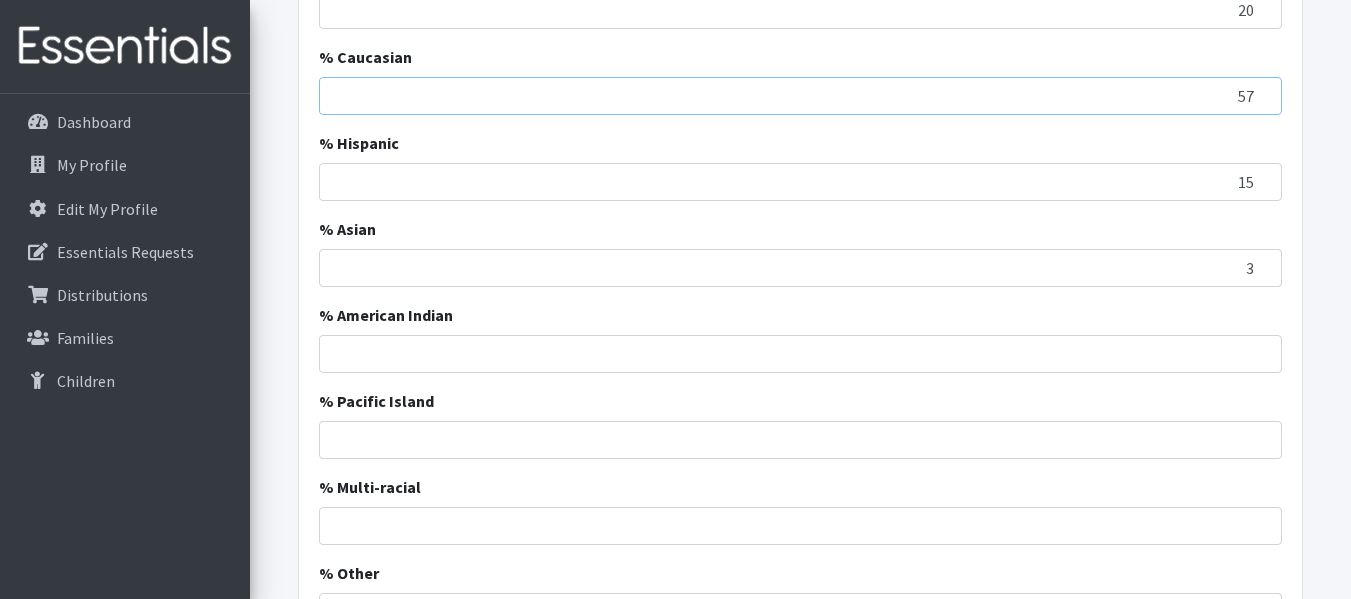 click on "57" at bounding box center [800, 96] 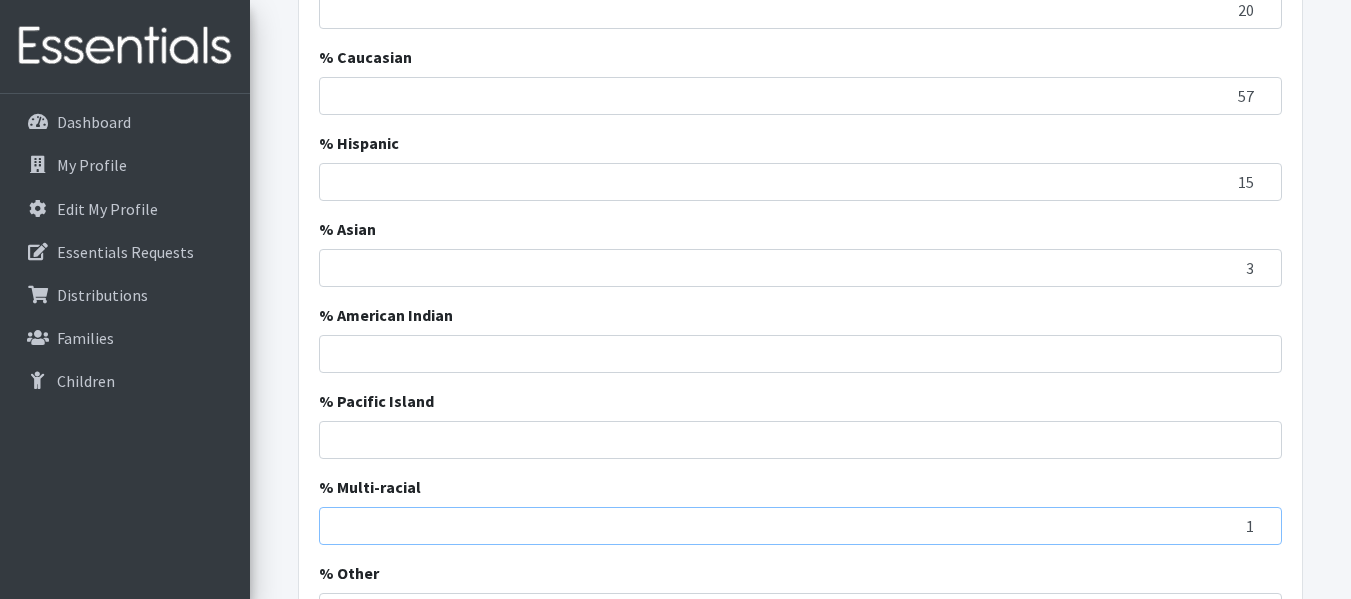 click on "1" at bounding box center (800, 526) 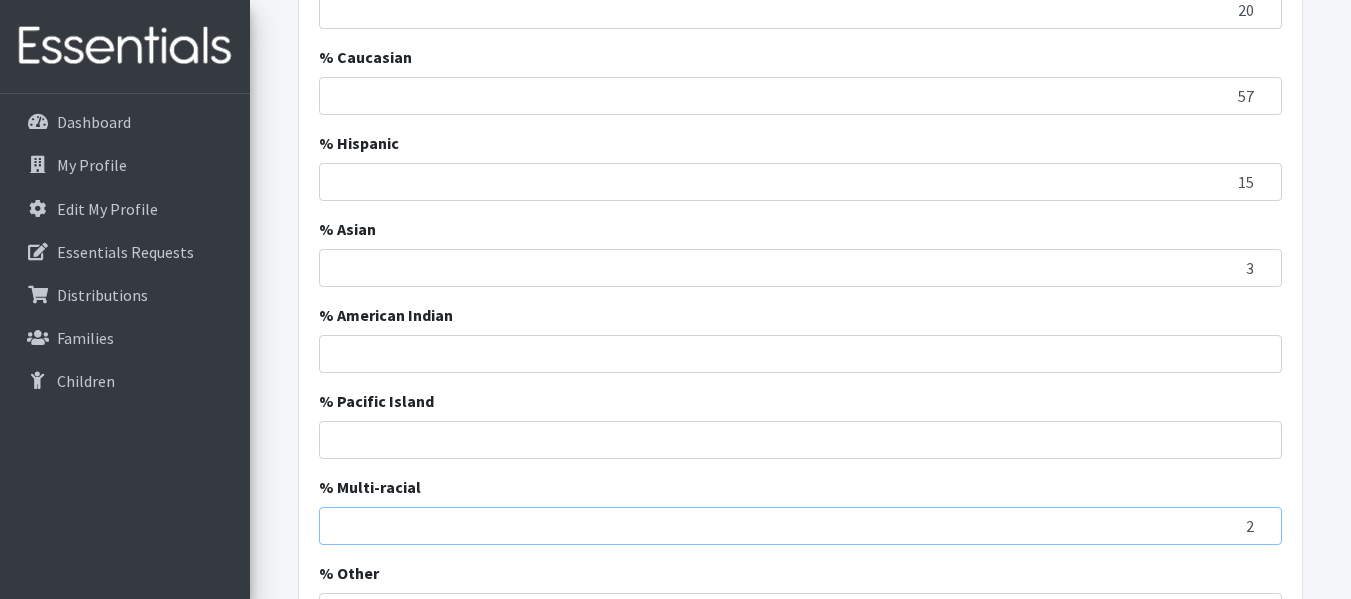 click on "2" at bounding box center [800, 526] 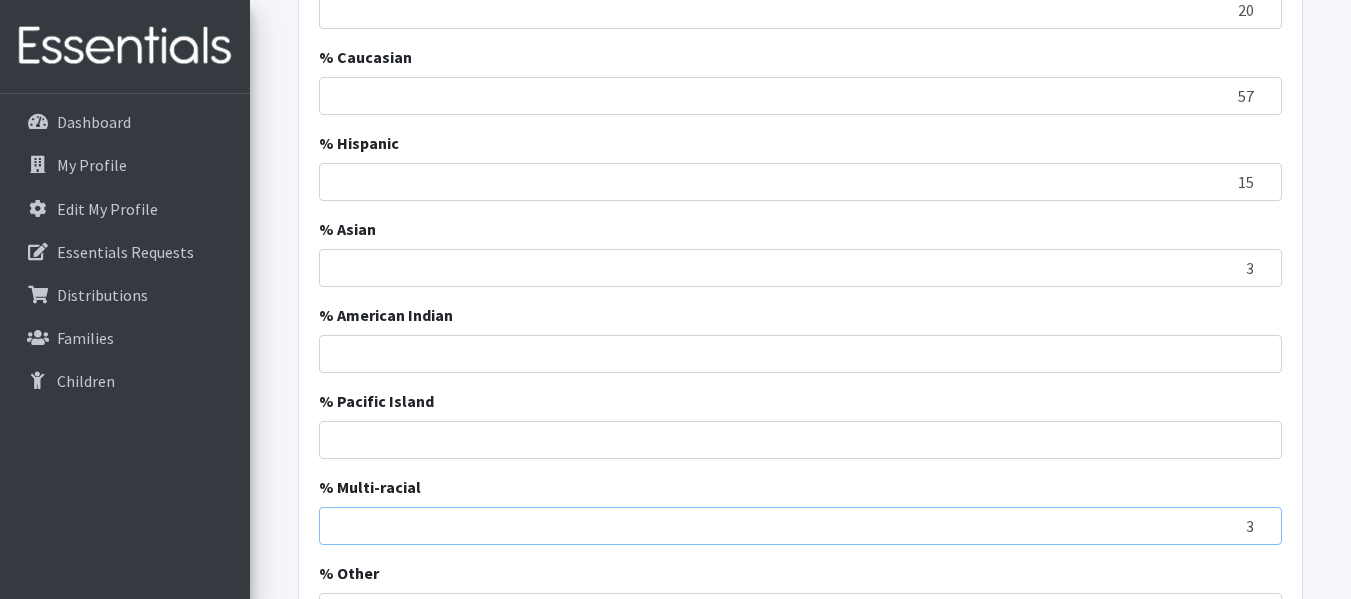 click on "3" at bounding box center (800, 526) 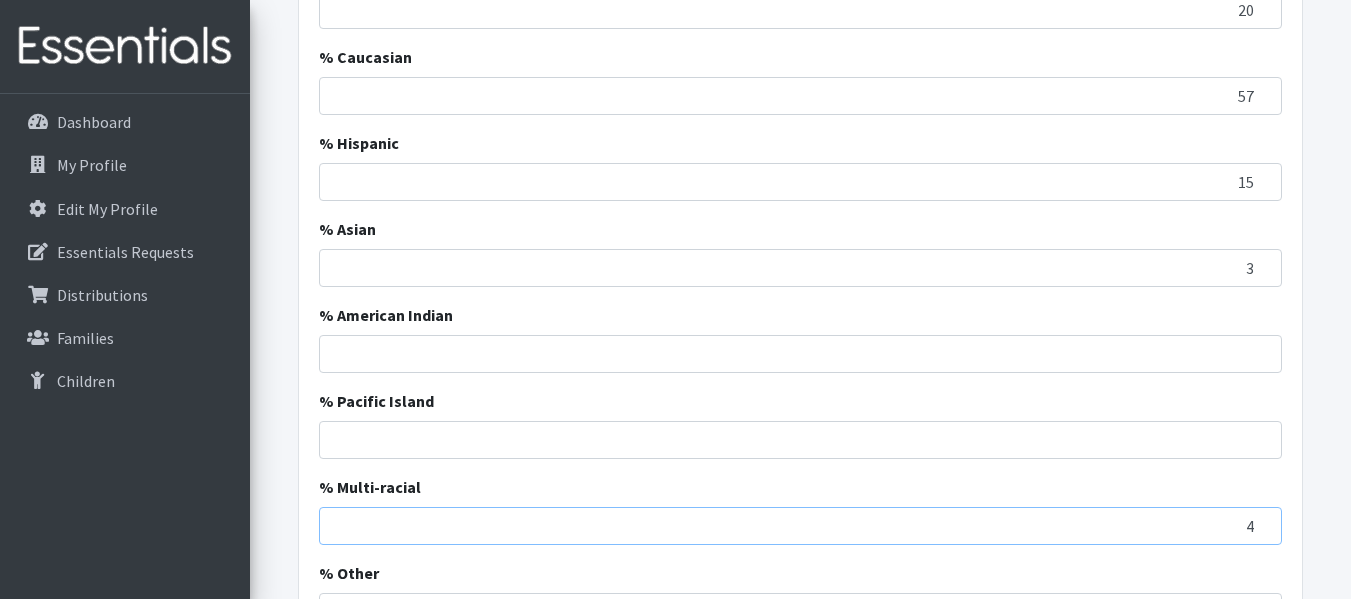 click on "4" at bounding box center (800, 526) 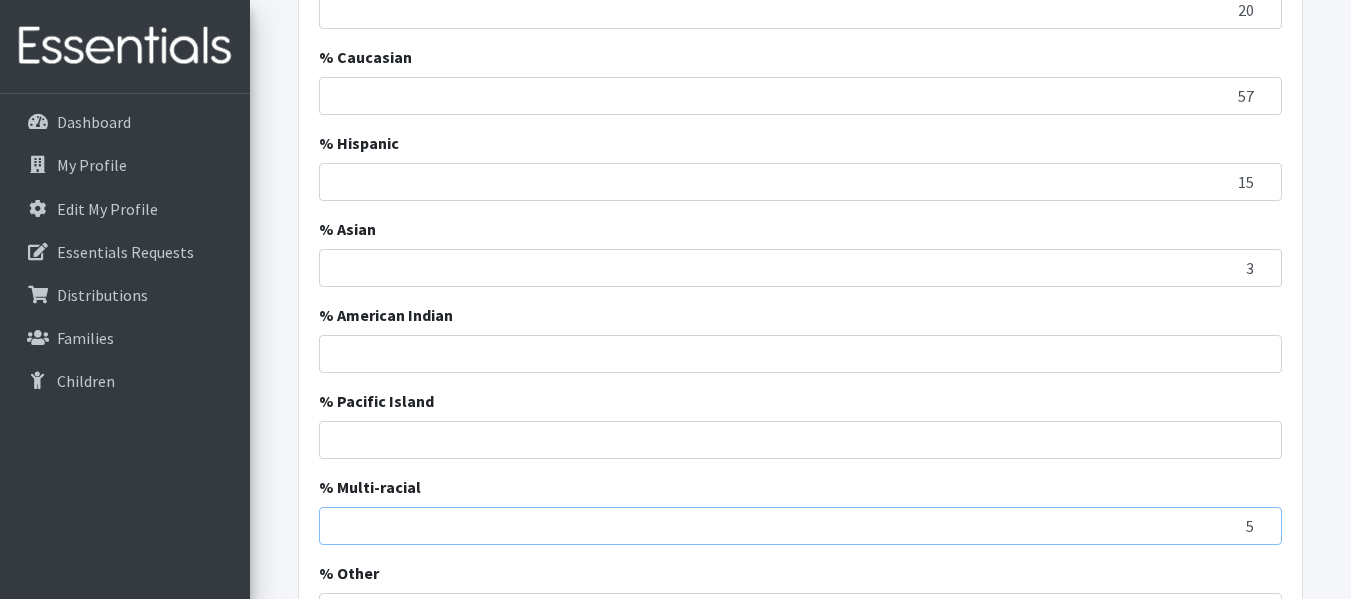 type on "5" 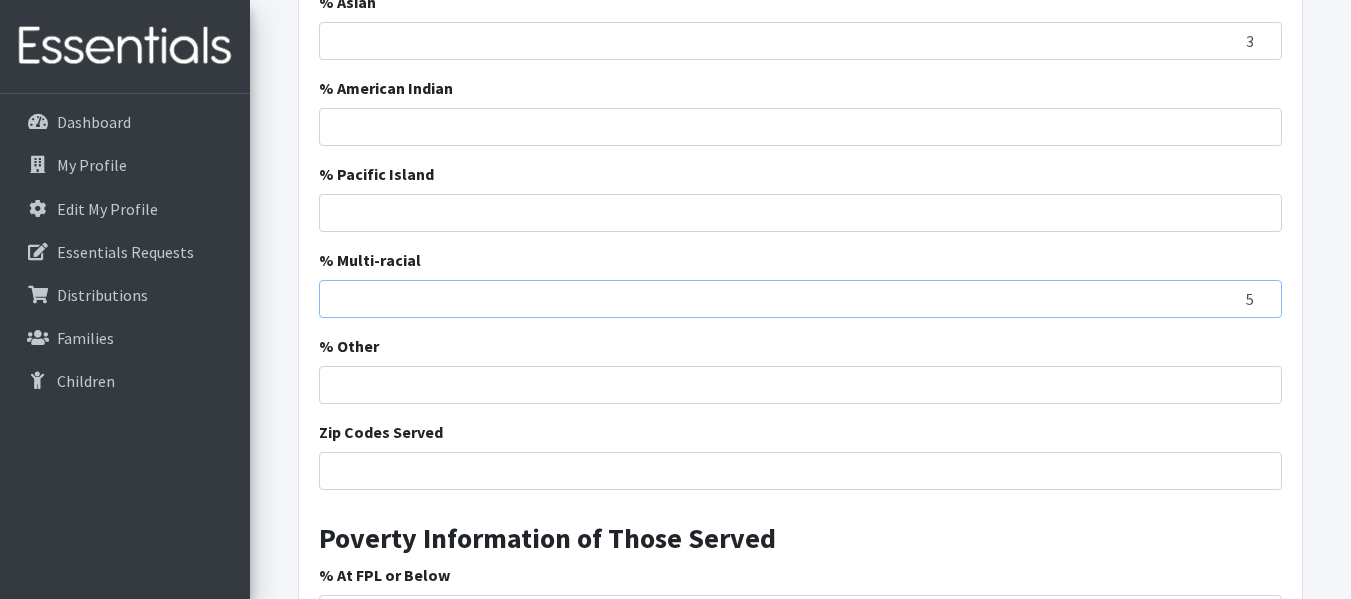 scroll, scrollTop: 1186, scrollLeft: 0, axis: vertical 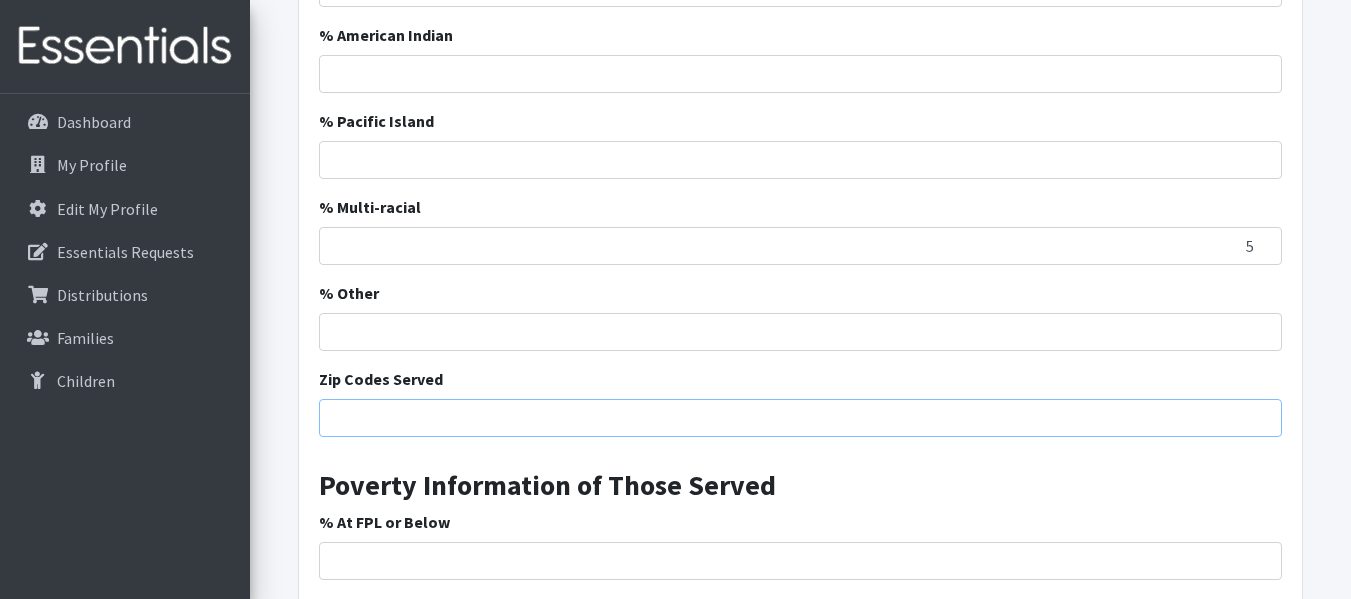 click on "Zip Codes Served" at bounding box center (800, 418) 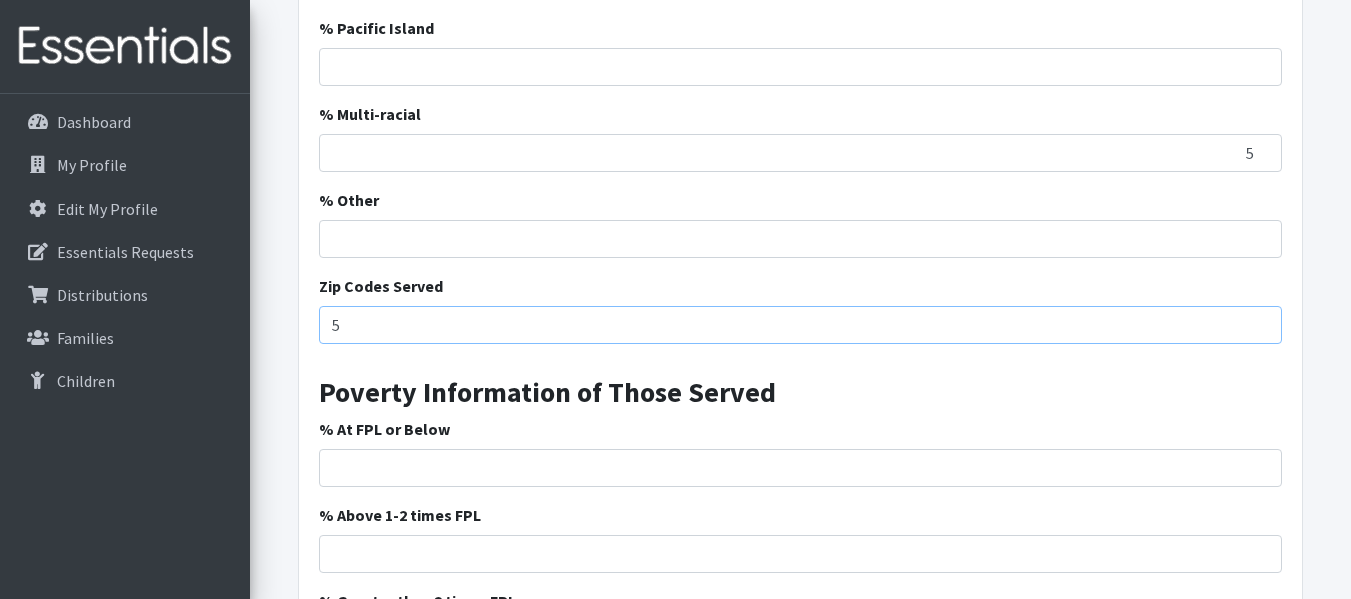 scroll, scrollTop: 1333, scrollLeft: 0, axis: vertical 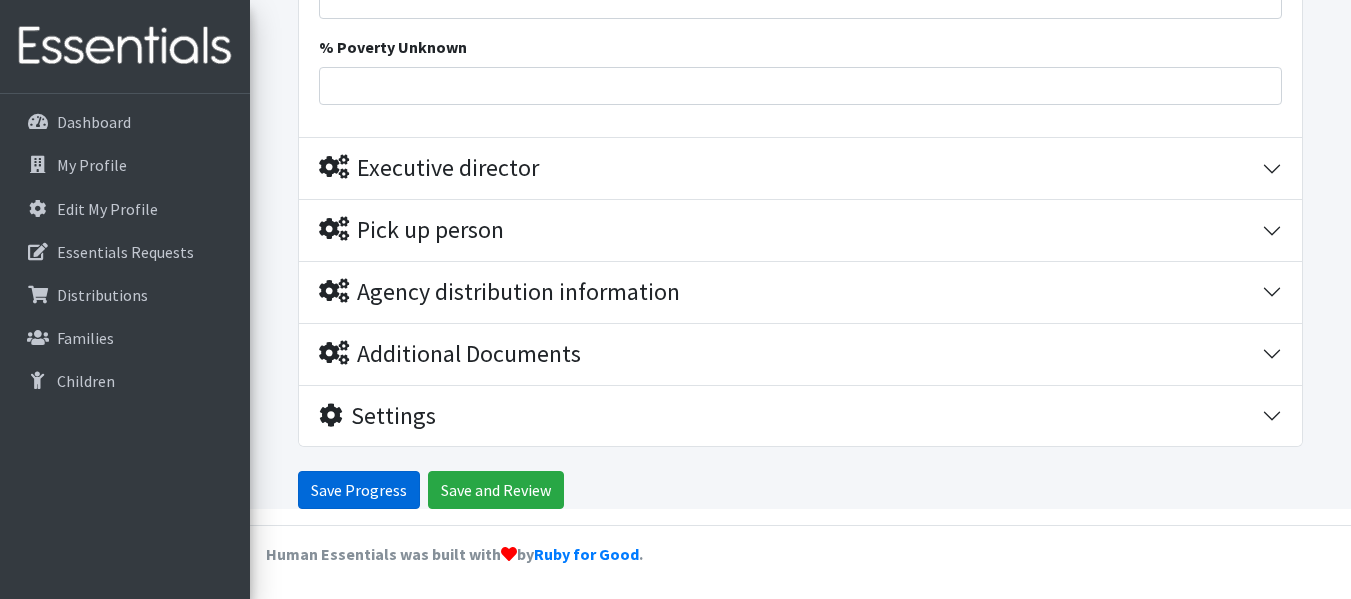 type on "5" 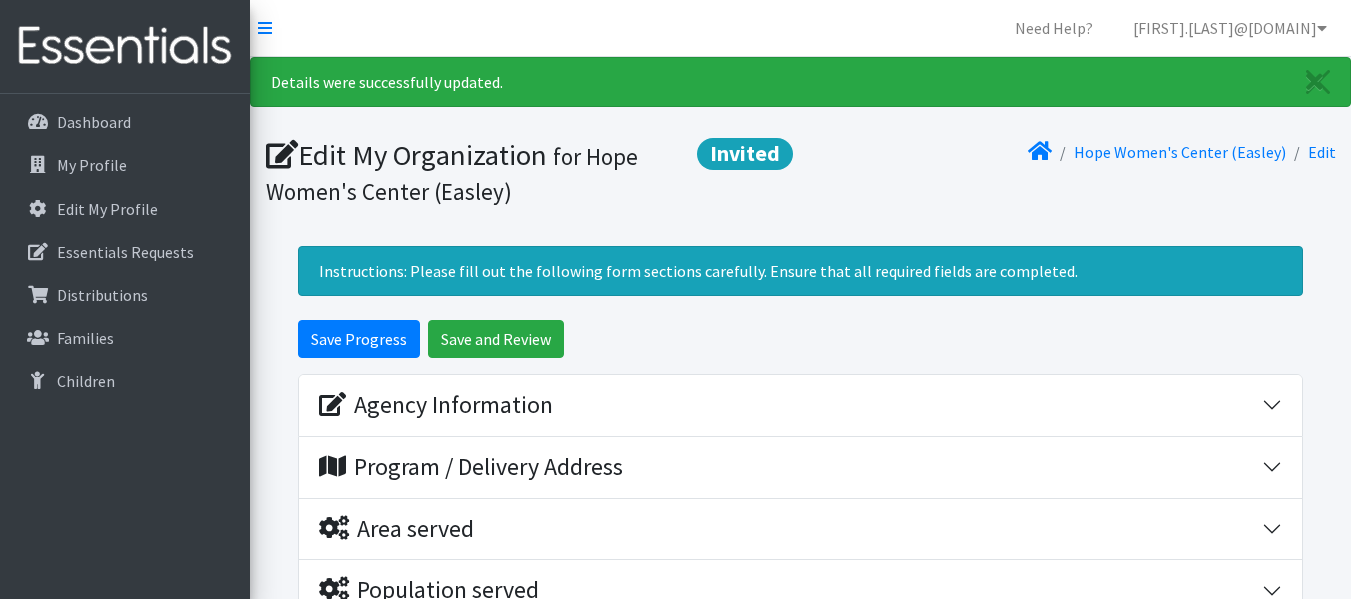 scroll, scrollTop: 0, scrollLeft: 0, axis: both 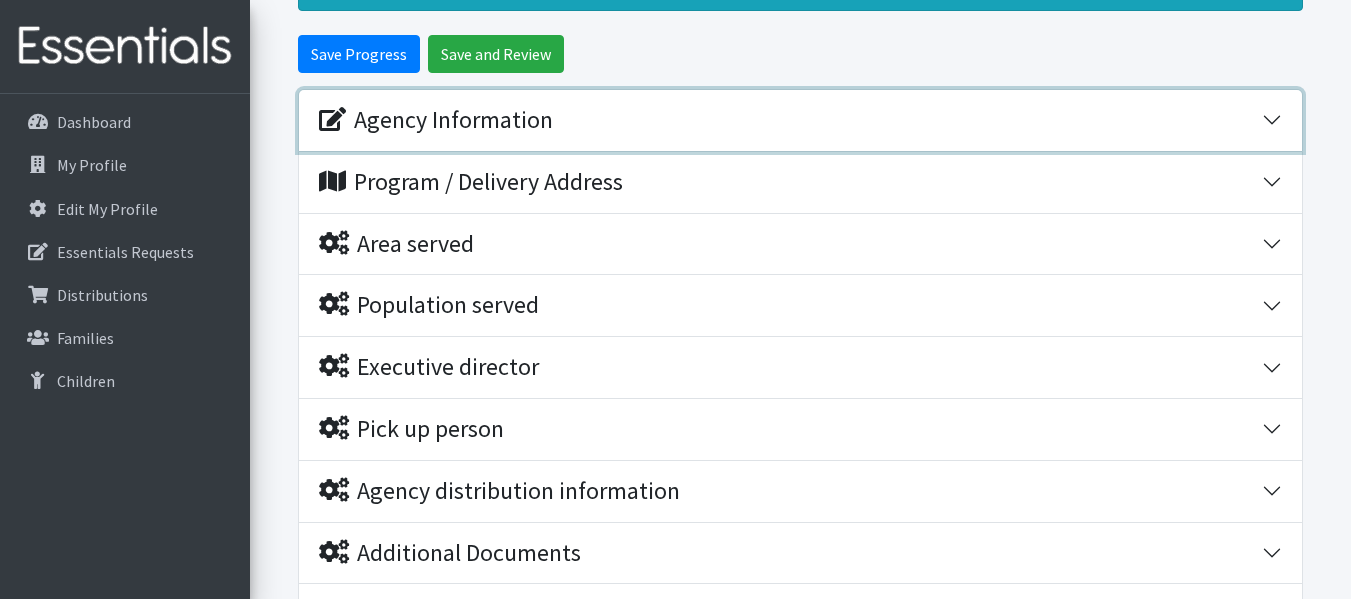 click on "Agency Information" at bounding box center [436, 120] 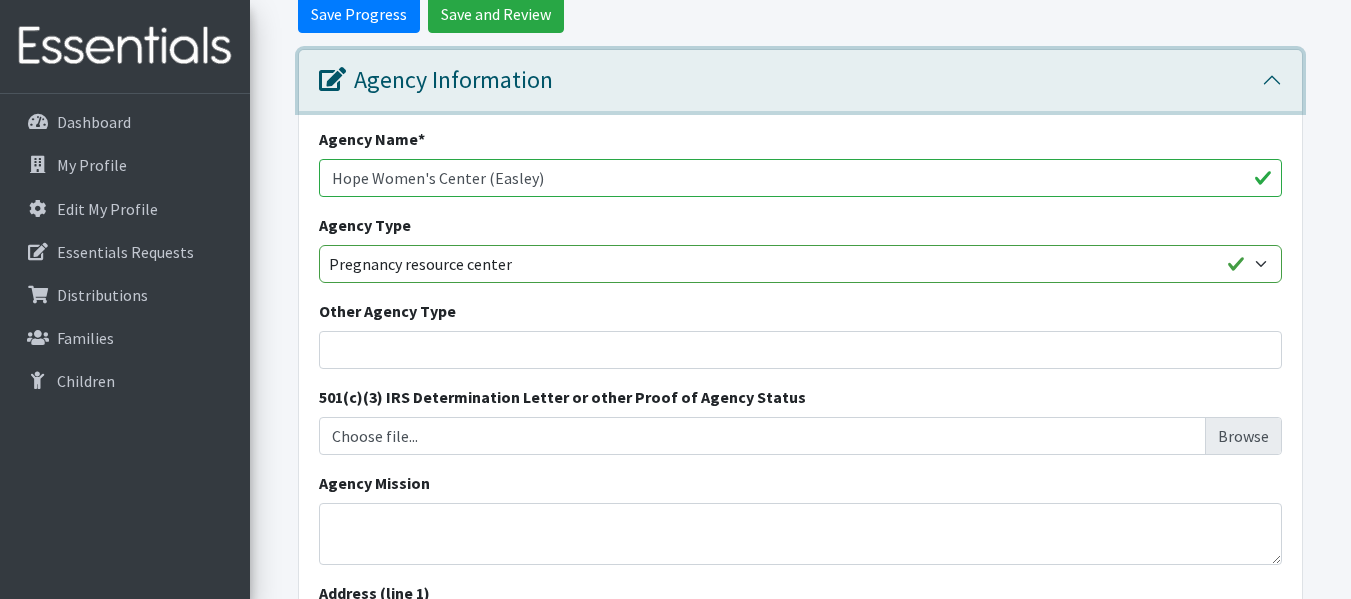 scroll, scrollTop: 418, scrollLeft: 0, axis: vertical 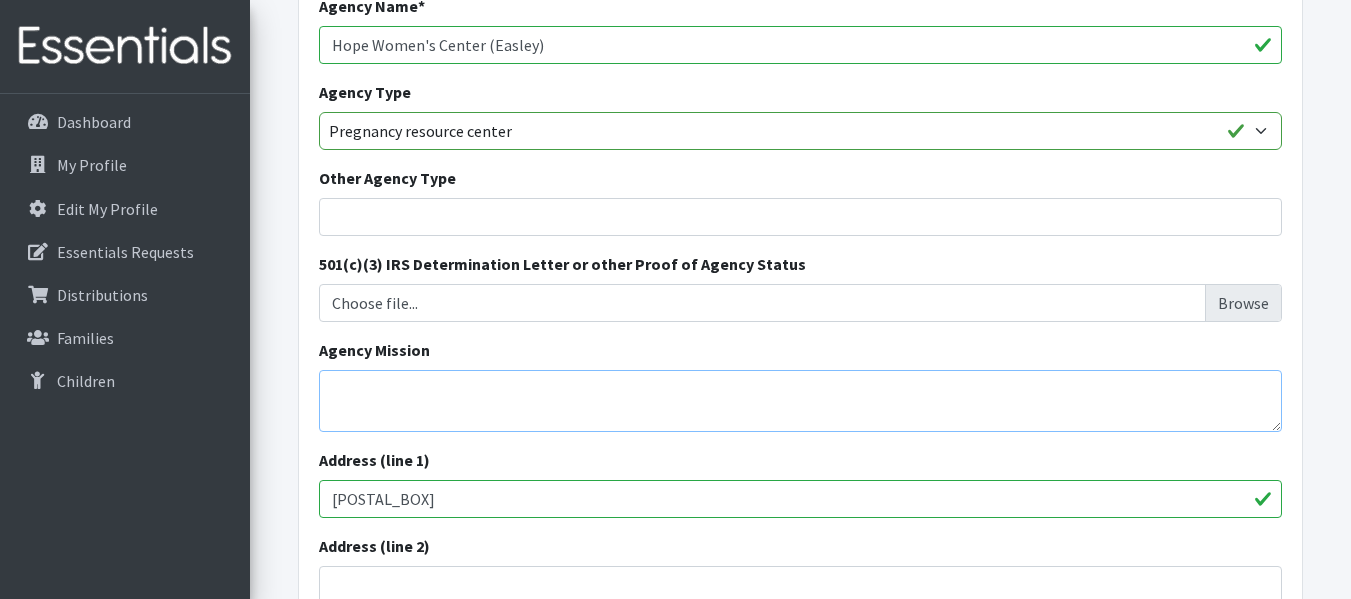 click on "Agency Mission" at bounding box center (800, 401) 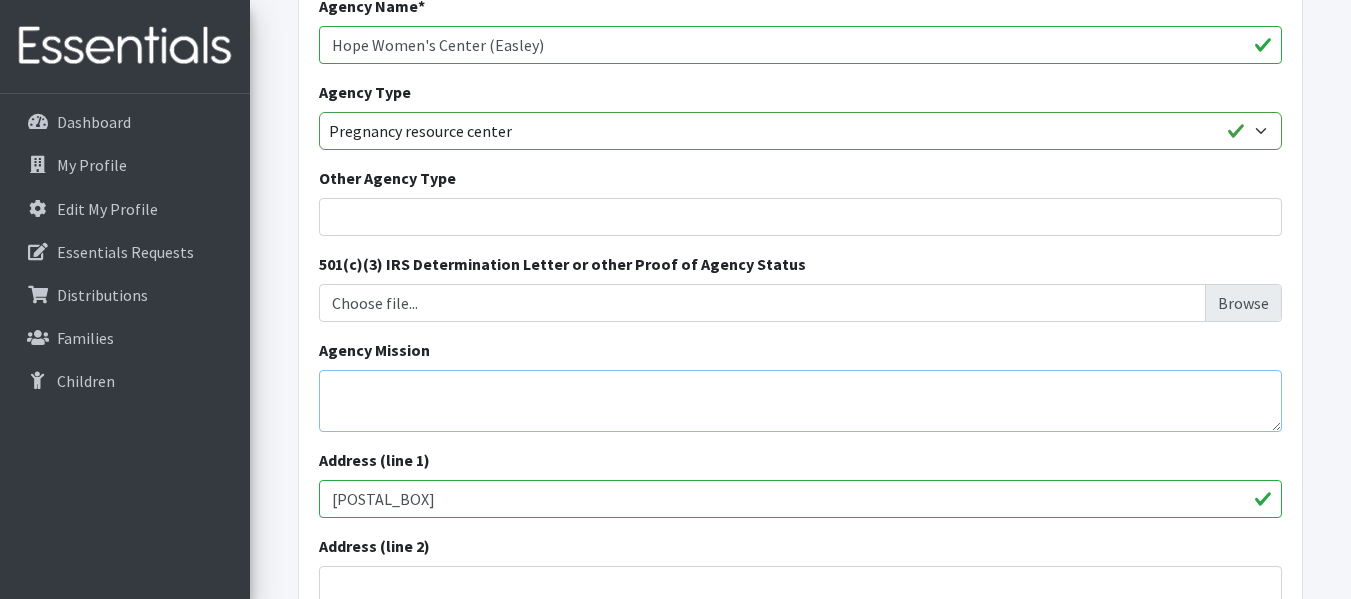 click on "Agency Mission" at bounding box center [800, 401] 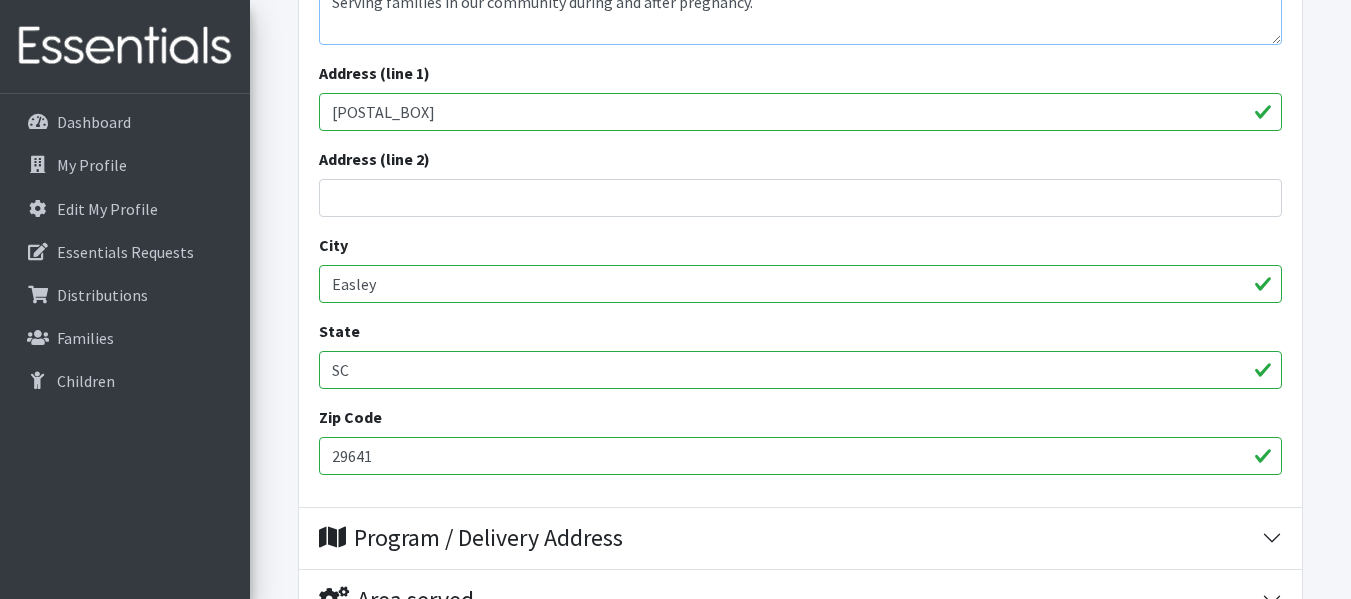 scroll, scrollTop: 872, scrollLeft: 0, axis: vertical 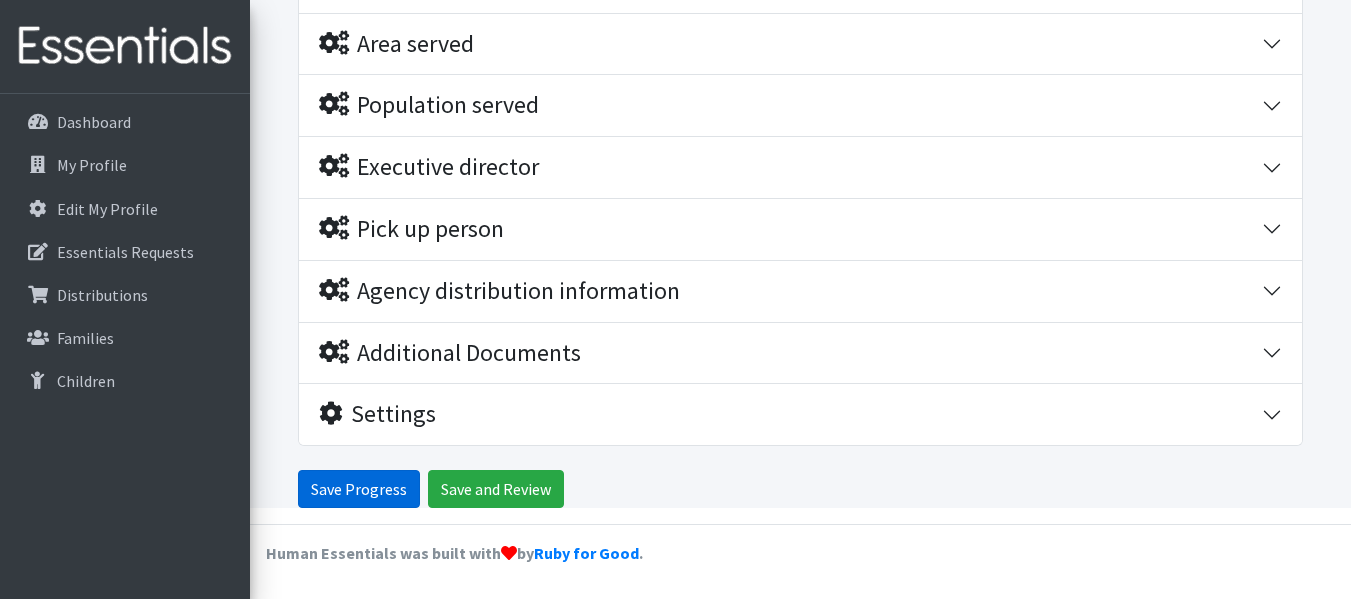 type on "Serving families in our community during and after pregnancy." 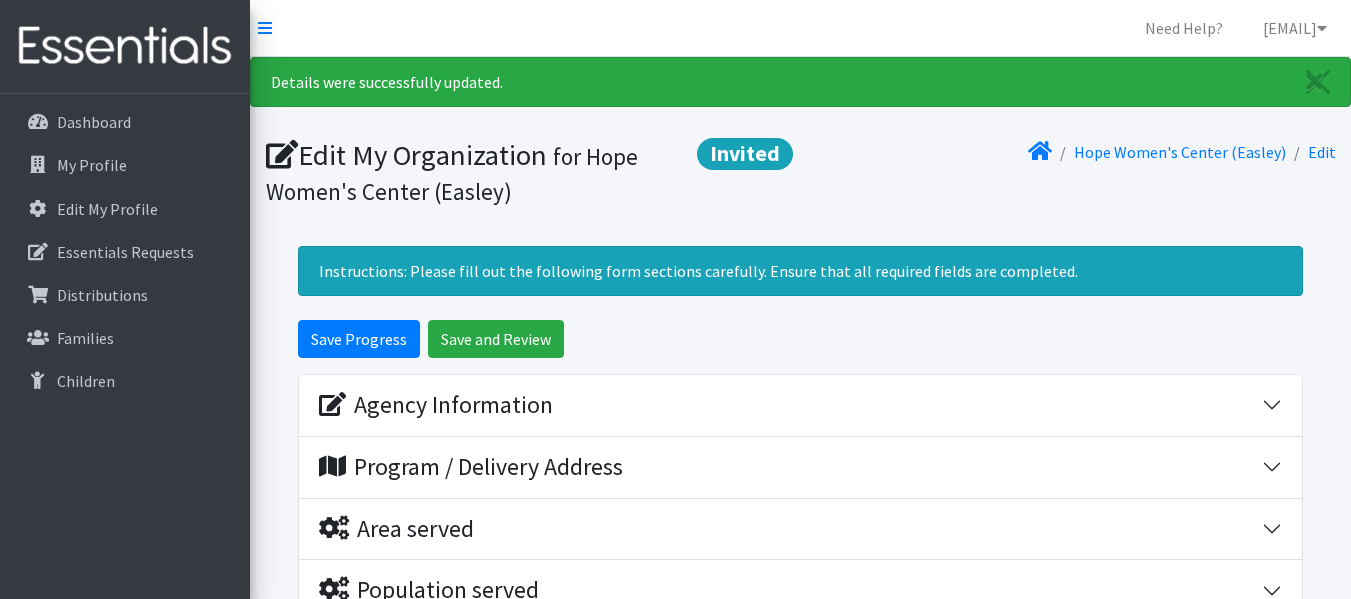 scroll, scrollTop: 0, scrollLeft: 0, axis: both 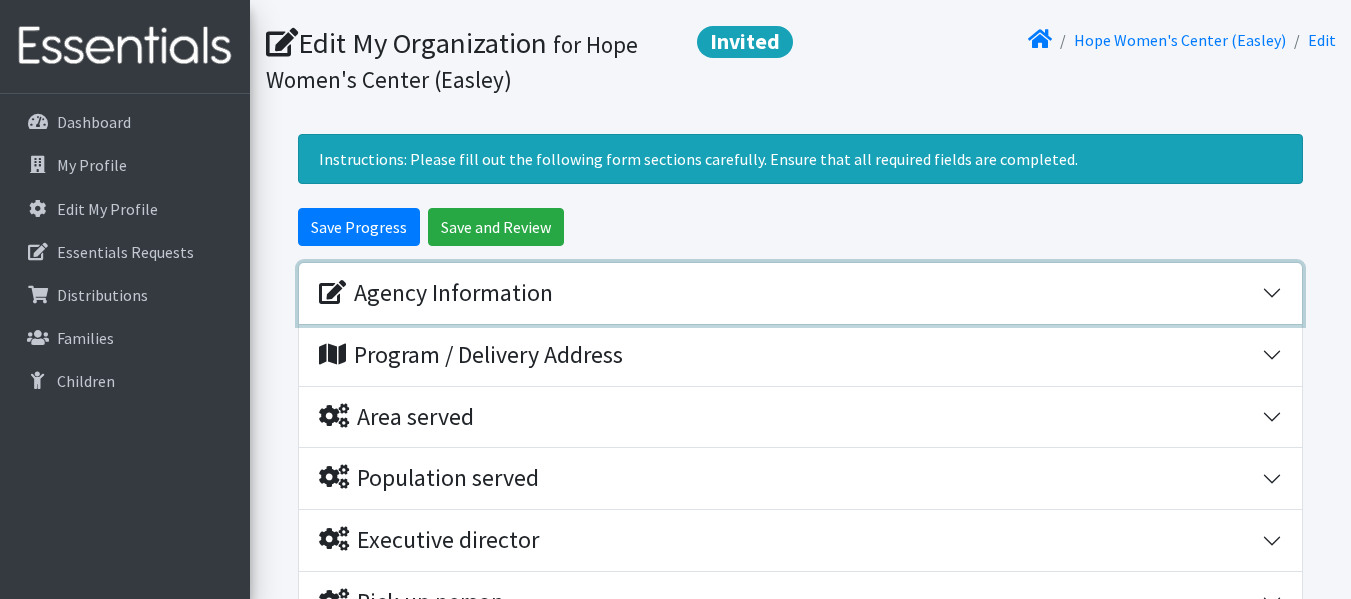 click on "Agency Information" at bounding box center (436, 293) 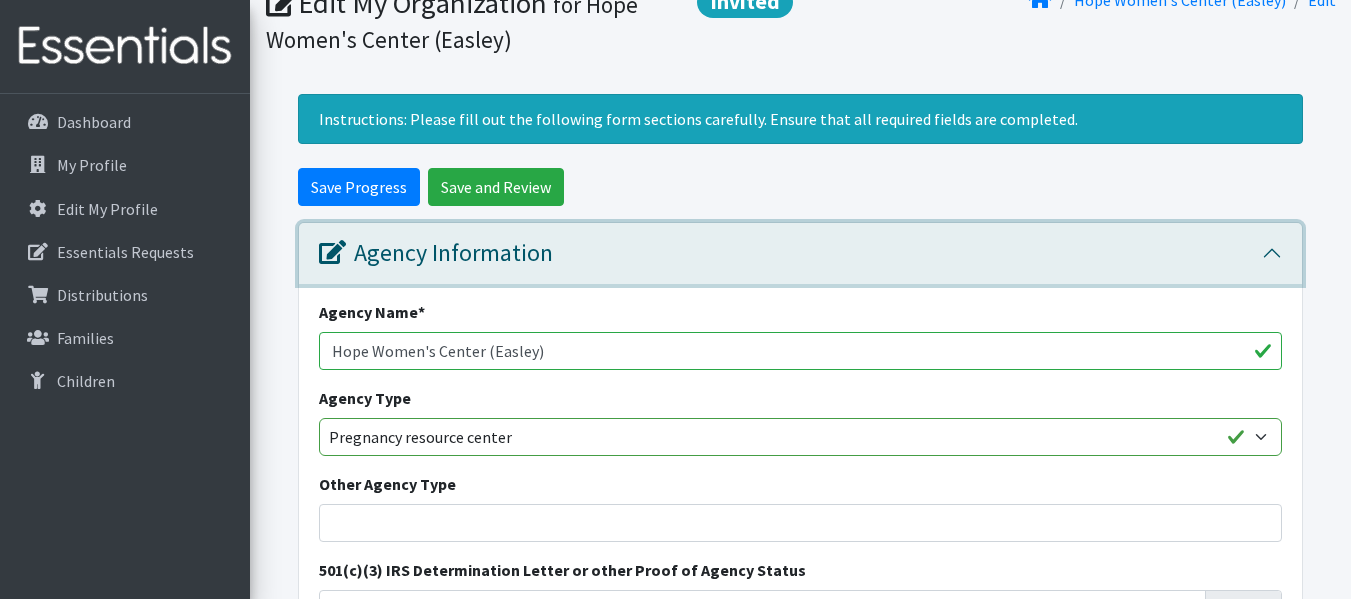 scroll, scrollTop: 325, scrollLeft: 0, axis: vertical 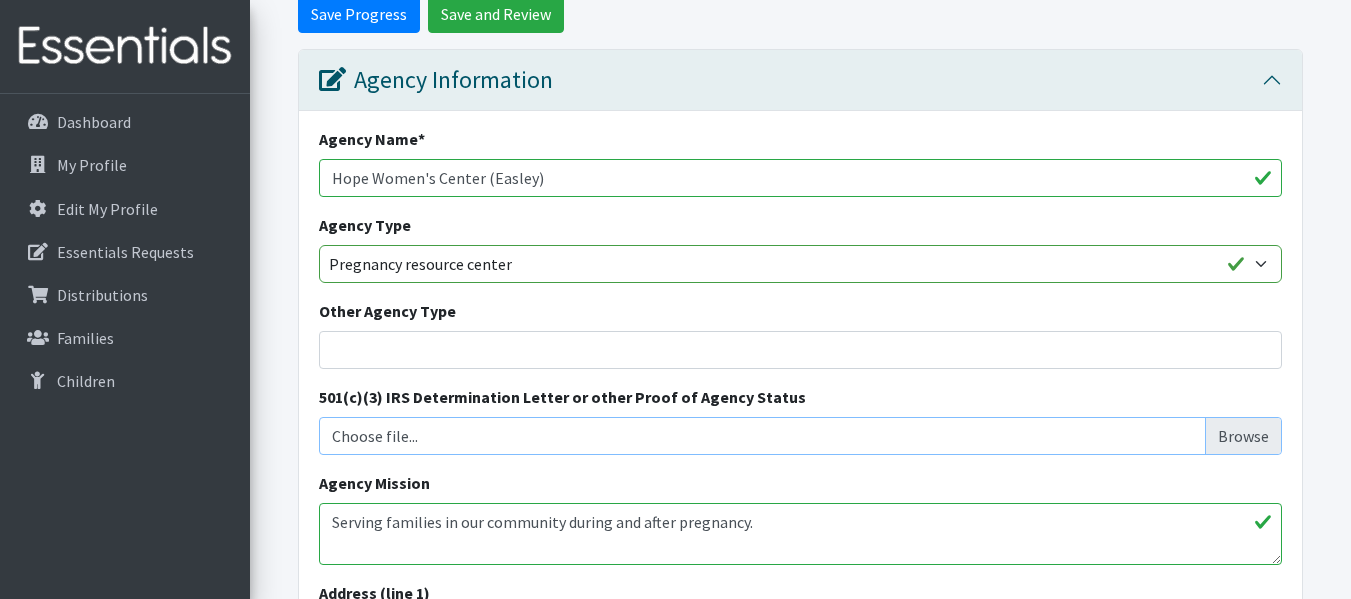click on "Choose file..." at bounding box center (801, 436) 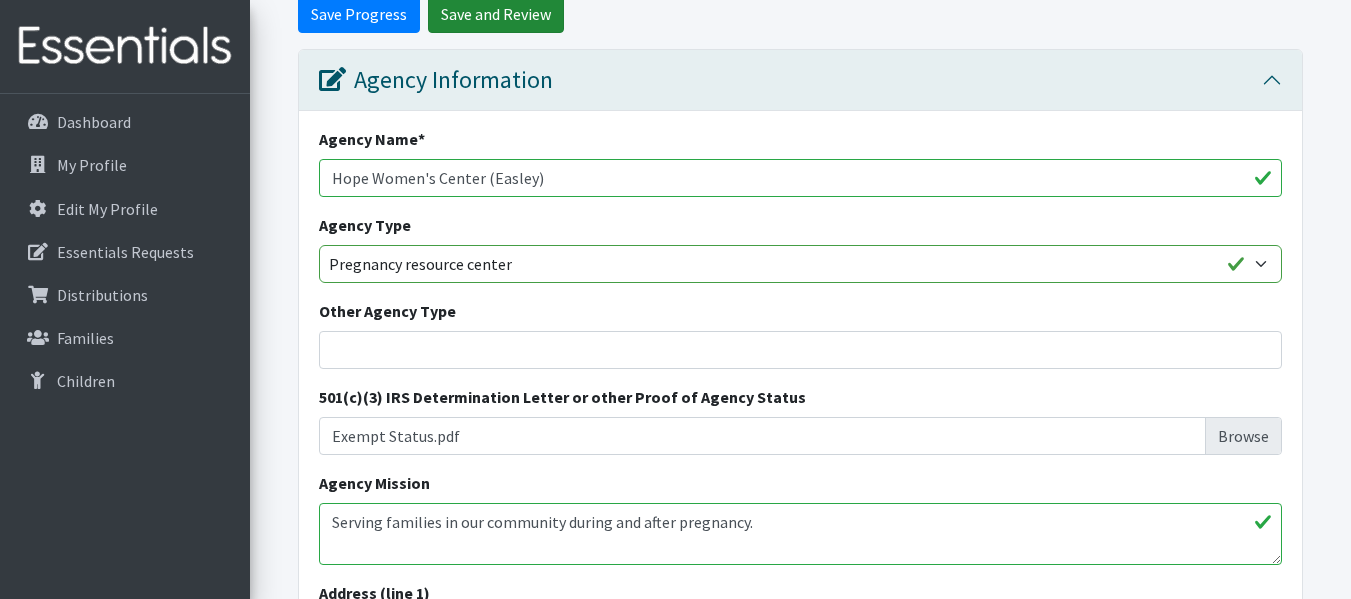 click on "Save and Review" at bounding box center (496, 14) 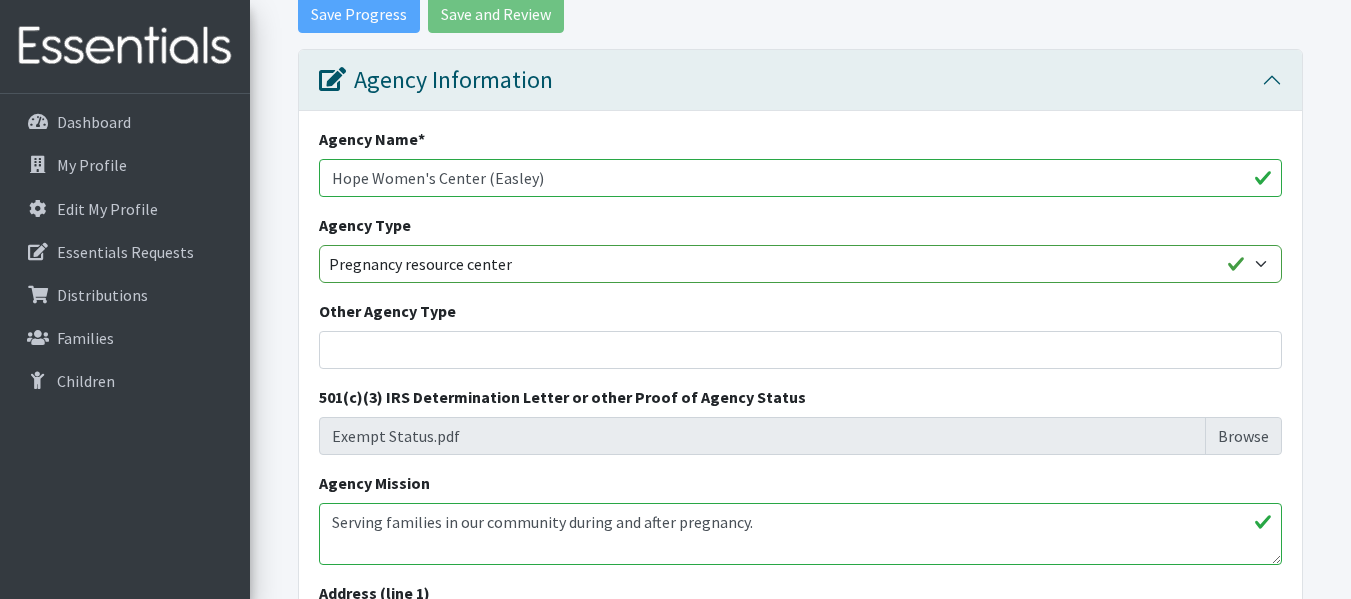 scroll, scrollTop: 320, scrollLeft: 0, axis: vertical 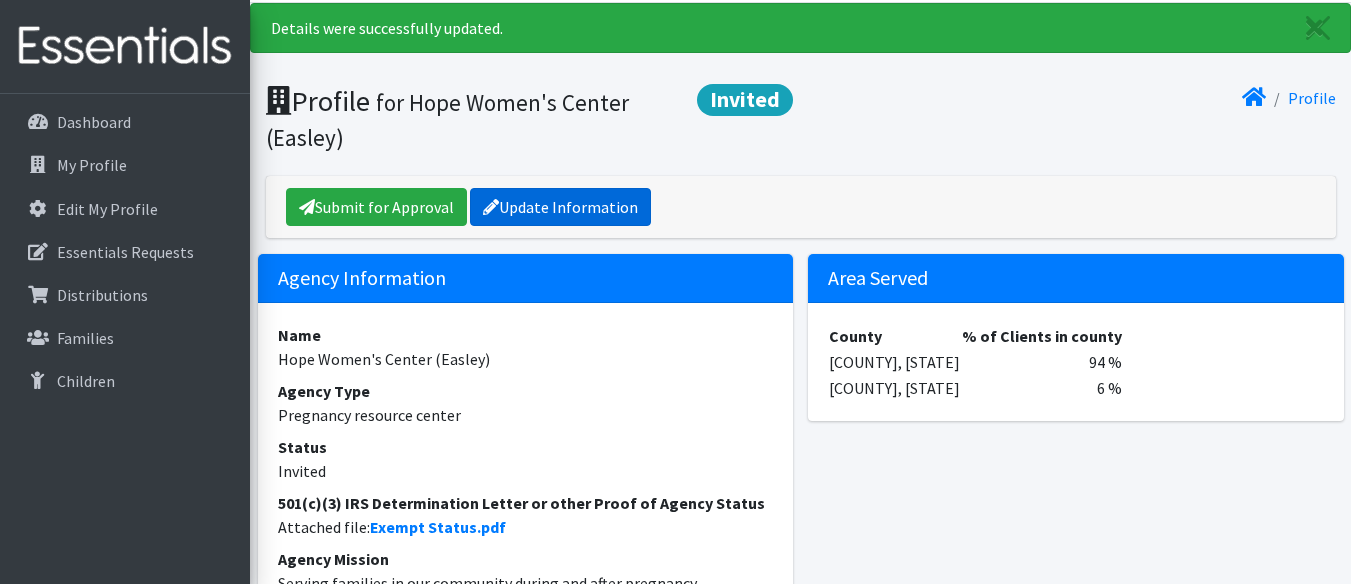 click on "Update Information" at bounding box center [560, 207] 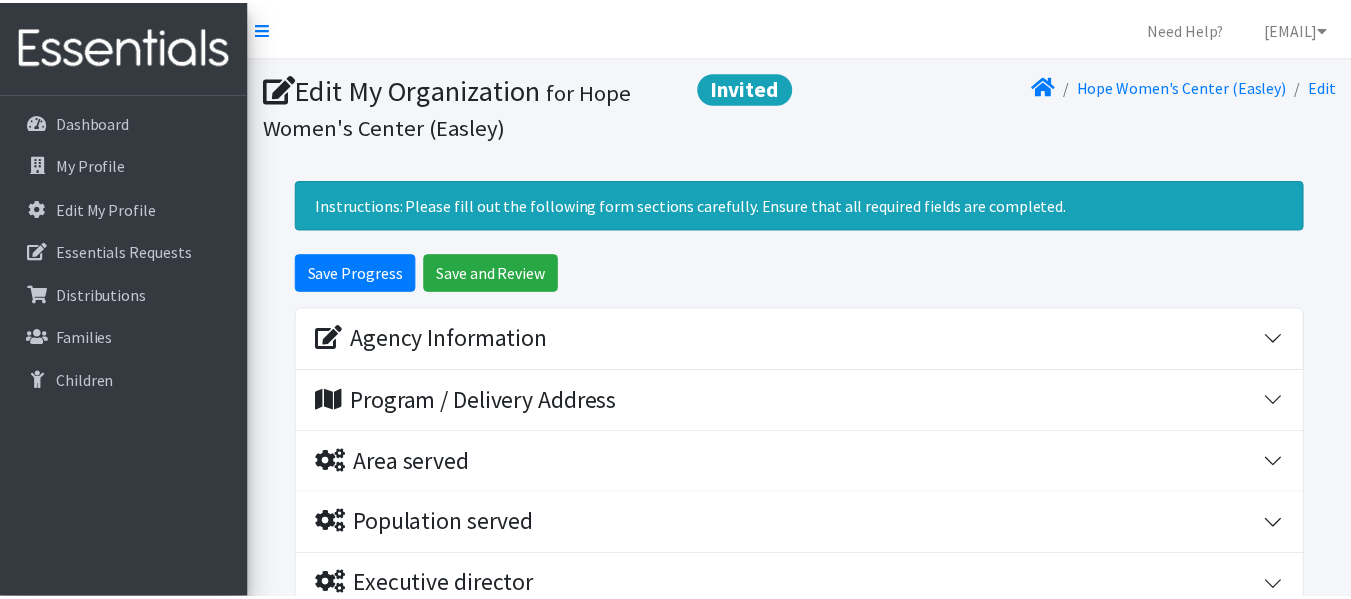 scroll, scrollTop: 0, scrollLeft: 0, axis: both 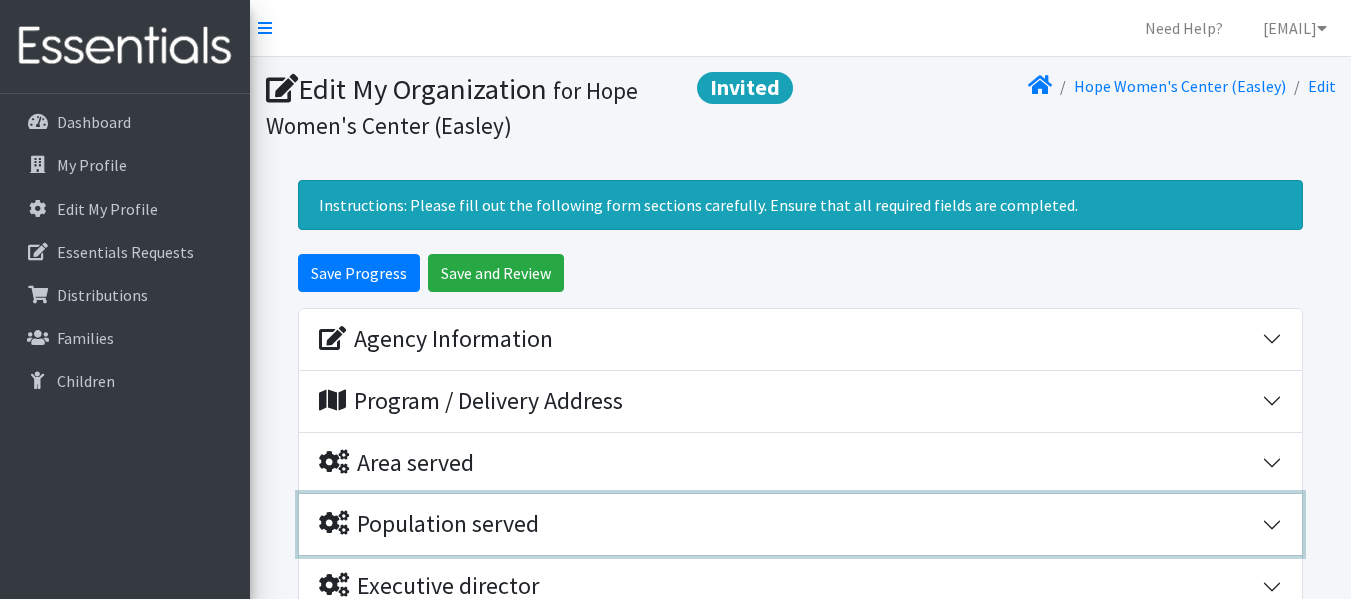 click on "Population served" at bounding box center [800, 524] 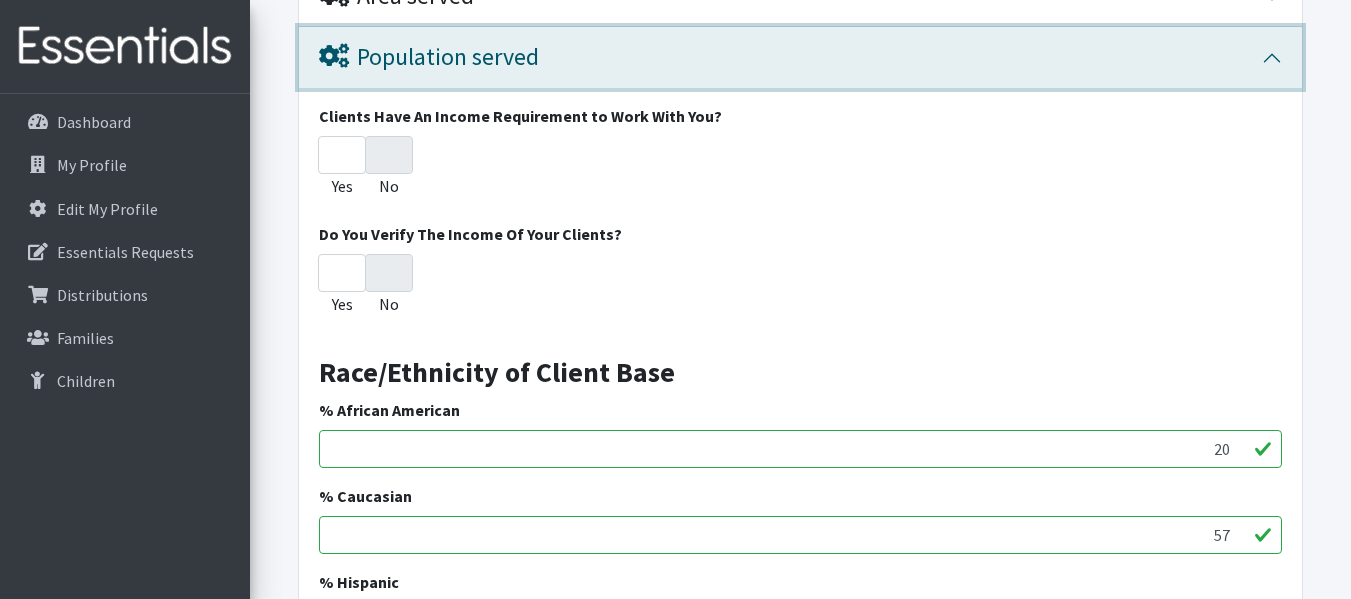 scroll, scrollTop: 653, scrollLeft: 0, axis: vertical 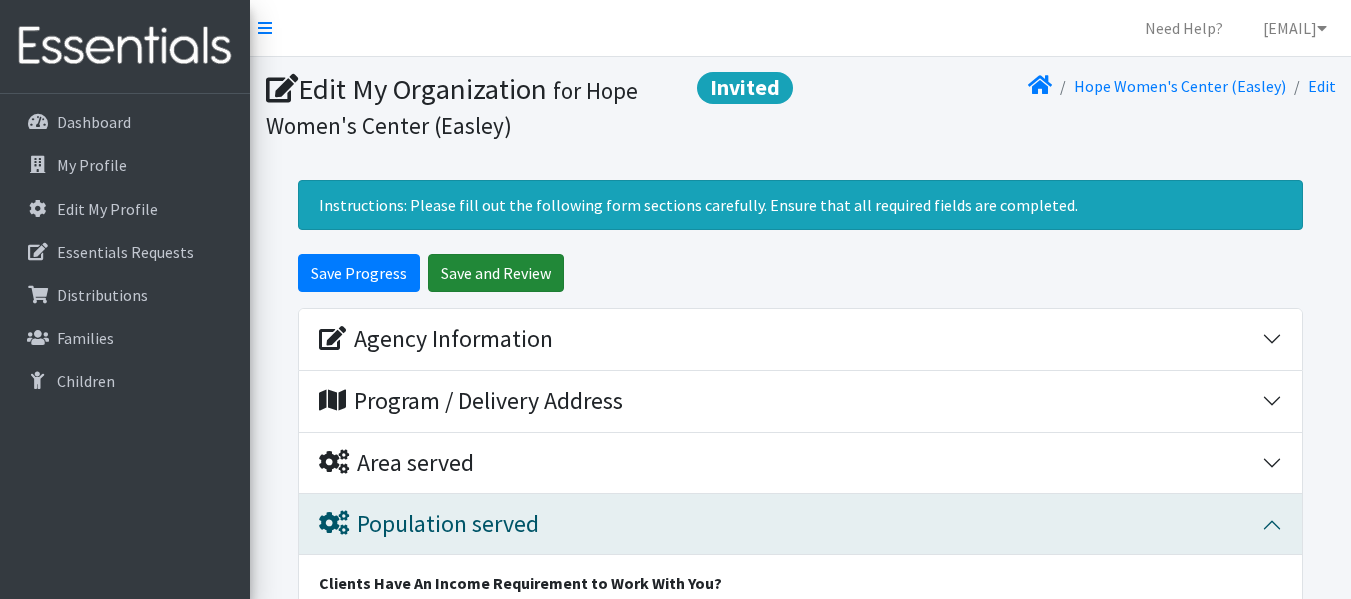 click on "Save and Review" at bounding box center [496, 273] 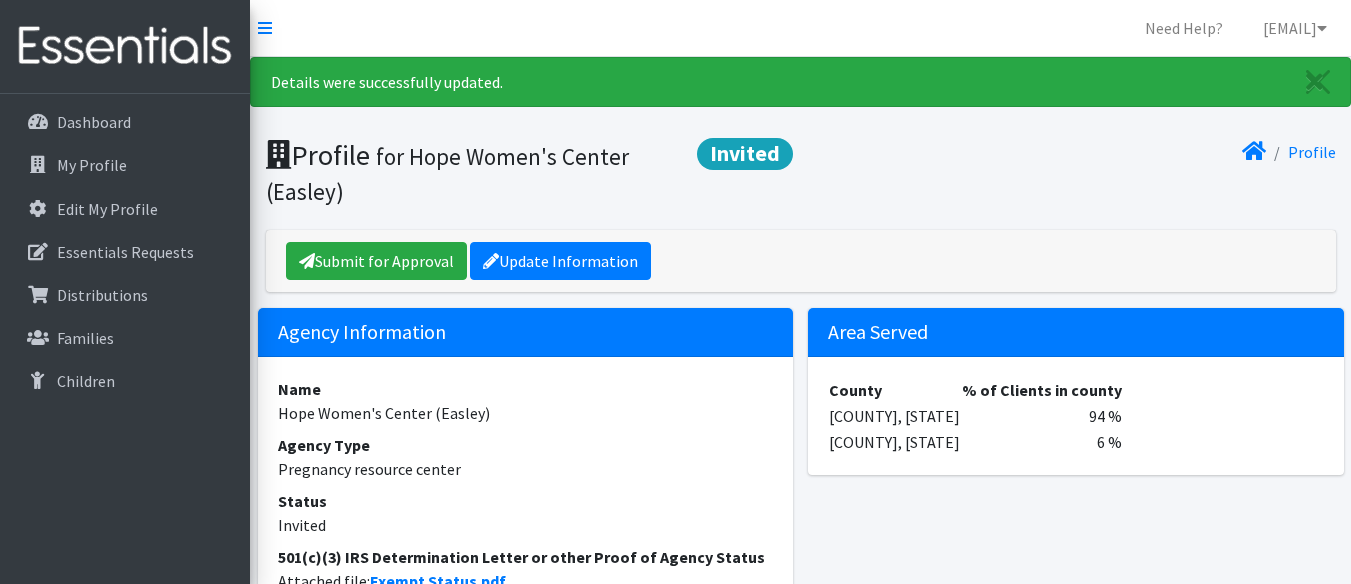 scroll, scrollTop: 0, scrollLeft: 0, axis: both 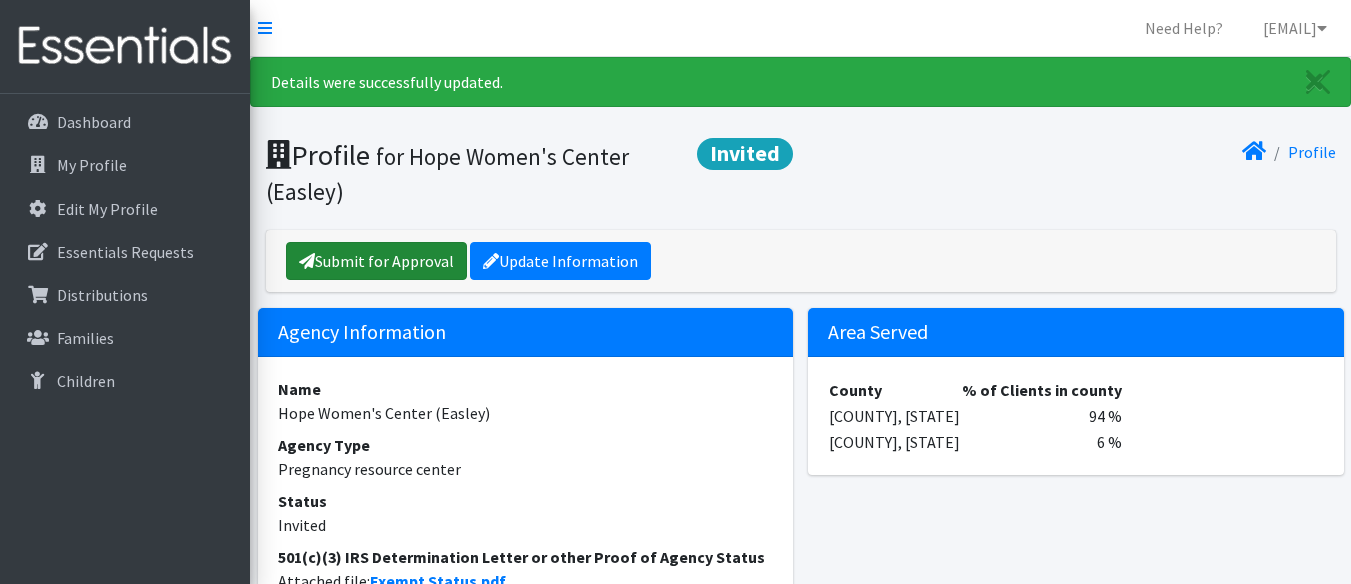 click on "Submit for Approval" at bounding box center [376, 261] 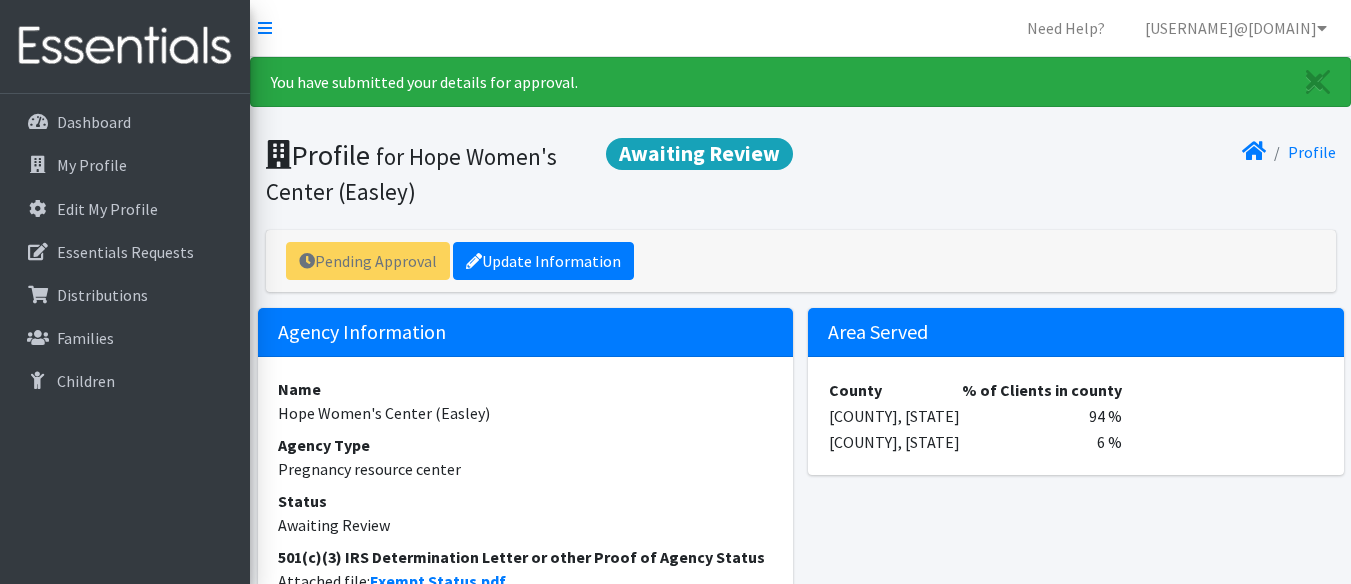 scroll, scrollTop: 0, scrollLeft: 0, axis: both 